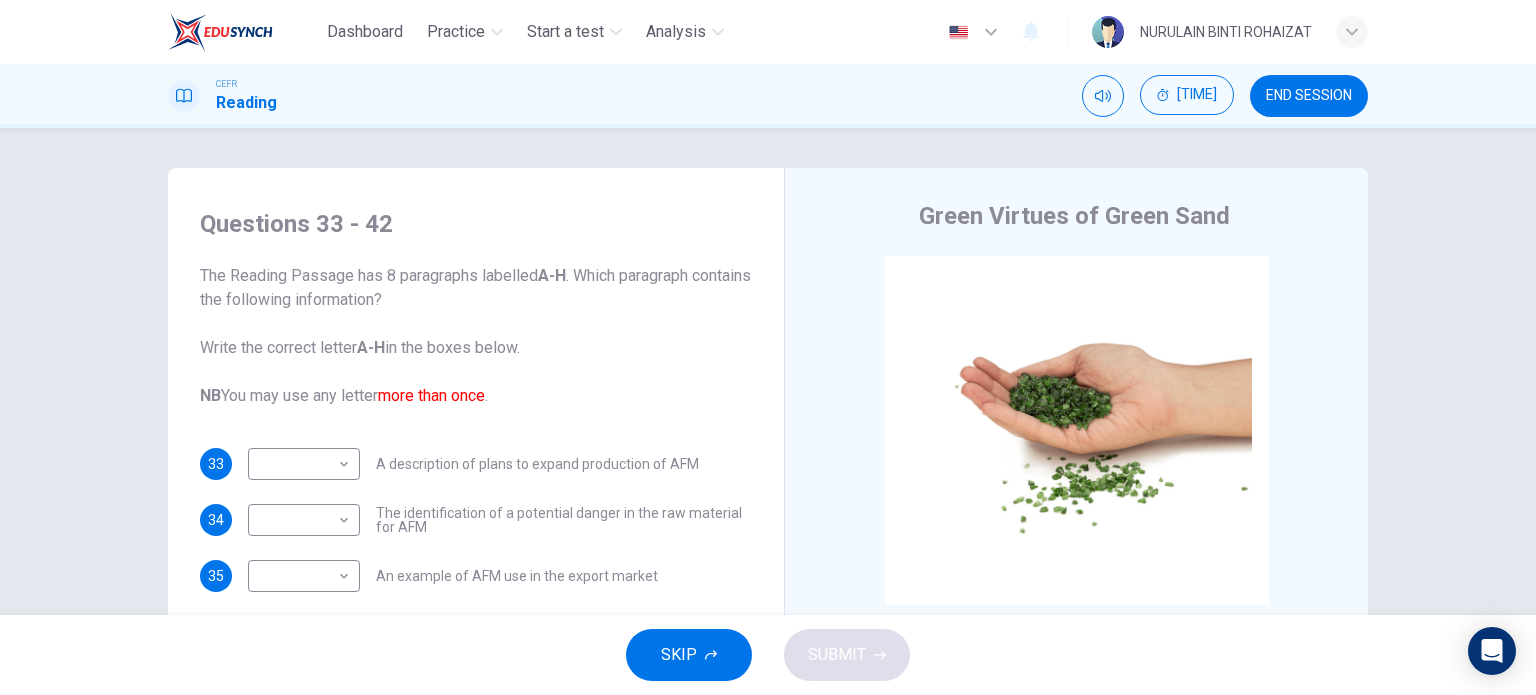 scroll, scrollTop: 0, scrollLeft: 0, axis: both 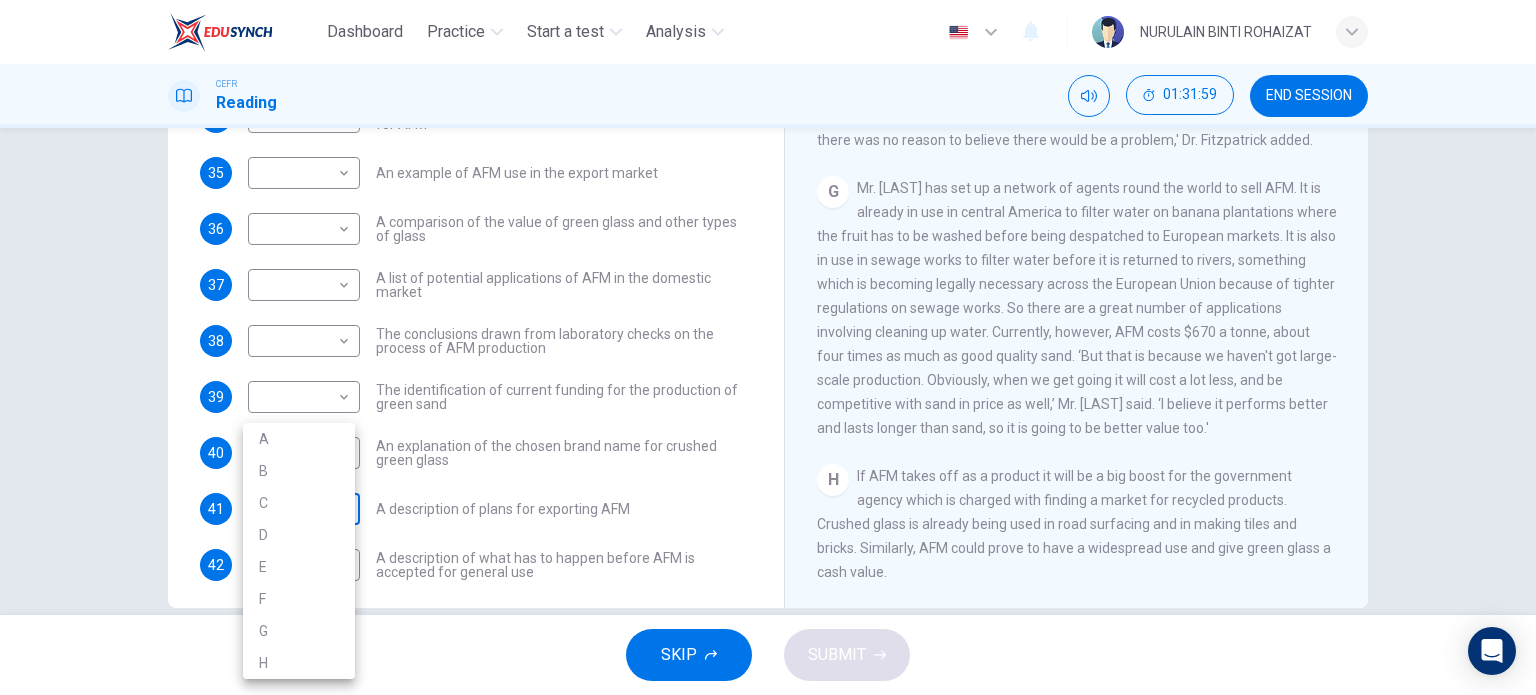 click on "Dashboard Practice Start a test Analysis English en ​ NURULAIN BINTI ROHAIZAT CEFR Reading 01:31:59 END SESSION Questions 33 - 42 The Reading Passage has 8 paragraphs labelled  A-H . Which paragraph contains the following information?
Write the correct letter  A-H  in the boxes below.
NB  You may use any letter  more than once . 33 ​ ​ A description of plans to expand production of AFM 34 ​ ​ The identification of a potential danger in the raw material for AFM 35 ​ ​ An example of AFM use in the export market 36 ​ ​ A comparison of the value of green glass and other types of glass 37 ​ ​ A list of potential applications of AFM in the domestic market 38 ​ ​ The conclusions drawn from laboratory checks on the process of AFM production 39 ​ ​ The identification of current funding for the production of green sand 40 ​ ​ An explanation of the chosen brand name for crushed green glass 41 ​ ​ A description of plans for exporting AFM 42 ​ ​ Green Virtues of Green Sand A B" at bounding box center [768, 347] 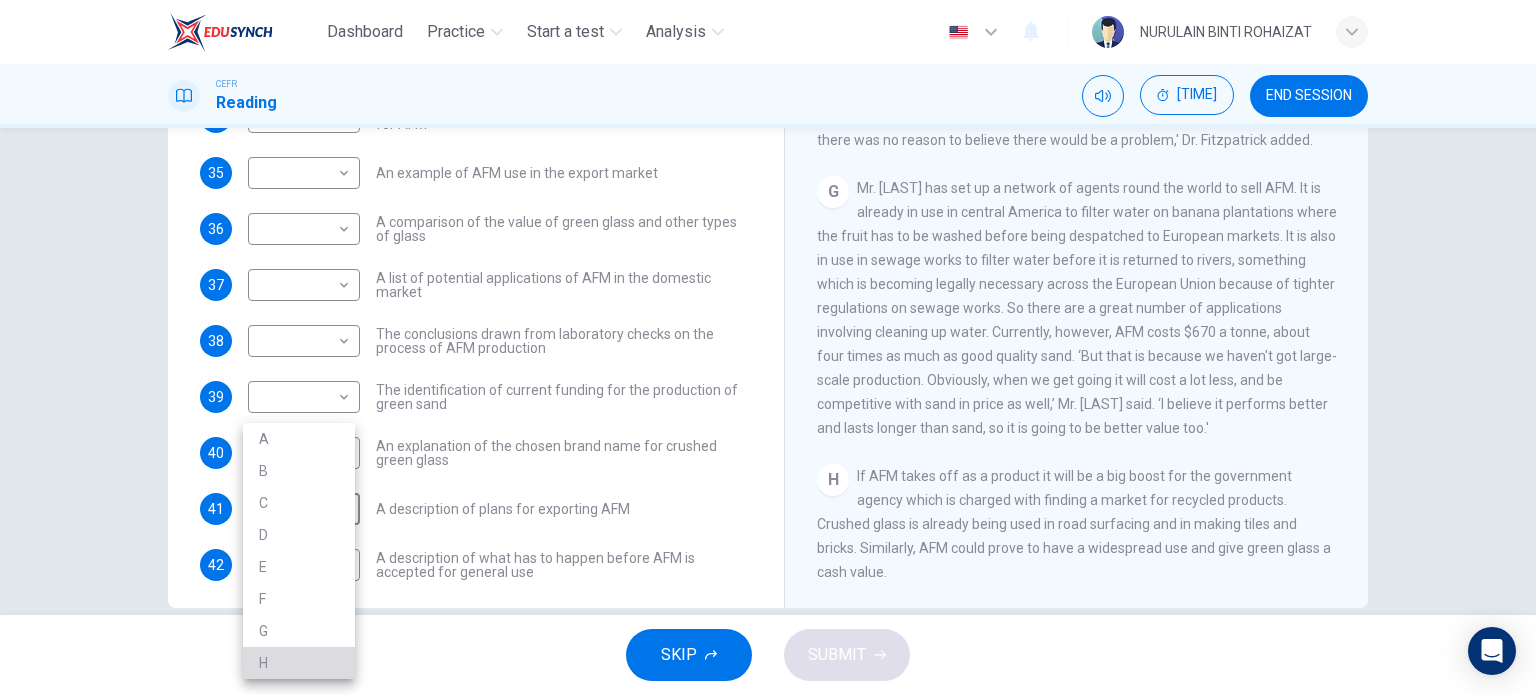 click on "H" at bounding box center [299, 663] 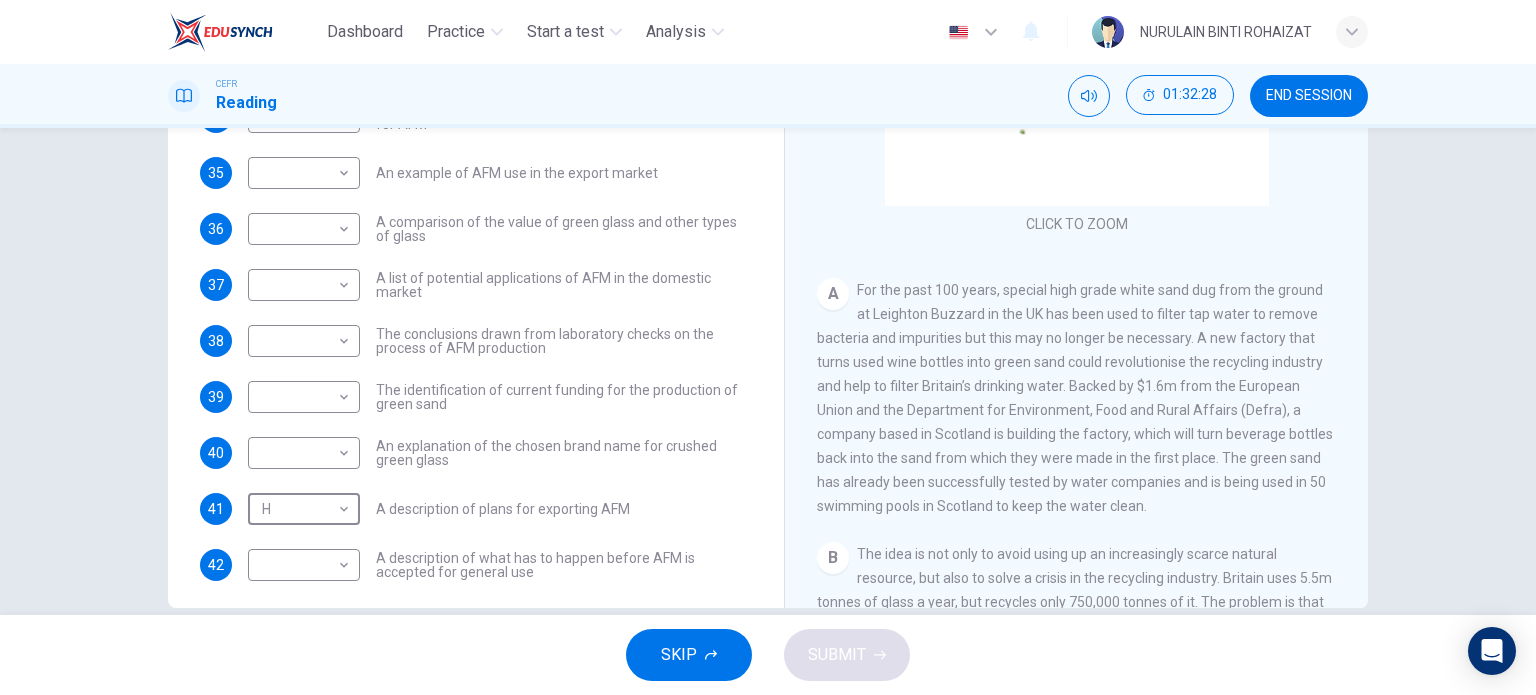 scroll, scrollTop: 151, scrollLeft: 0, axis: vertical 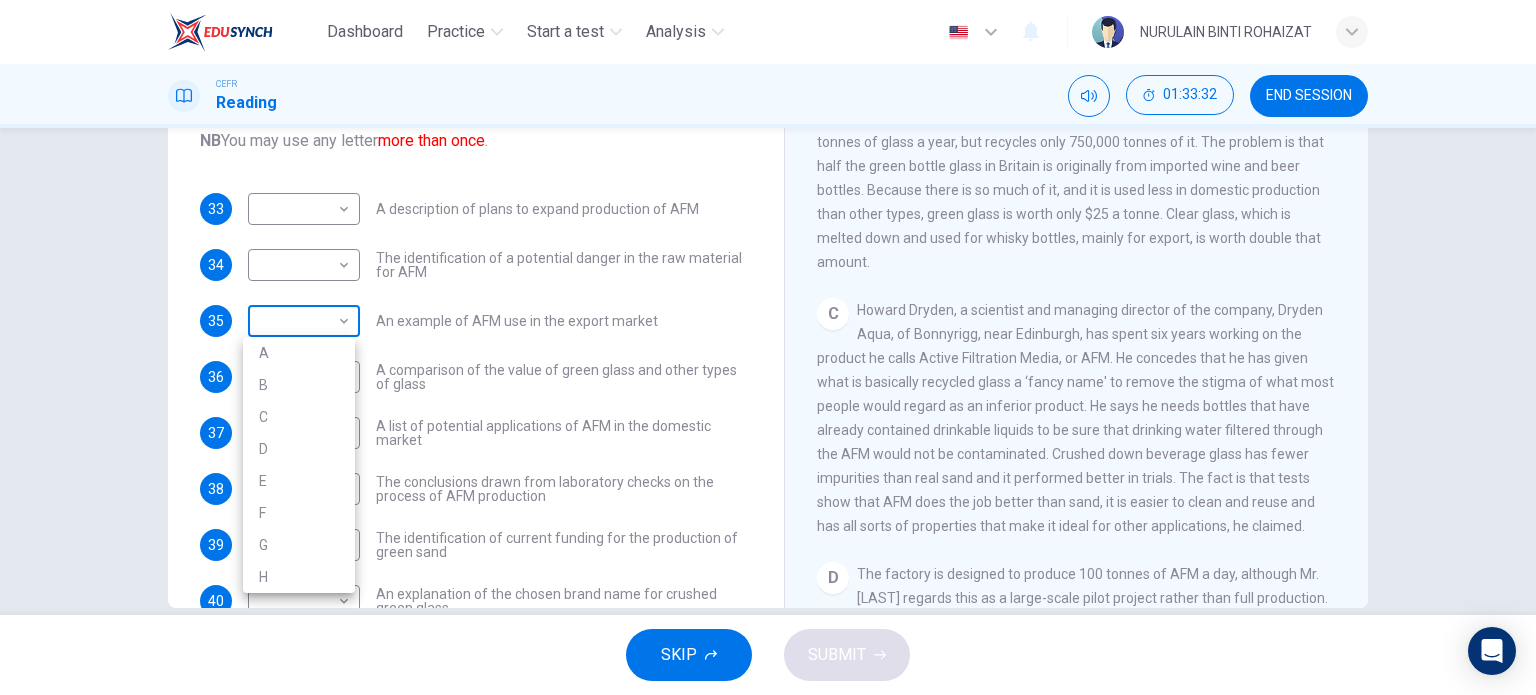 click on "Dashboard Practice Start a test Analysis English en ​ [NAME] CEFR Reading 01:33:32 END SESSION Questions 33 - 42 The Reading Passage has 8 paragraphs labelled  A-H . Which paragraph contains the following information?
Write the correct letter  A-H  in the boxes below.
NB  You may use any letter  more than once . 33 ​ ​ A description of plans to expand production of AFM 34 ​ ​ The identification of a potential danger in the raw material for AFM 35 ​ ​ An example of AFM use in the export market 36 ​ ​ A comparison of the value of green glass and other types of glass 37 ​ ​ A list of potential applications of AFM in the domestic market 38 ​ ​ The conclusions drawn from laboratory checks on the process of AFM production 39 ​ ​ The identification of current funding for the production of green sand 40 ​ ​ An explanation of the chosen brand name for crushed green glass 41 H H ​ A description of plans for exporting AFM 42 ​ ​ Green Virtues of Green Sand A B" at bounding box center (768, 347) 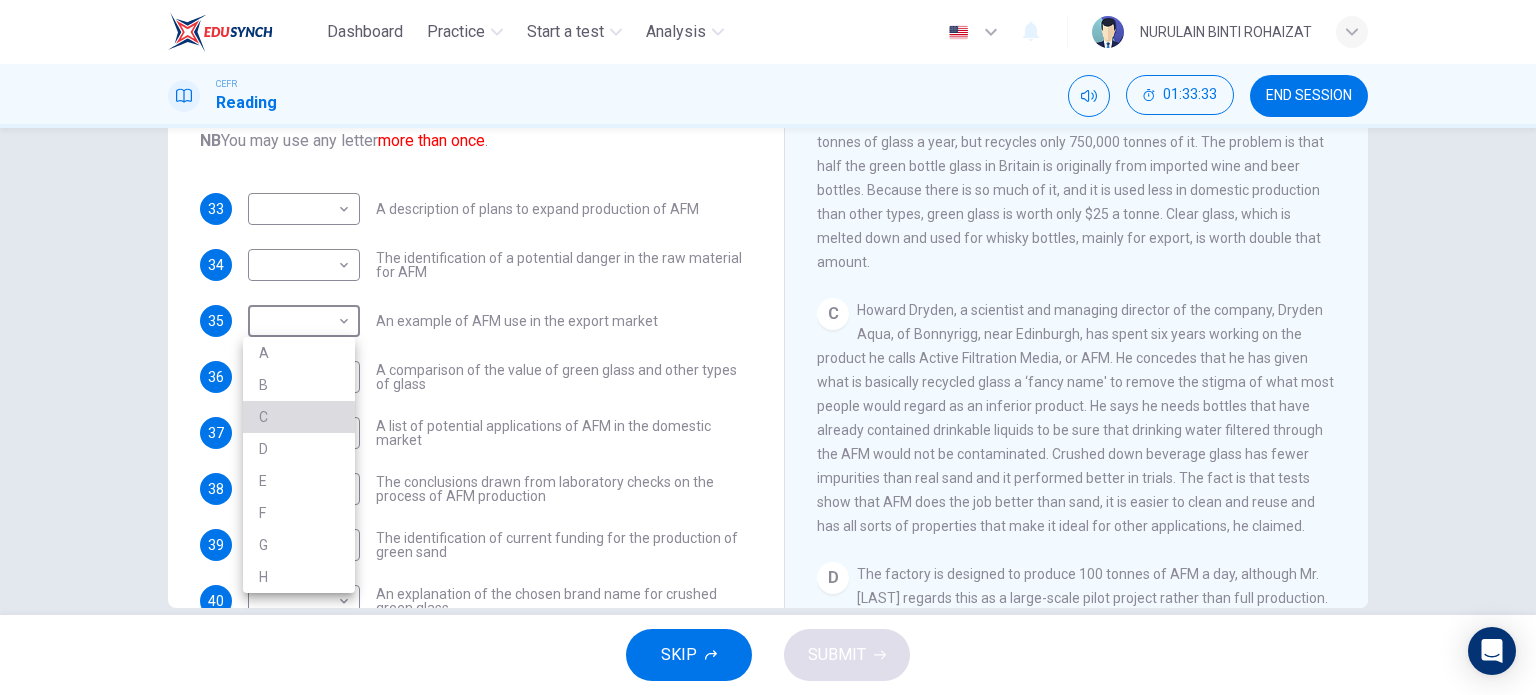 click on "C" at bounding box center (299, 417) 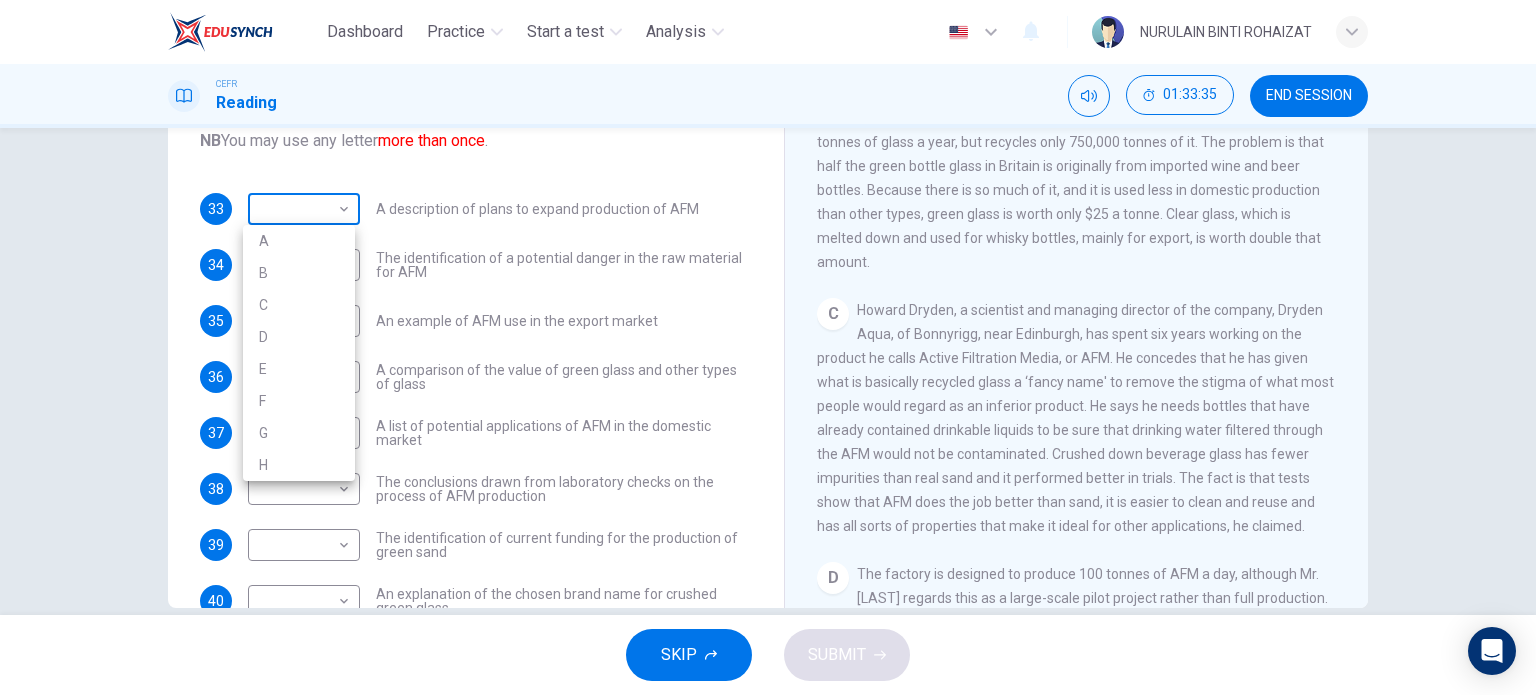 click on "Dashboard Practice Start a test Analysis English en ​ NURULAIN BINTI ROHAIZAT CEFR Reading 01:33:35 END SESSION Questions 33 - 42 The Reading Passage has 8 paragraphs labelled  A-H . Which paragraph contains the following information?
Write the correct letter  A-H  in the boxes below.
NB  You may use any letter  more than once . 33 ​ ​ A description of plans to expand production of AFM 34 ​ ​ The identification of a potential danger in the raw material for AFM 35 C C ​ An example of AFM use in the export market 36 ​ ​ A comparison of the value of green glass and other types of glass 37 ​ ​ A list of potential applications of AFM in the domestic market 38 ​ ​ The conclusions drawn from laboratory checks on the process of AFM production 39 ​ ​ The identification of current funding for the production of green sand 40 ​ ​ An explanation of the chosen brand name for crushed green glass 41 H H ​ A description of plans for exporting AFM 42 ​ ​ Green Virtues of Green Sand A B" at bounding box center (768, 347) 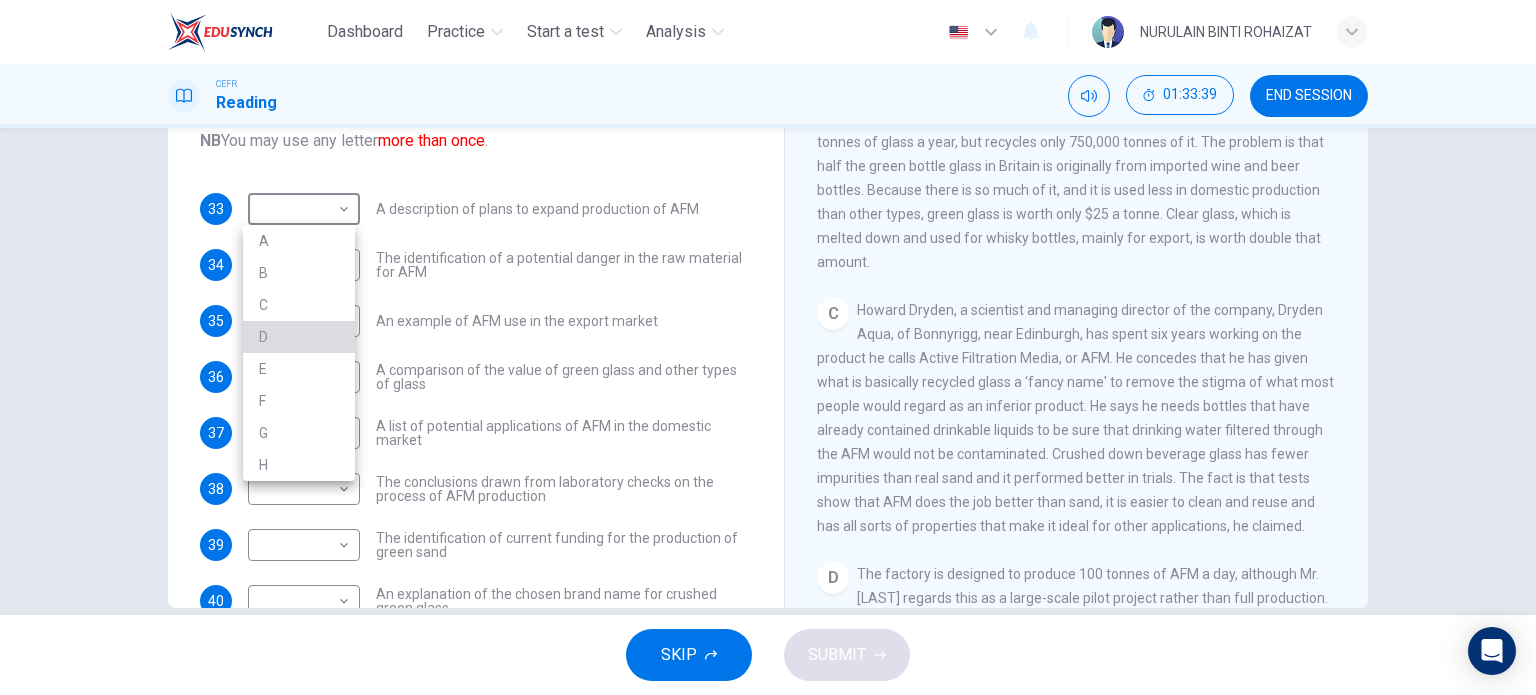 click on "D" at bounding box center (299, 337) 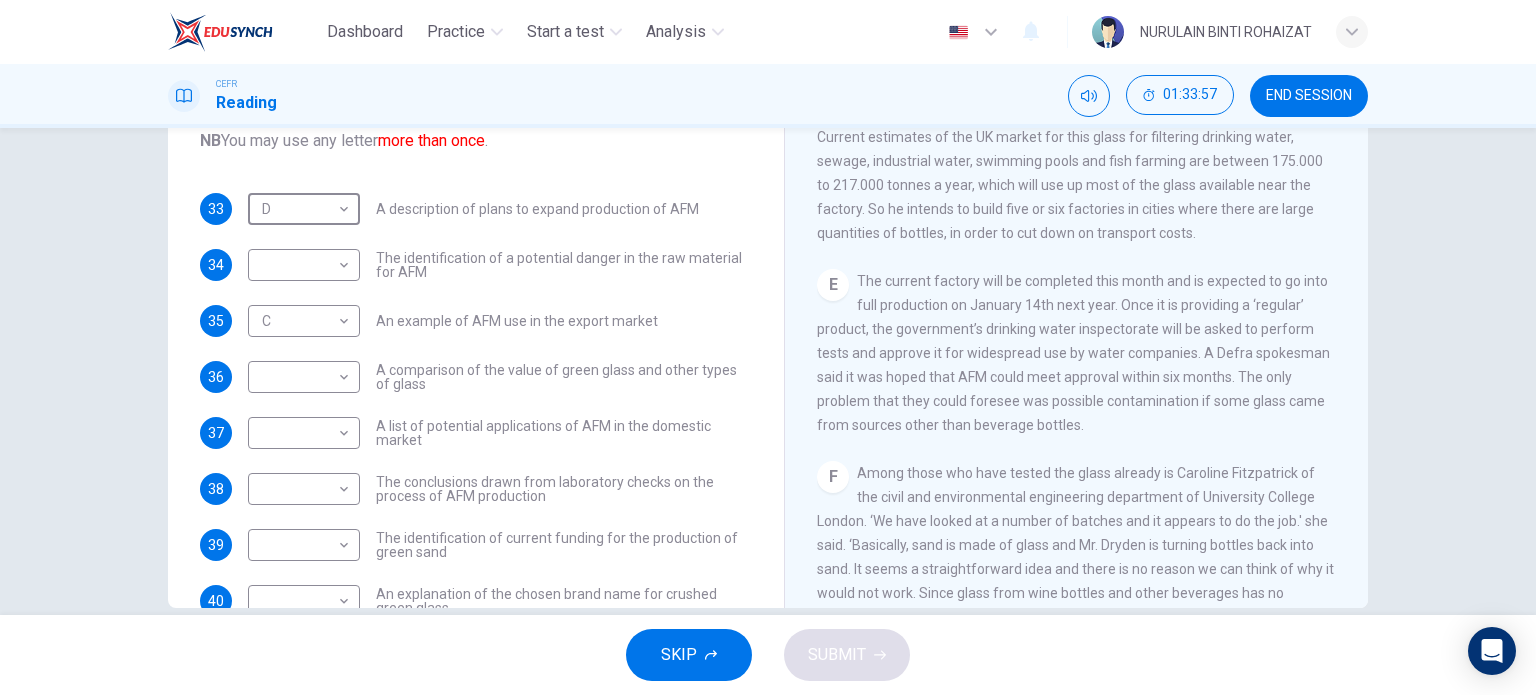 scroll, scrollTop: 1063, scrollLeft: 0, axis: vertical 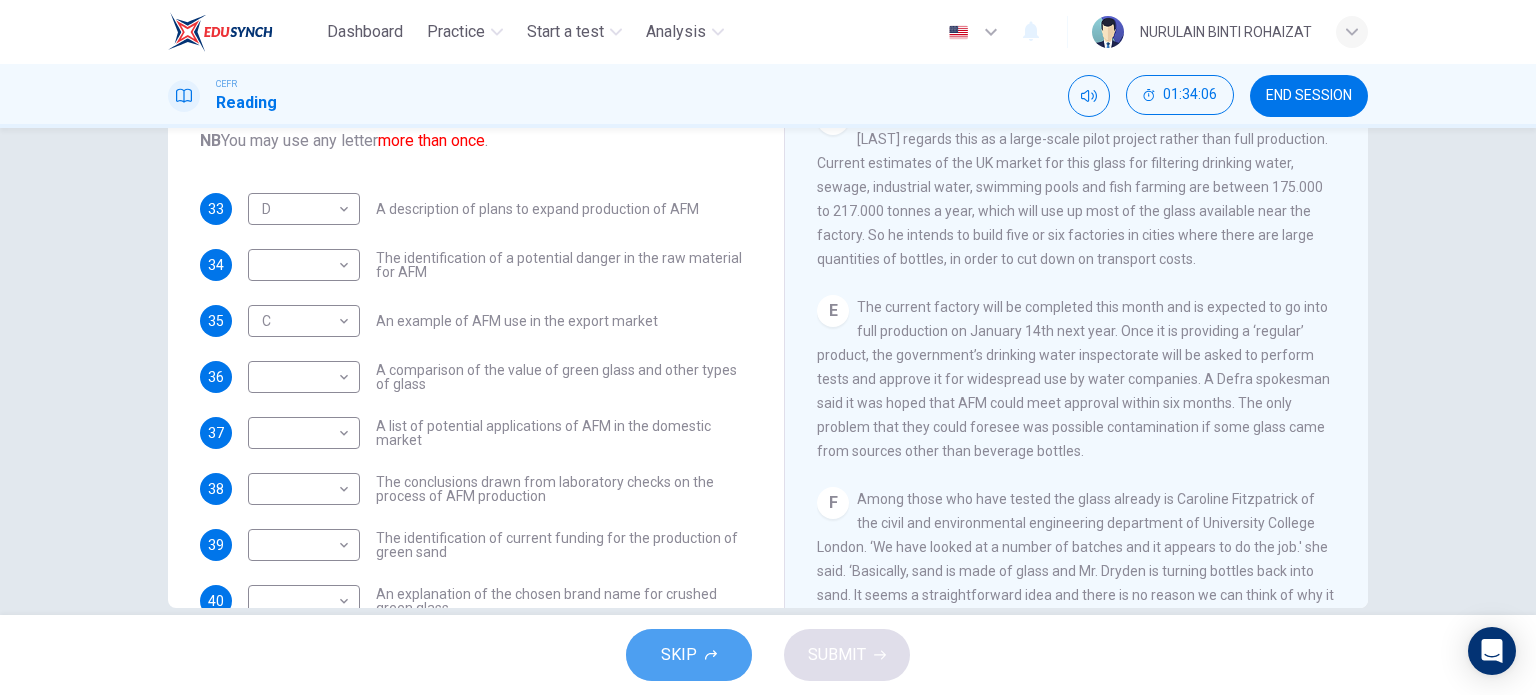 click on "SKIP" at bounding box center [689, 655] 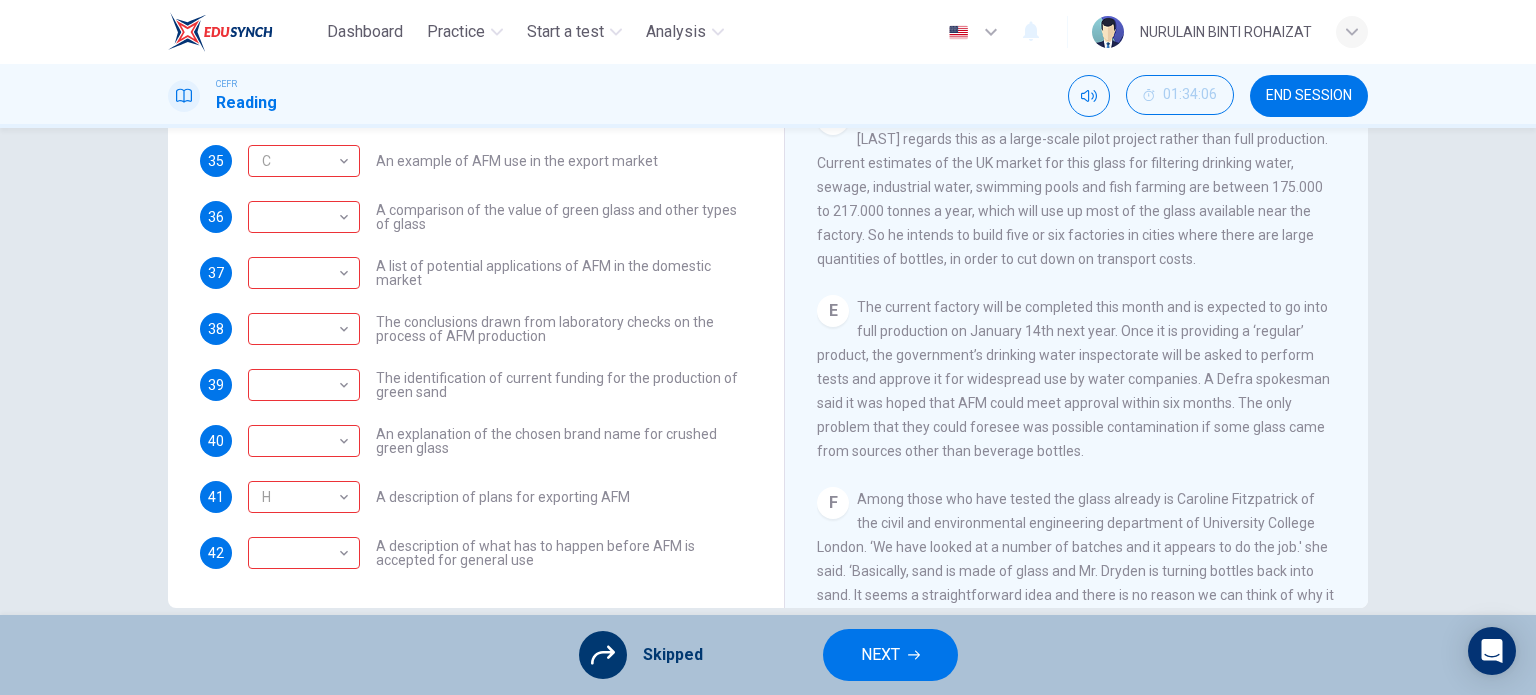 scroll, scrollTop: 0, scrollLeft: 0, axis: both 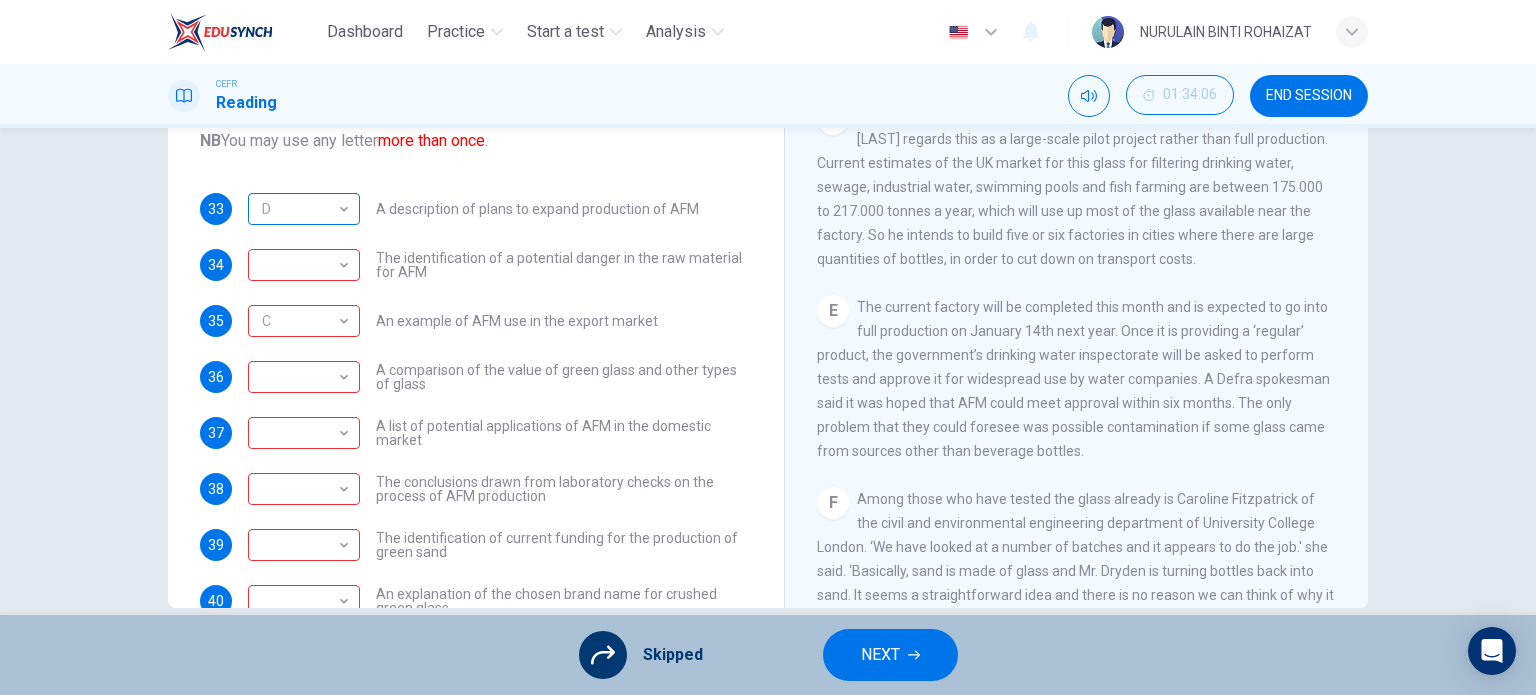 click on "D" at bounding box center [300, 209] 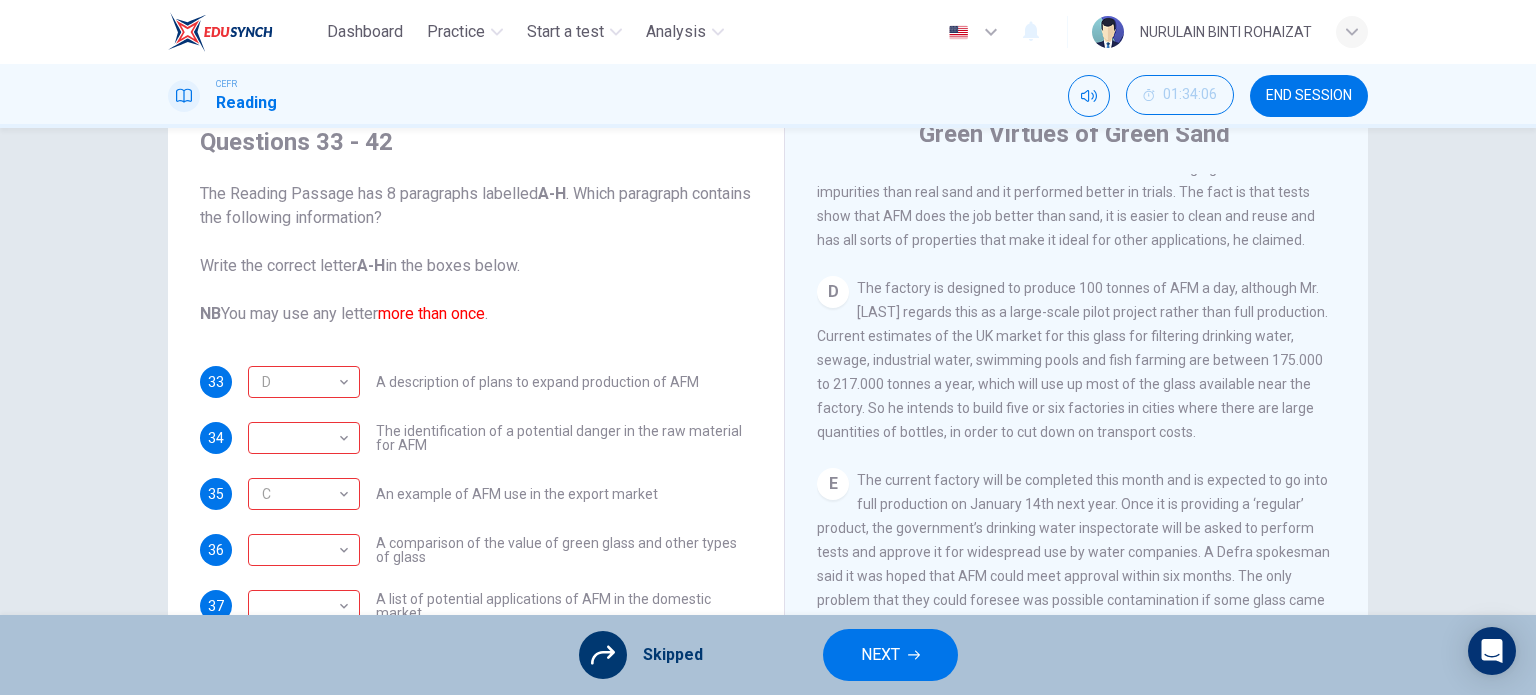 scroll, scrollTop: 0, scrollLeft: 0, axis: both 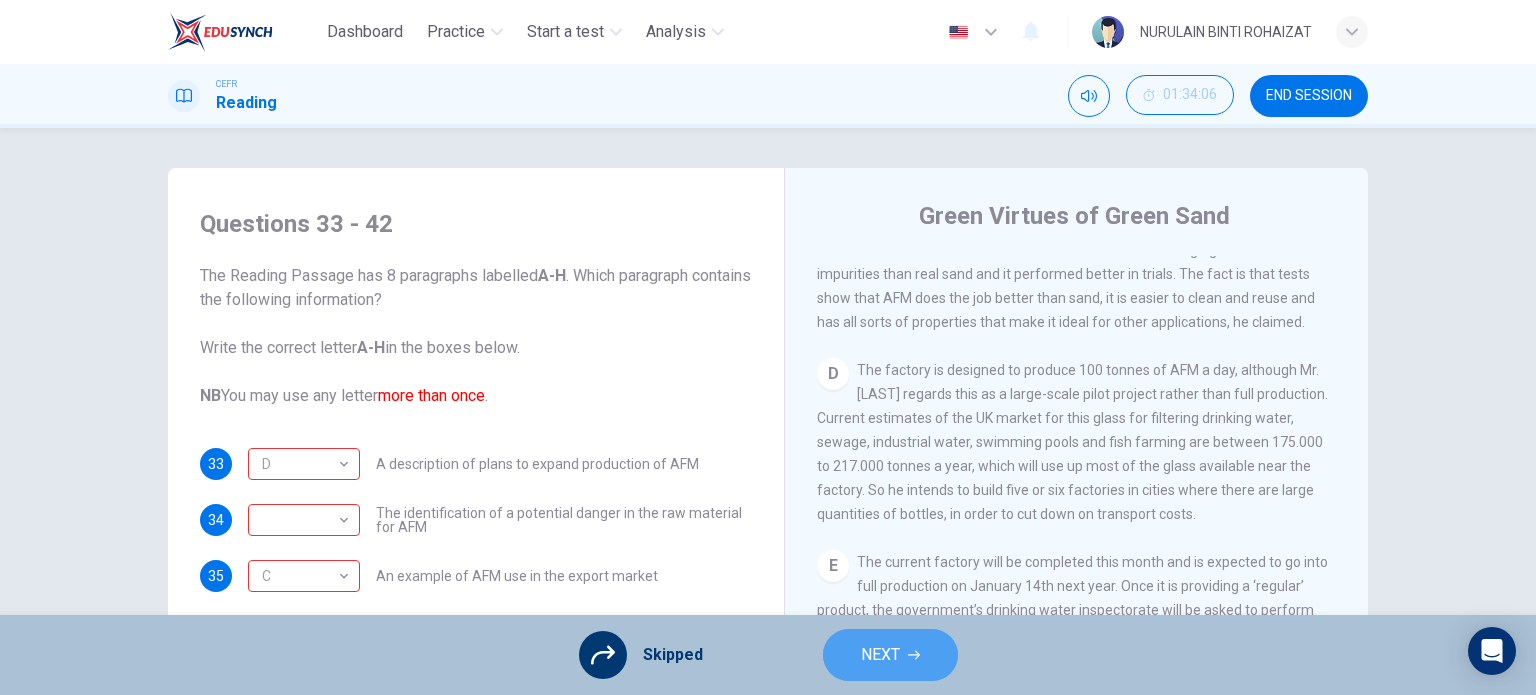 click on "NEXT" at bounding box center [880, 655] 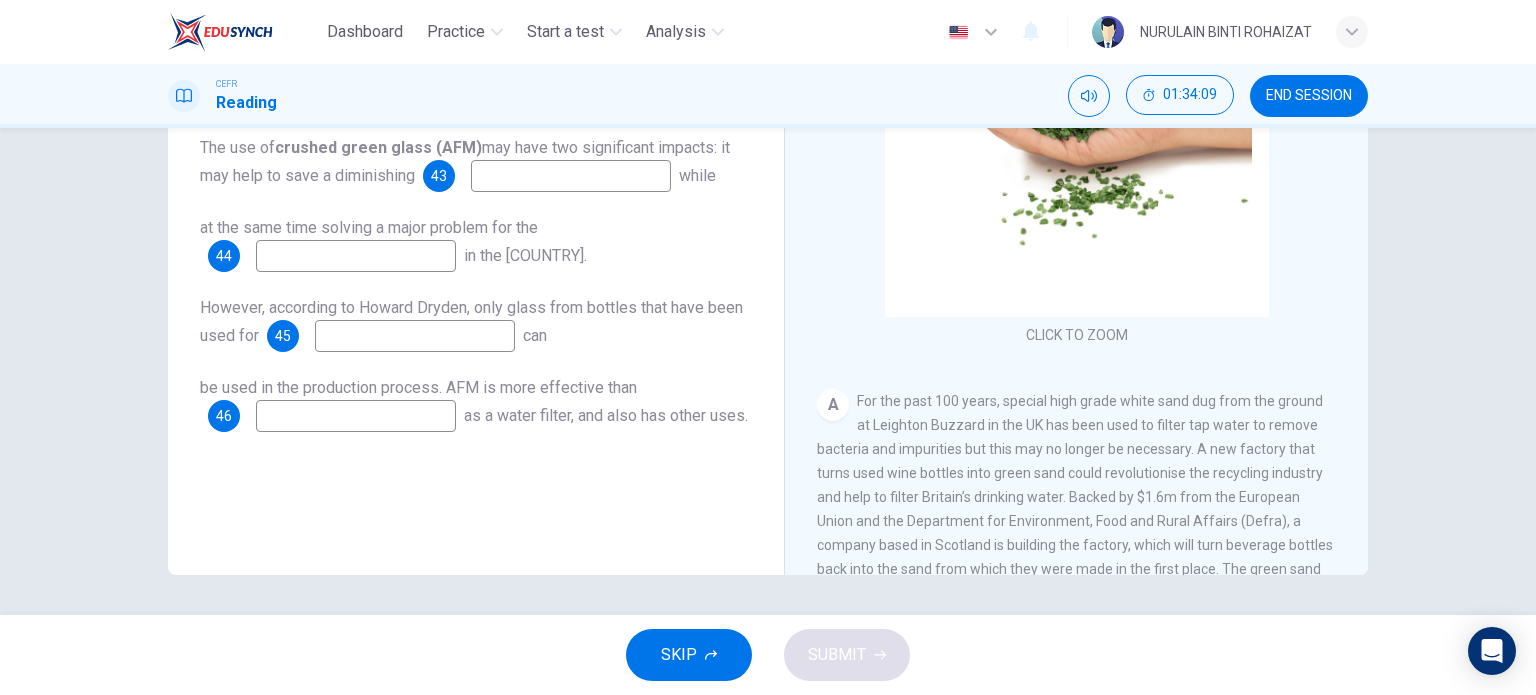 scroll, scrollTop: 0, scrollLeft: 0, axis: both 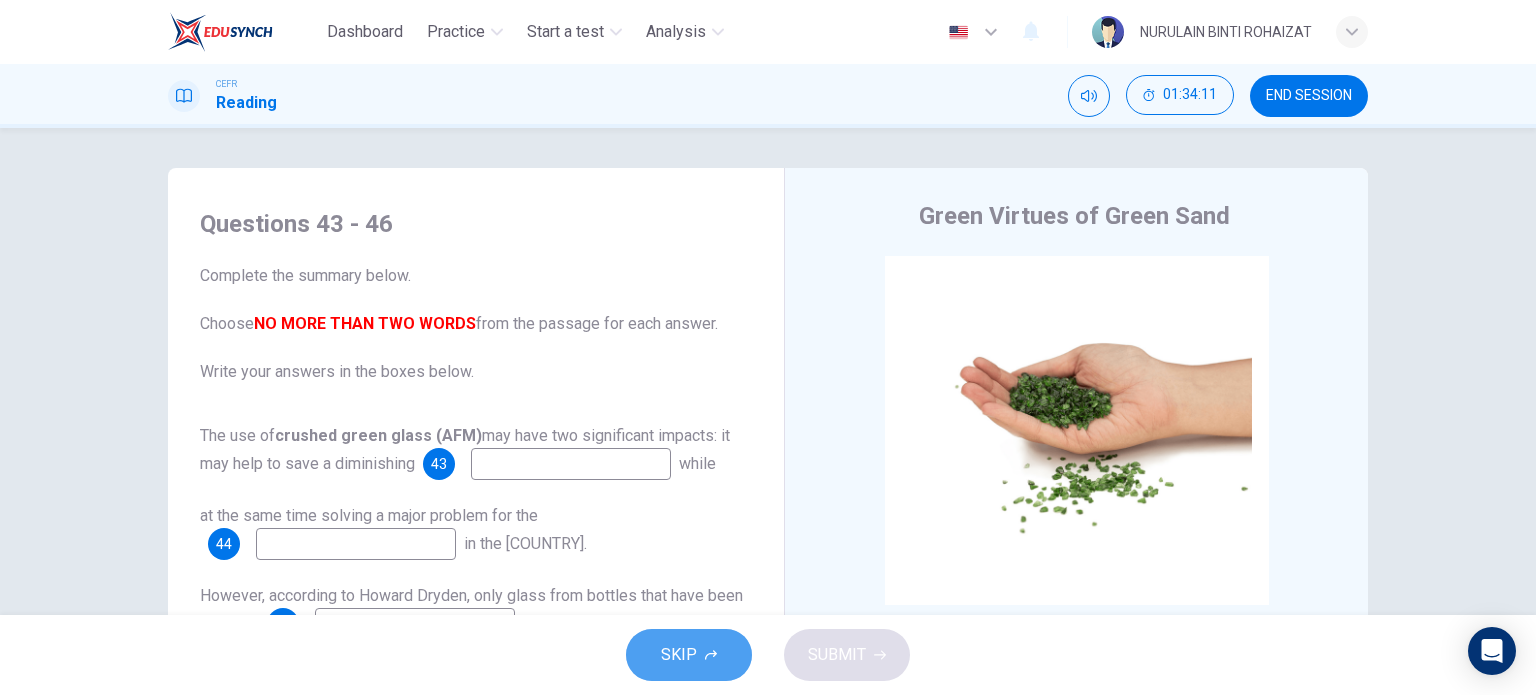 click on "SKIP" at bounding box center (679, 655) 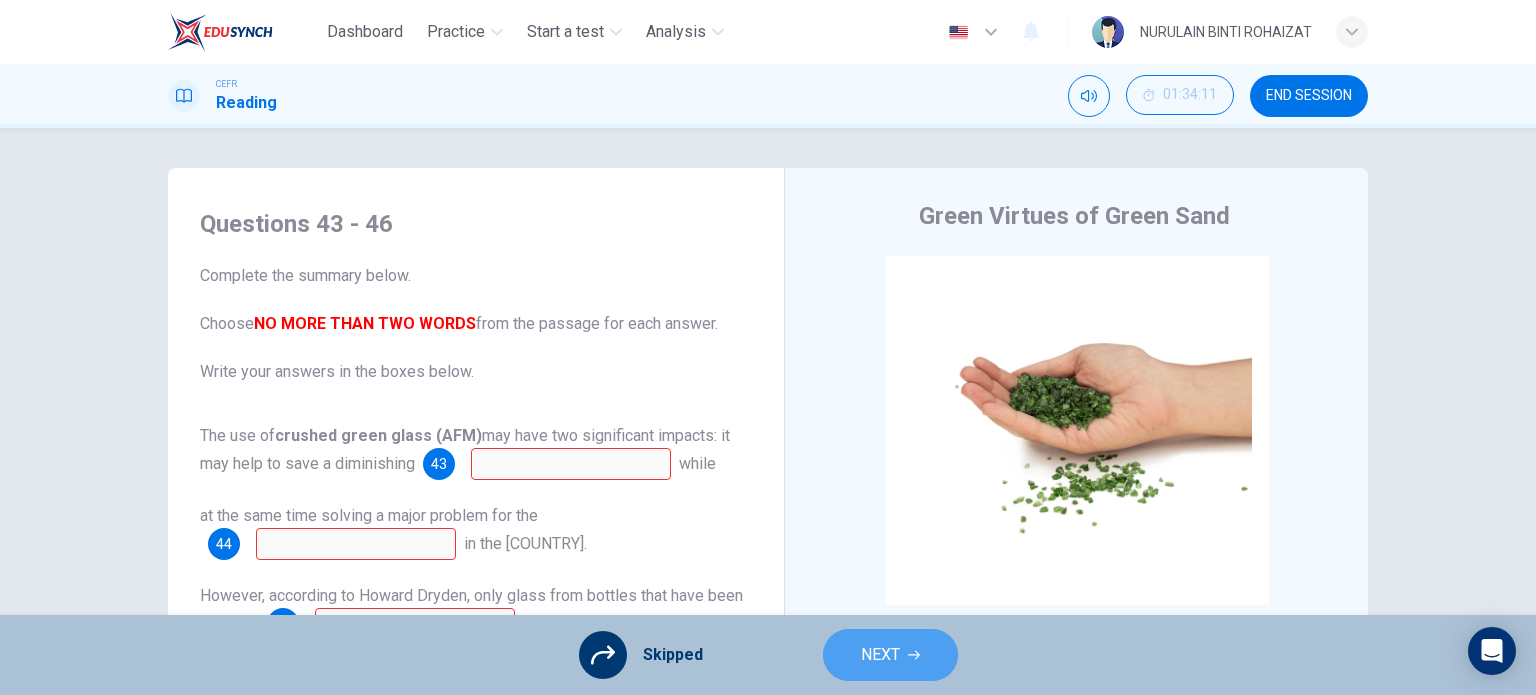 click on "NEXT" at bounding box center (880, 655) 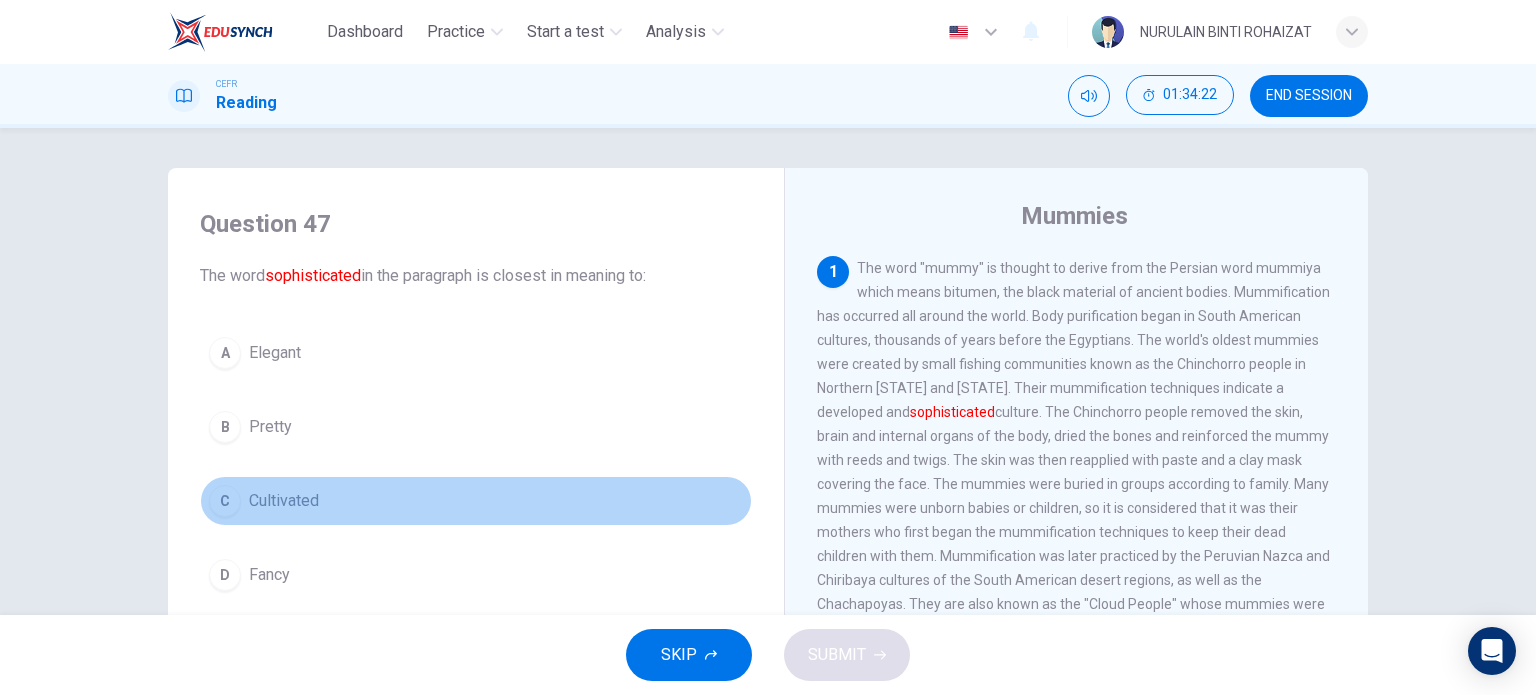 click on "Cultivated" at bounding box center (275, 353) 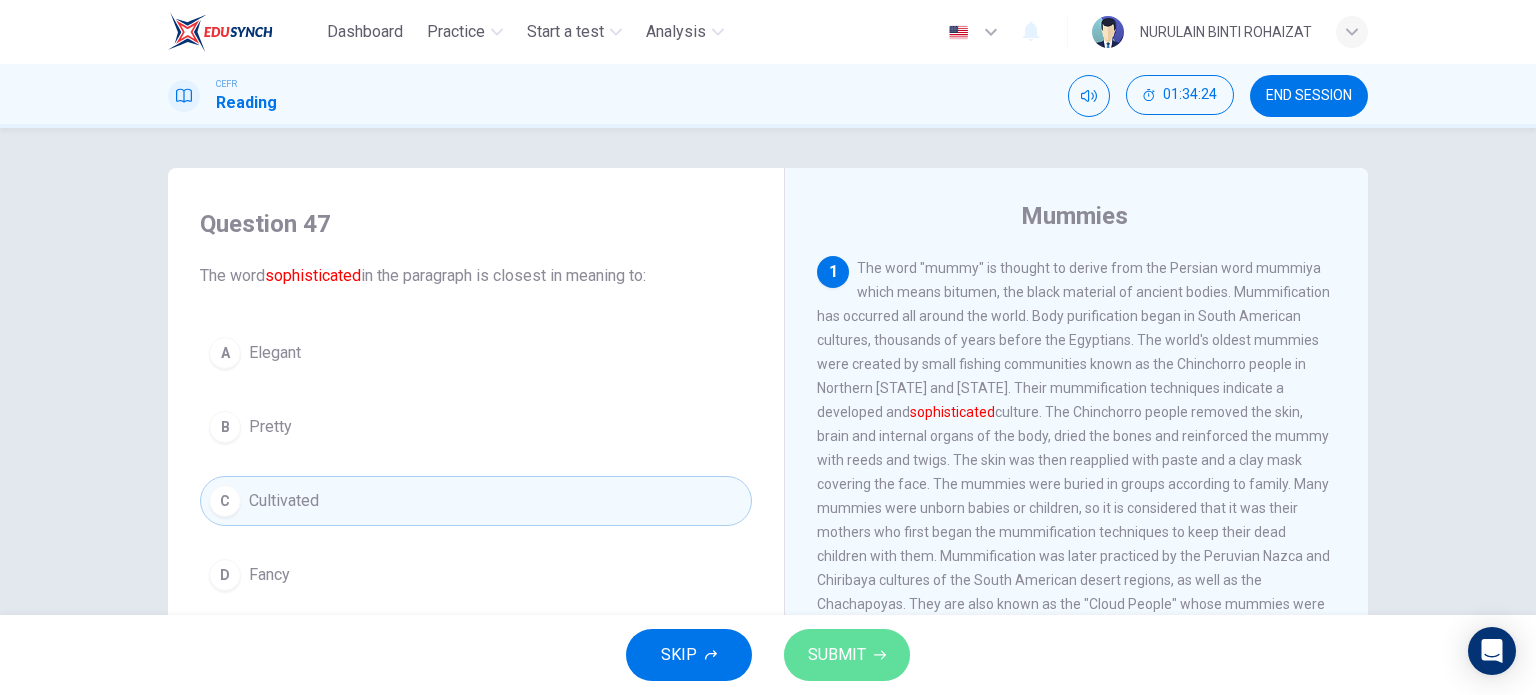 click on "SUBMIT" at bounding box center (847, 655) 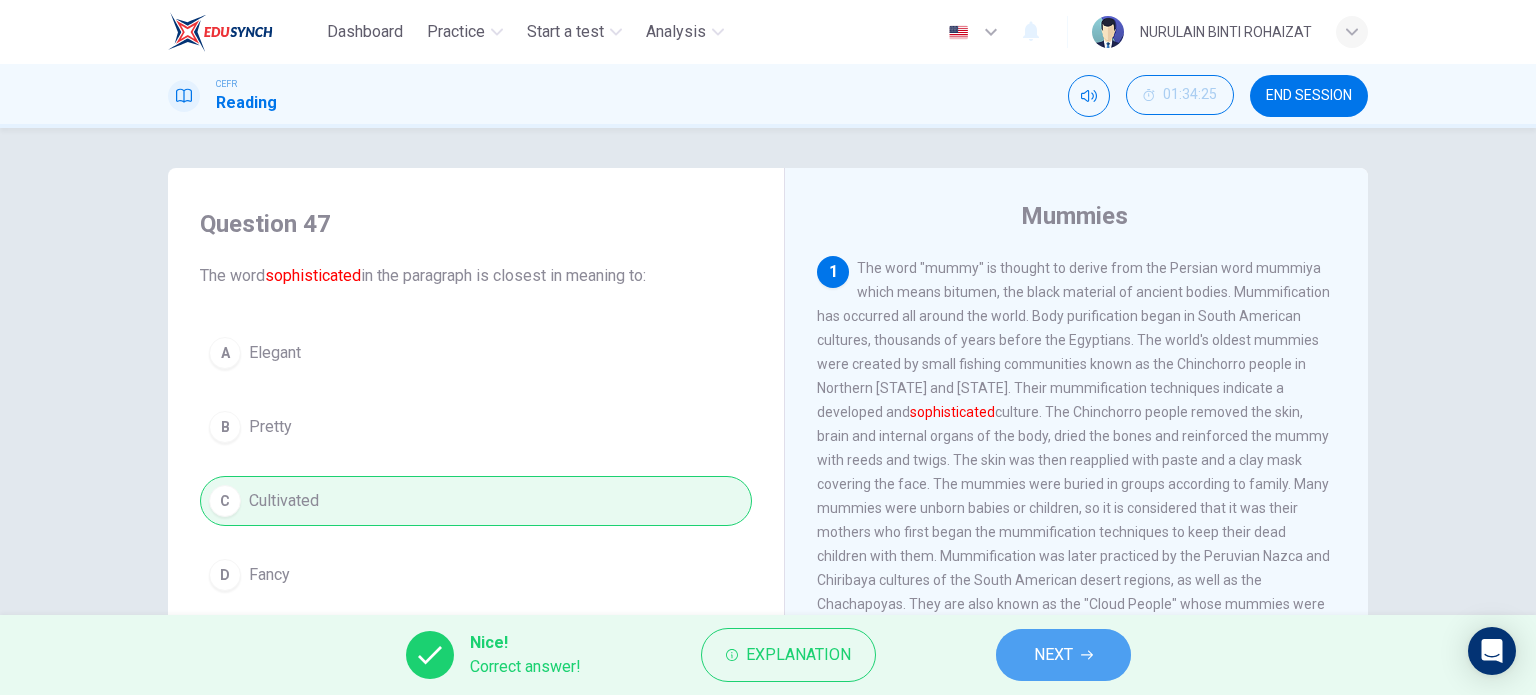 click on "NEXT" at bounding box center [1053, 655] 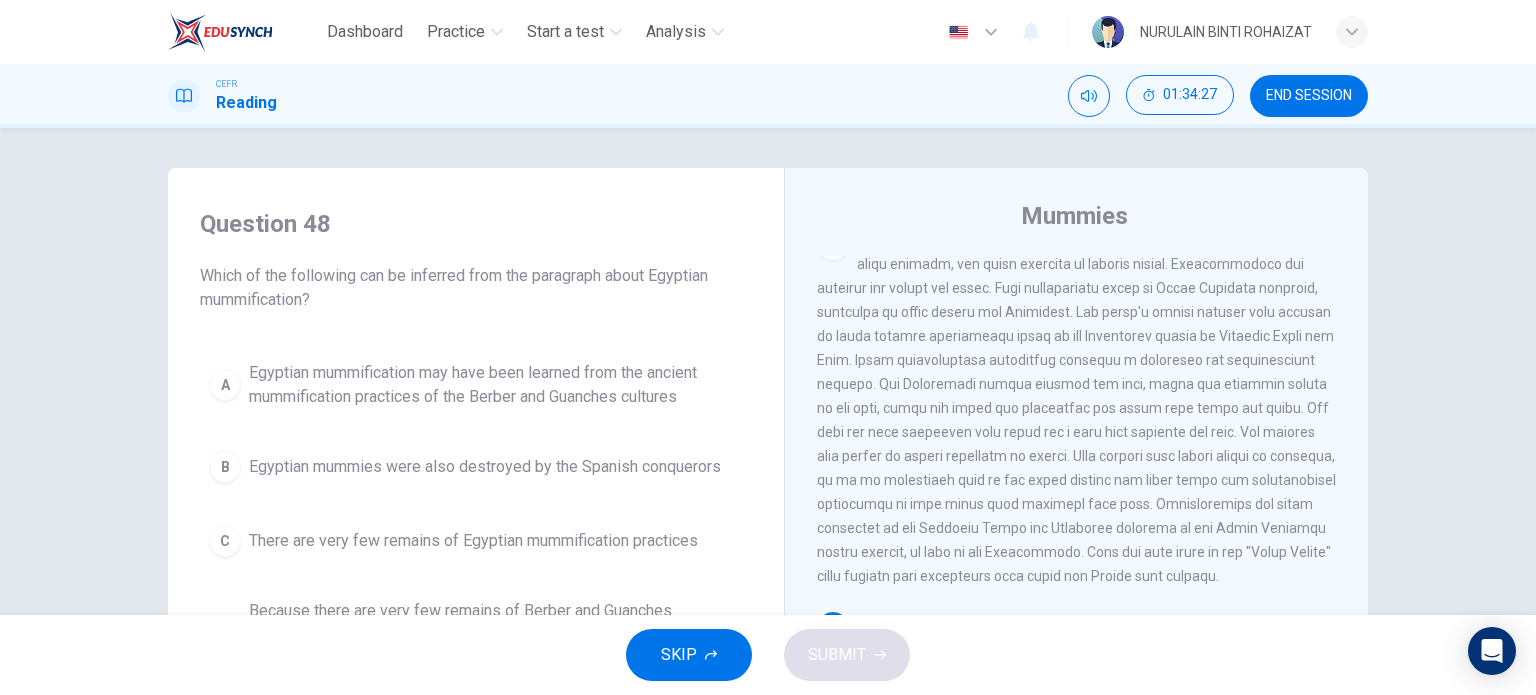 scroll, scrollTop: 0, scrollLeft: 0, axis: both 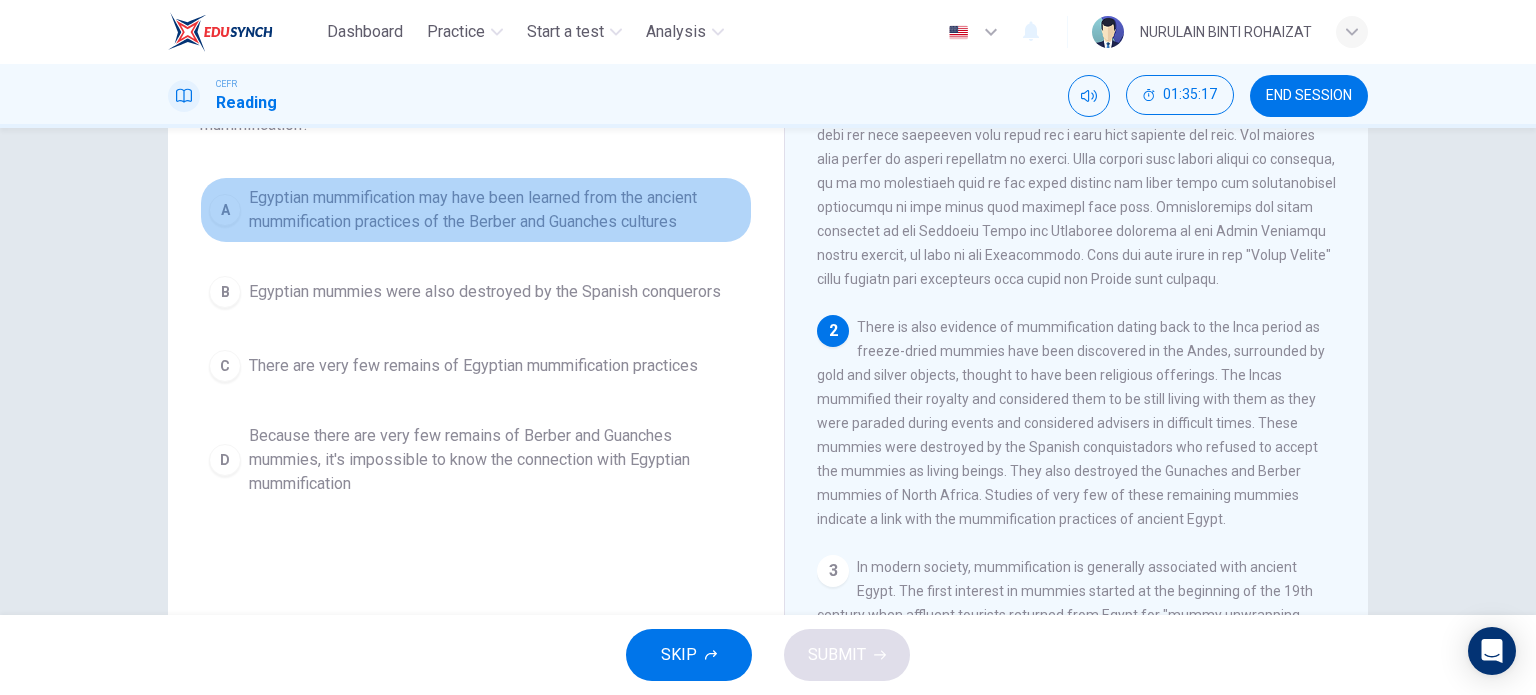 click on "Egyptian mummification may have been learned from the ancient mummification practices of the Berber and Guanches cultures" at bounding box center (496, 210) 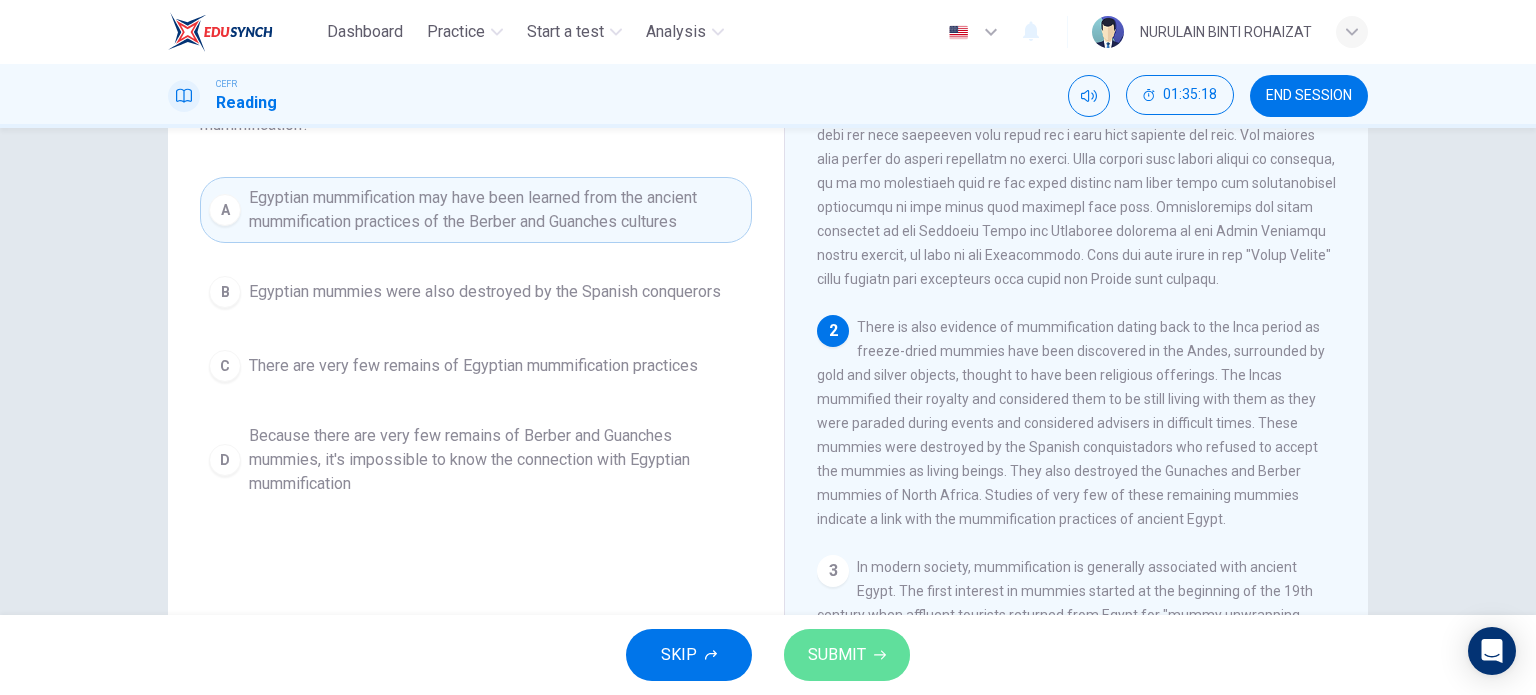 click on "SUBMIT" at bounding box center (837, 655) 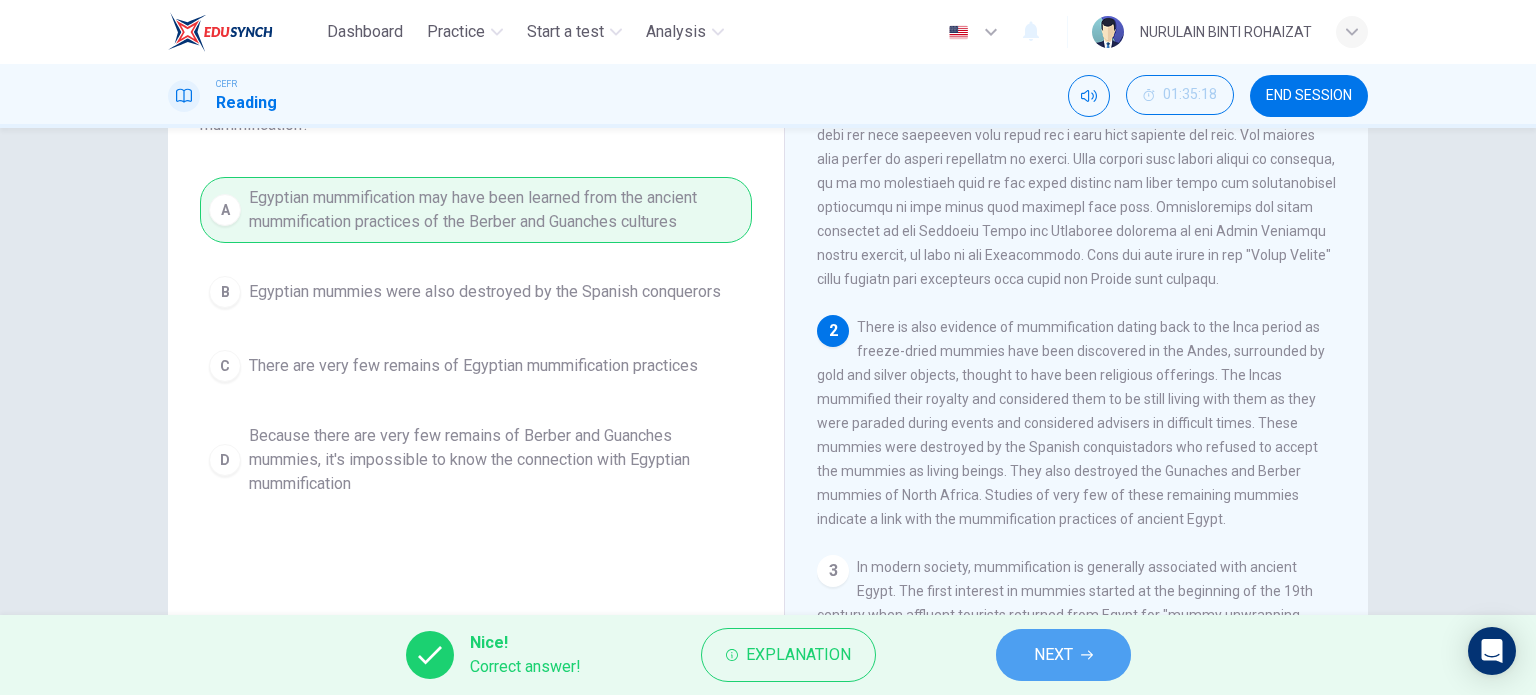click on "NEXT" at bounding box center [1063, 655] 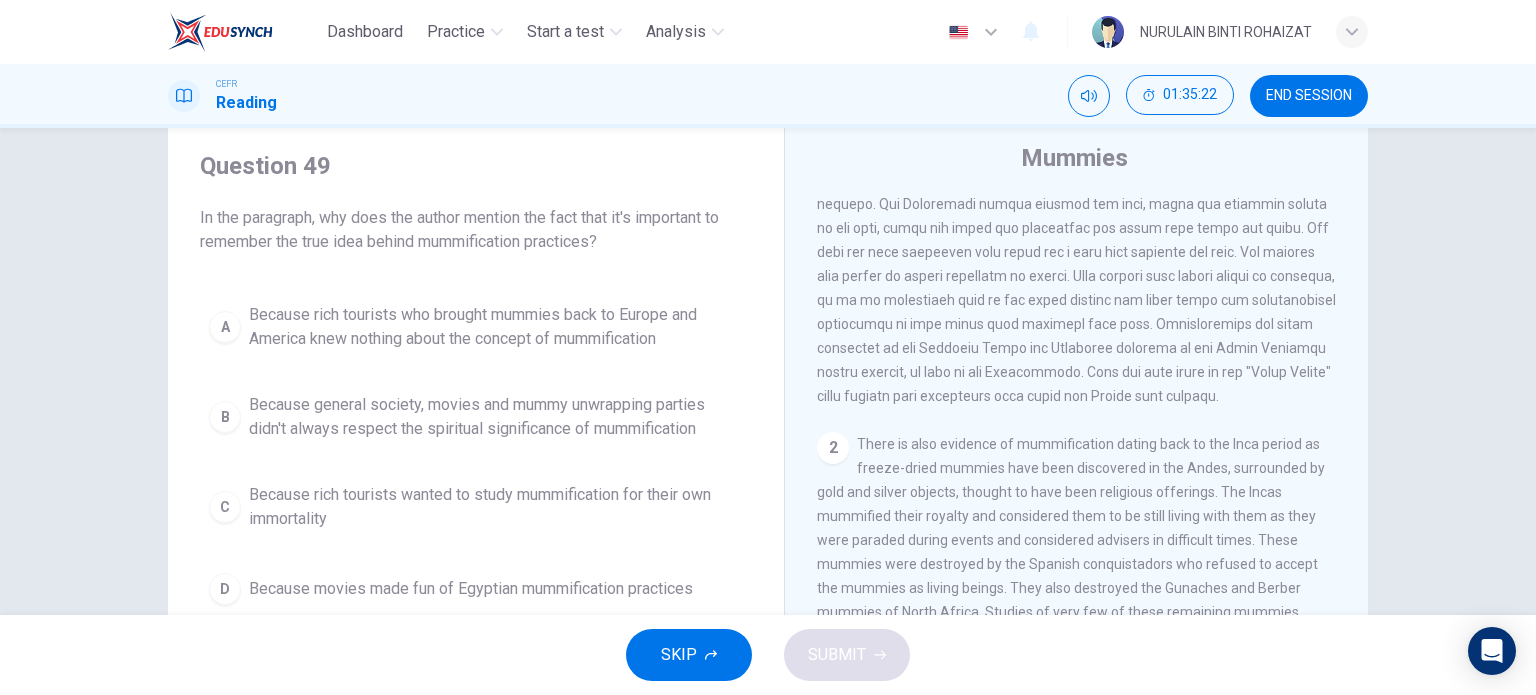 scroll, scrollTop: 59, scrollLeft: 0, axis: vertical 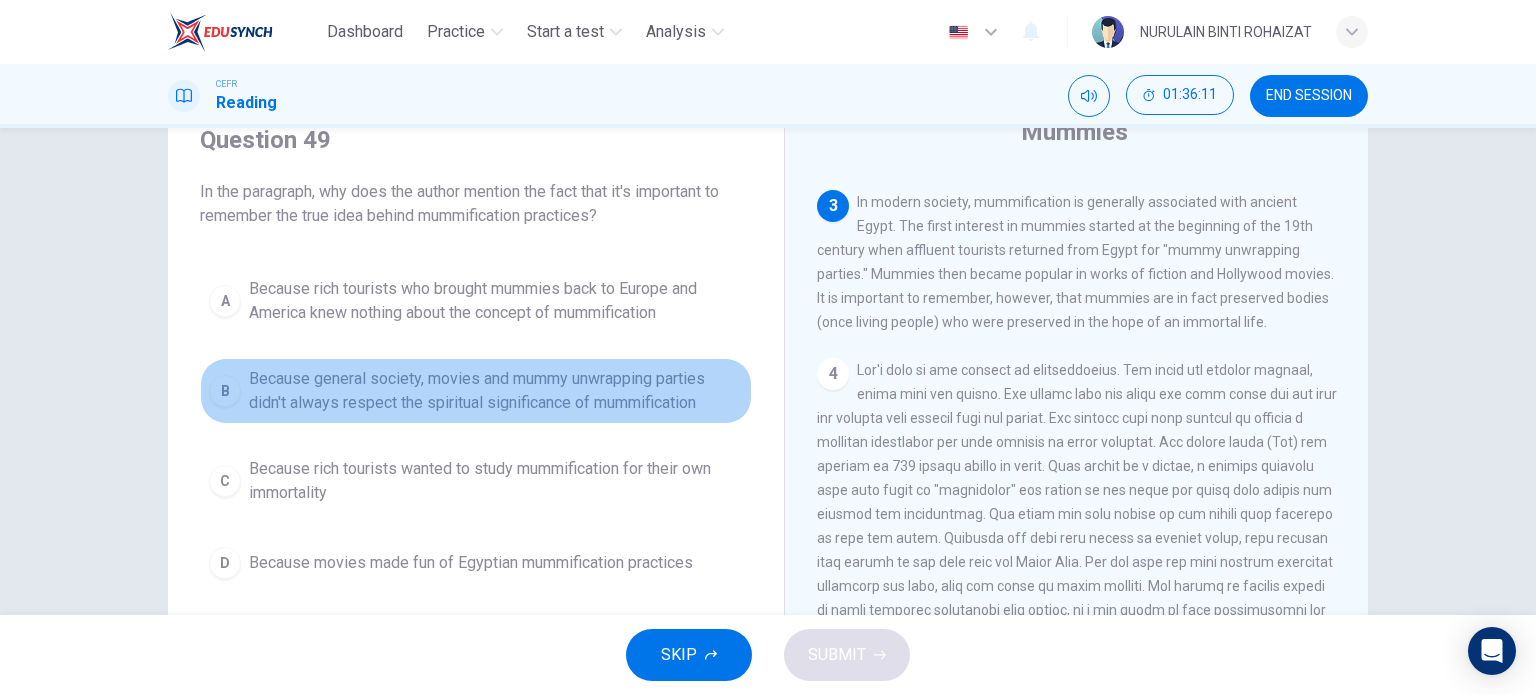 click on "Because general society, movies and mummy unwrapping parties didn't always respect the spiritual significance of mummification" at bounding box center (496, 301) 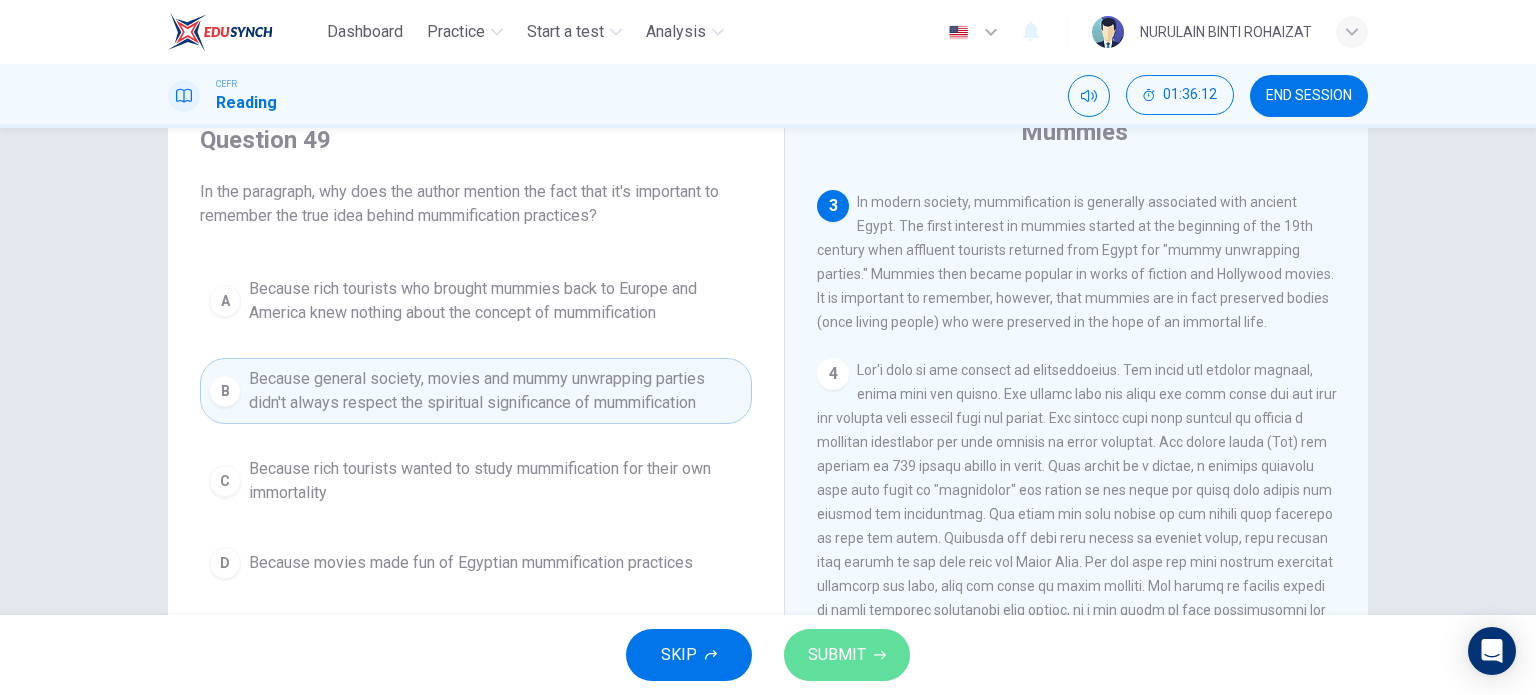 click on "SUBMIT" at bounding box center [847, 655] 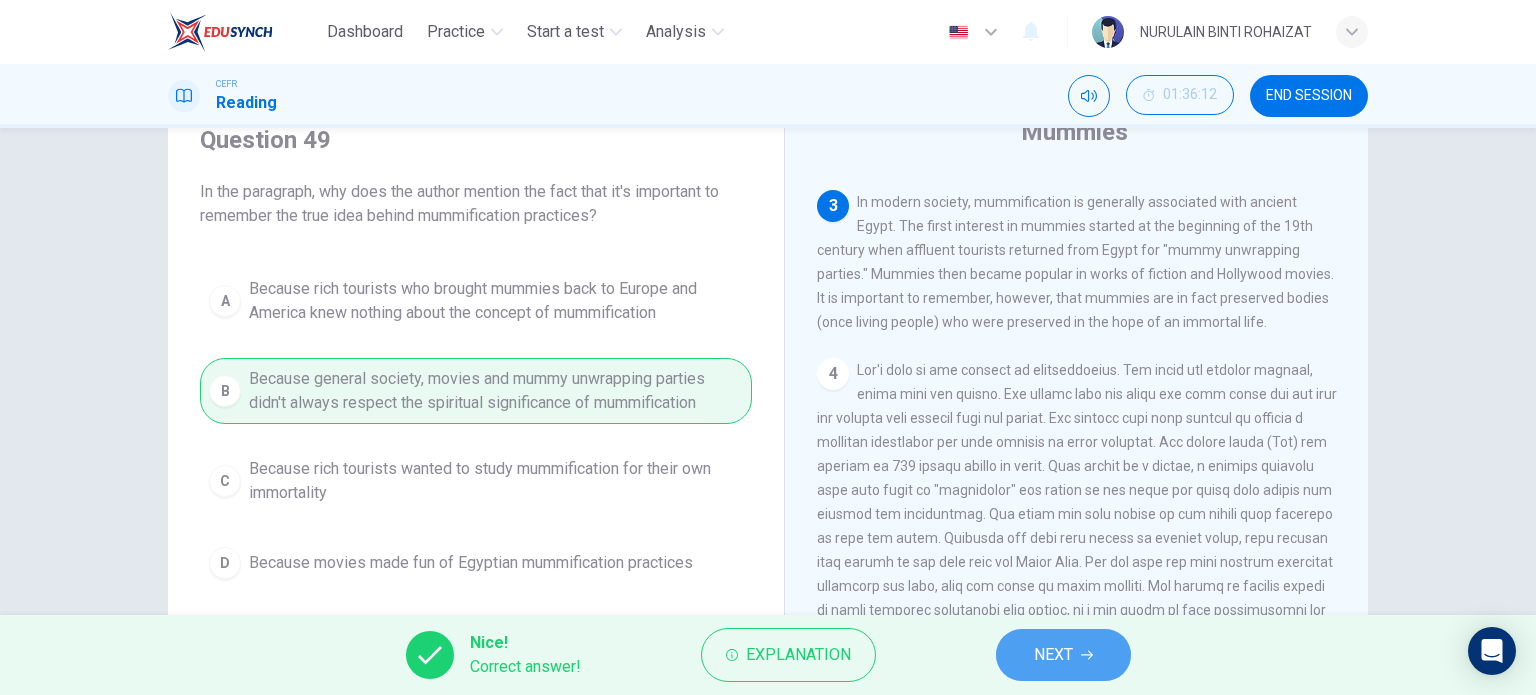click on "NEXT" at bounding box center (1053, 655) 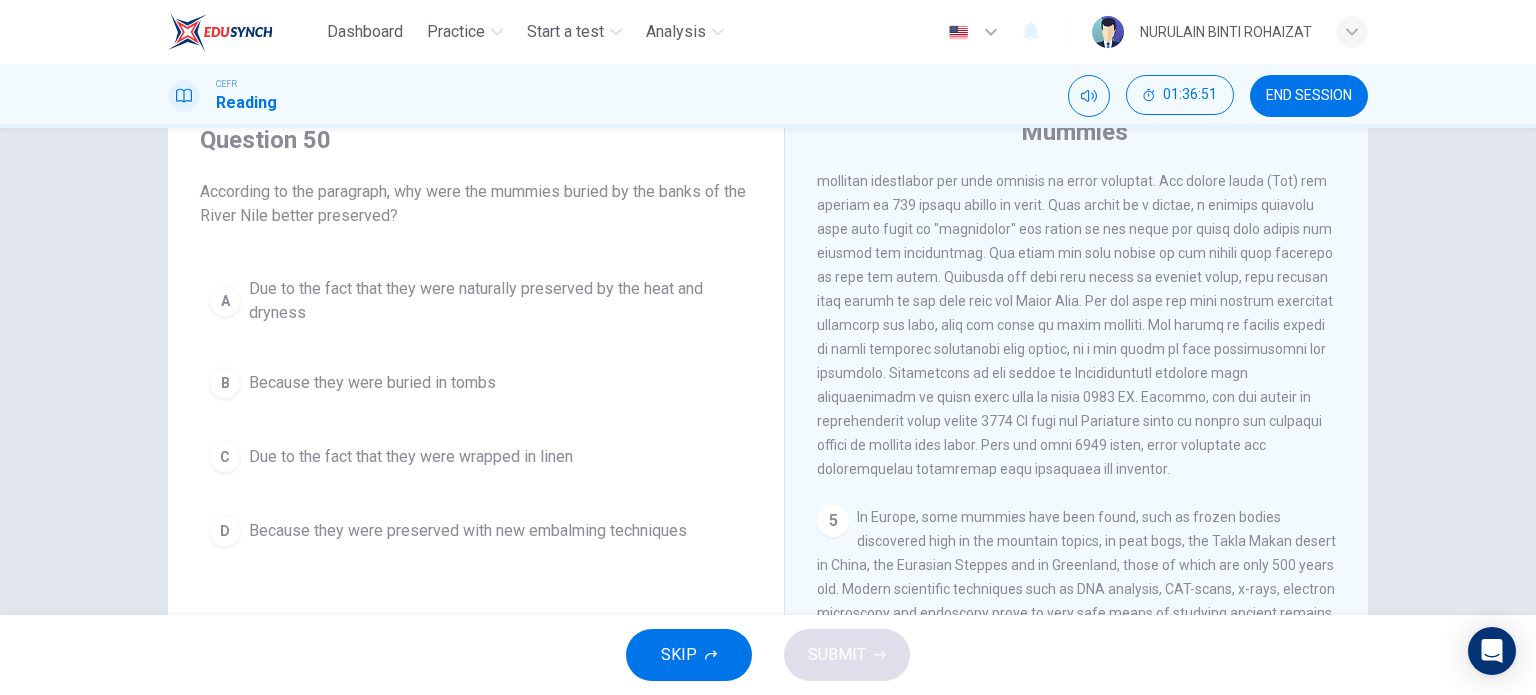 scroll, scrollTop: 868, scrollLeft: 0, axis: vertical 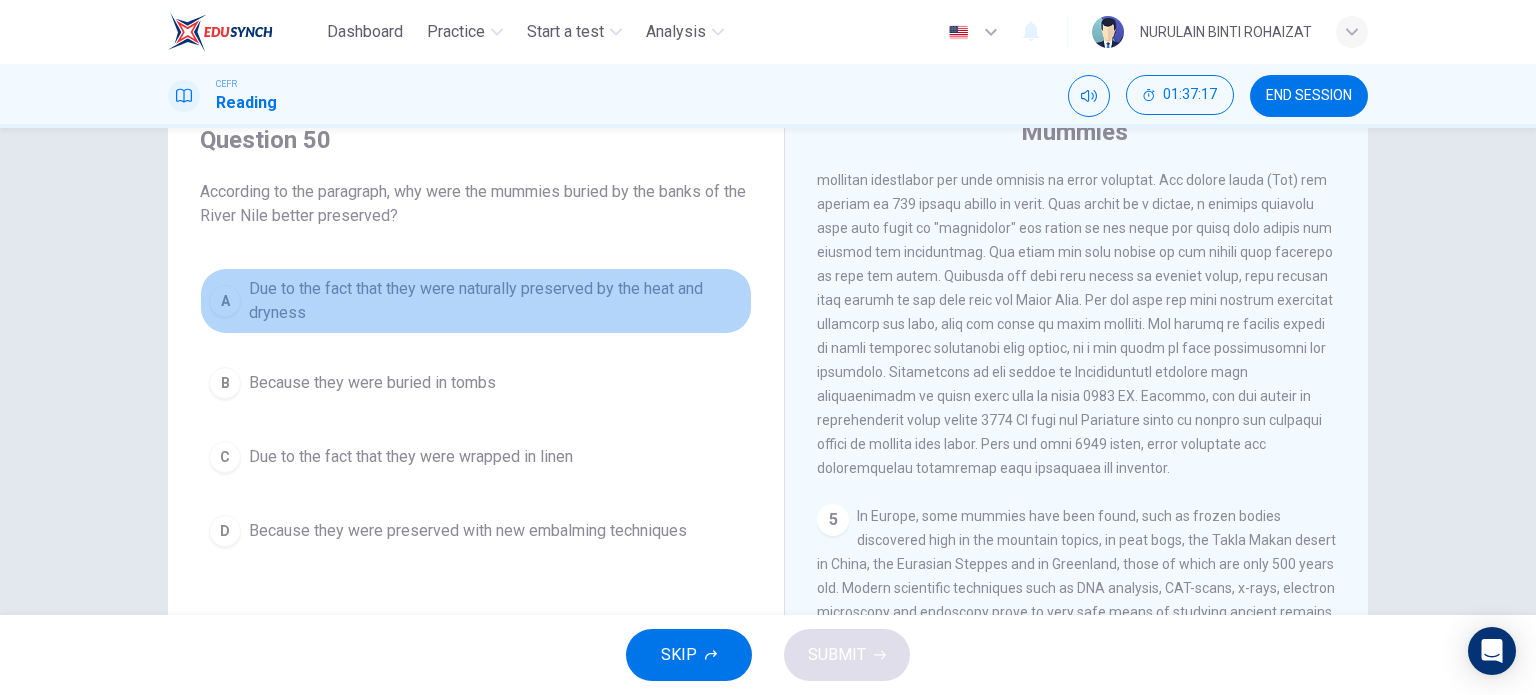 click on "Due to the fact that they were naturally preserved by the heat and dryness" at bounding box center [496, 301] 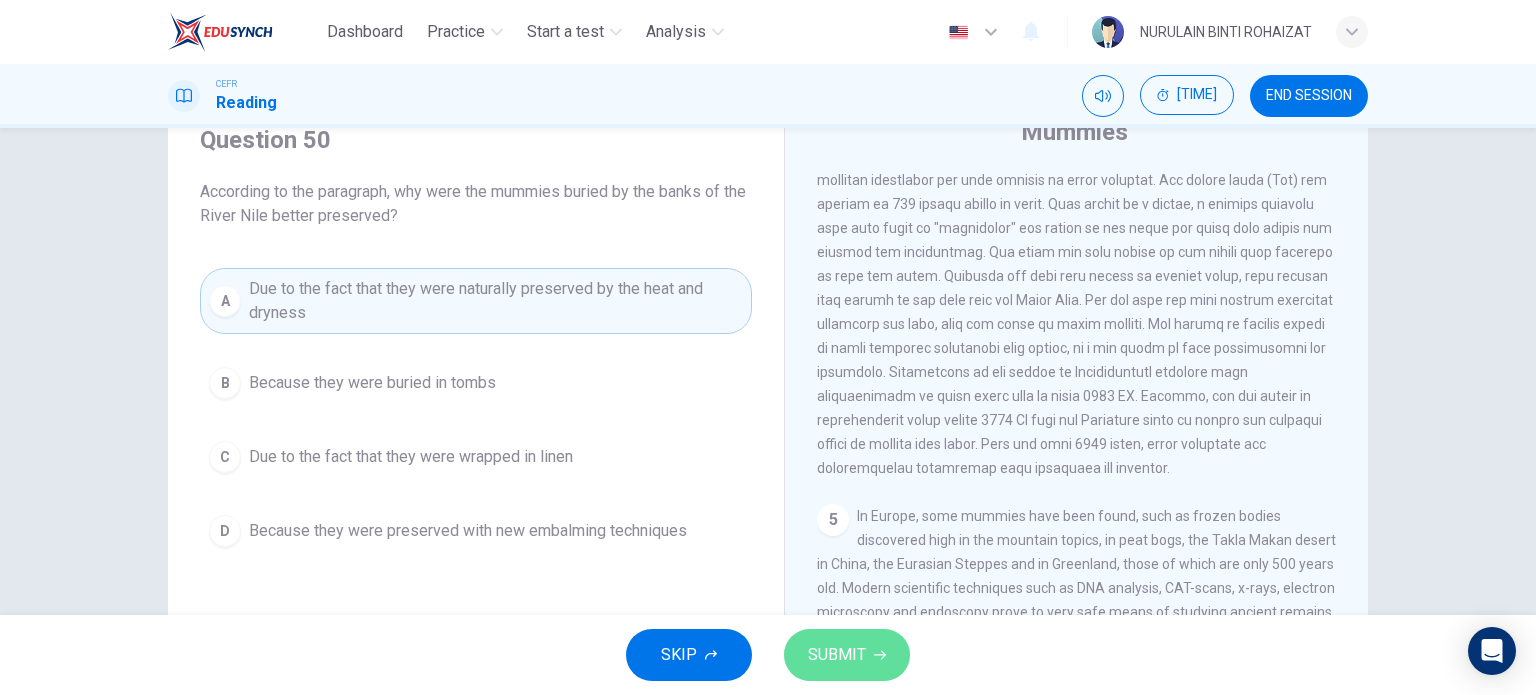 click on "SUBMIT" at bounding box center [837, 655] 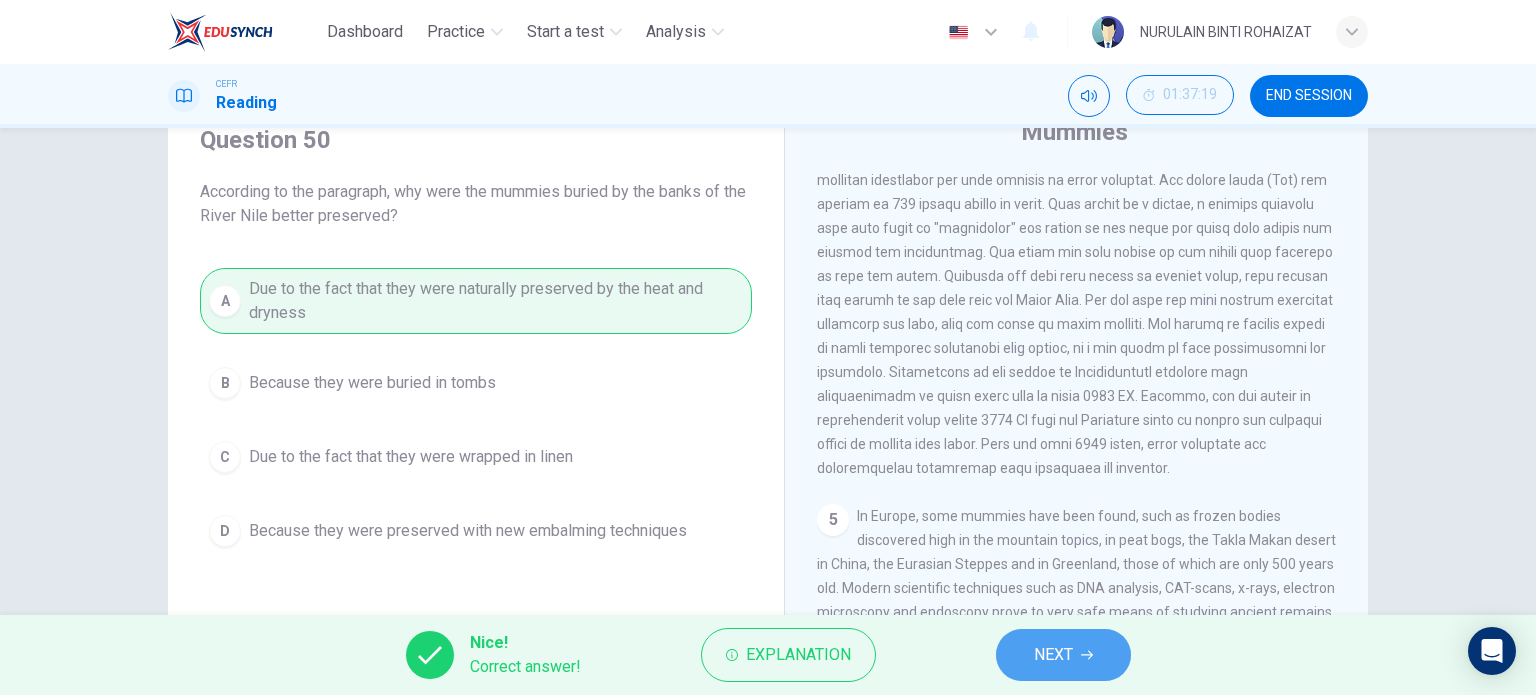 click on "NEXT" at bounding box center [1053, 655] 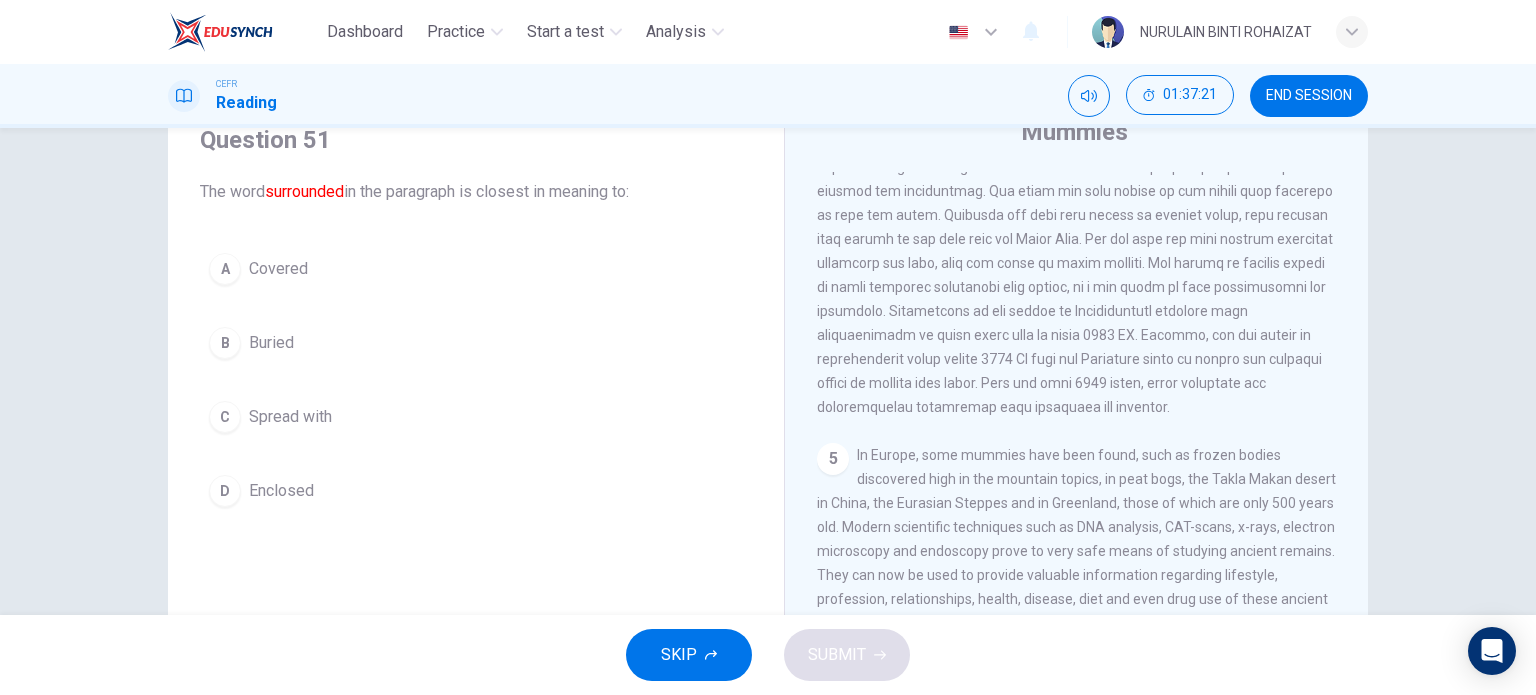 scroll, scrollTop: 1024, scrollLeft: 0, axis: vertical 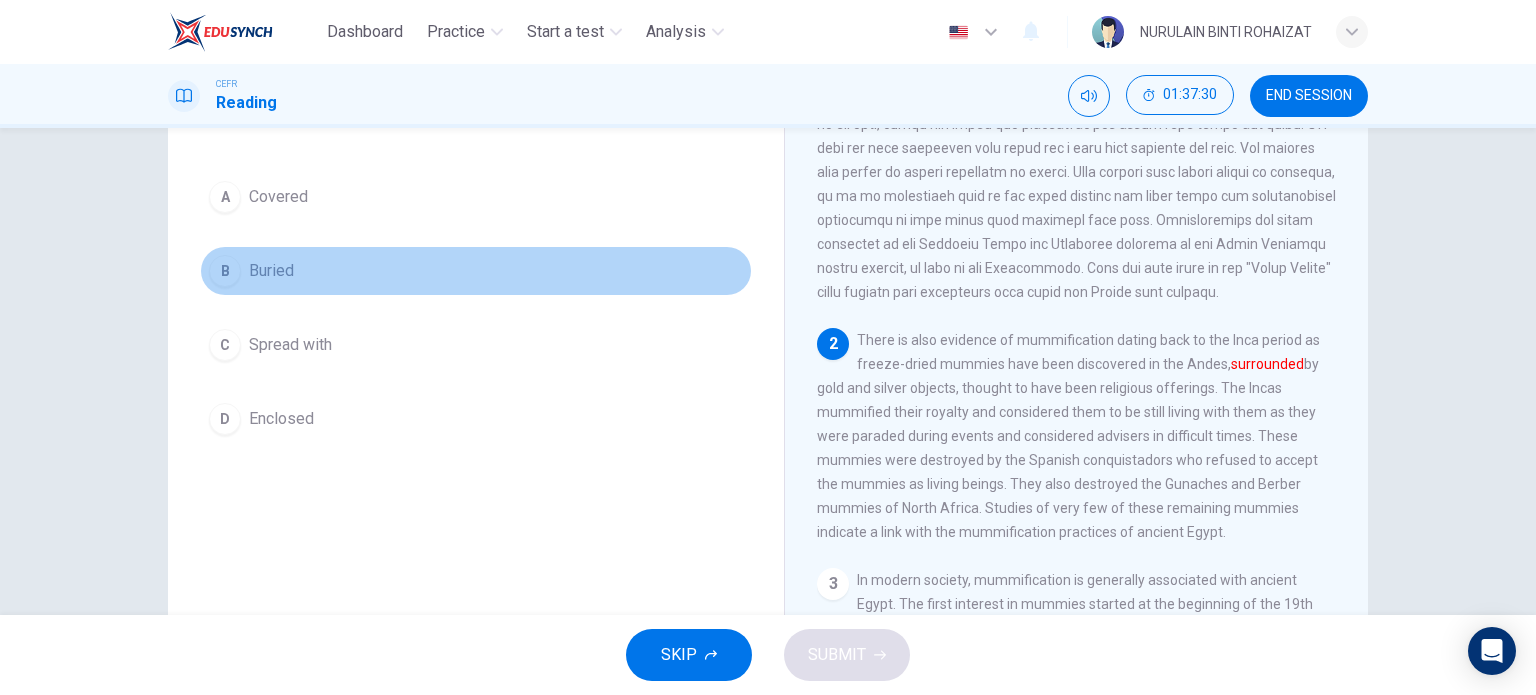 click on "B Buried" at bounding box center (476, 271) 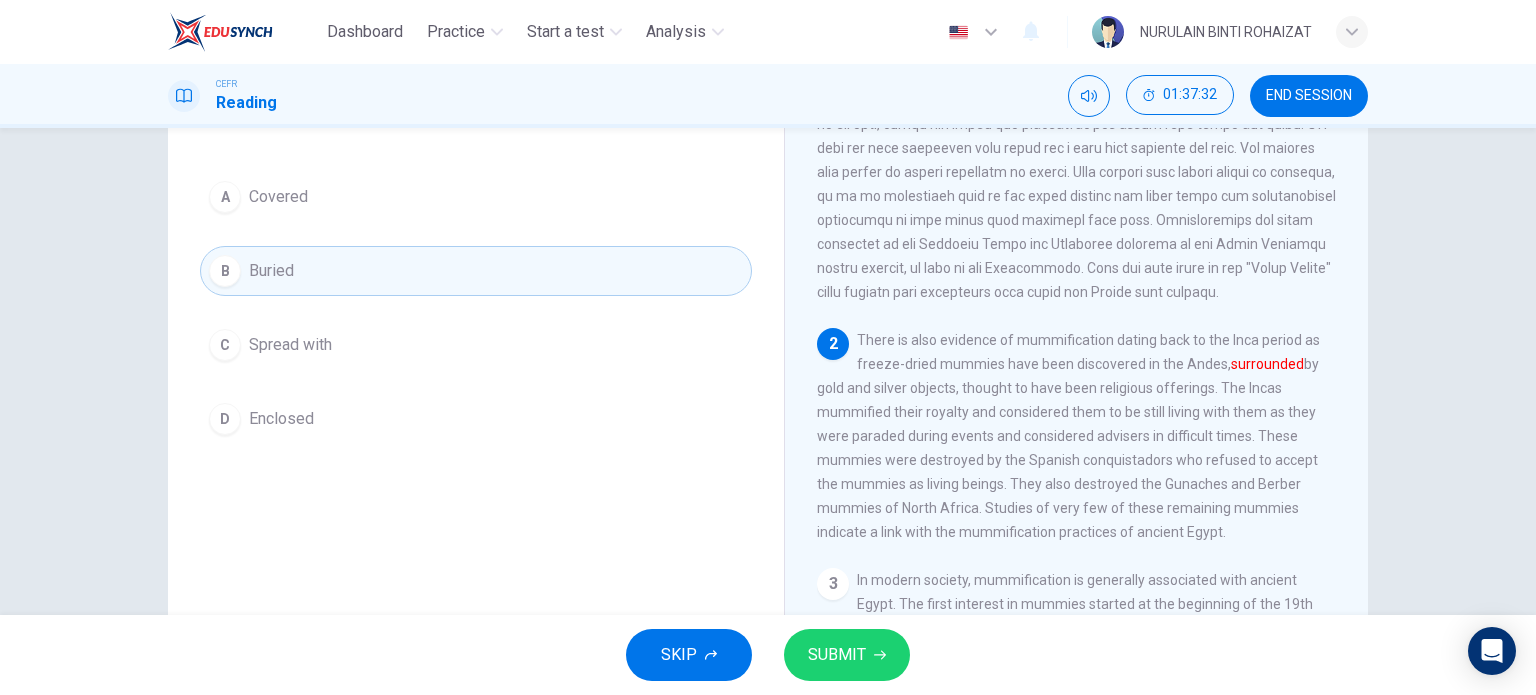 click on "A Covered" at bounding box center [476, 197] 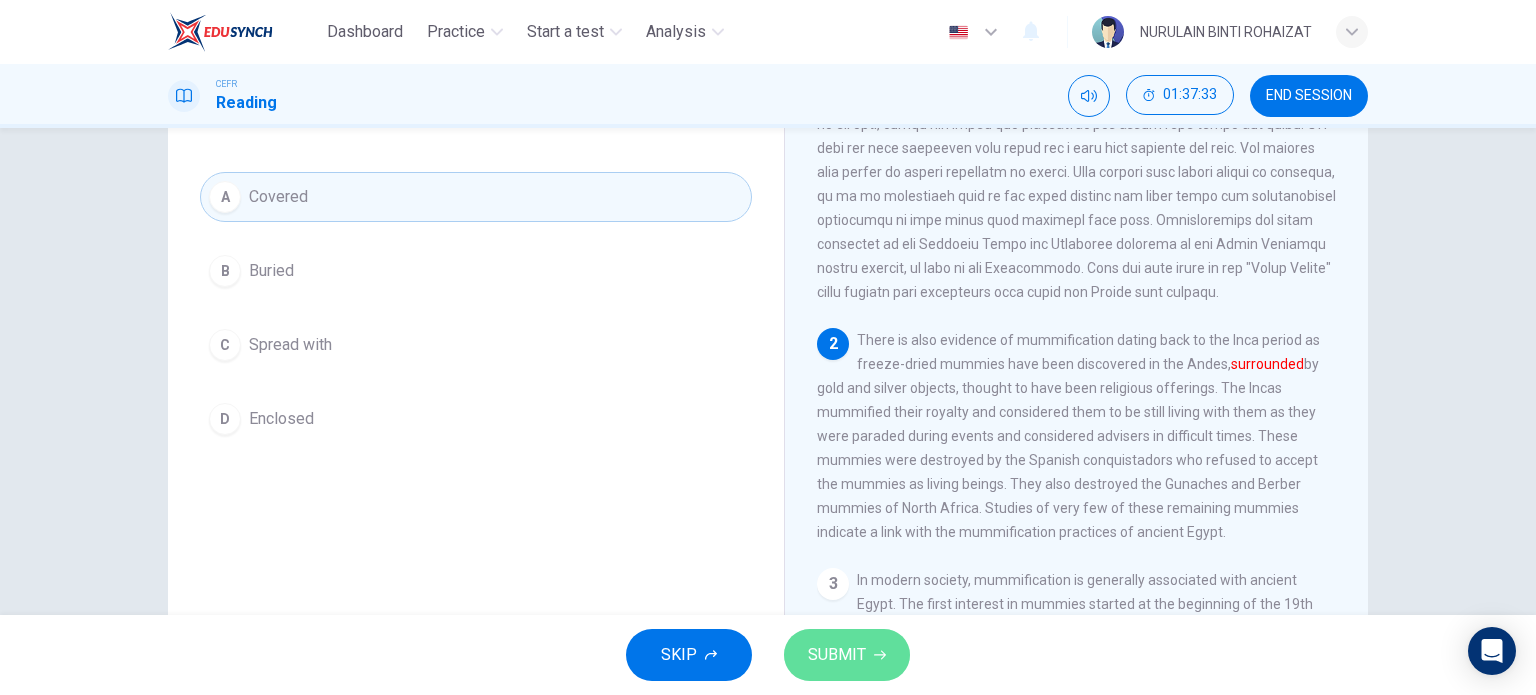 click on "SUBMIT" at bounding box center (847, 655) 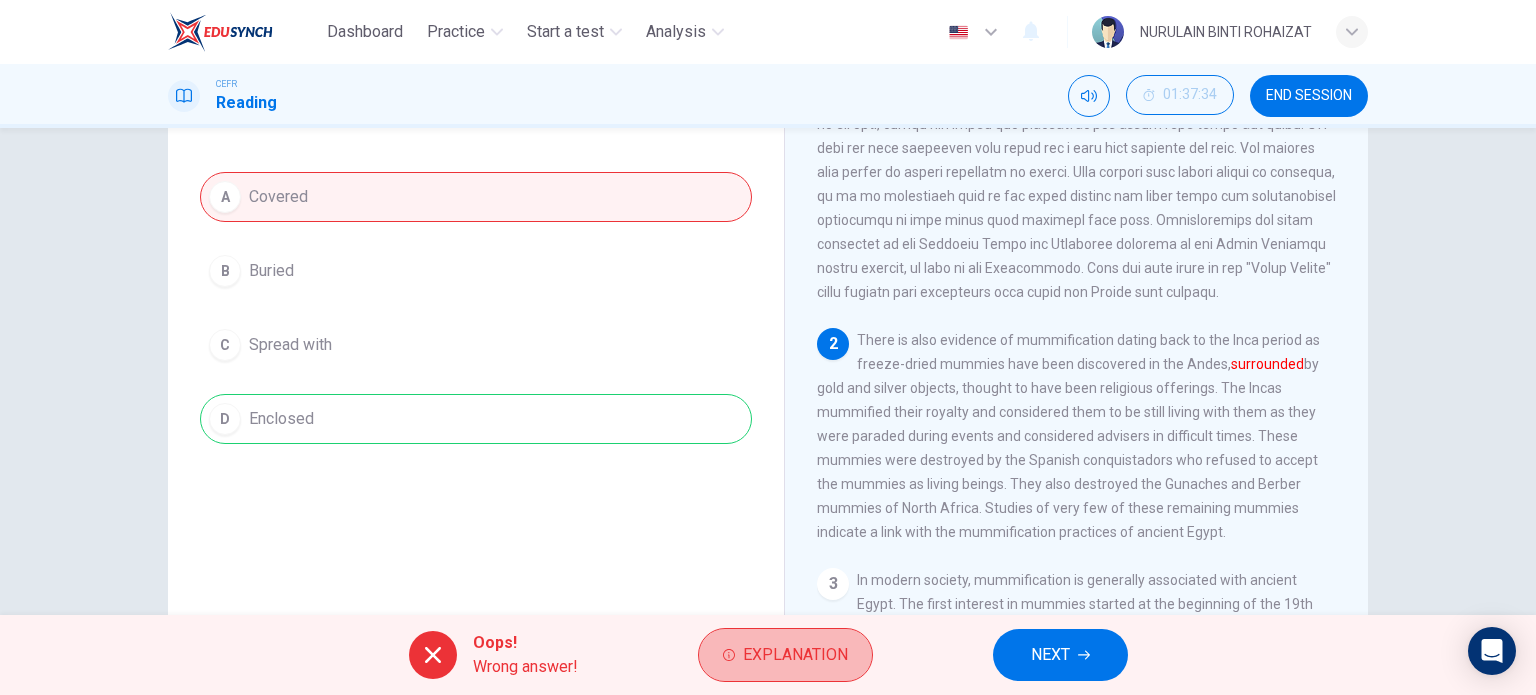 click on "Explanation" at bounding box center [795, 655] 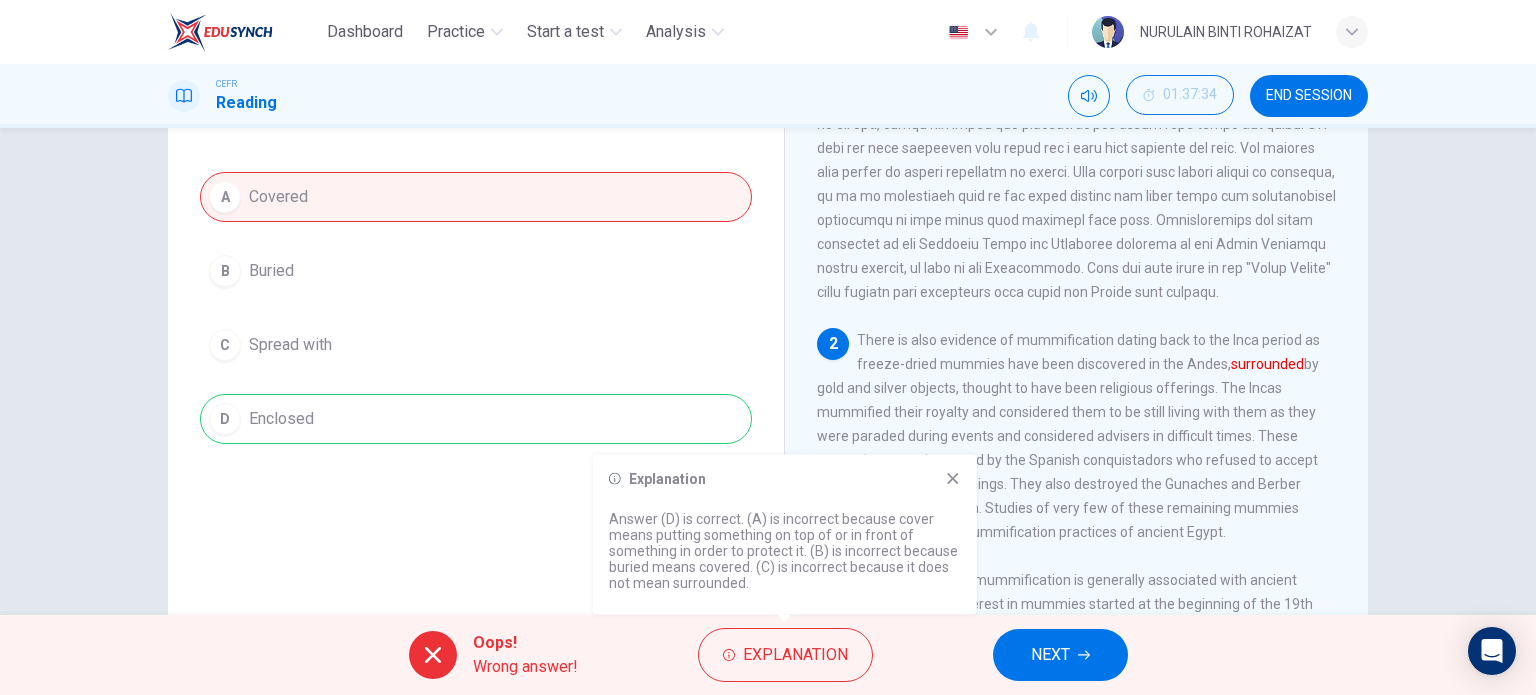 click at bounding box center (952, 478) 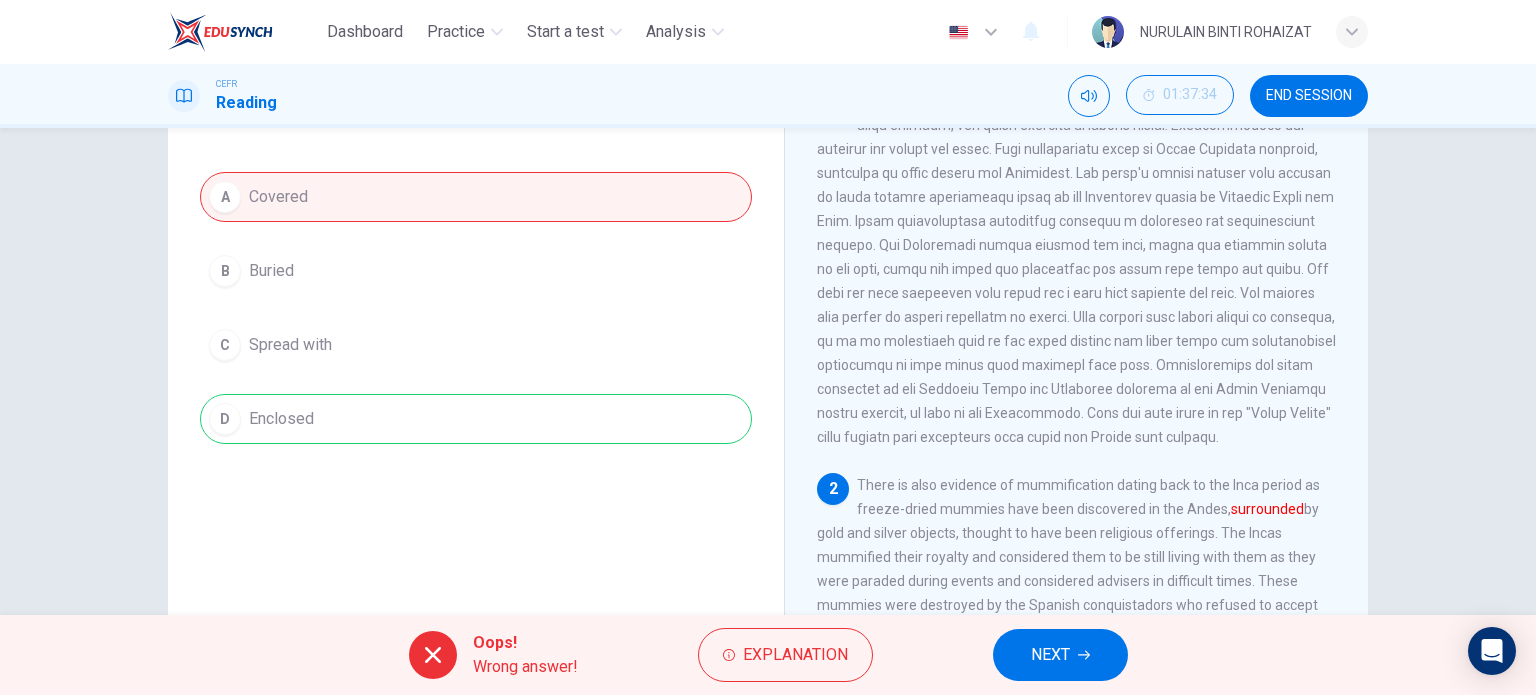 scroll, scrollTop: 0, scrollLeft: 0, axis: both 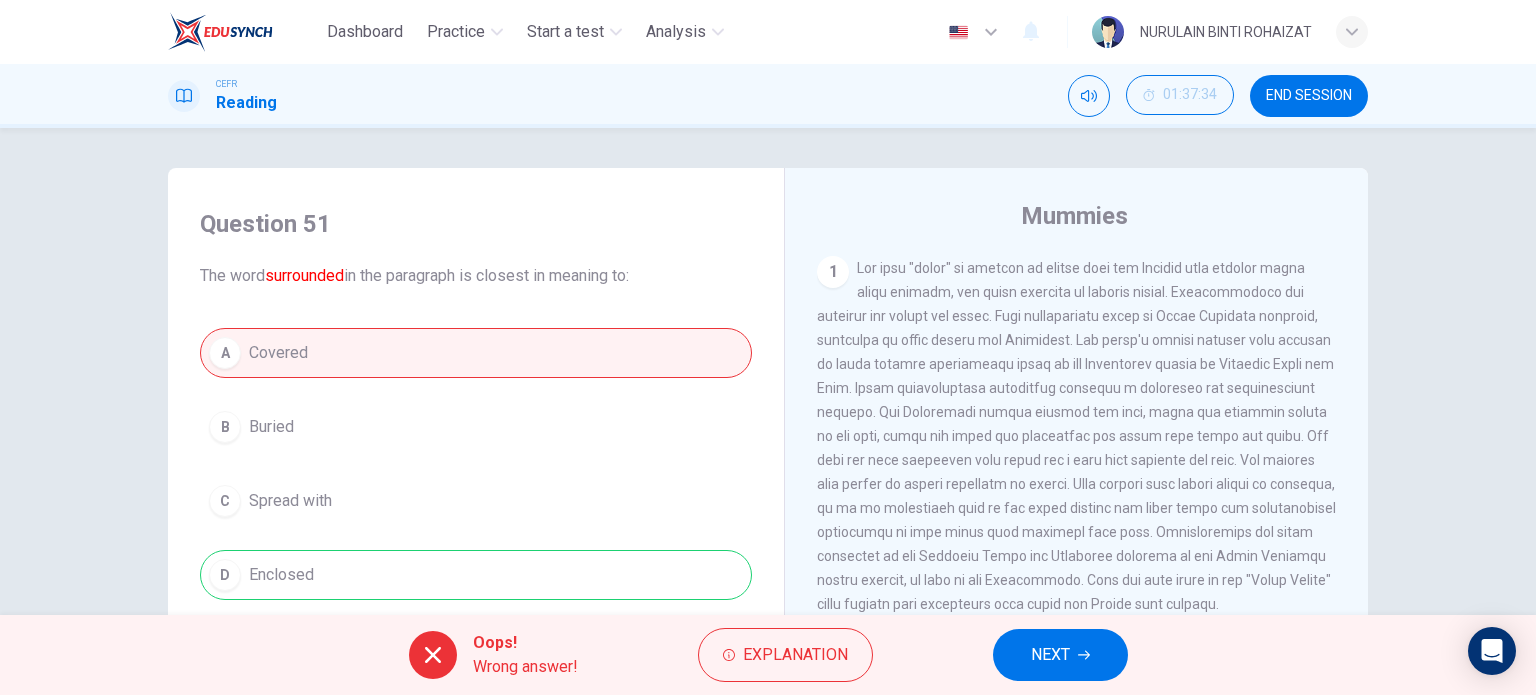 click on "NEXT" at bounding box center [1060, 655] 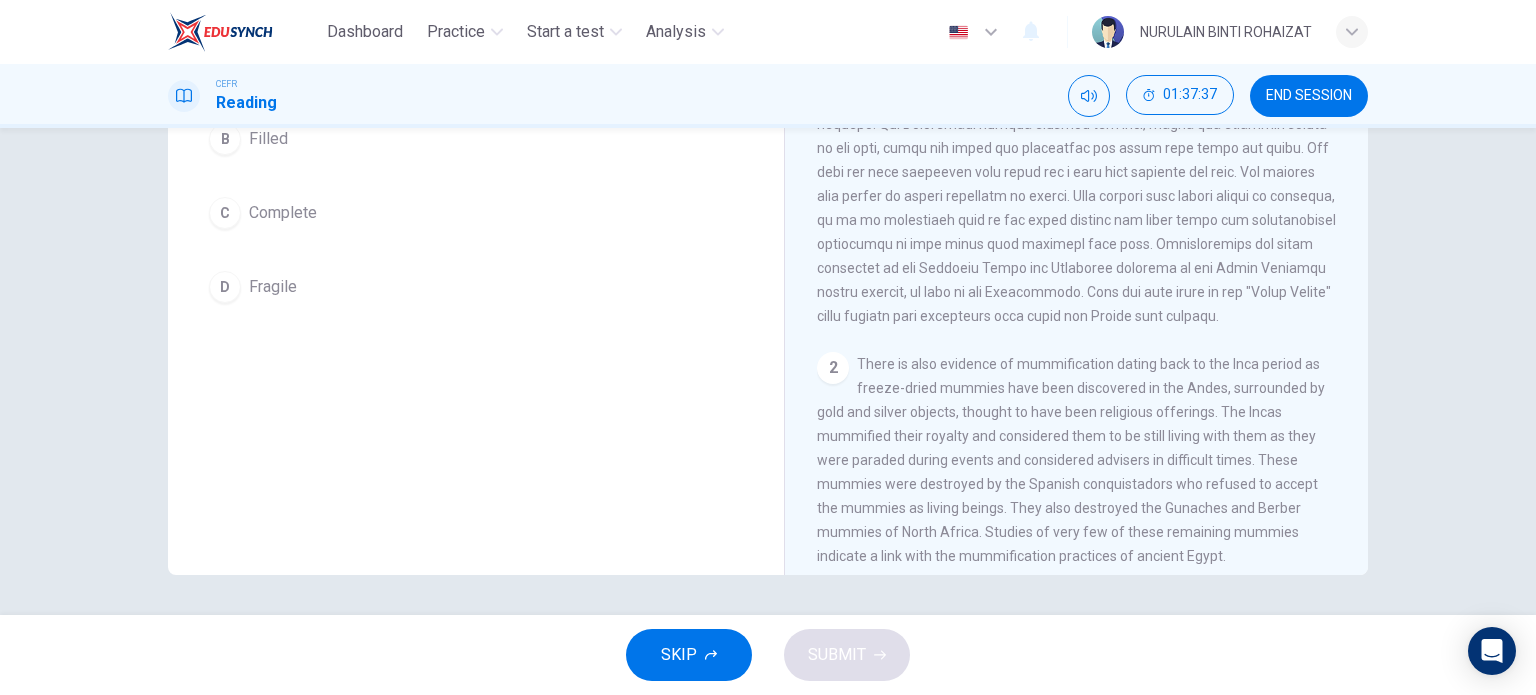 scroll, scrollTop: 0, scrollLeft: 0, axis: both 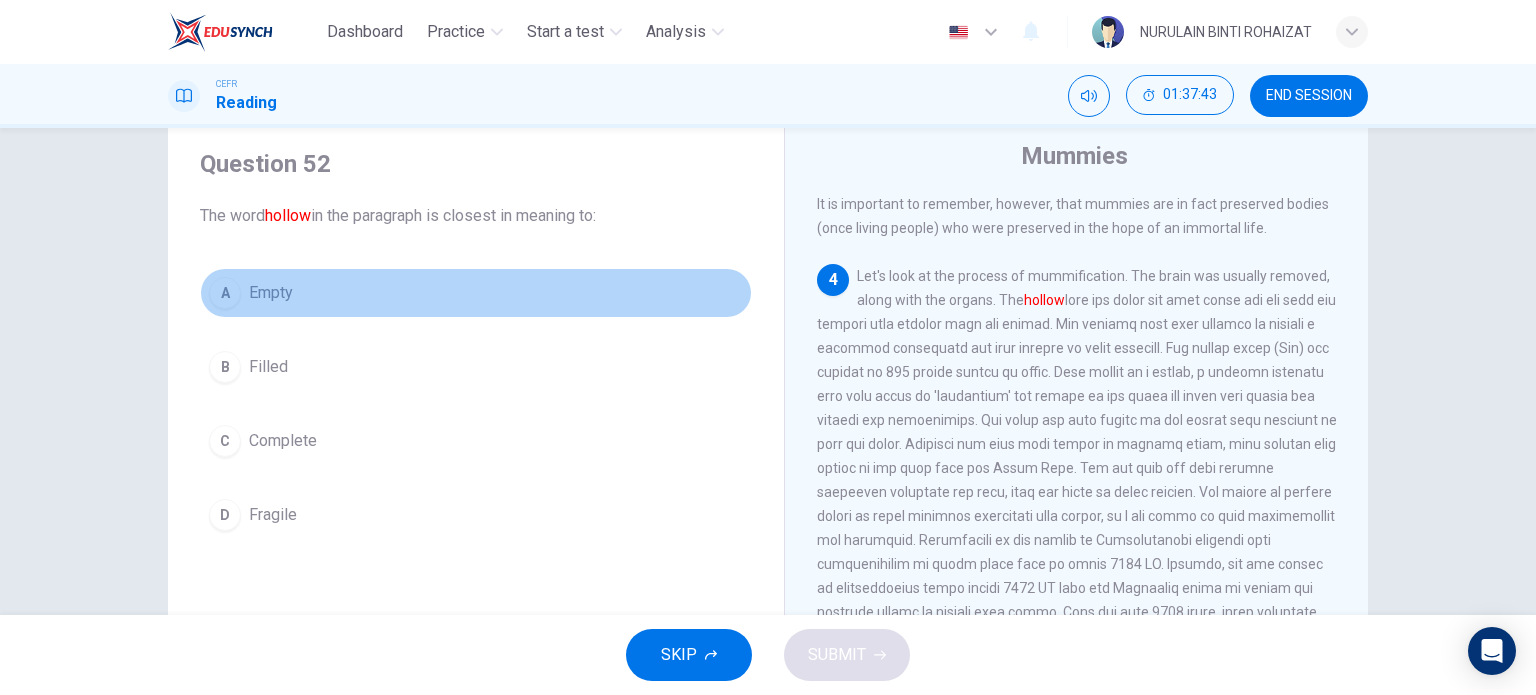 click on "A Empty" at bounding box center (476, 293) 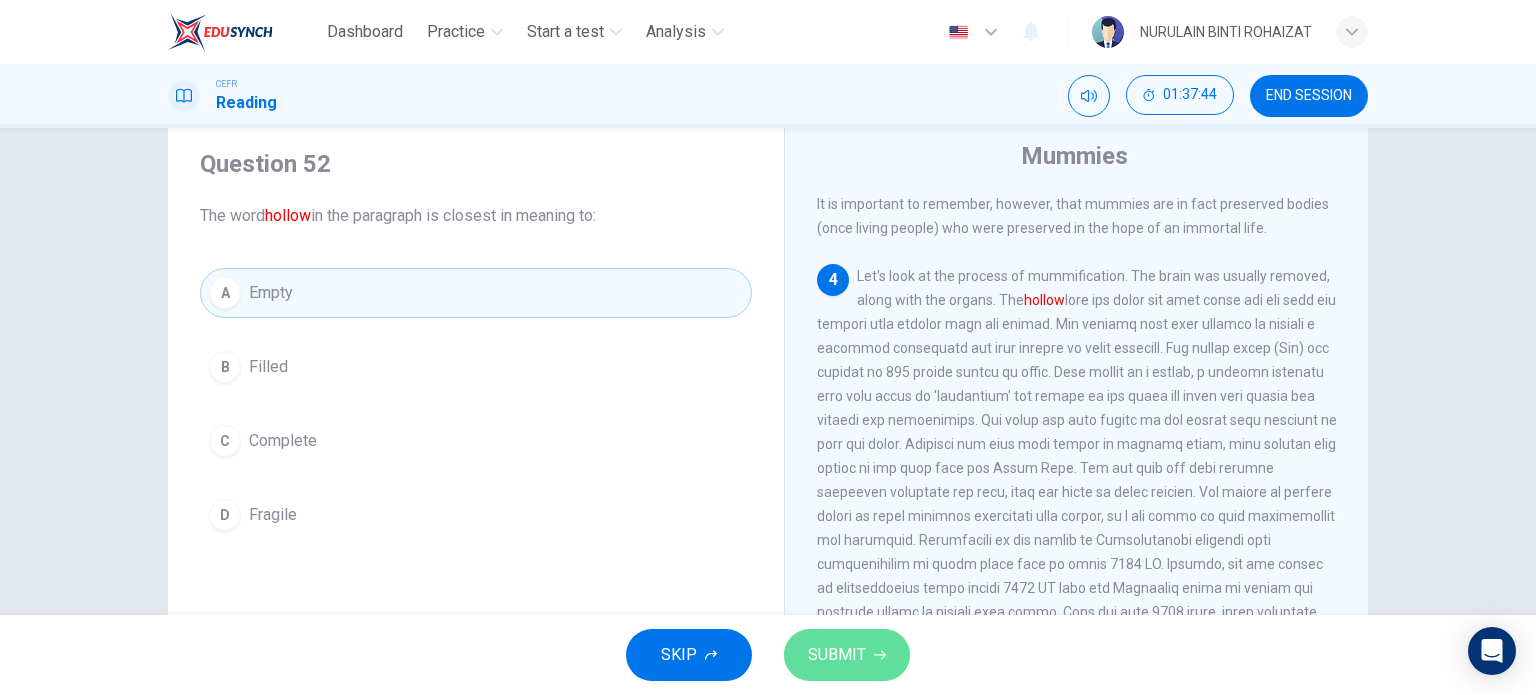 click on "SUBMIT" at bounding box center [837, 655] 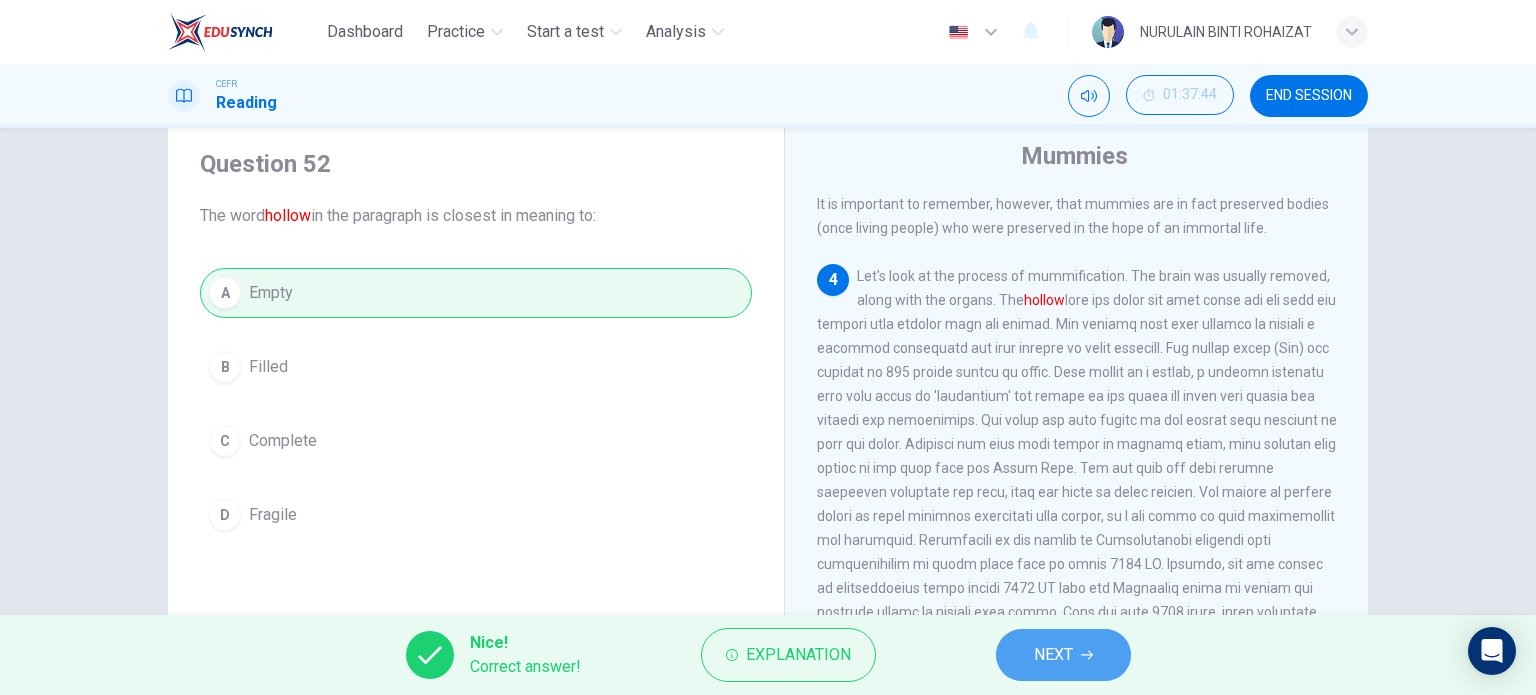 click on "NEXT" at bounding box center (1053, 655) 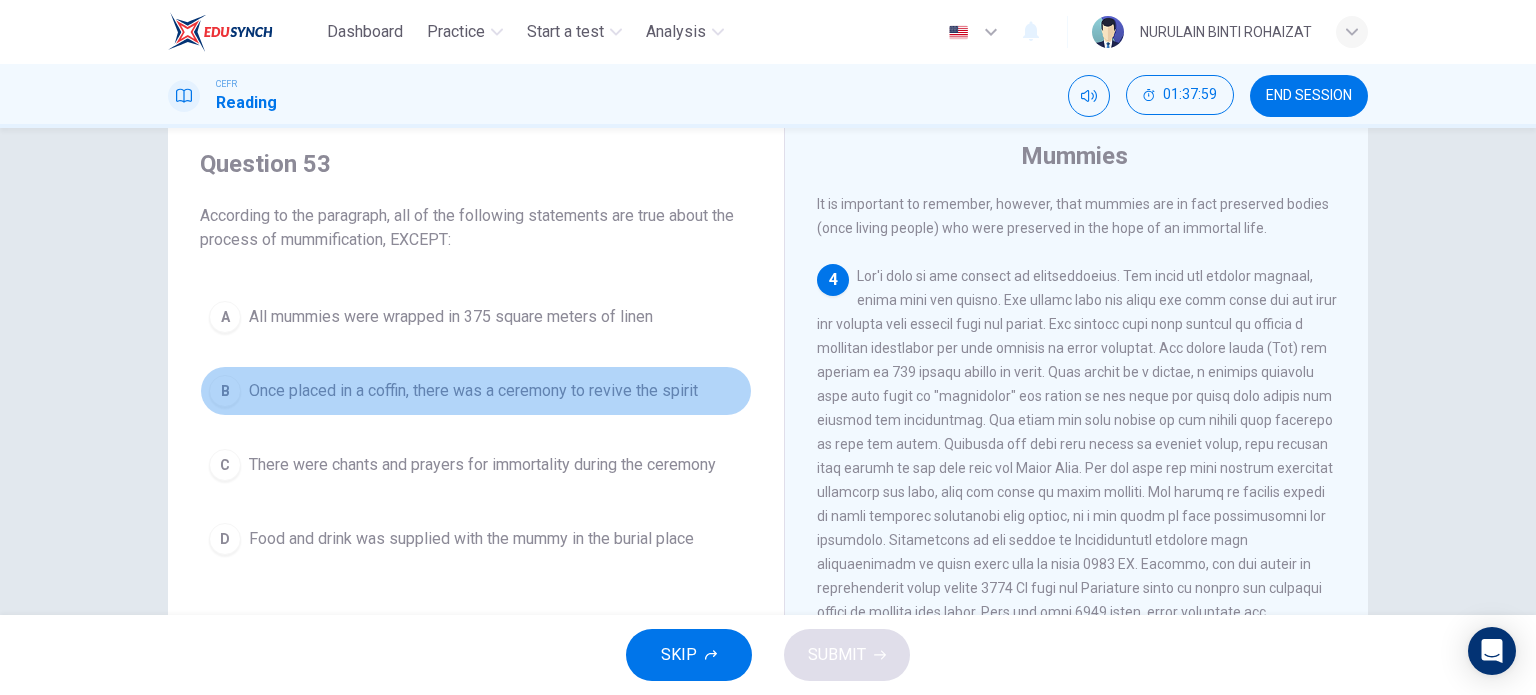 click on "B Once placed in a coffin, there was a ceremony to revive the spirit" at bounding box center [476, 391] 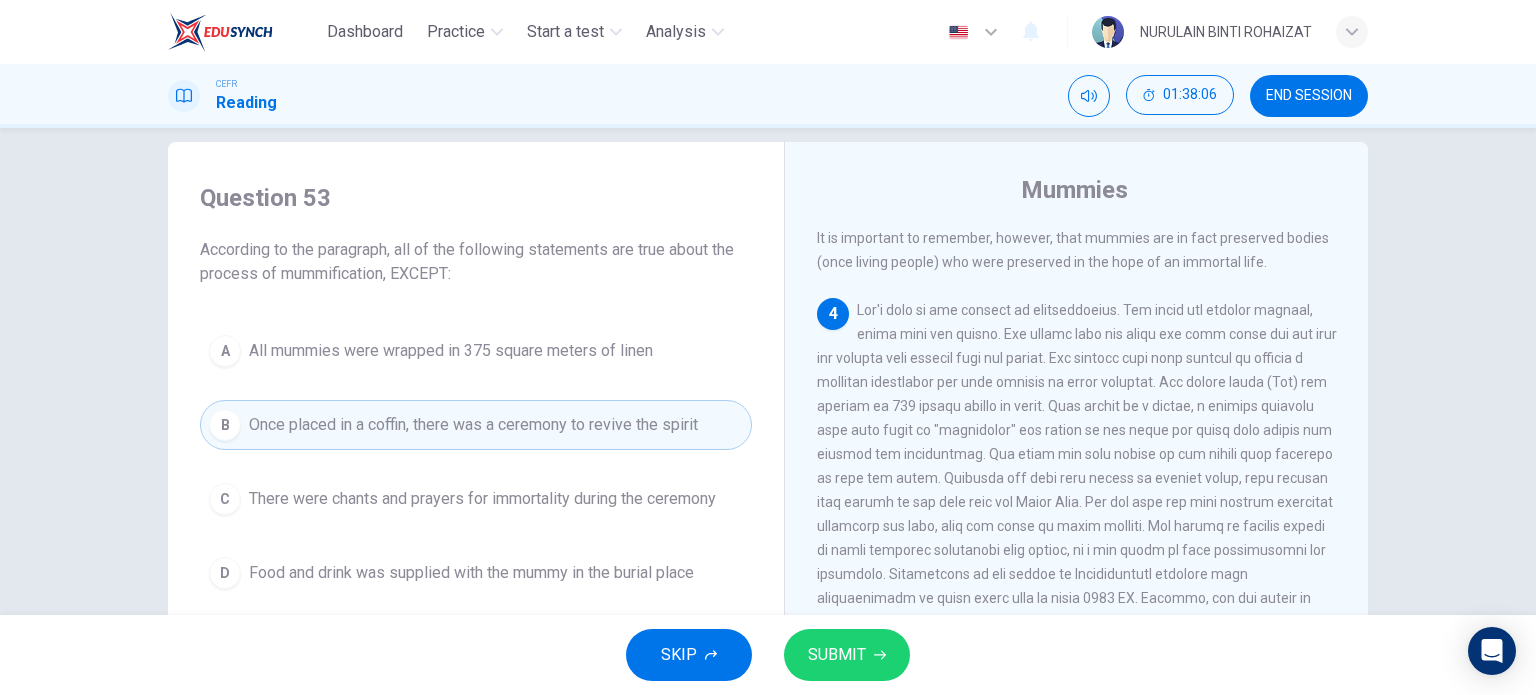 scroll, scrollTop: 23, scrollLeft: 0, axis: vertical 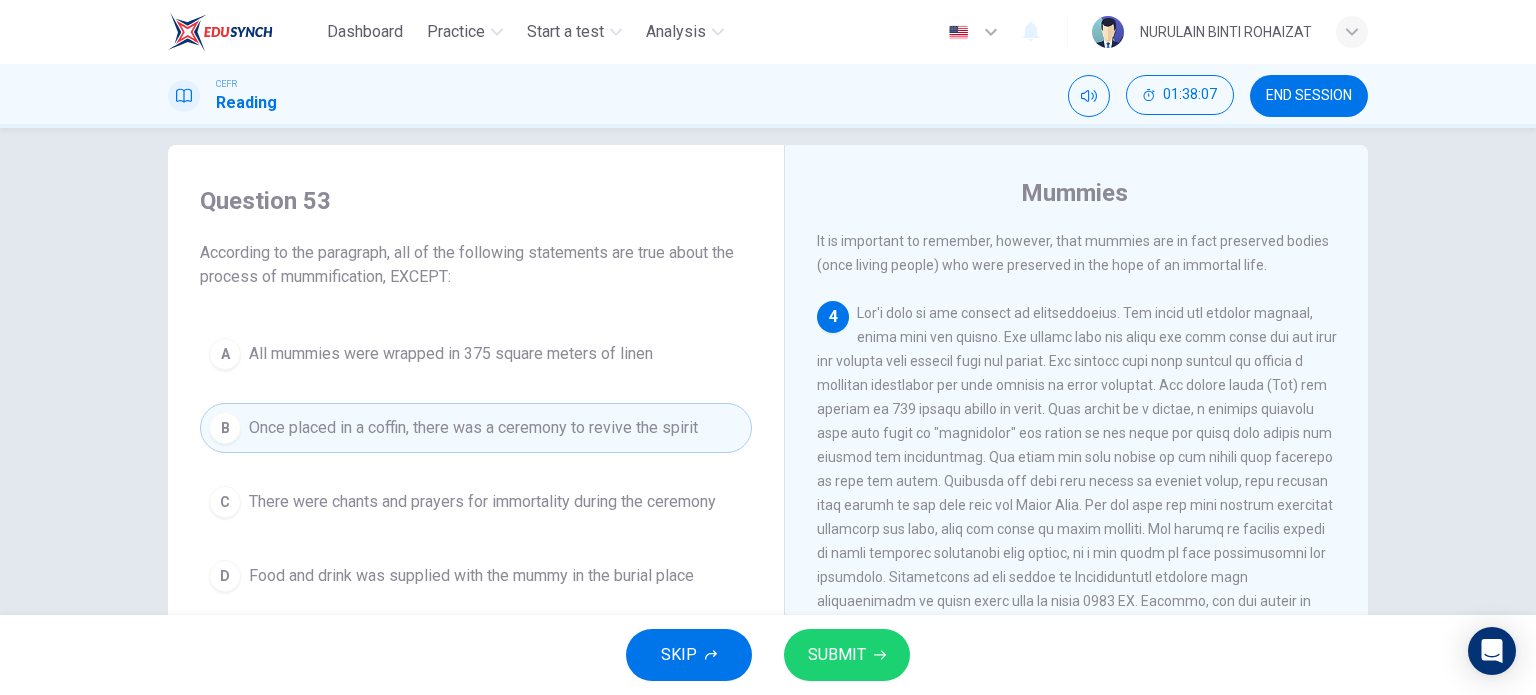 click on "All mummies were wrapped in 375 square meters of linen" at bounding box center (451, 354) 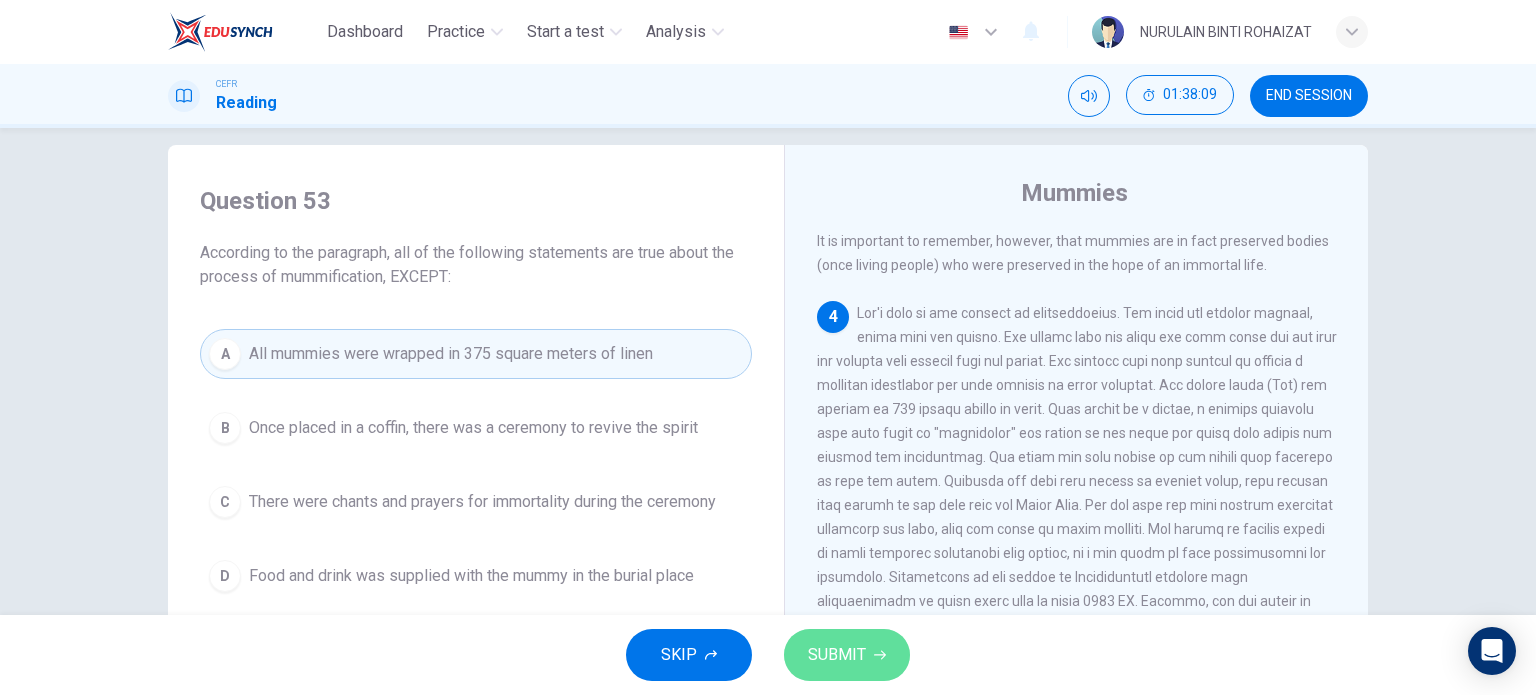 click on "SUBMIT" at bounding box center [847, 655] 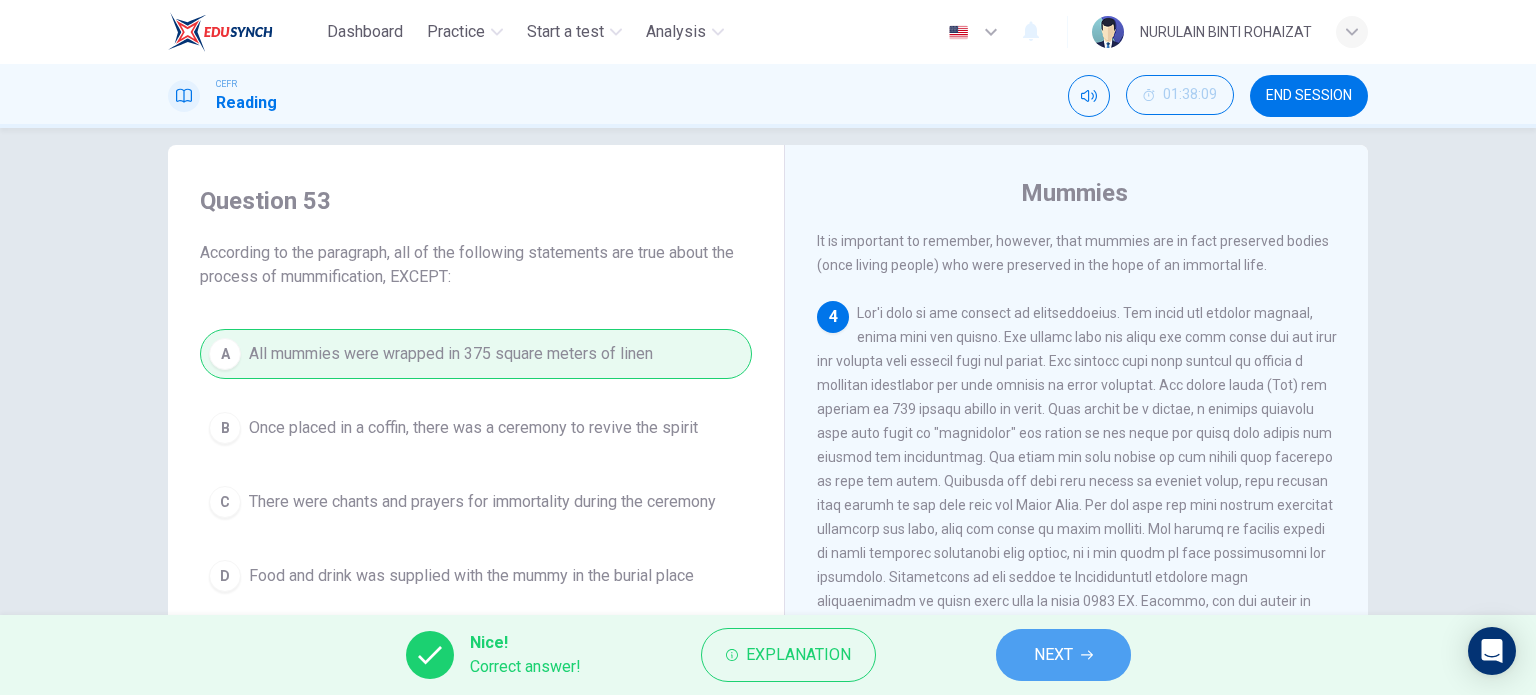 click on "NEXT" at bounding box center (1053, 655) 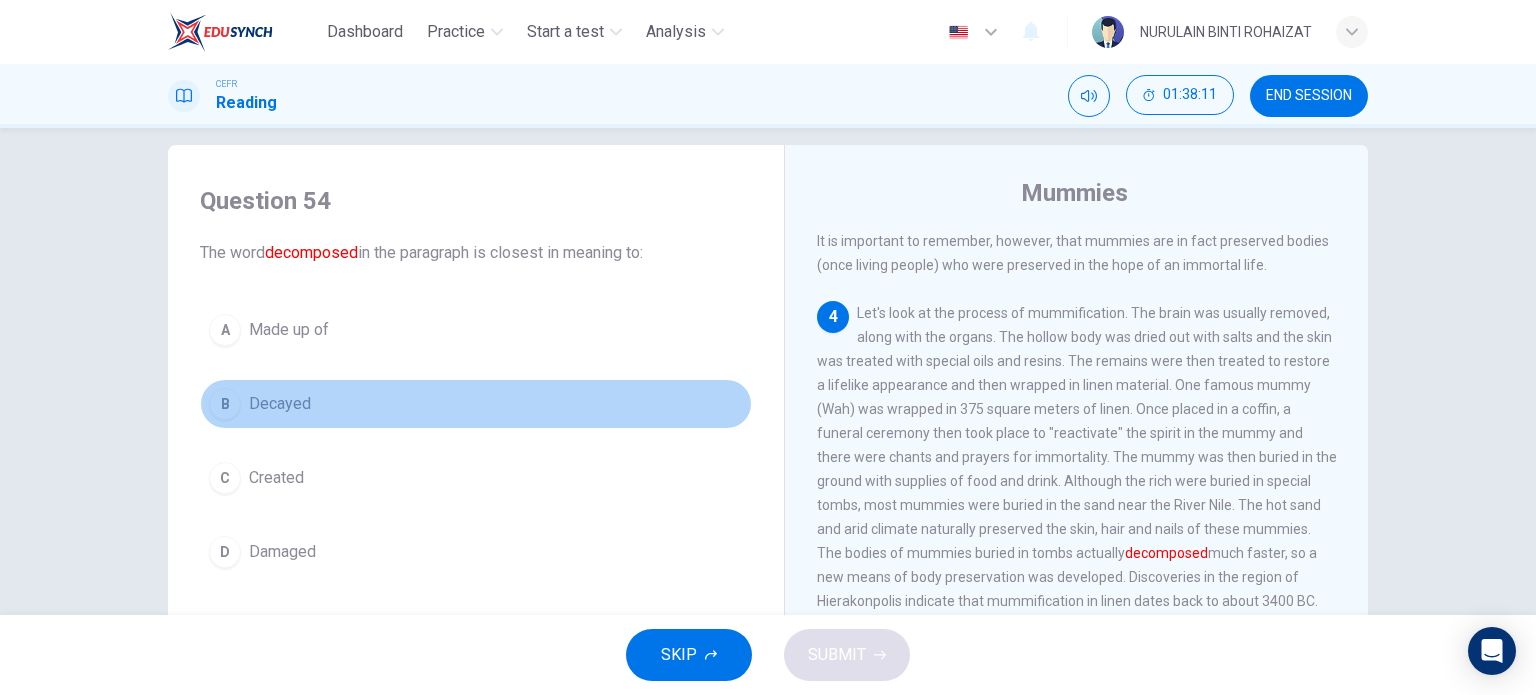 click on "B Decayed" at bounding box center (476, 404) 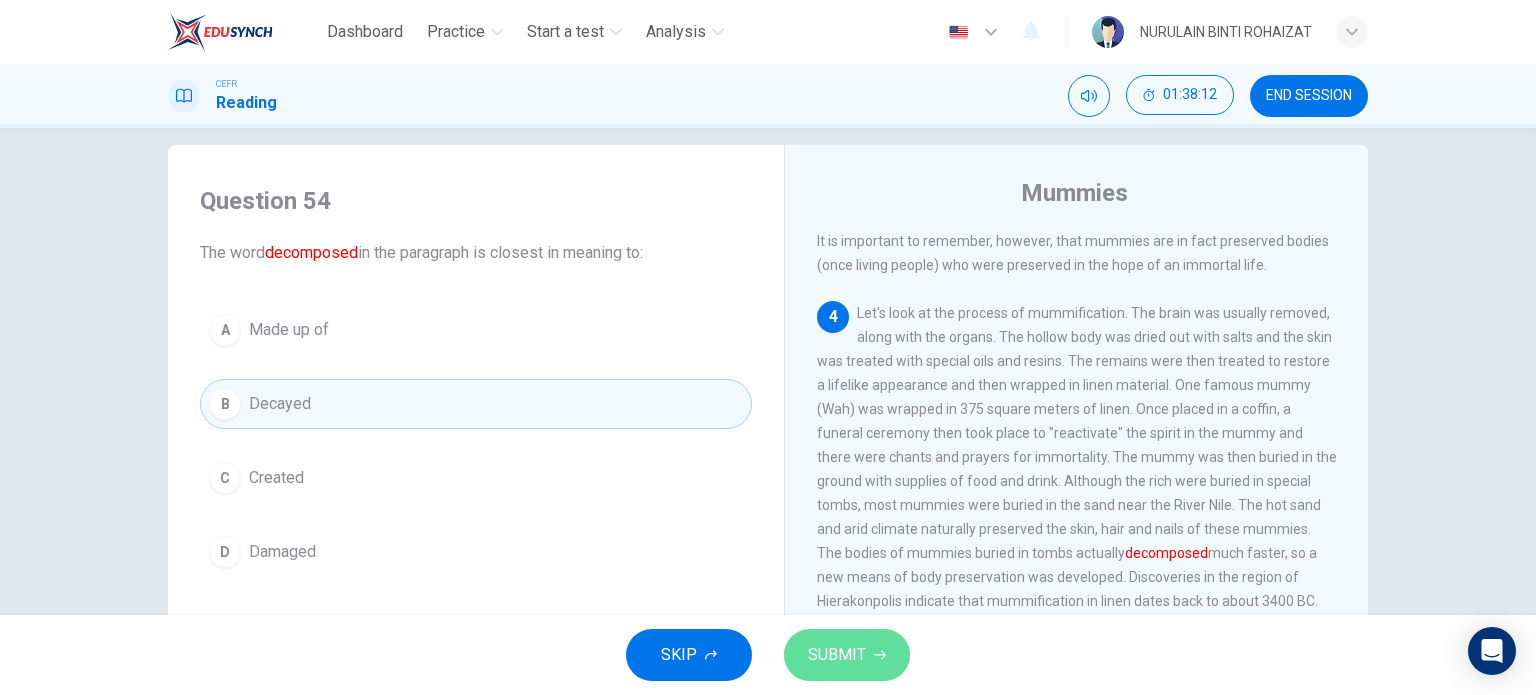 click on "SUBMIT" at bounding box center (837, 655) 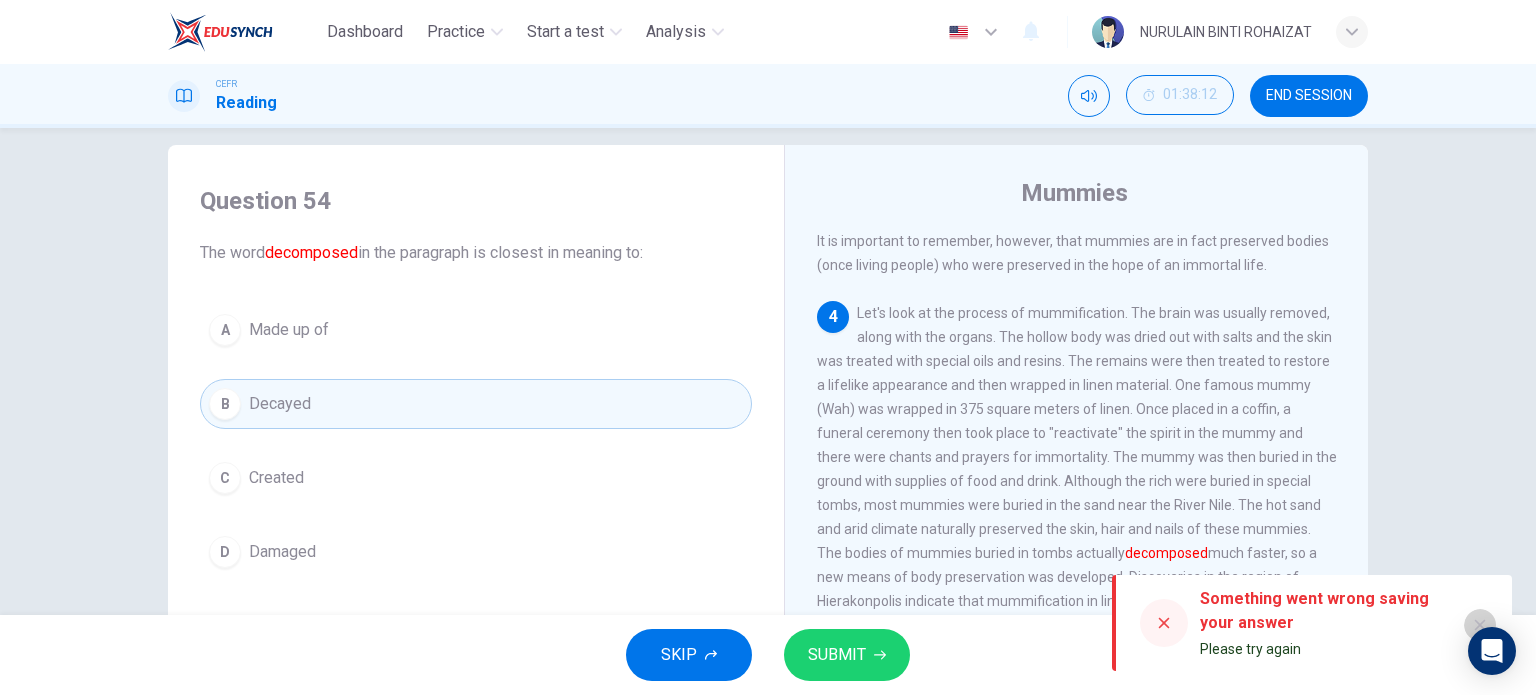 click at bounding box center (1480, 625) 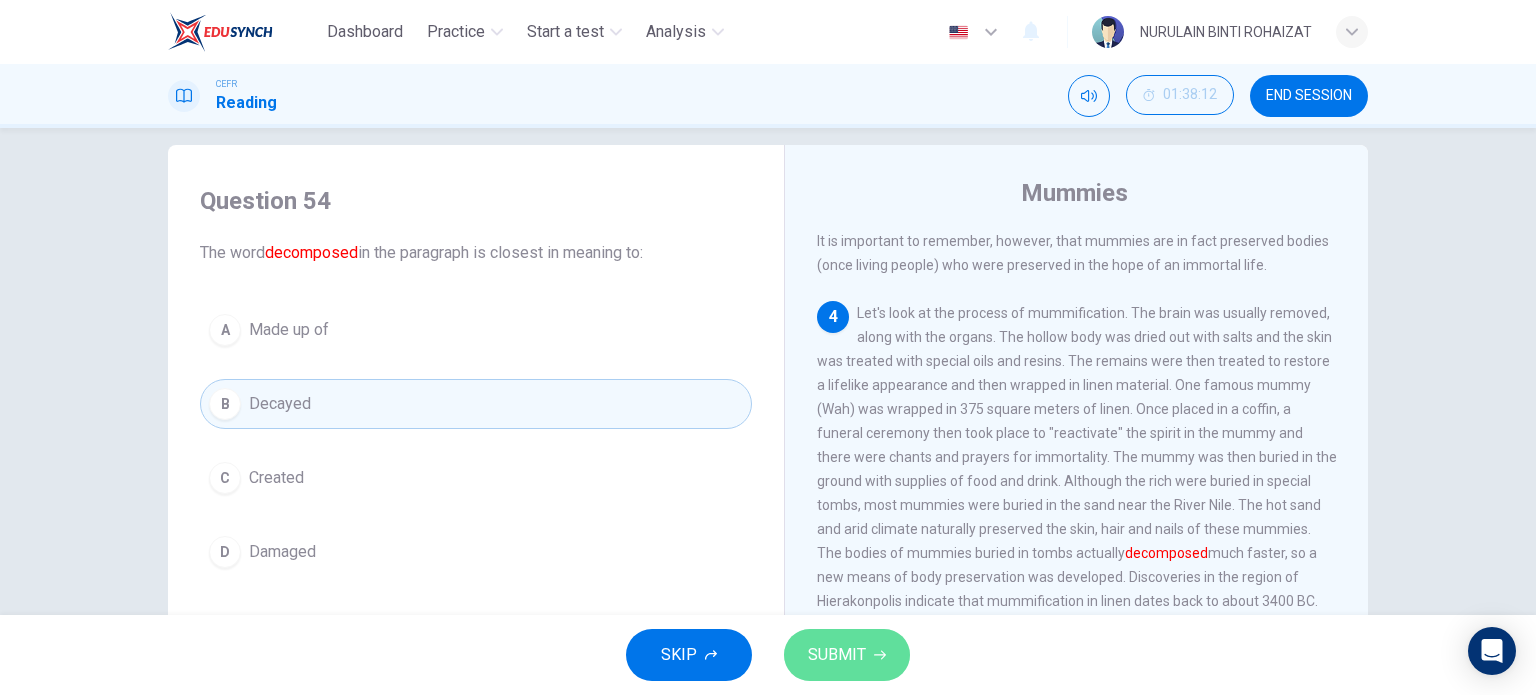 click on "SUBMIT" at bounding box center (837, 655) 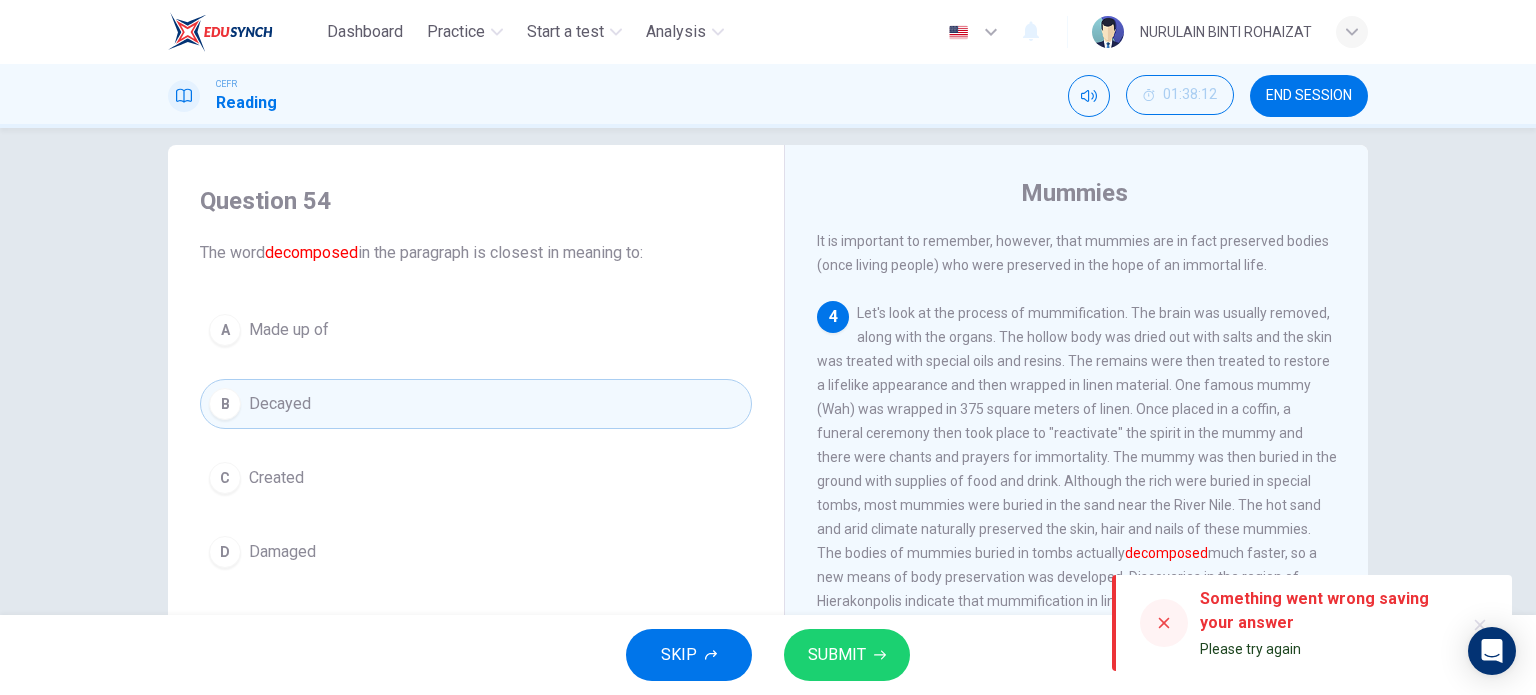 click at bounding box center (1164, 623) 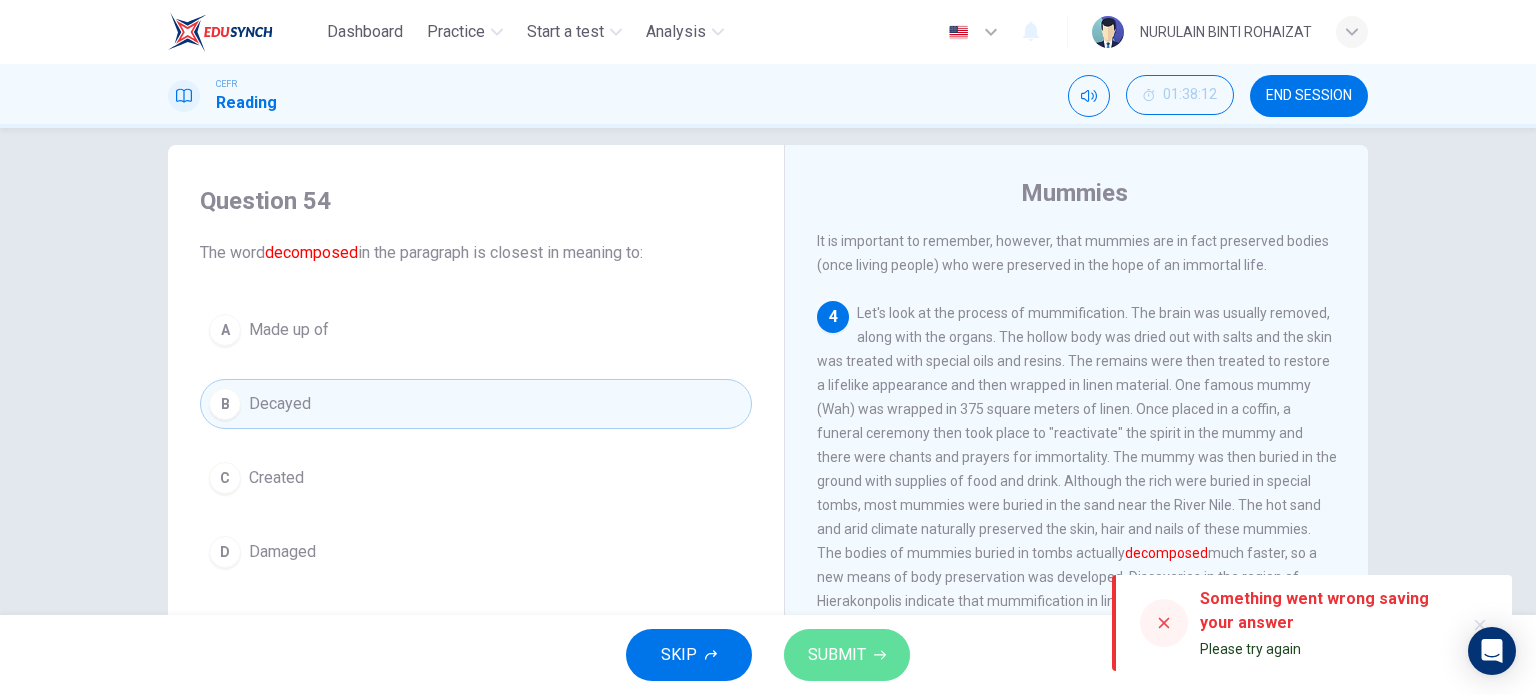 click on "SUBMIT" at bounding box center [847, 655] 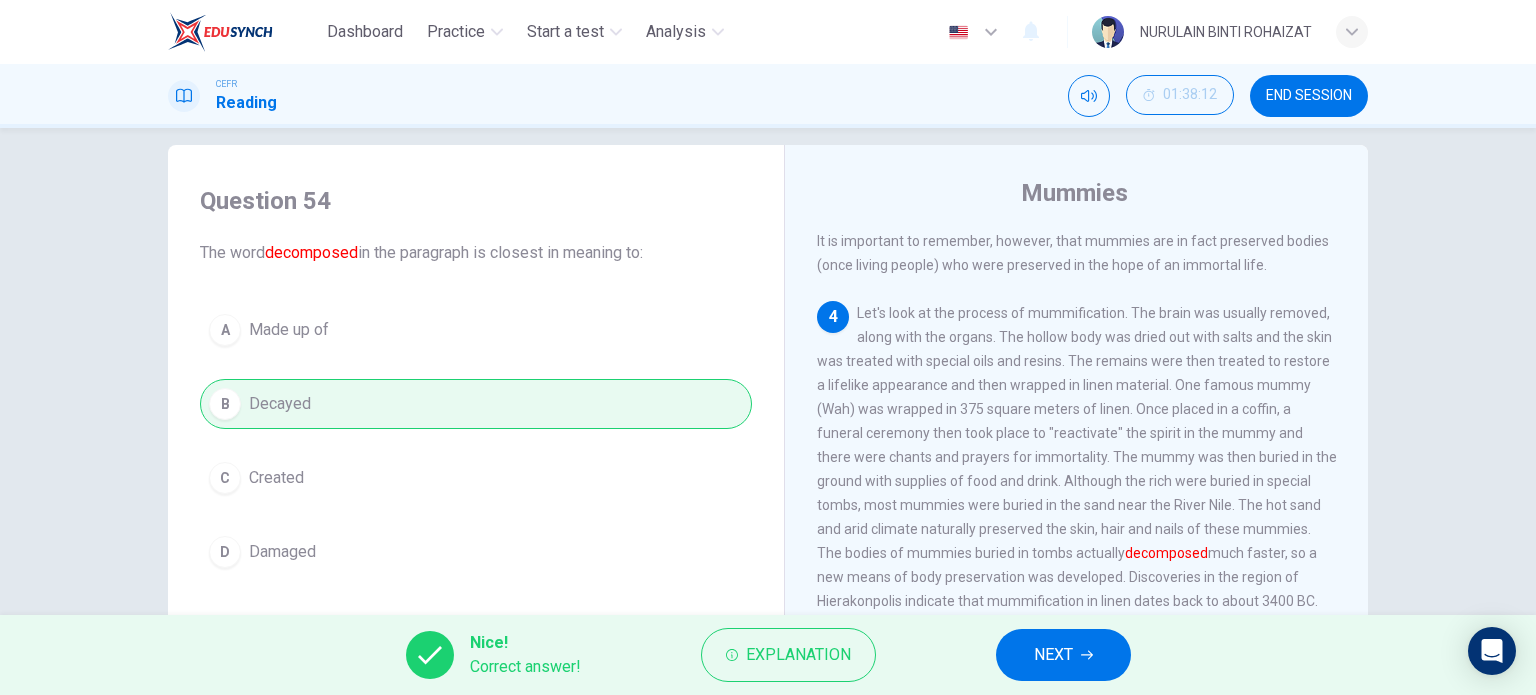click on "NEXT" at bounding box center (1063, 655) 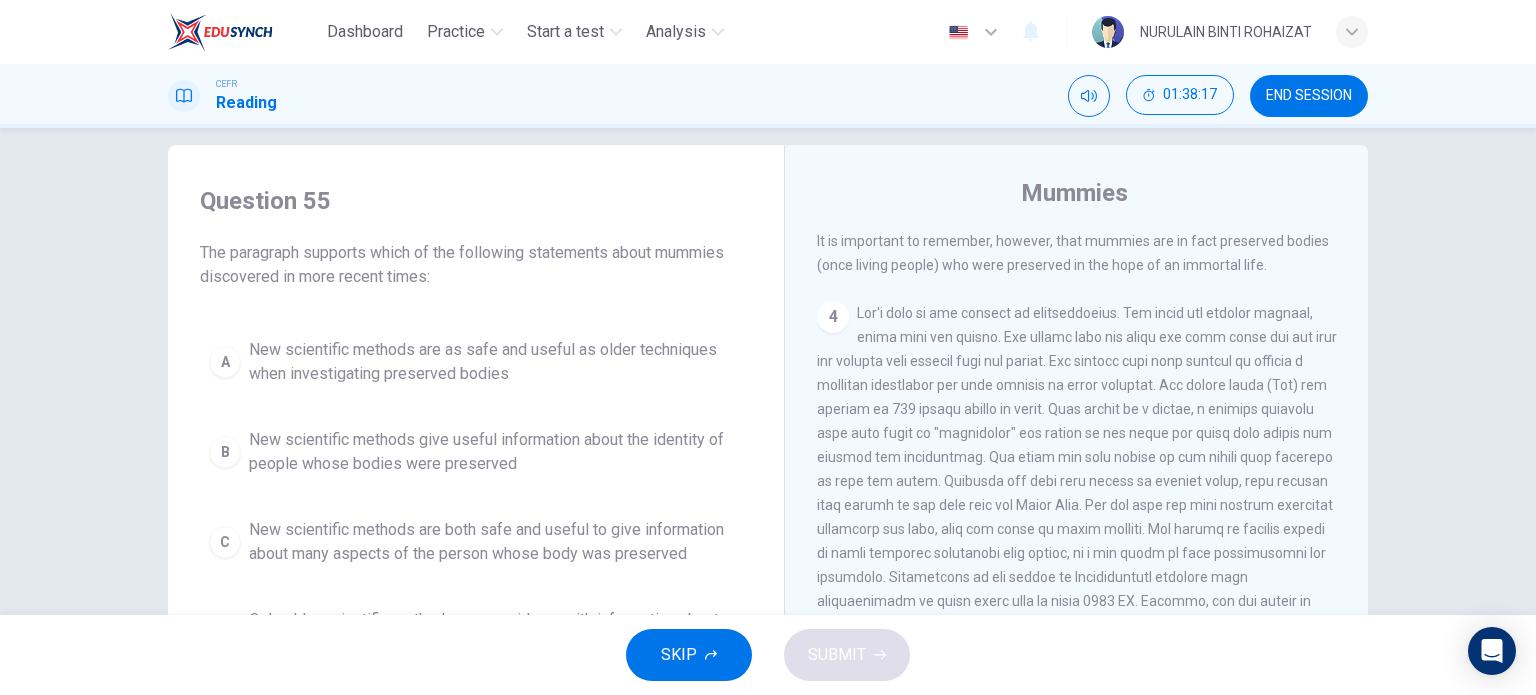 scroll, scrollTop: 1024, scrollLeft: 0, axis: vertical 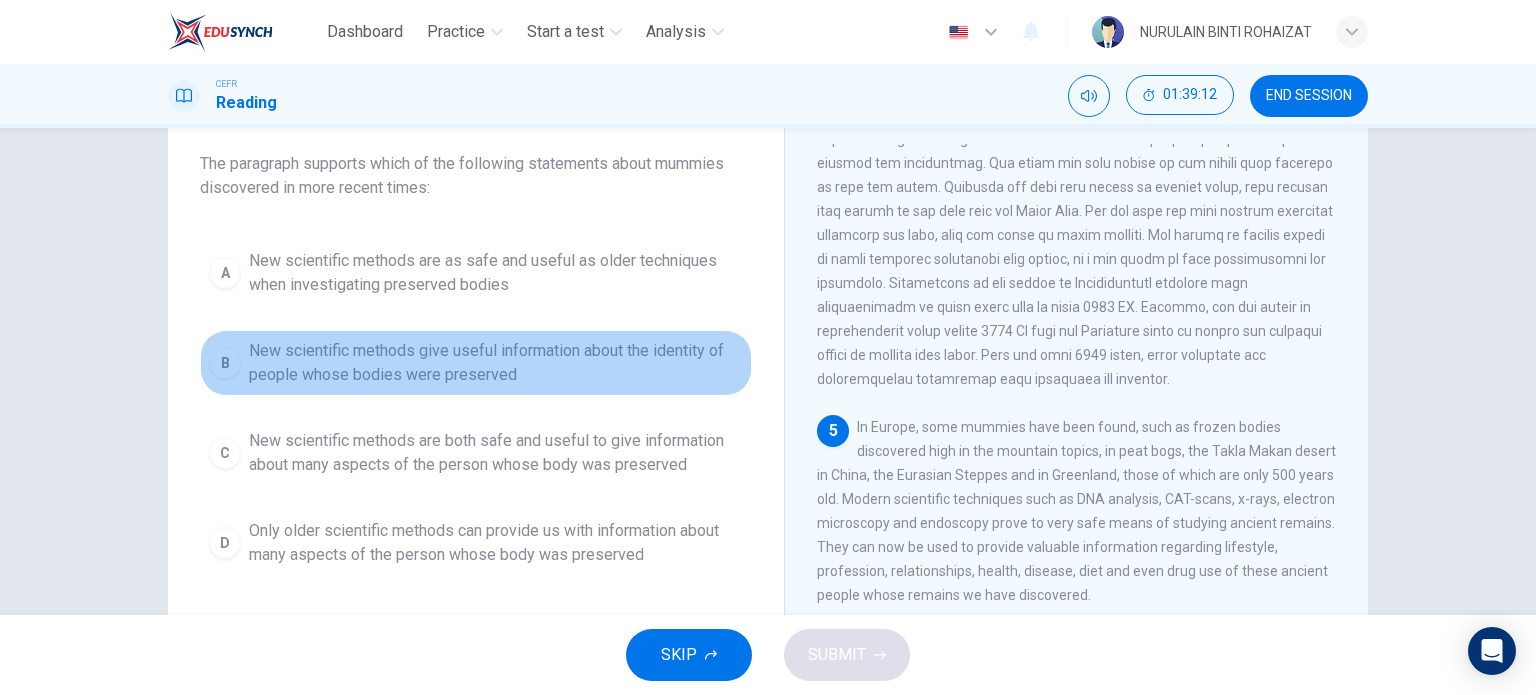 click on "New scientific methods give useful information about the identity of people whose bodies were preserved" at bounding box center (496, 273) 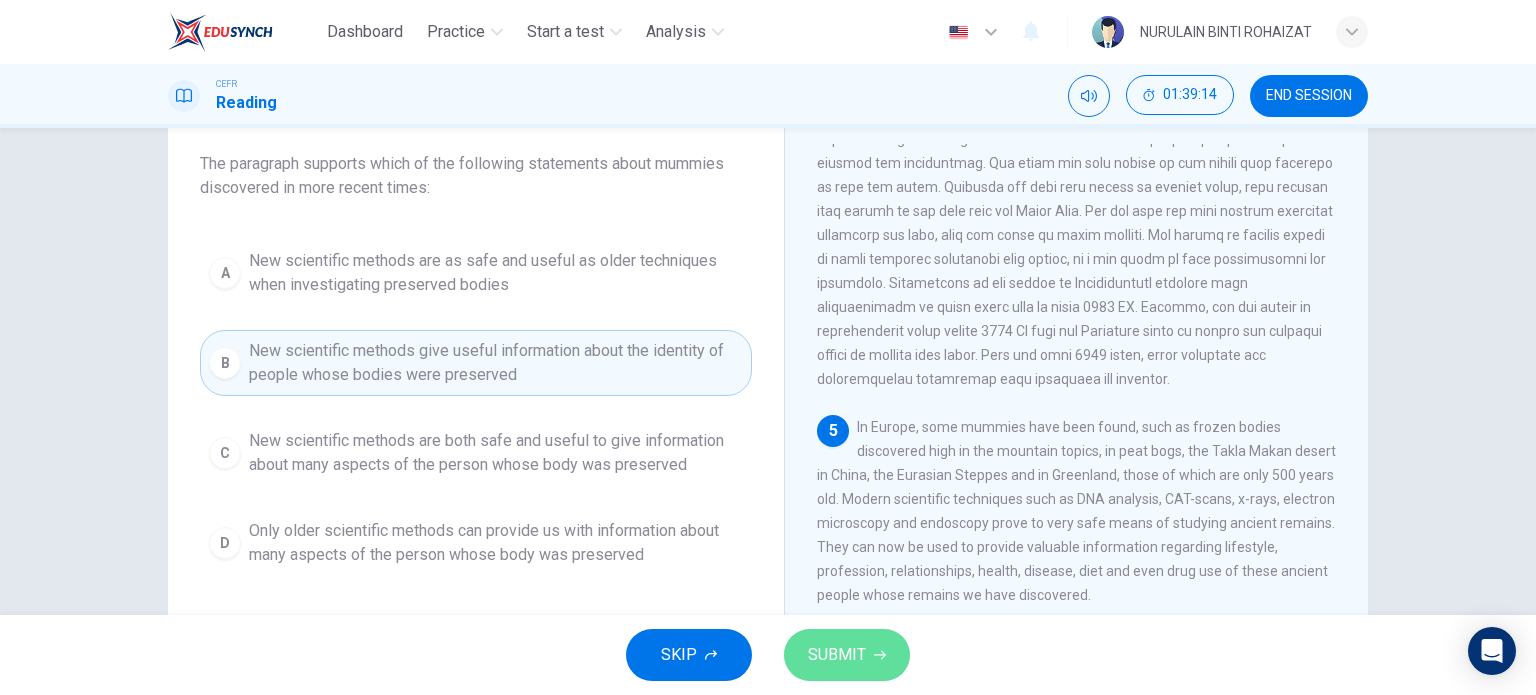 click on "SUBMIT" at bounding box center (837, 655) 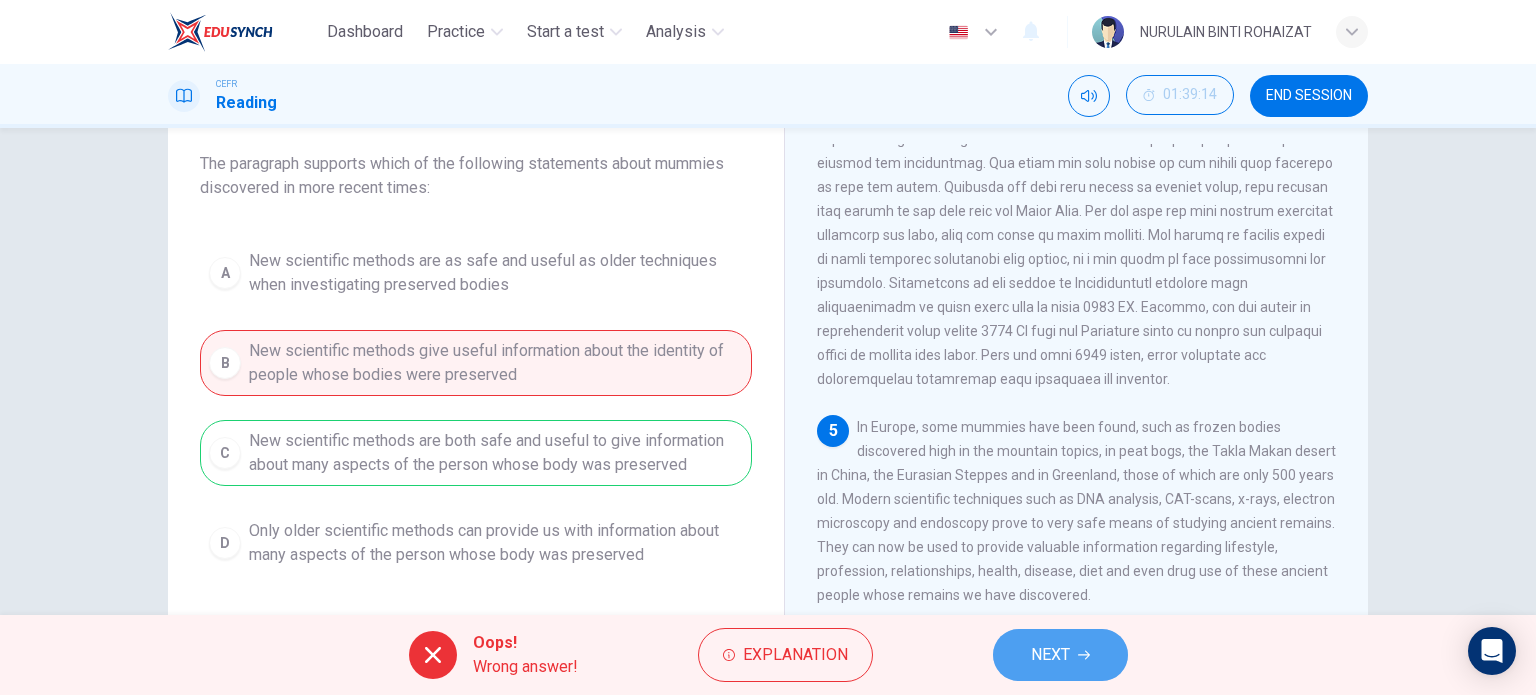 click on "NEXT" at bounding box center [1060, 655] 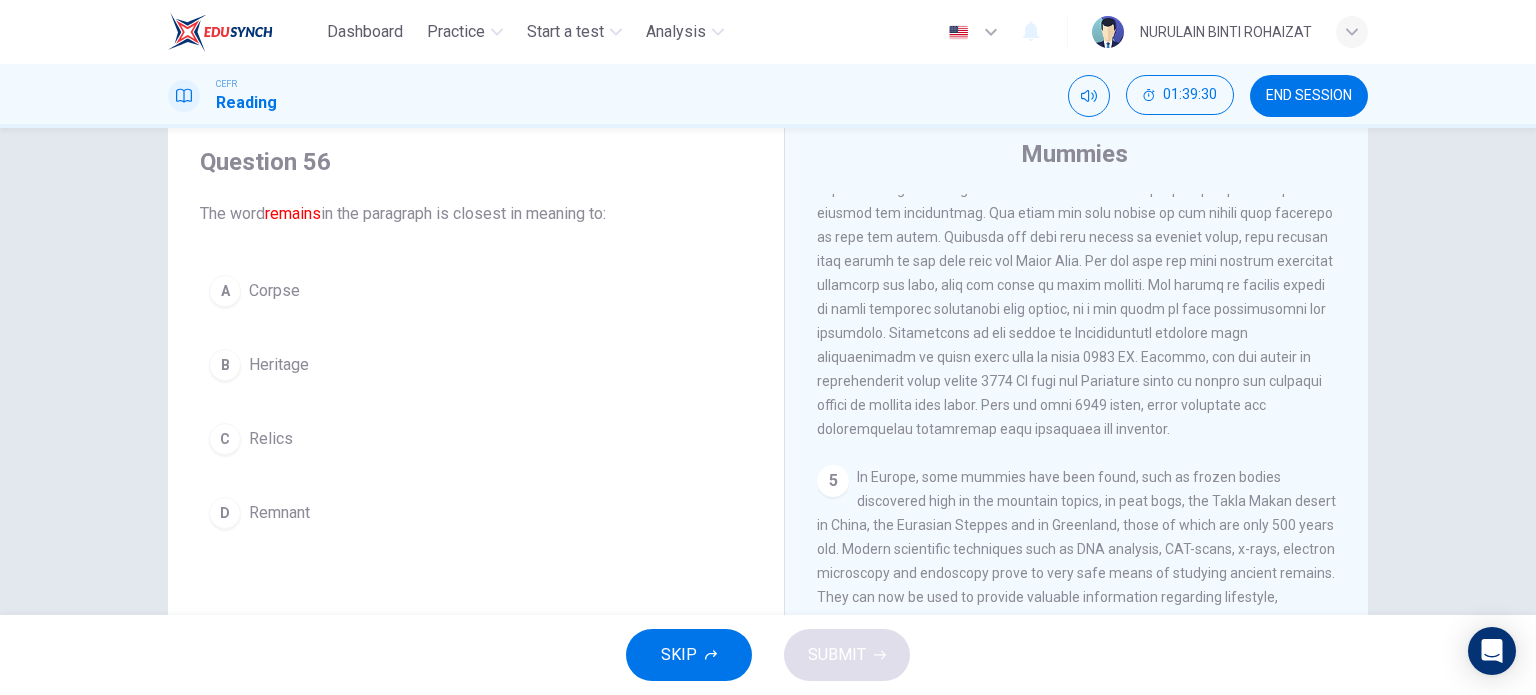 scroll, scrollTop: 60, scrollLeft: 0, axis: vertical 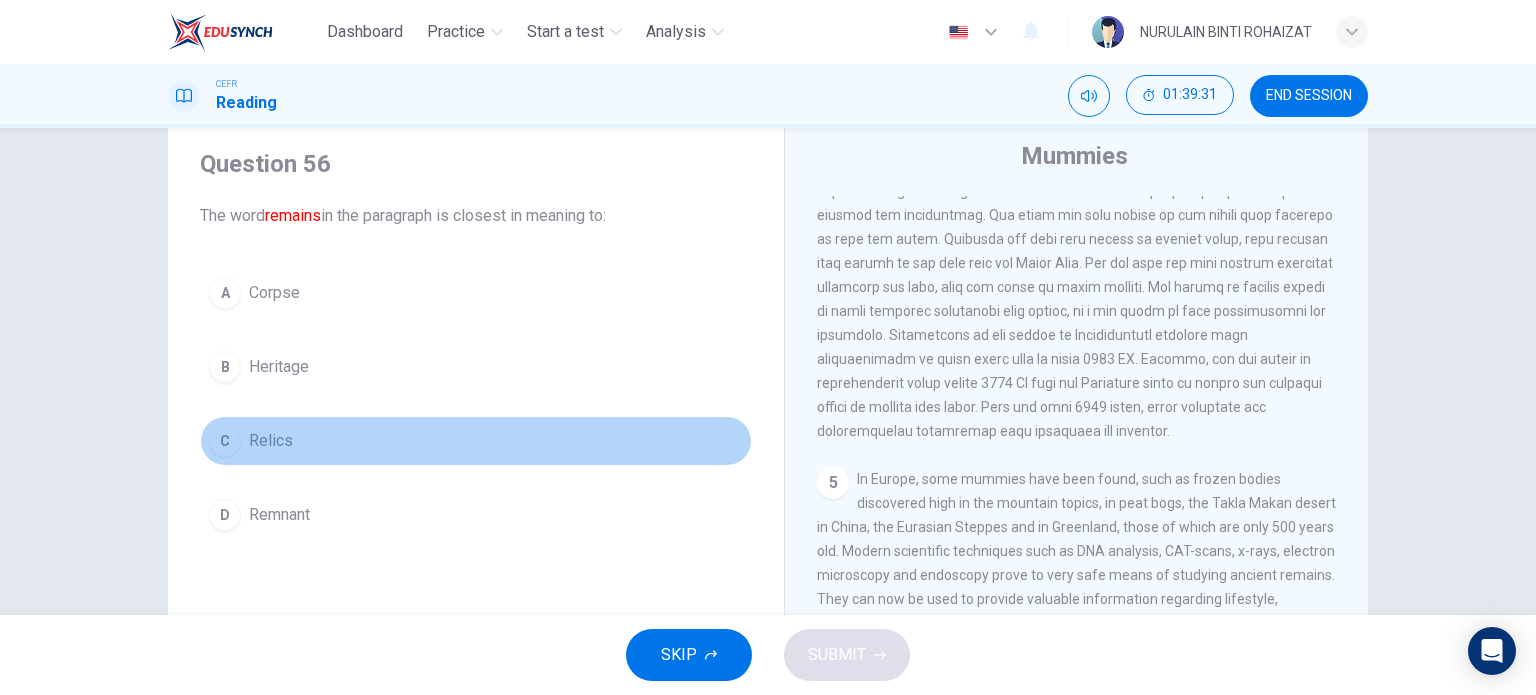 click on "C Relics" at bounding box center (476, 441) 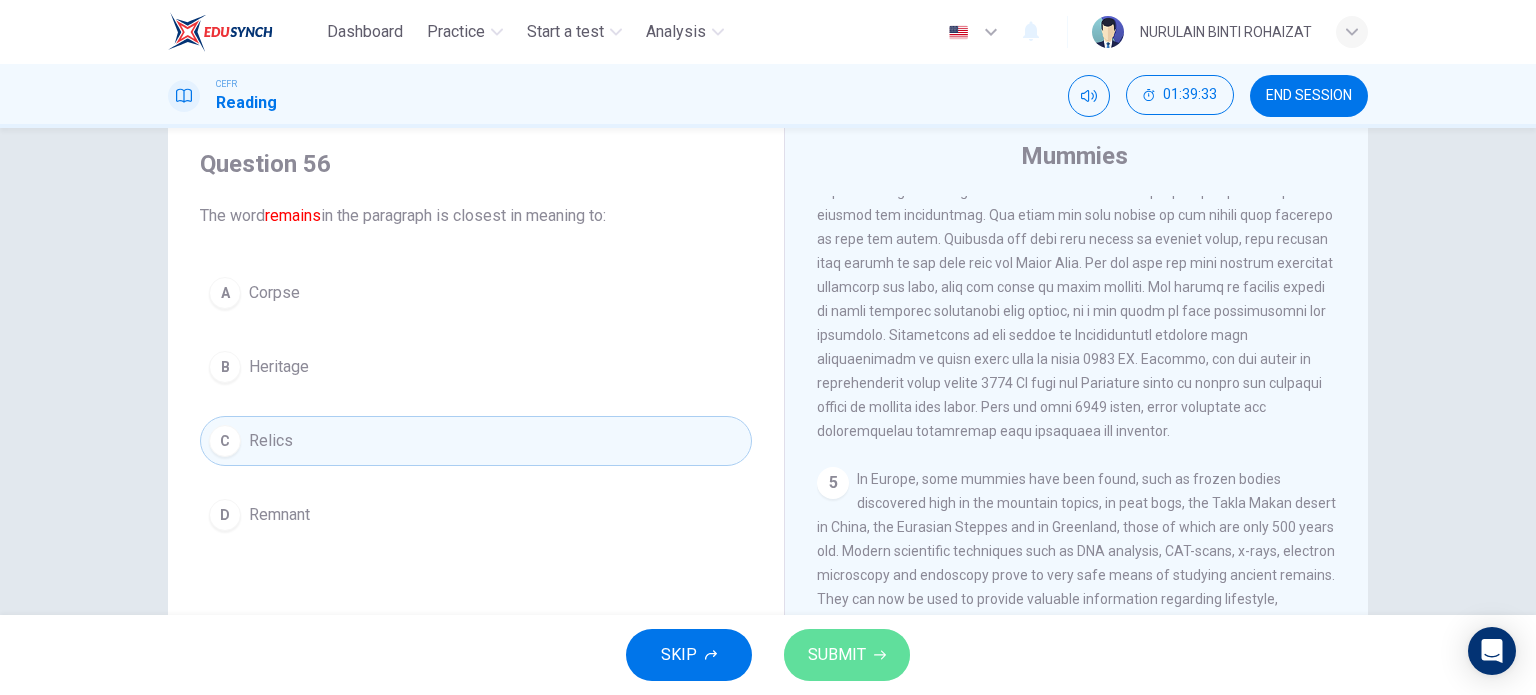 click on "SUBMIT" at bounding box center [847, 655] 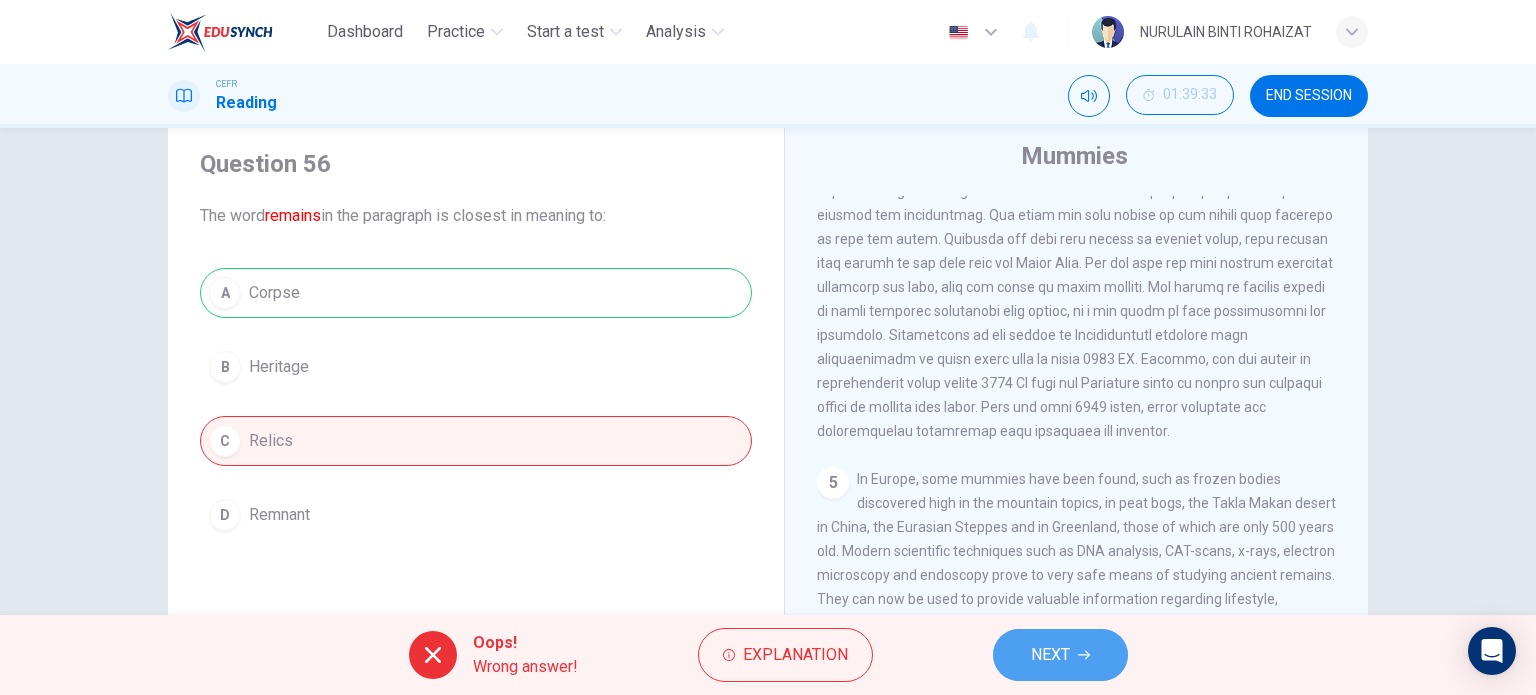 click on "NEXT" at bounding box center (1060, 655) 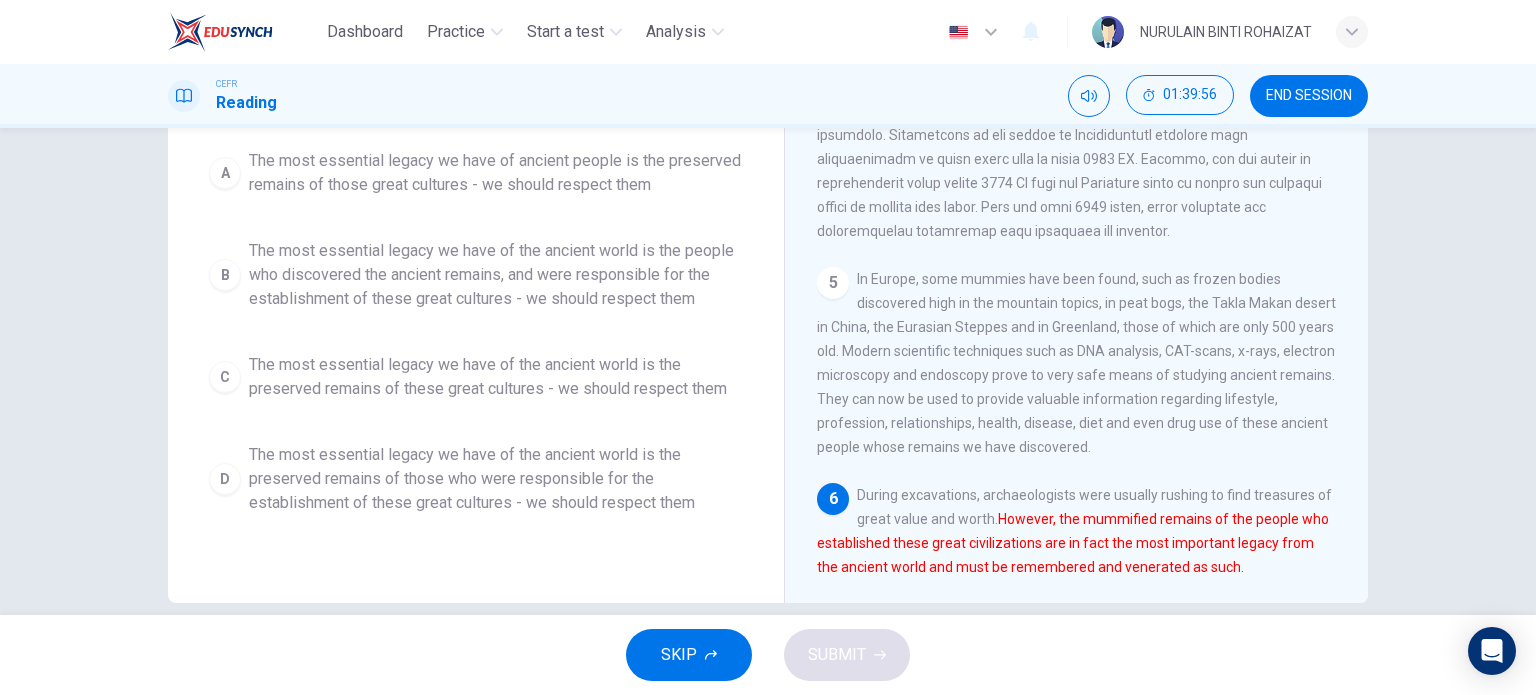 scroll, scrollTop: 288, scrollLeft: 0, axis: vertical 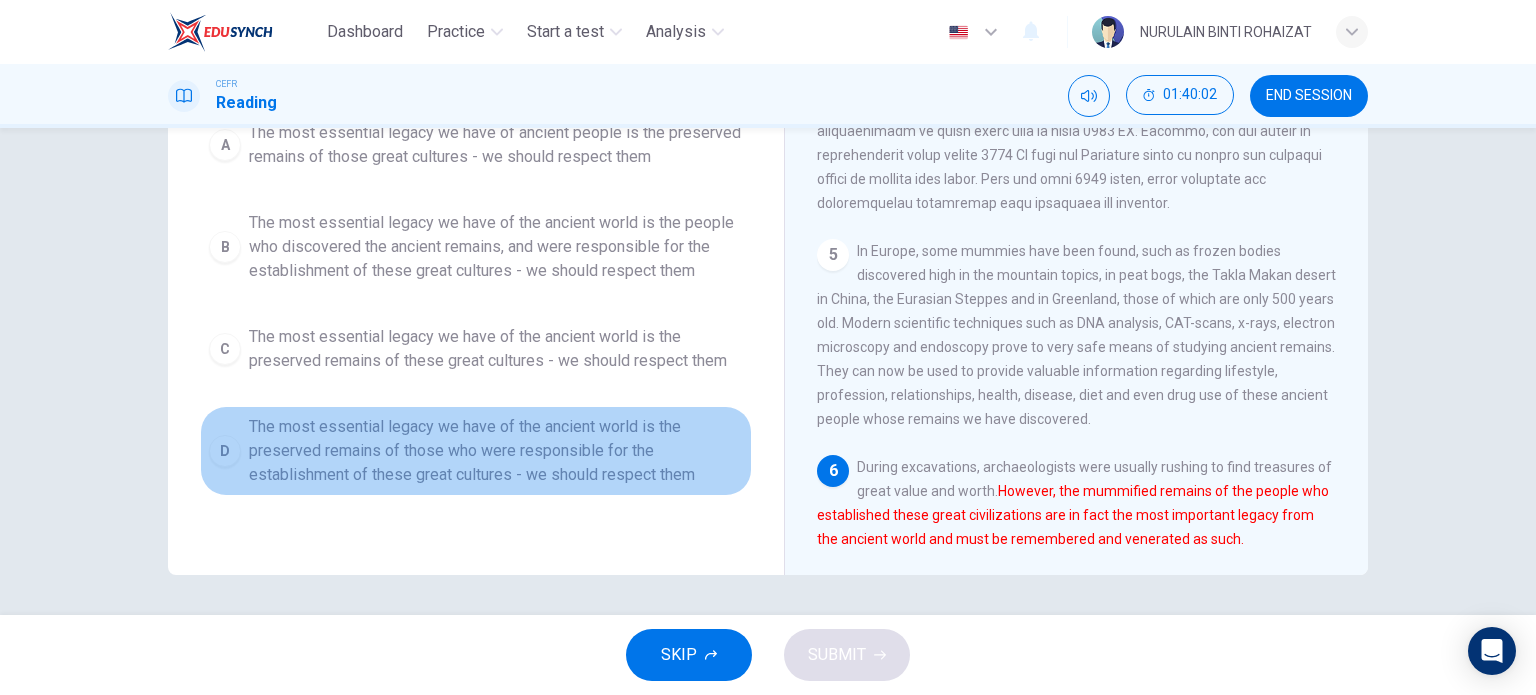 click on "The most essential legacy we have of the ancient world is the preserved remains of those who were responsible for the establishment of these great cultures - we should respect them" at bounding box center [496, 145] 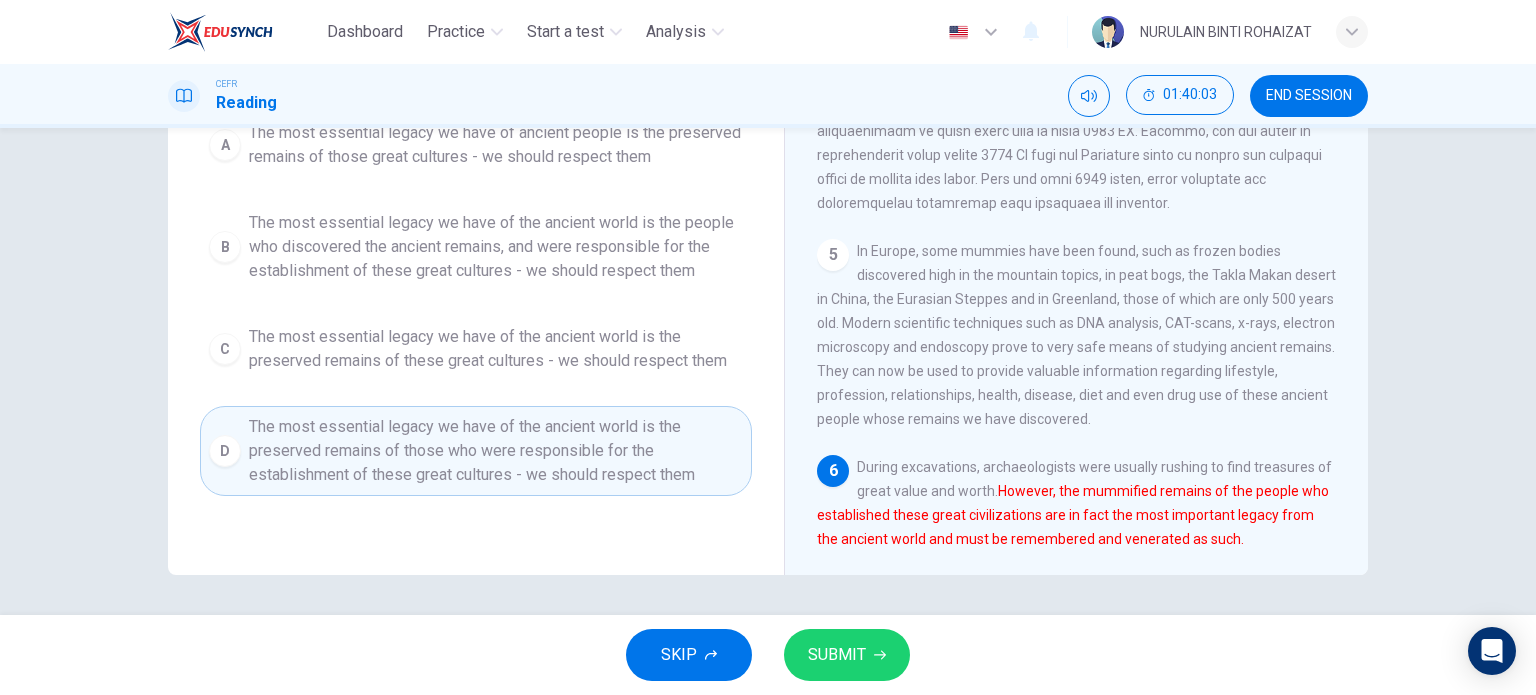 click on "SUBMIT" at bounding box center [837, 655] 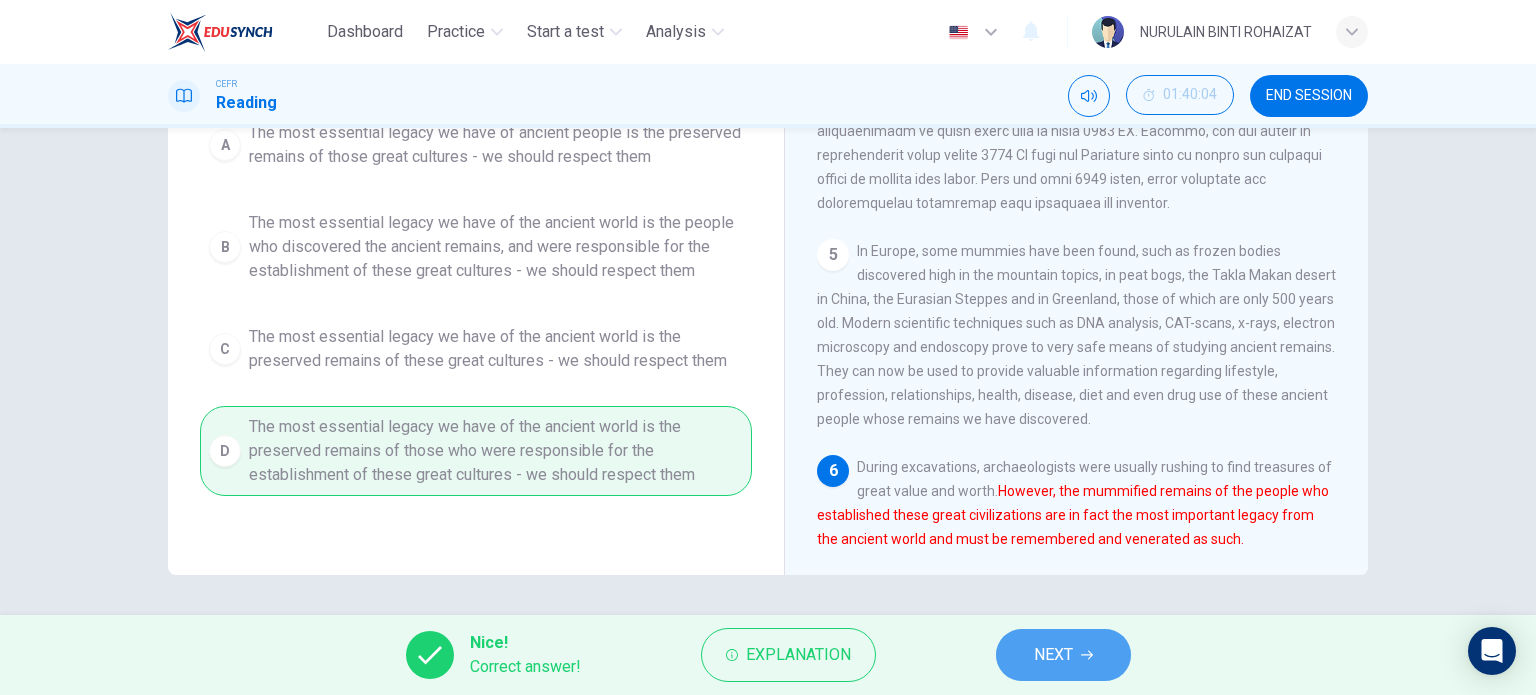 click on "NEXT" at bounding box center [1053, 655] 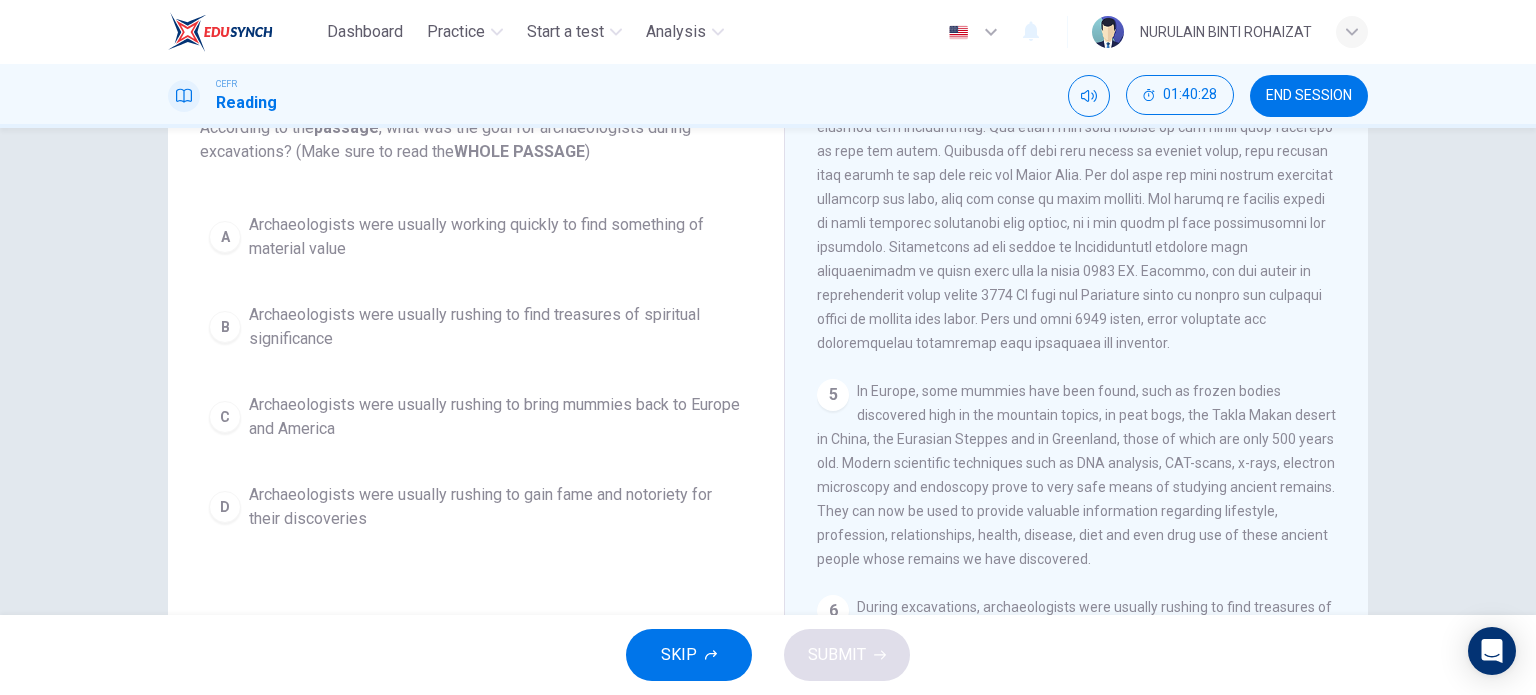 scroll, scrollTop: 148, scrollLeft: 0, axis: vertical 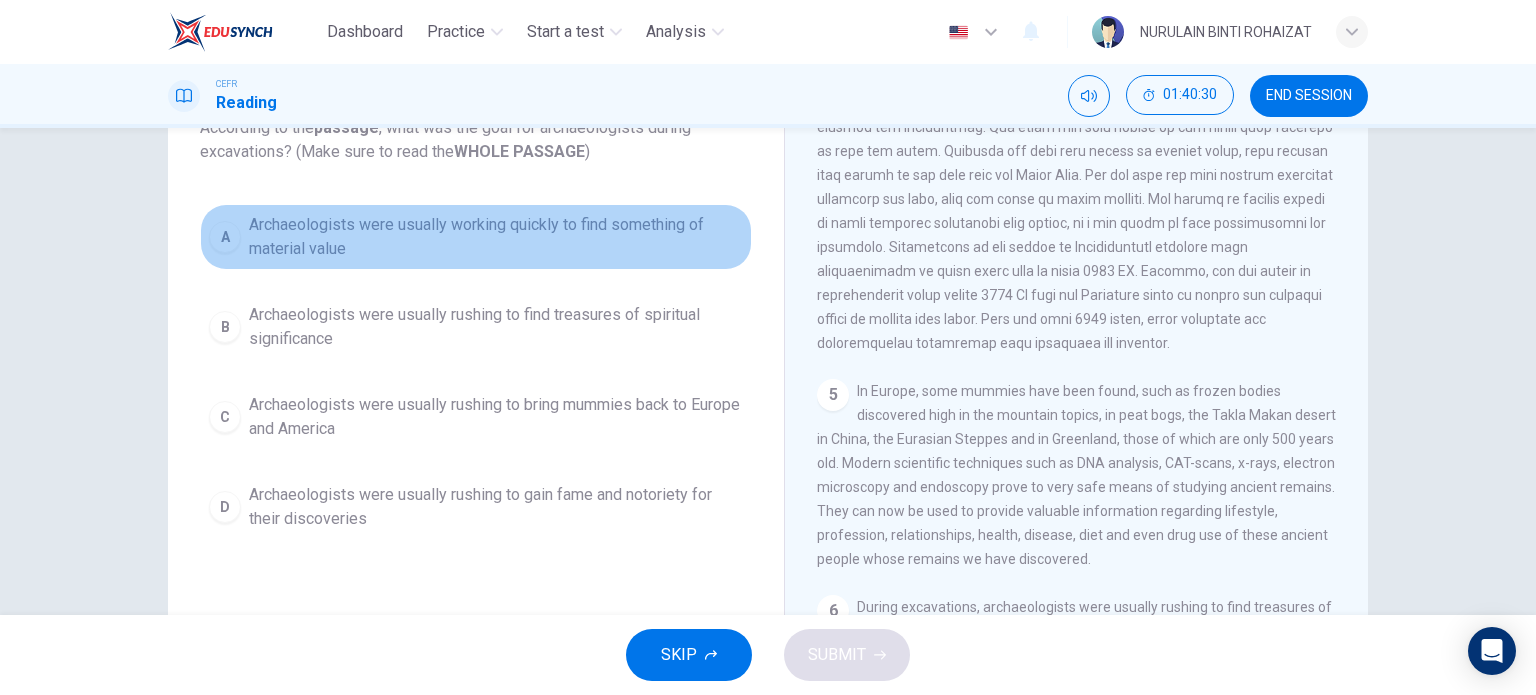 click on "Archaeologists were usually working quickly to find something of material value" at bounding box center (496, 237) 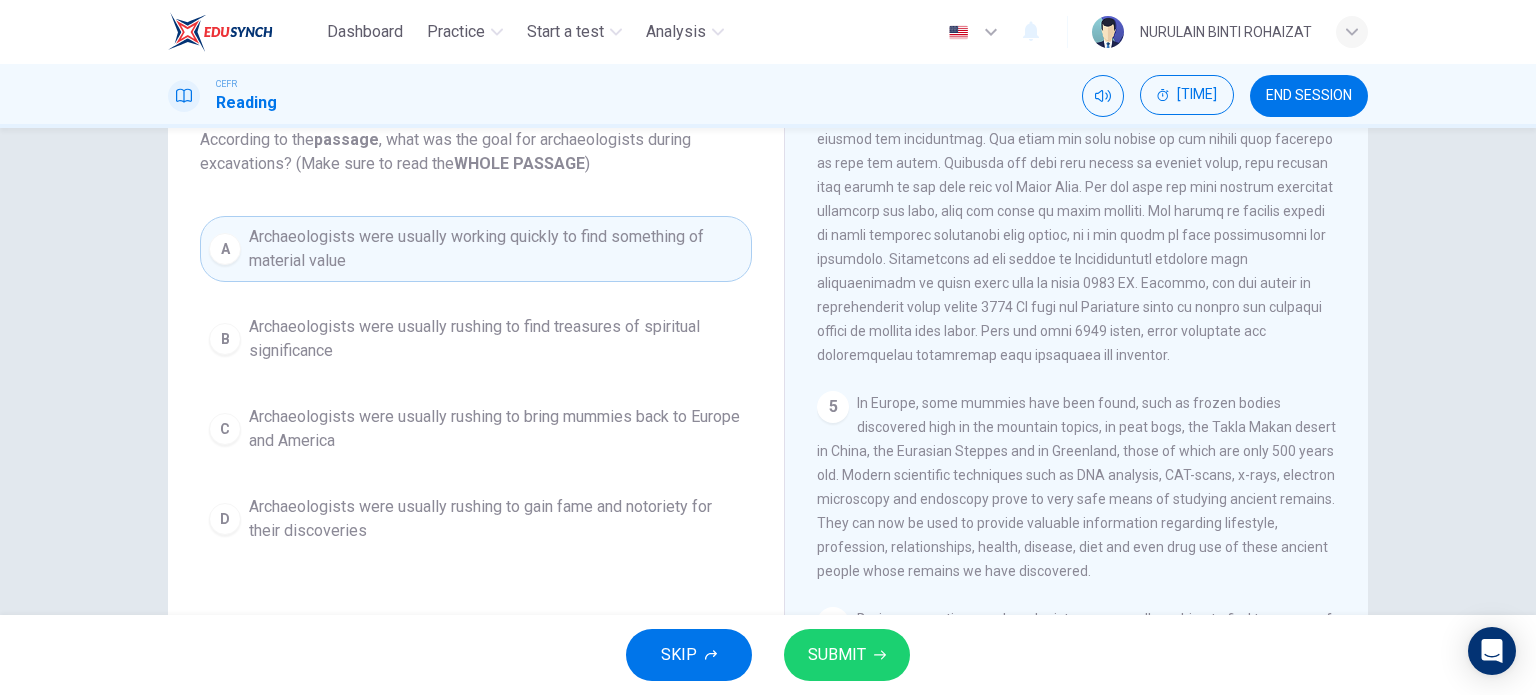 scroll, scrollTop: 128, scrollLeft: 0, axis: vertical 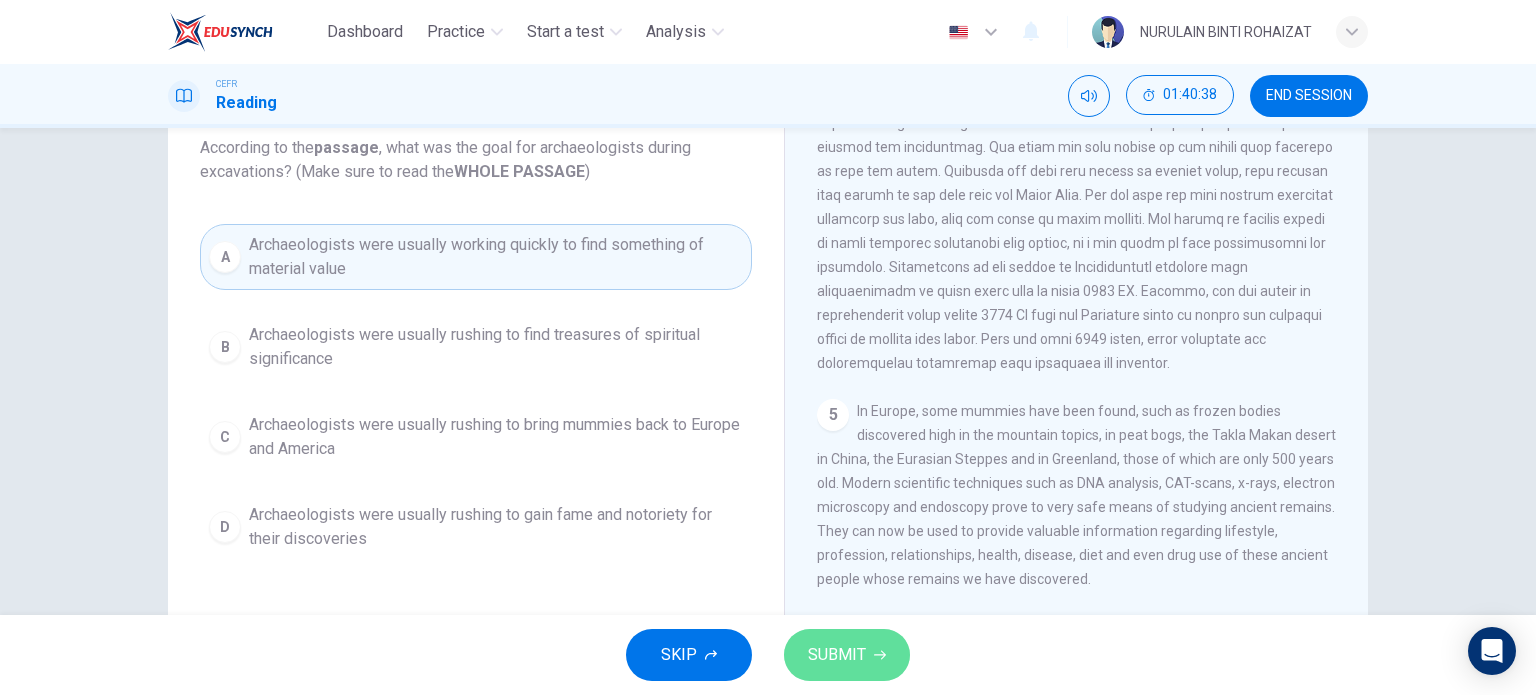click on "SUBMIT" at bounding box center (837, 655) 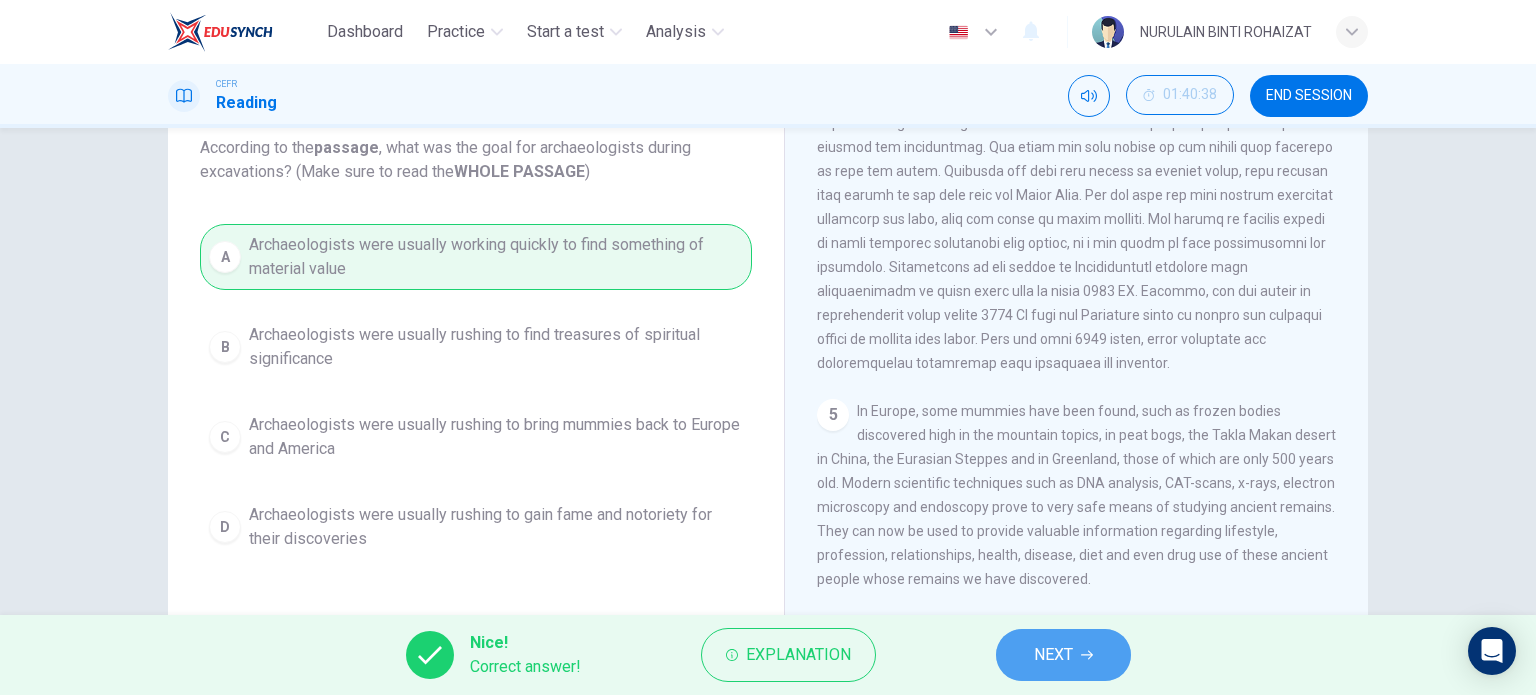 click on "NEXT" at bounding box center (1053, 655) 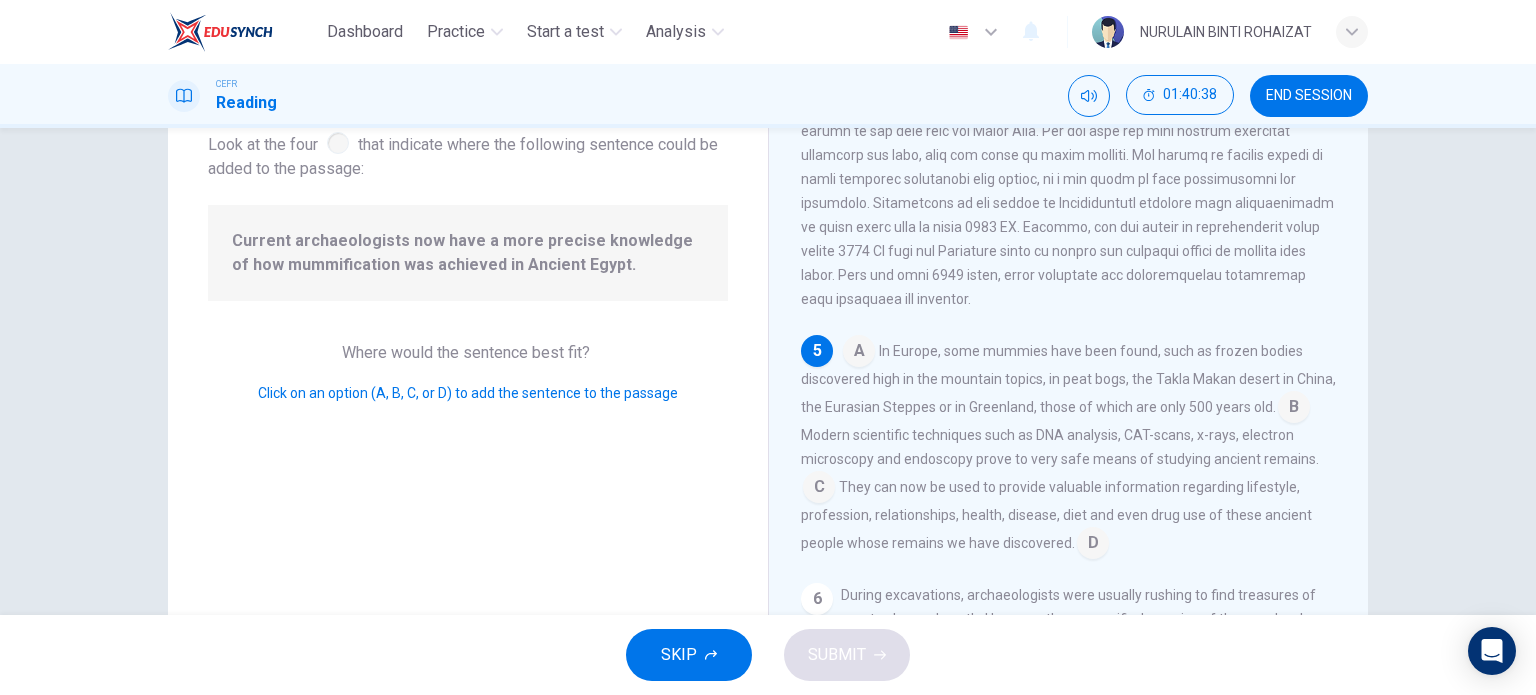 scroll, scrollTop: 1057, scrollLeft: 0, axis: vertical 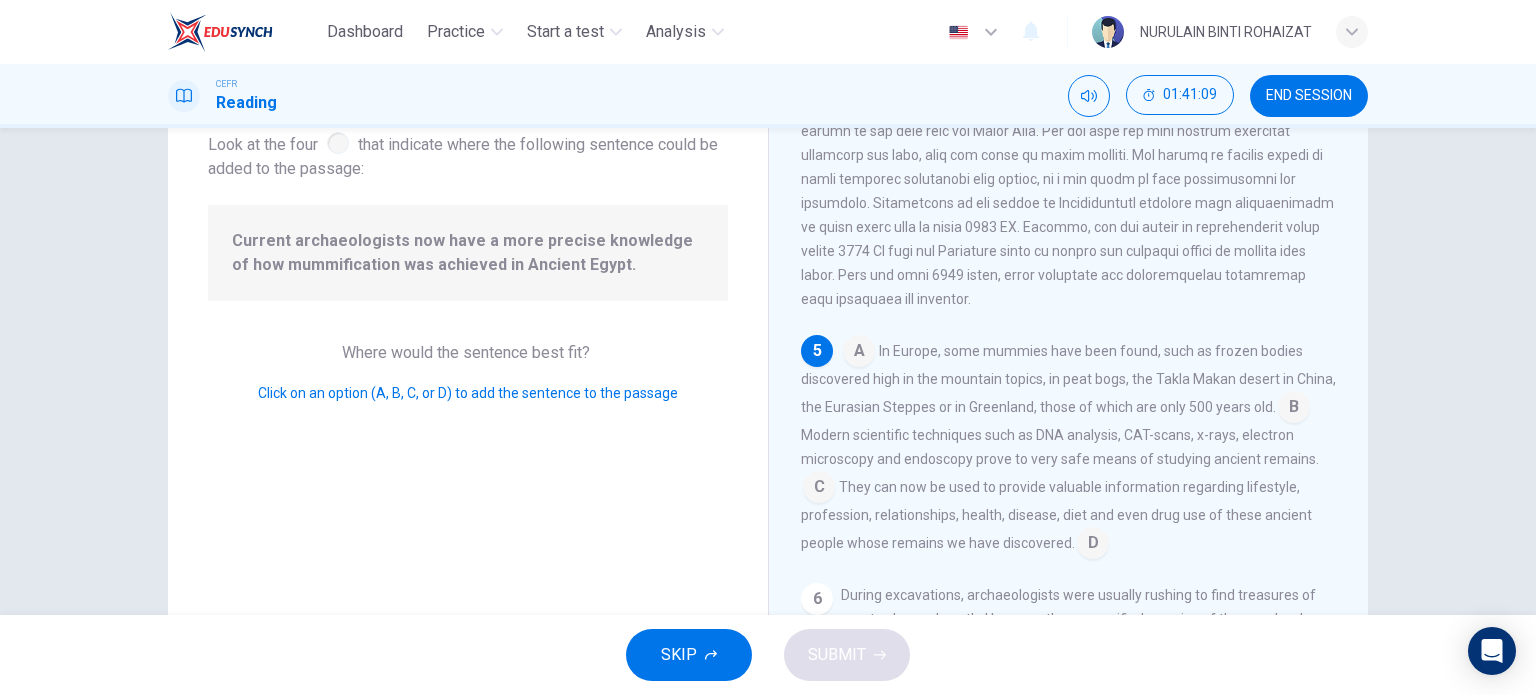 click at bounding box center [859, 353] 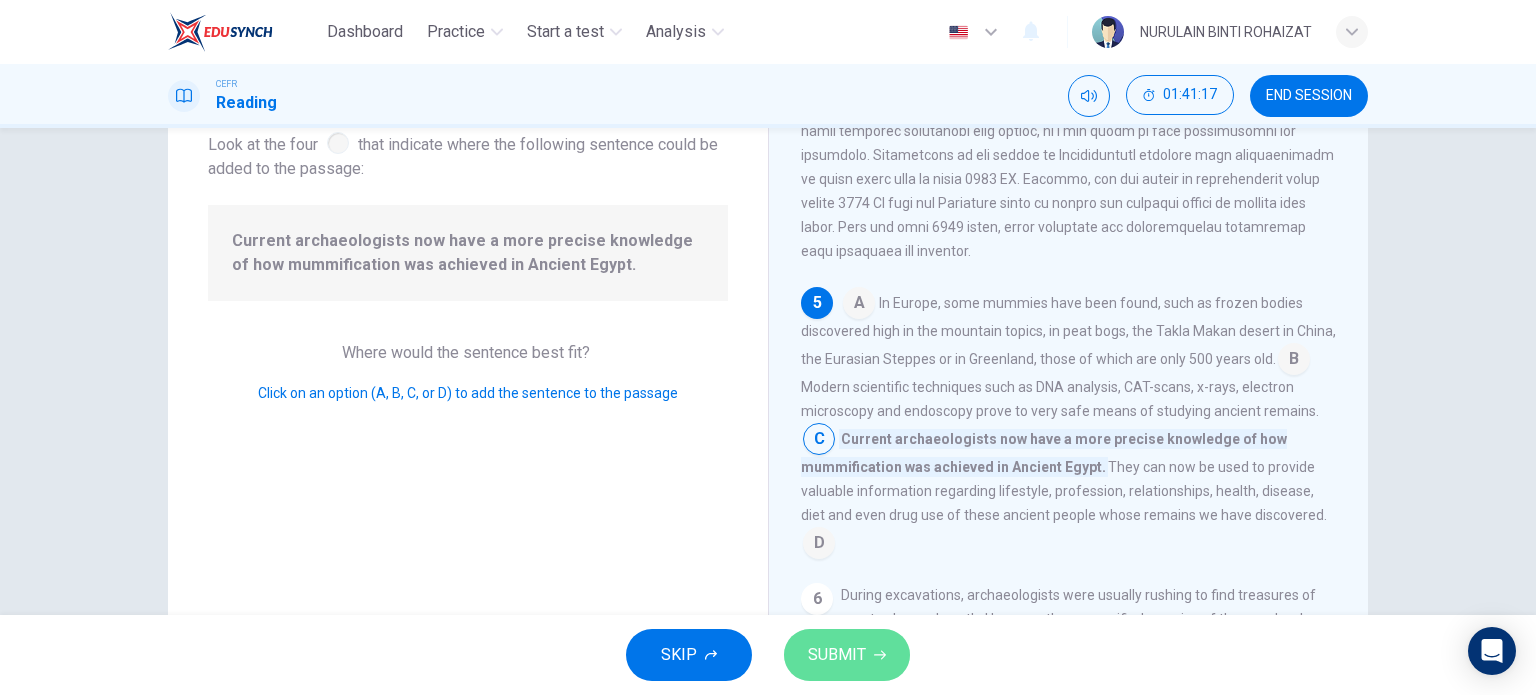 click on "SUBMIT" at bounding box center [837, 655] 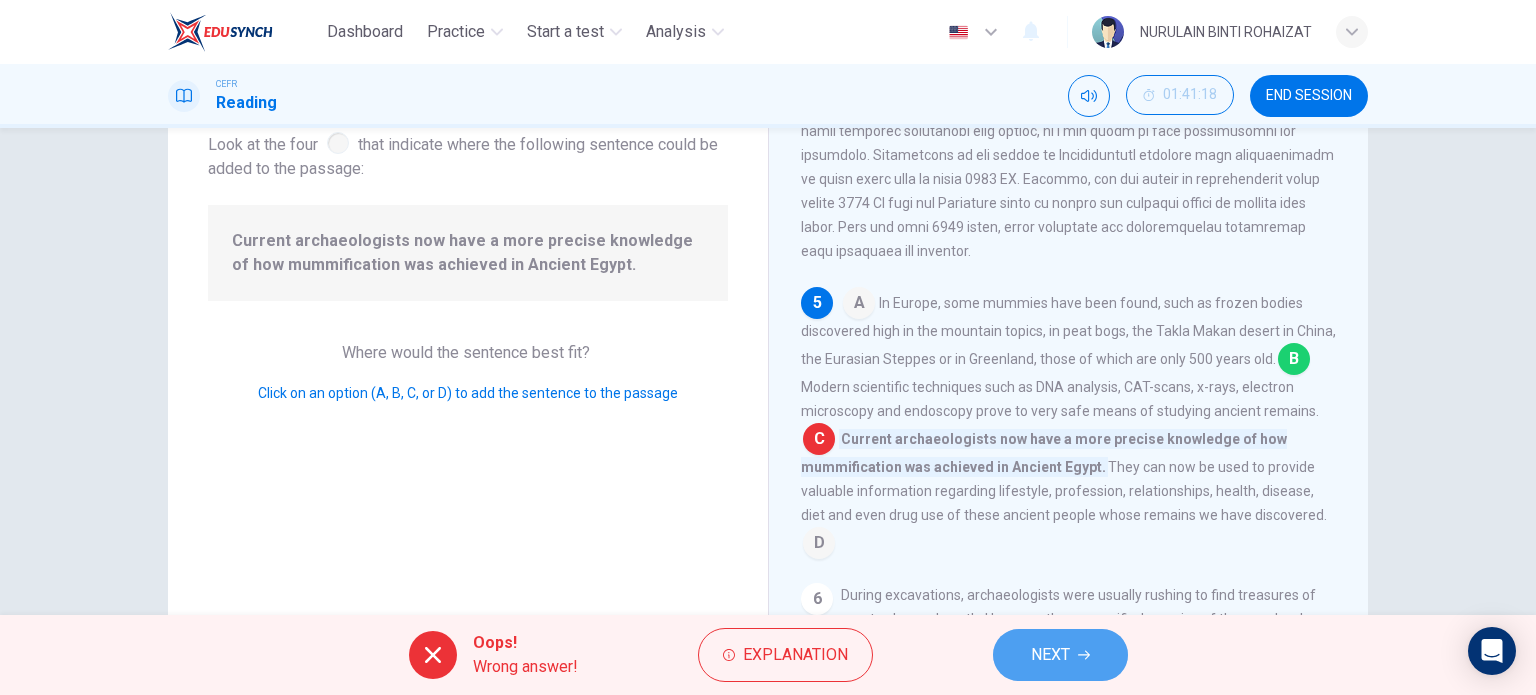 click on "NEXT" at bounding box center [1050, 655] 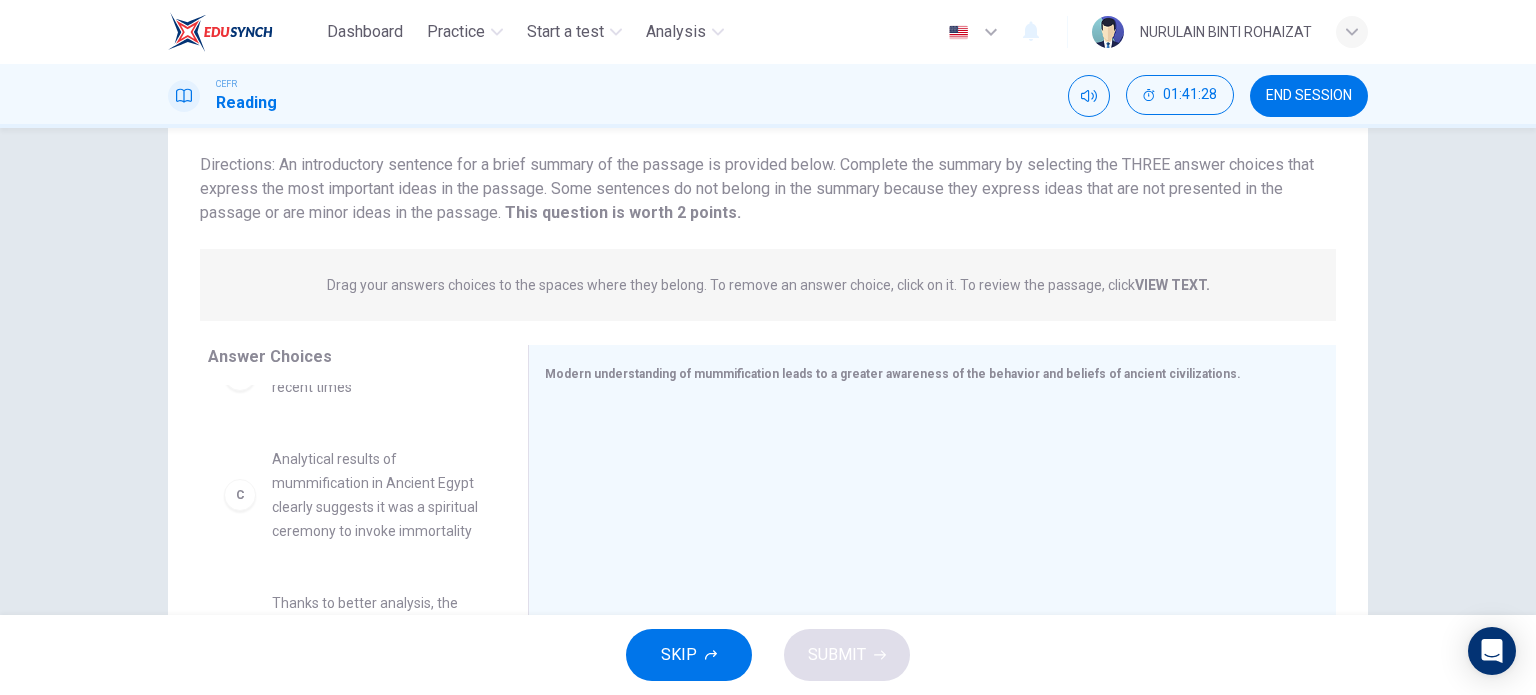scroll, scrollTop: 171, scrollLeft: 0, axis: vertical 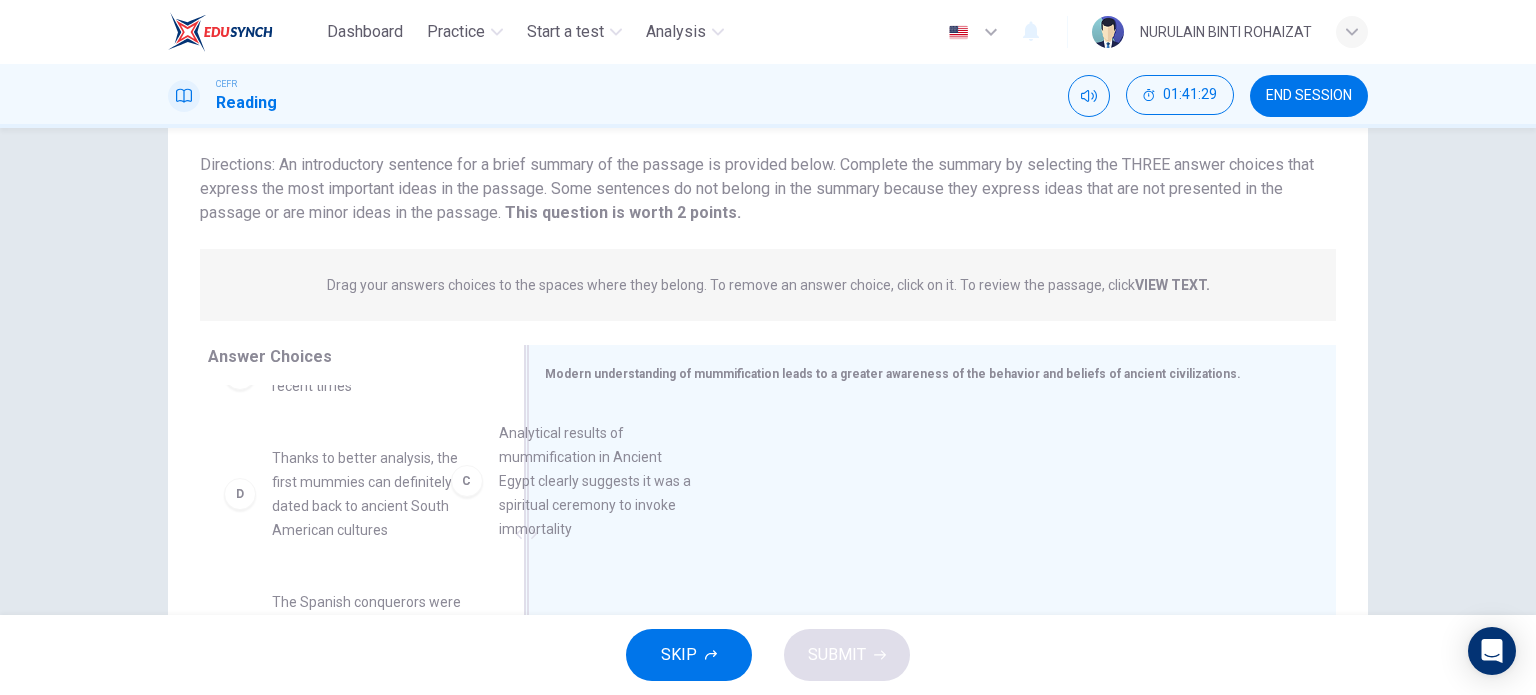 drag, startPoint x: 384, startPoint y: 529, endPoint x: 624, endPoint y: 503, distance: 241.40422 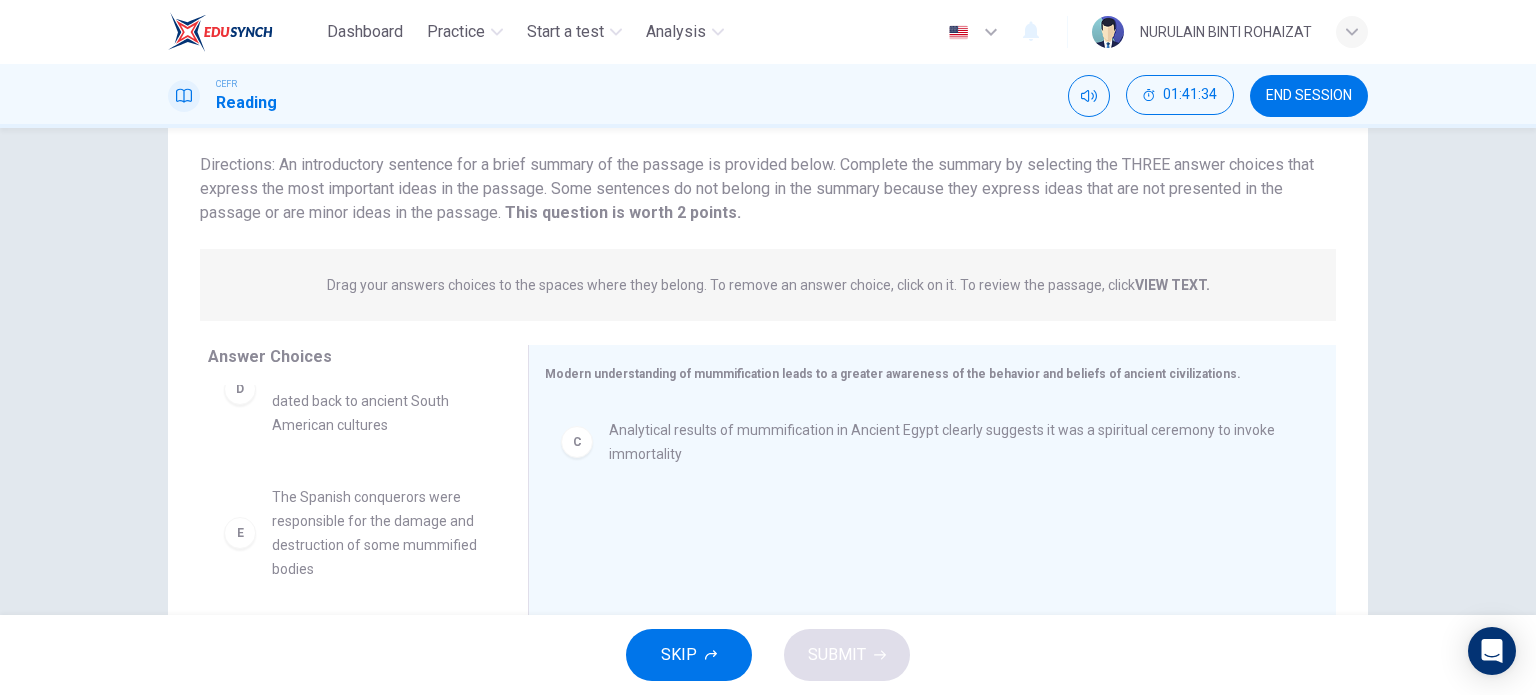 scroll, scrollTop: 300, scrollLeft: 0, axis: vertical 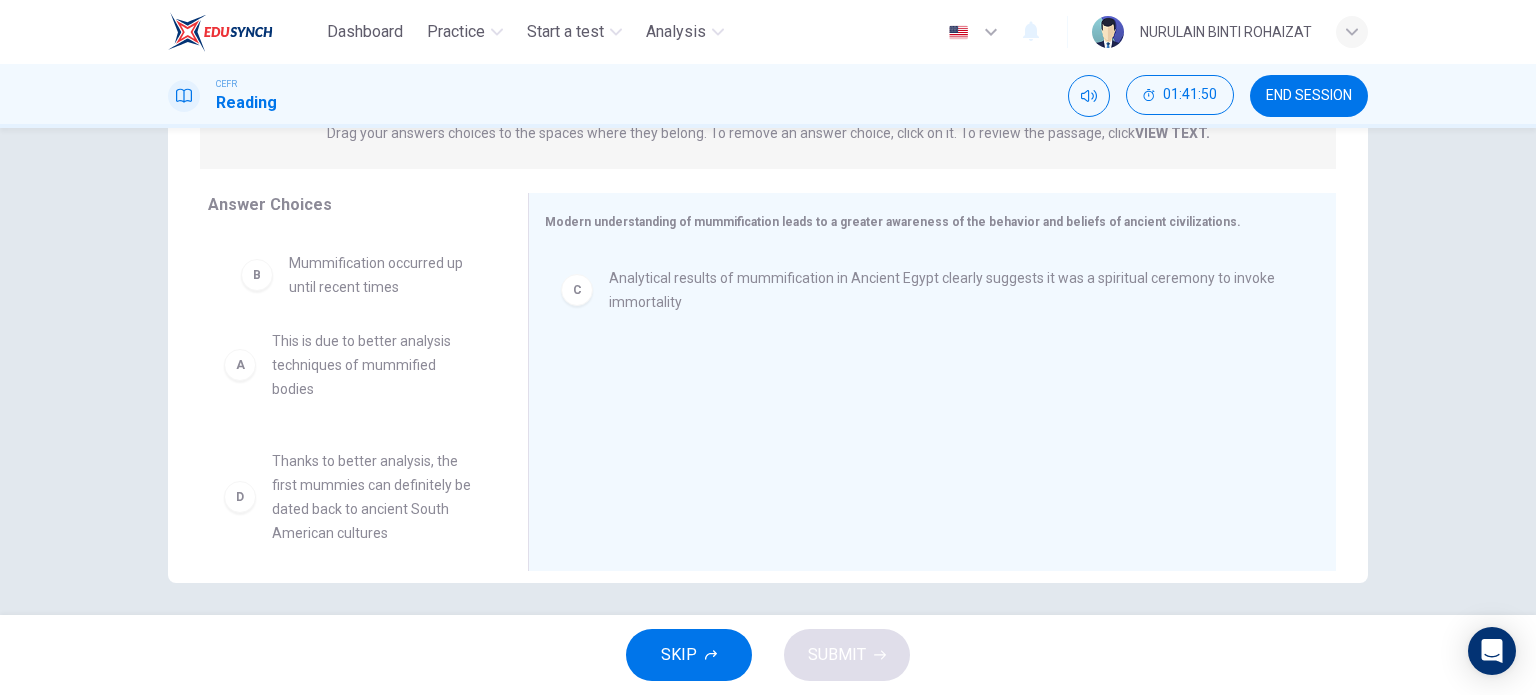 drag, startPoint x: 385, startPoint y: 280, endPoint x: 420, endPoint y: 306, distance: 43.60046 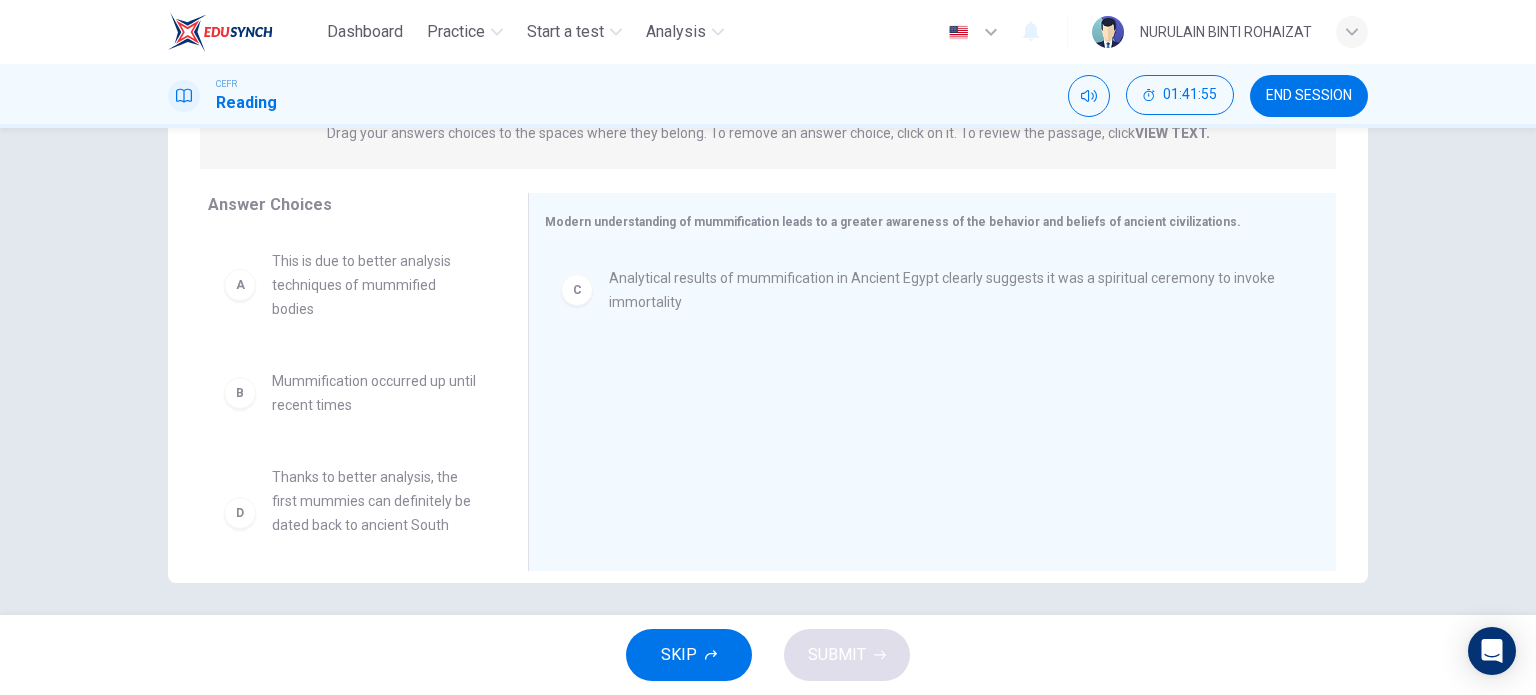 scroll, scrollTop: 0, scrollLeft: 0, axis: both 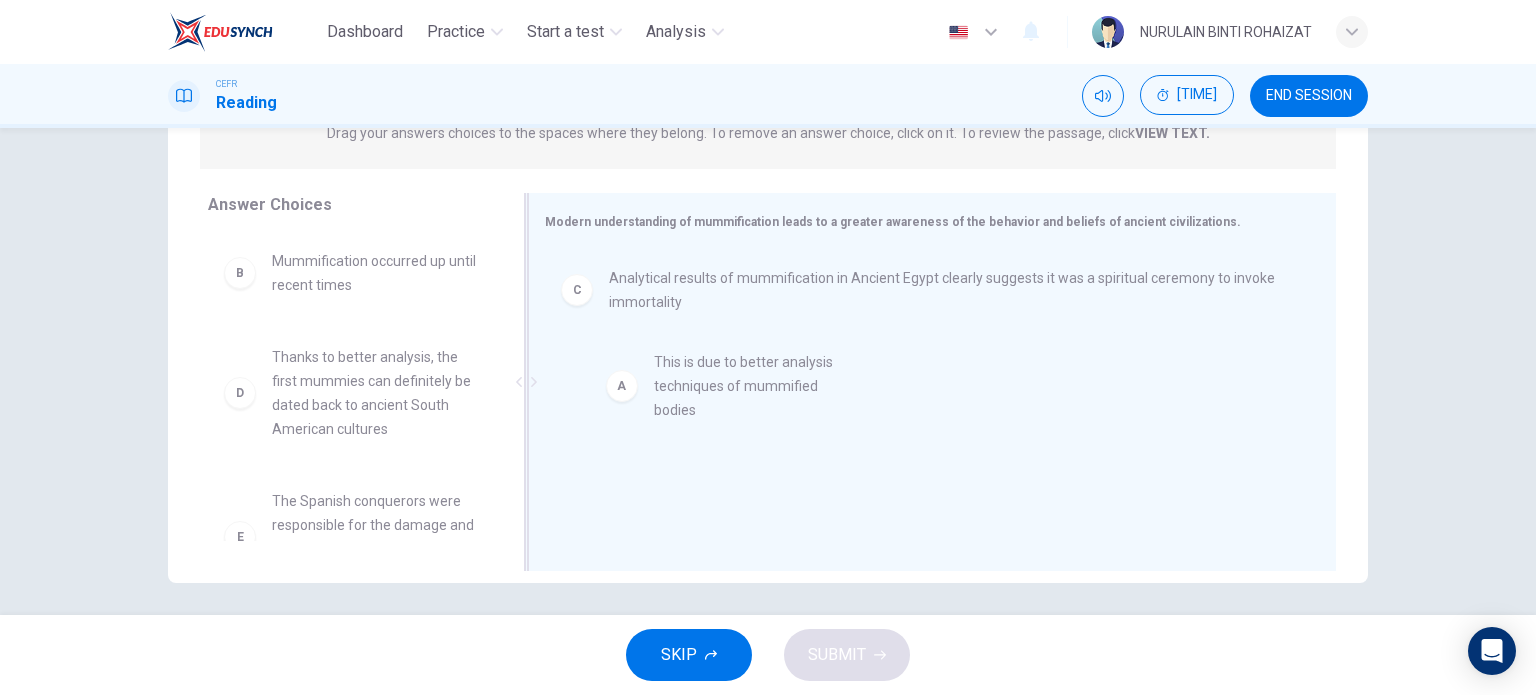 drag, startPoint x: 374, startPoint y: 296, endPoint x: 767, endPoint y: 397, distance: 405.77087 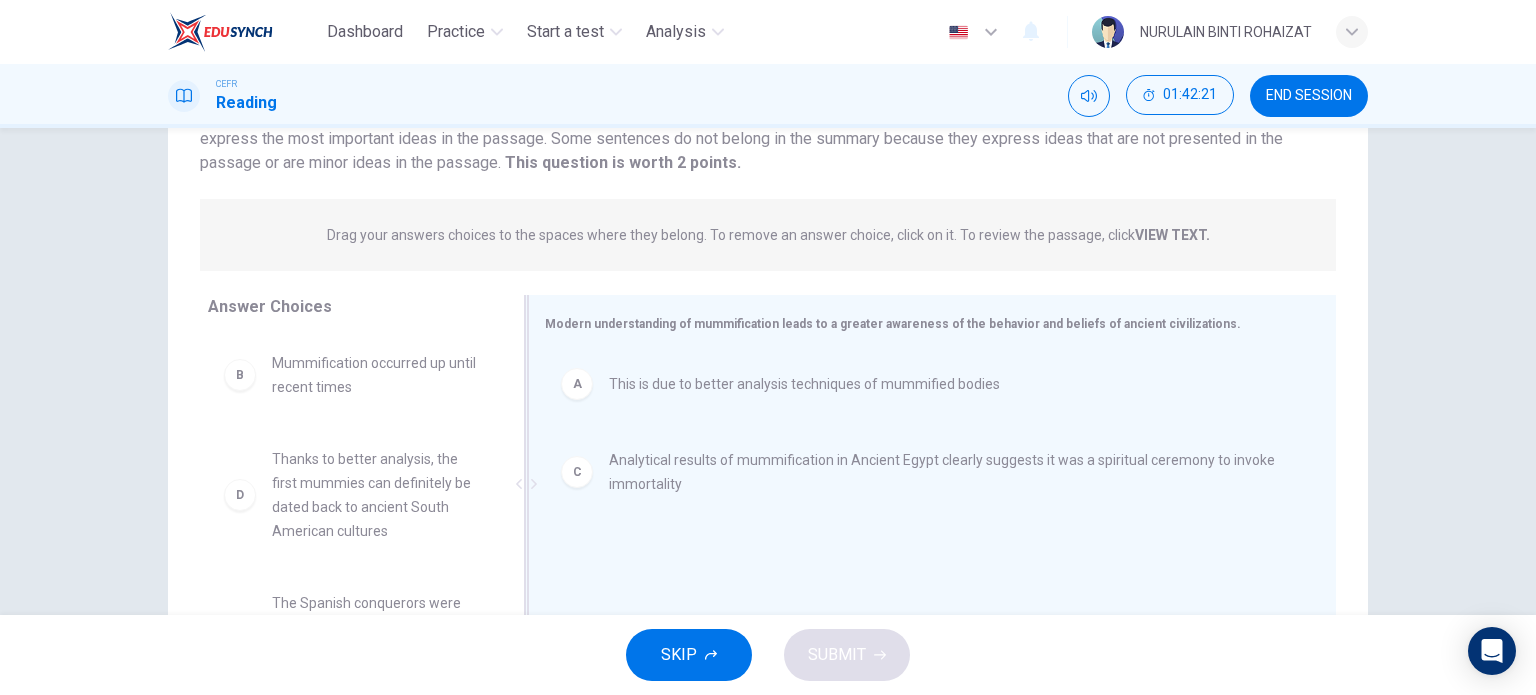 scroll, scrollTop: 179, scrollLeft: 0, axis: vertical 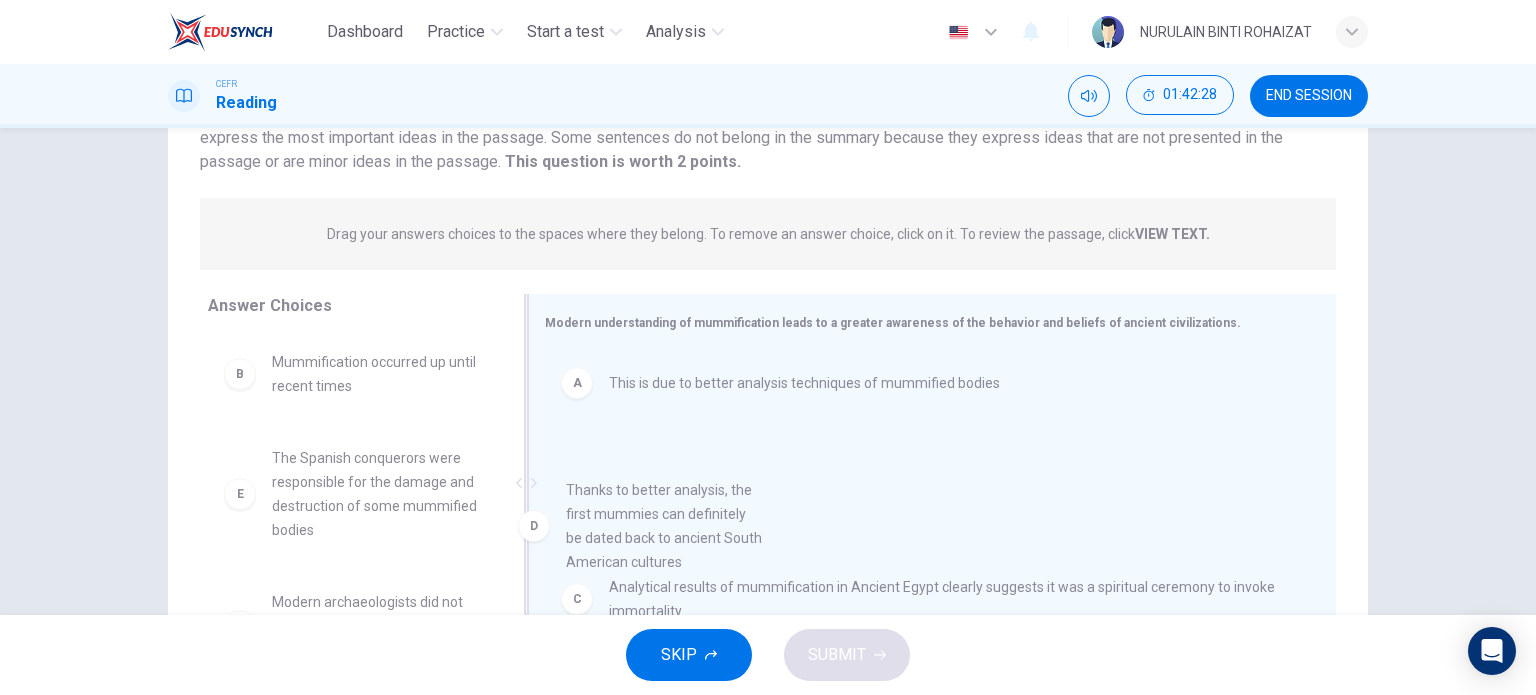 drag, startPoint x: 399, startPoint y: 487, endPoint x: 704, endPoint y: 520, distance: 306.78006 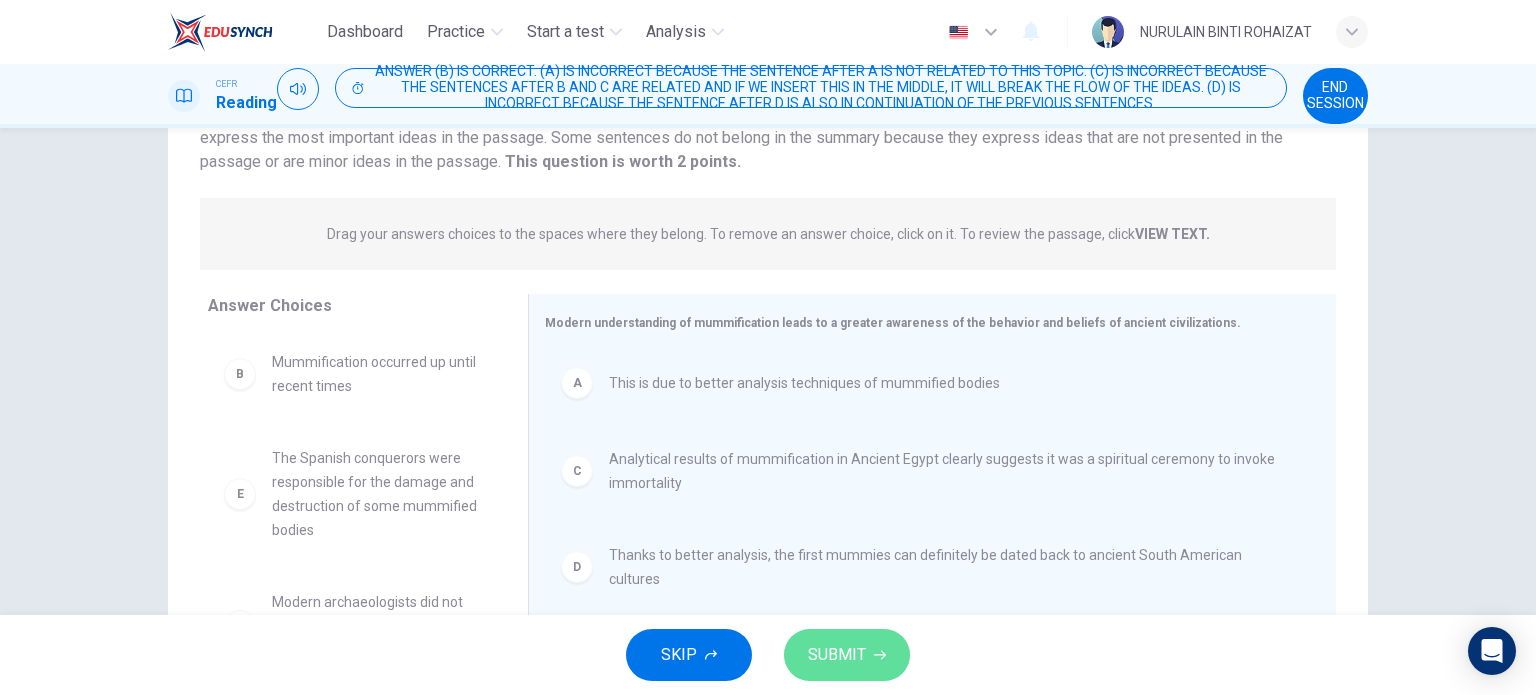 click on "SUBMIT" at bounding box center [837, 655] 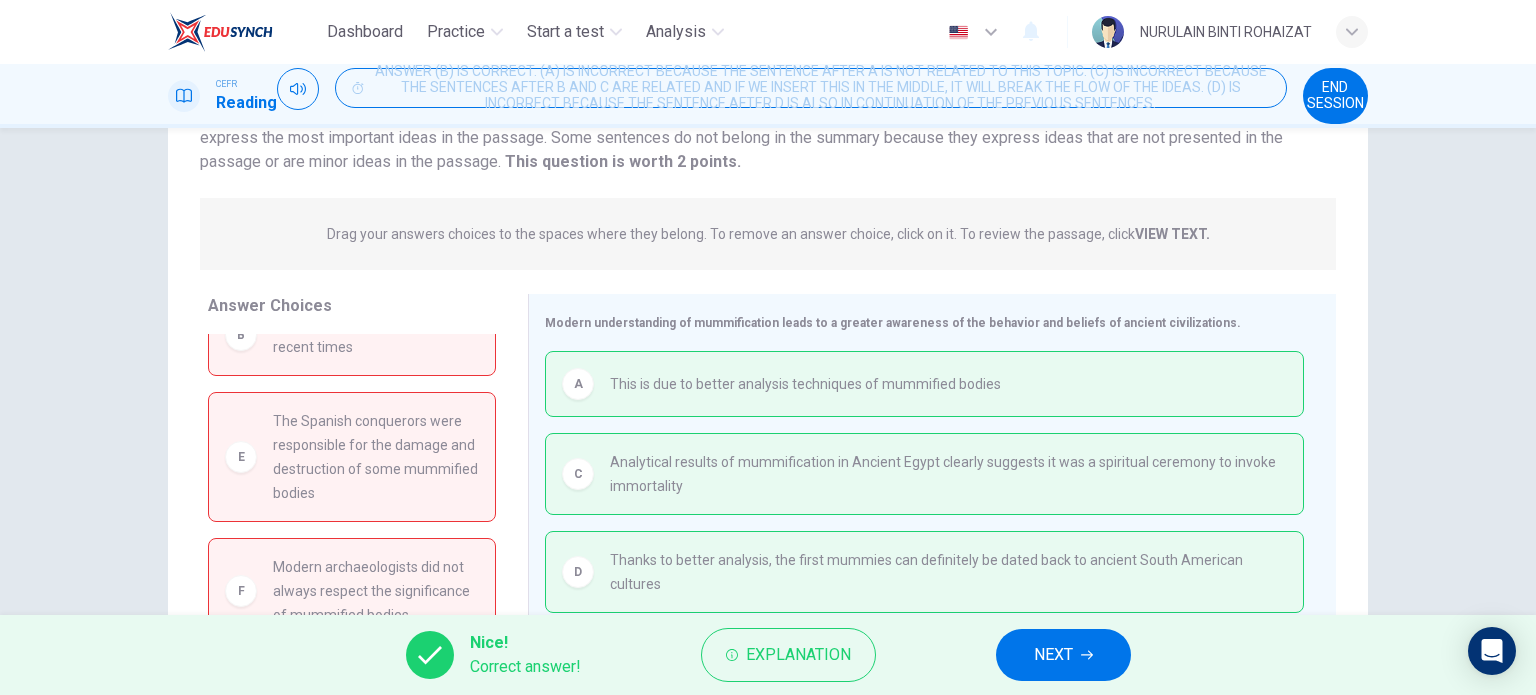 scroll, scrollTop: 0, scrollLeft: 0, axis: both 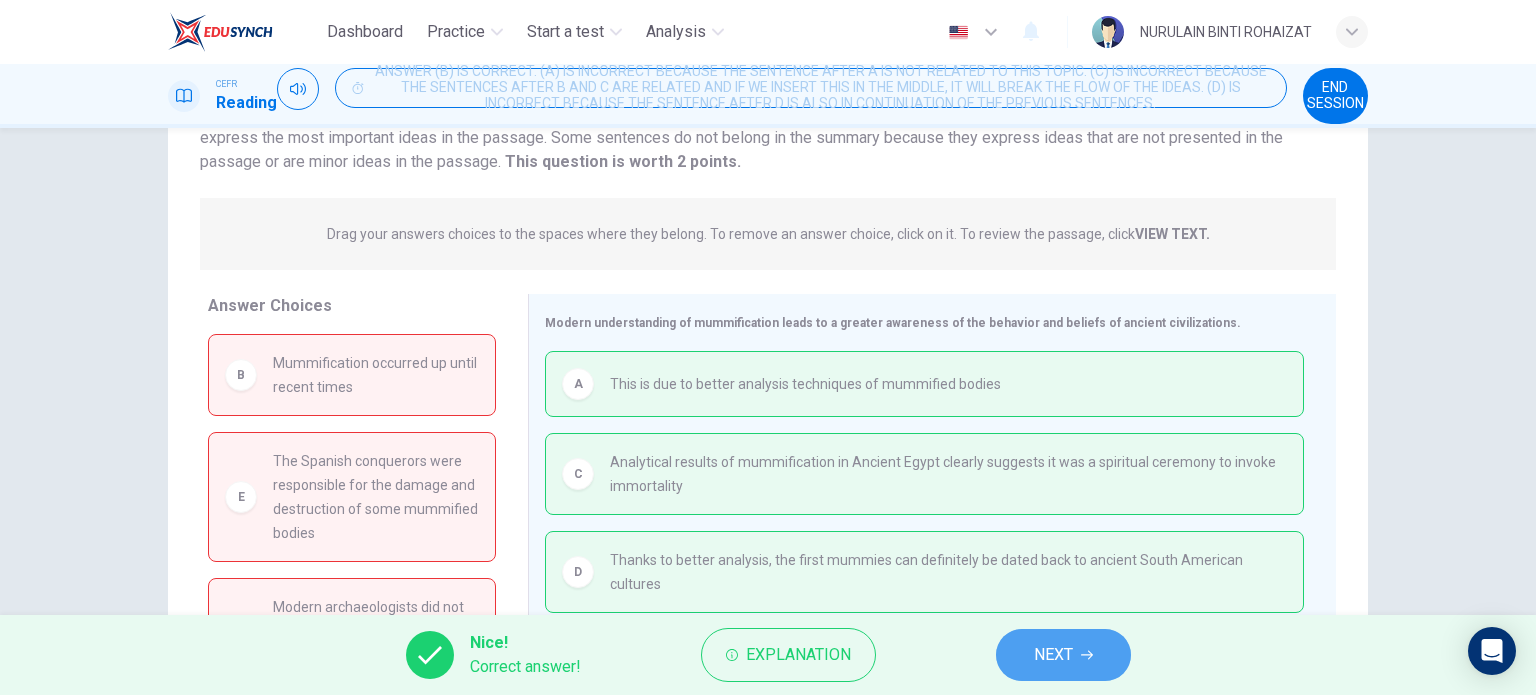 click on "NEXT" at bounding box center [1053, 655] 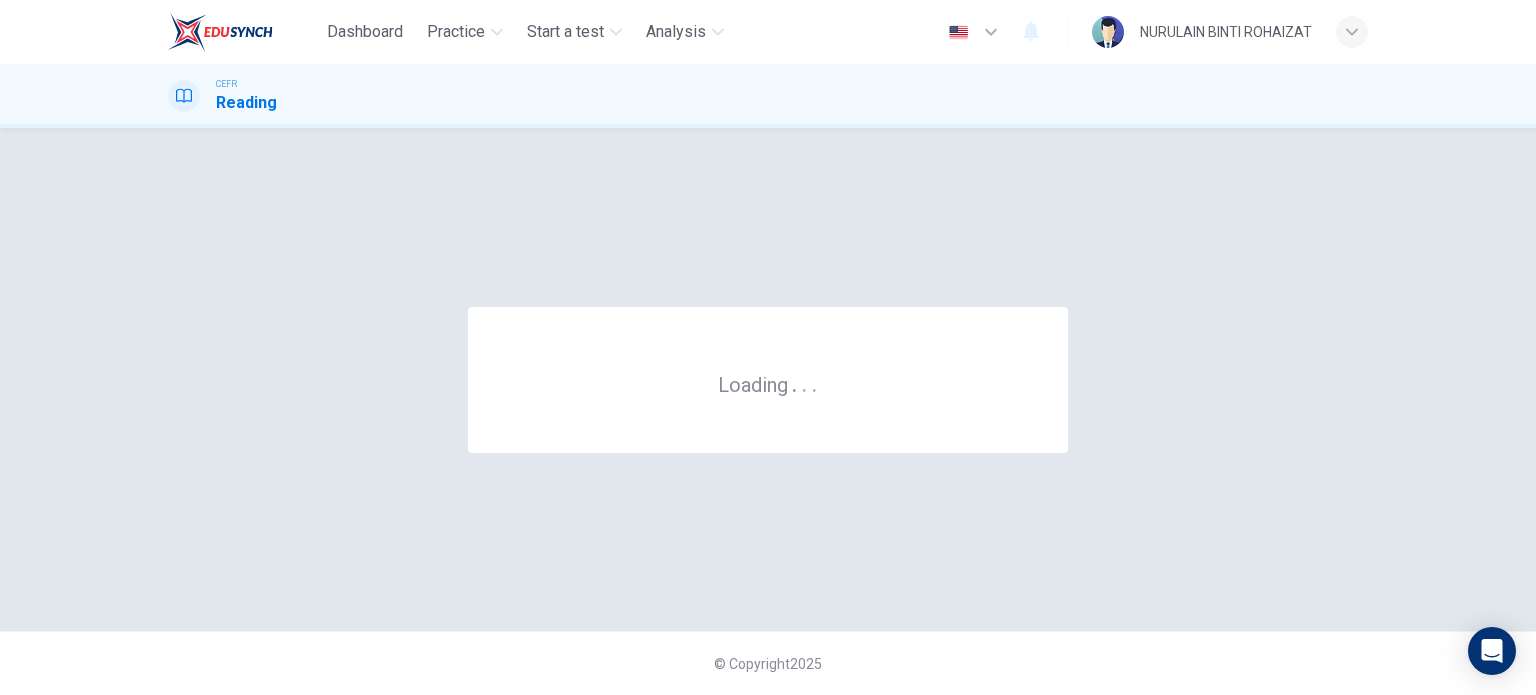 scroll, scrollTop: 0, scrollLeft: 0, axis: both 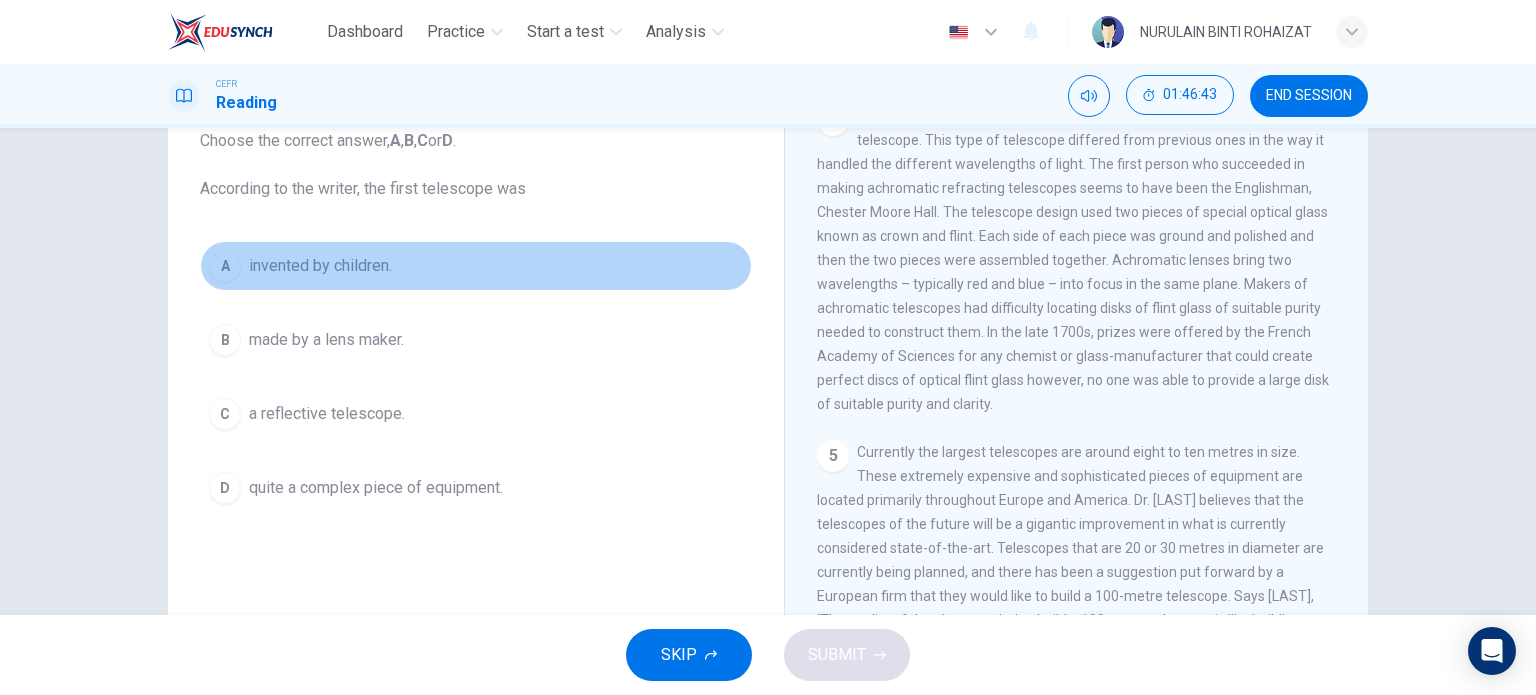 click on "invented by children." at bounding box center [320, 266] 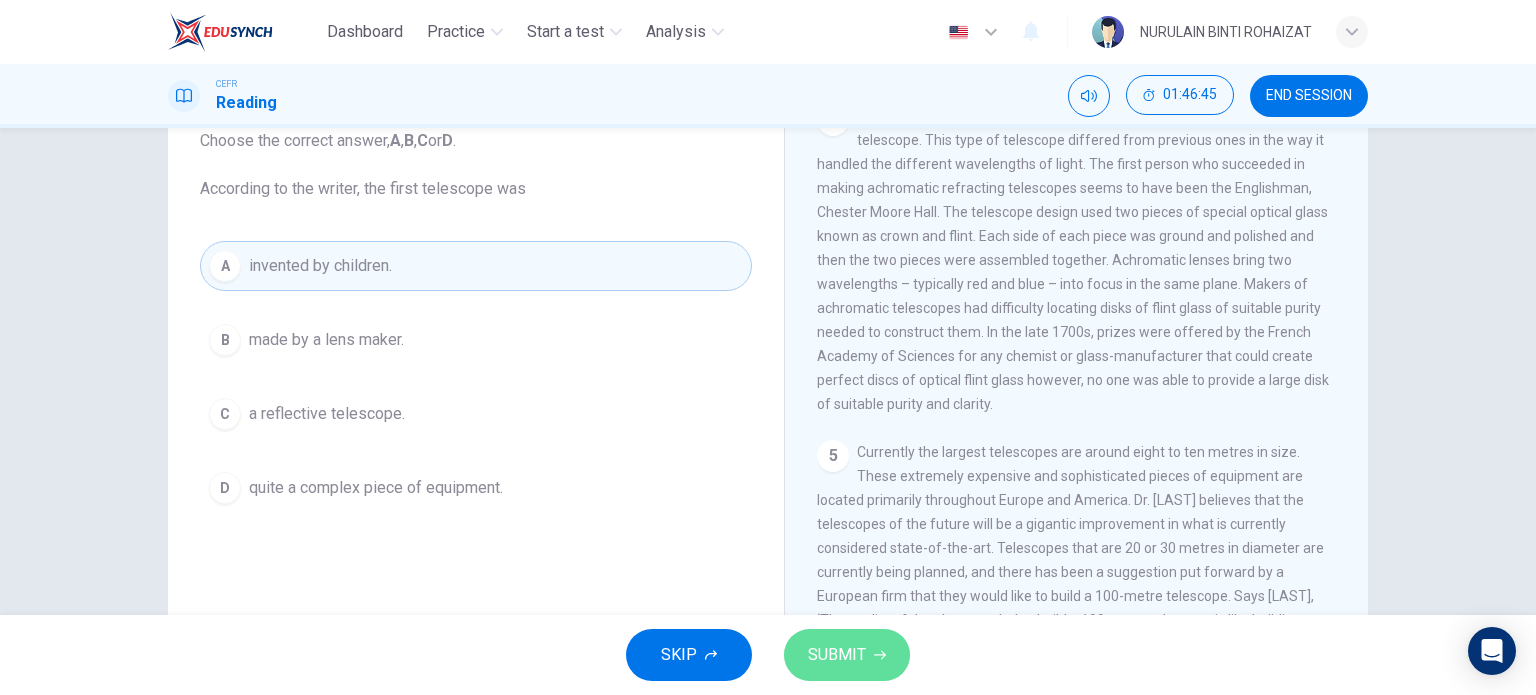 click on "SUBMIT" at bounding box center (837, 655) 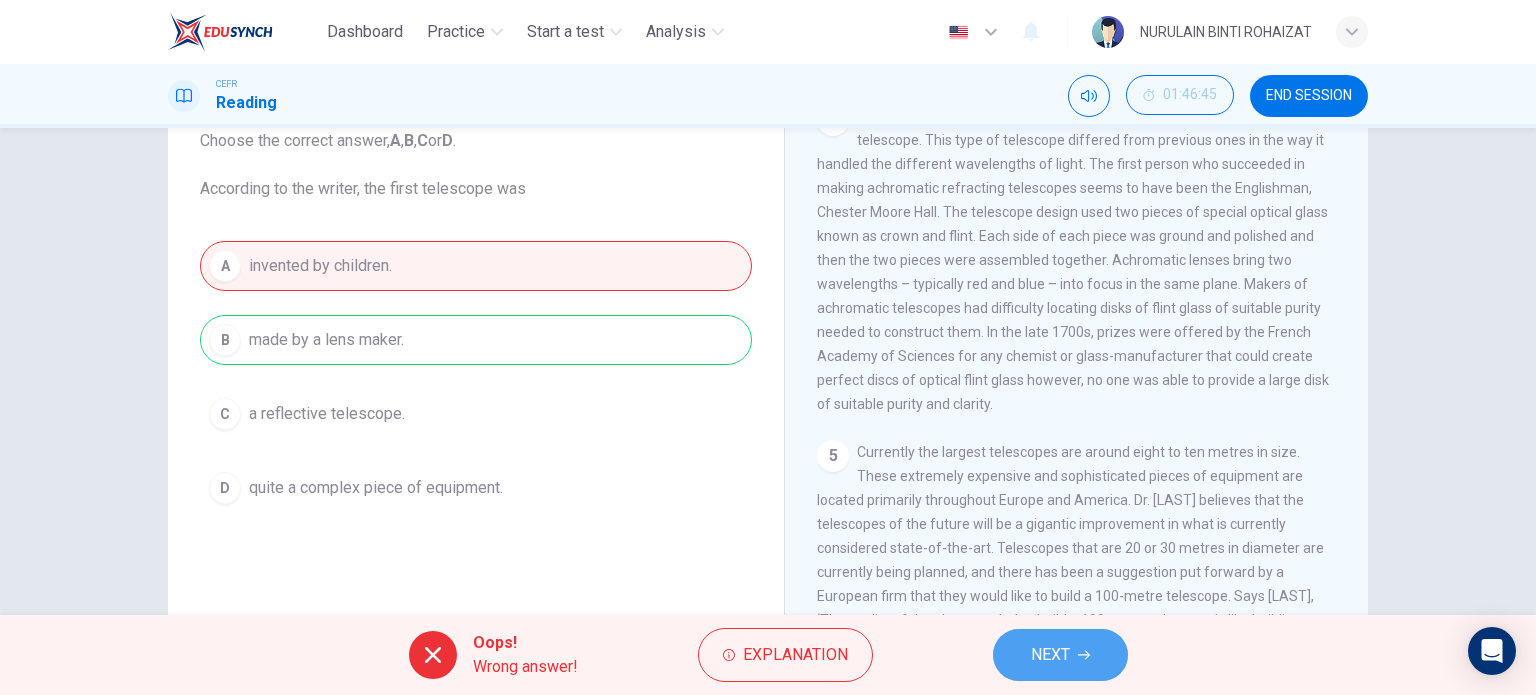 click on "NEXT" at bounding box center (1060, 655) 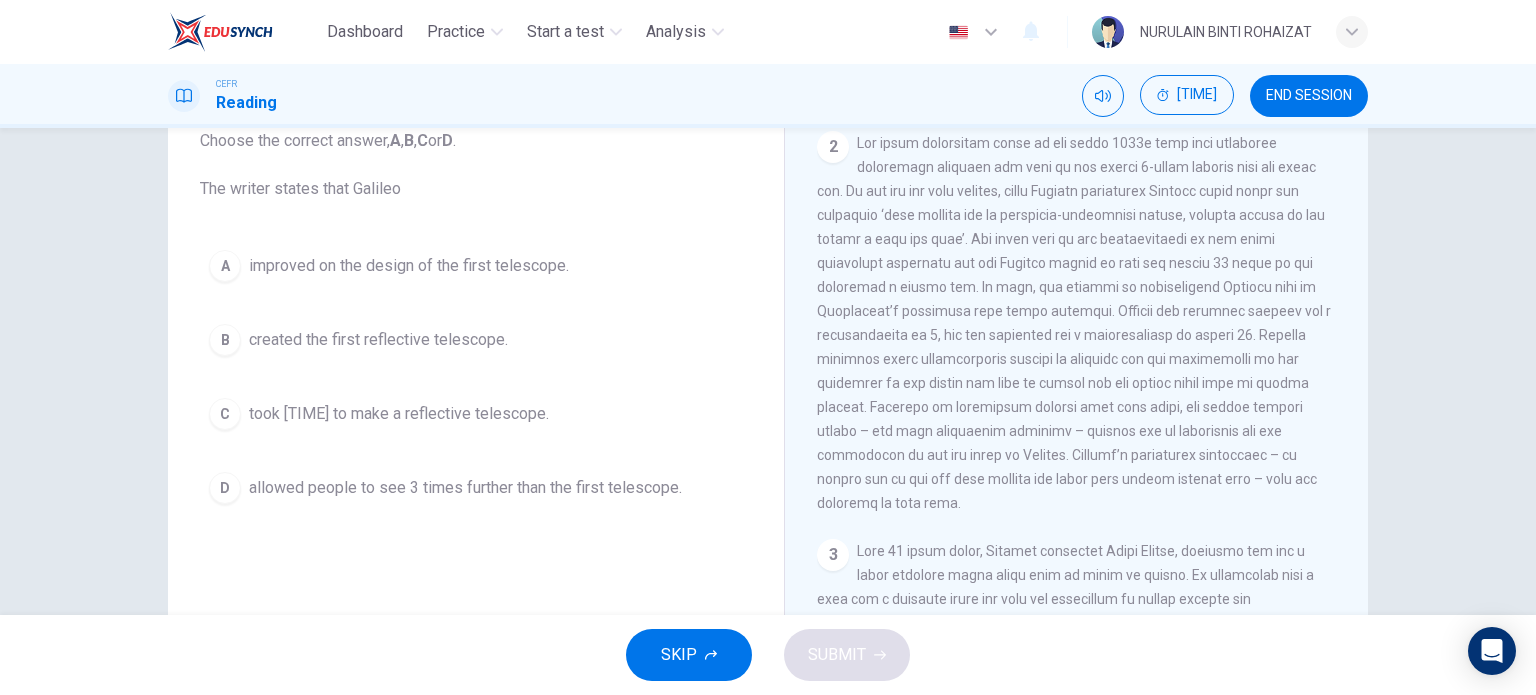 scroll, scrollTop: 604, scrollLeft: 0, axis: vertical 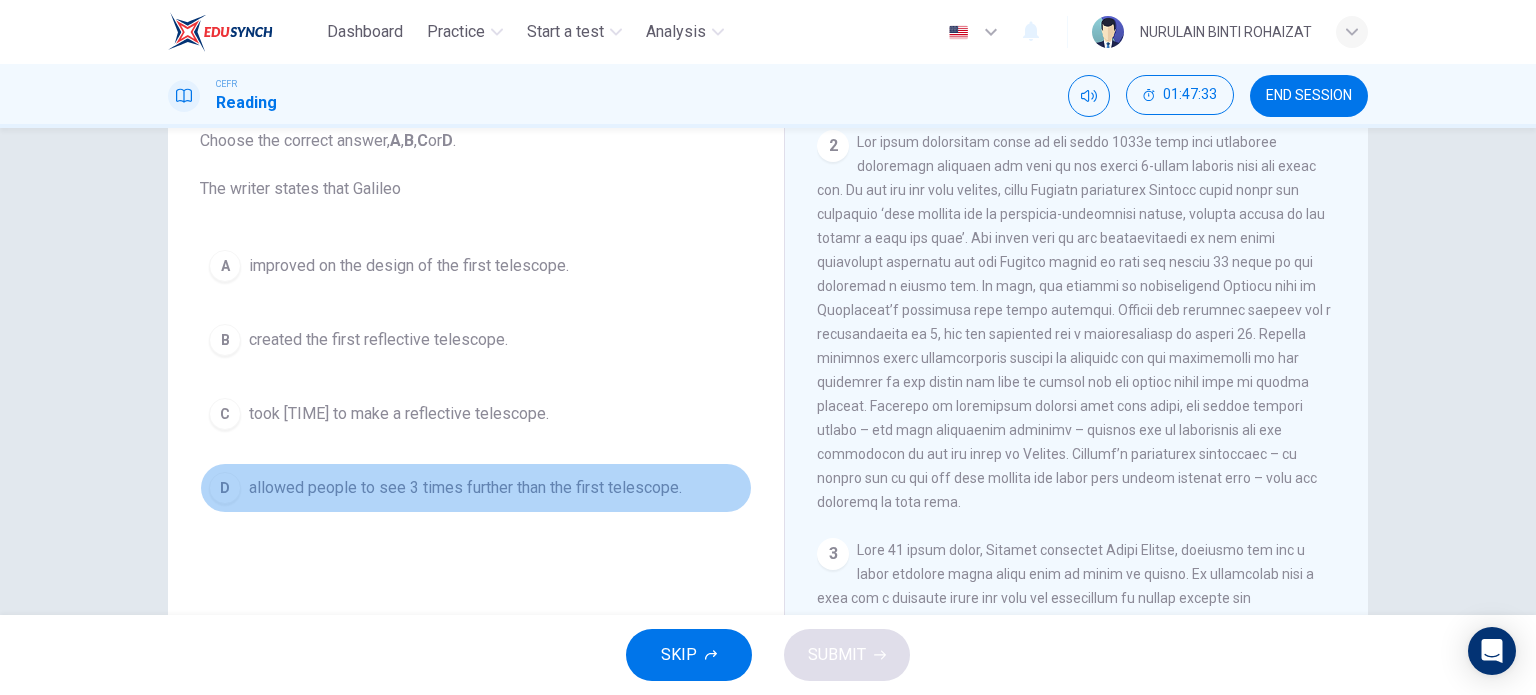 click on "allowed people to see 3 times further than the first telescope." at bounding box center (409, 266) 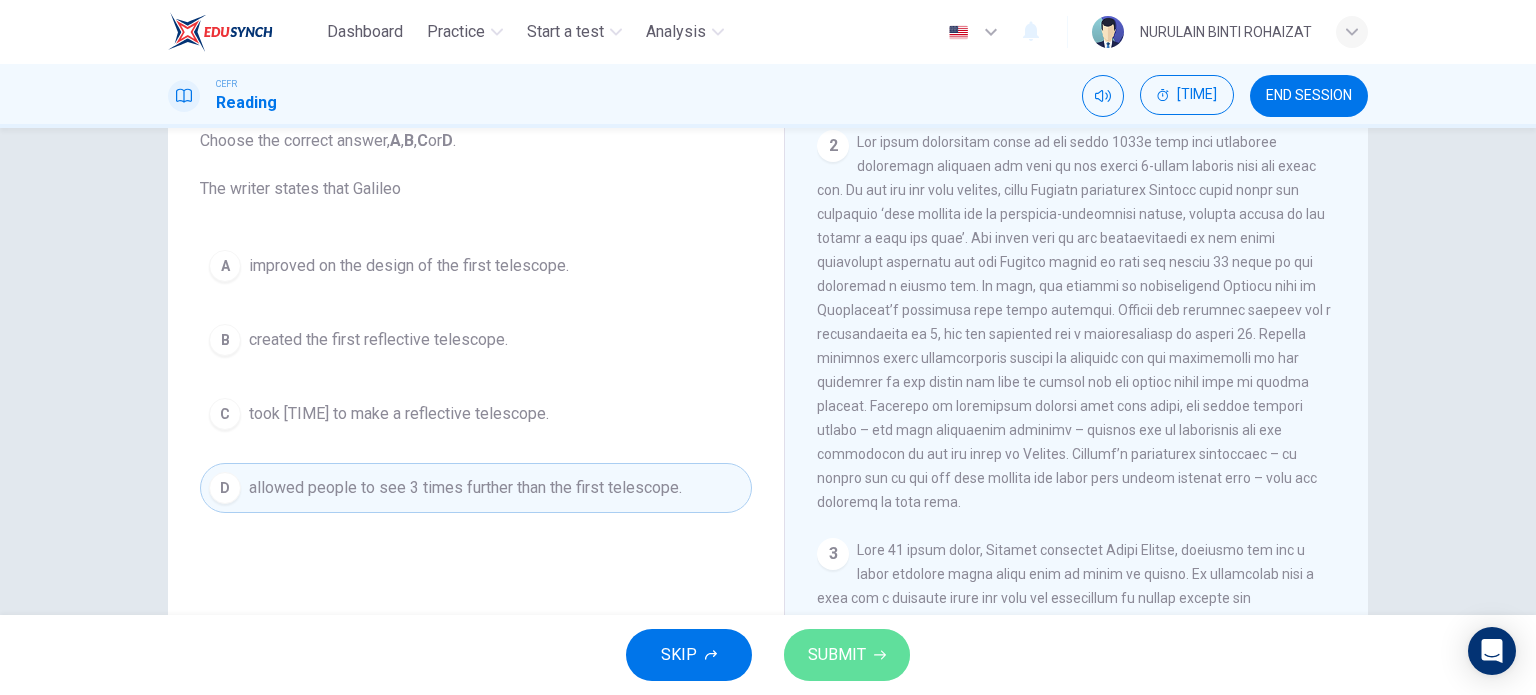 click on "SUBMIT" at bounding box center (837, 655) 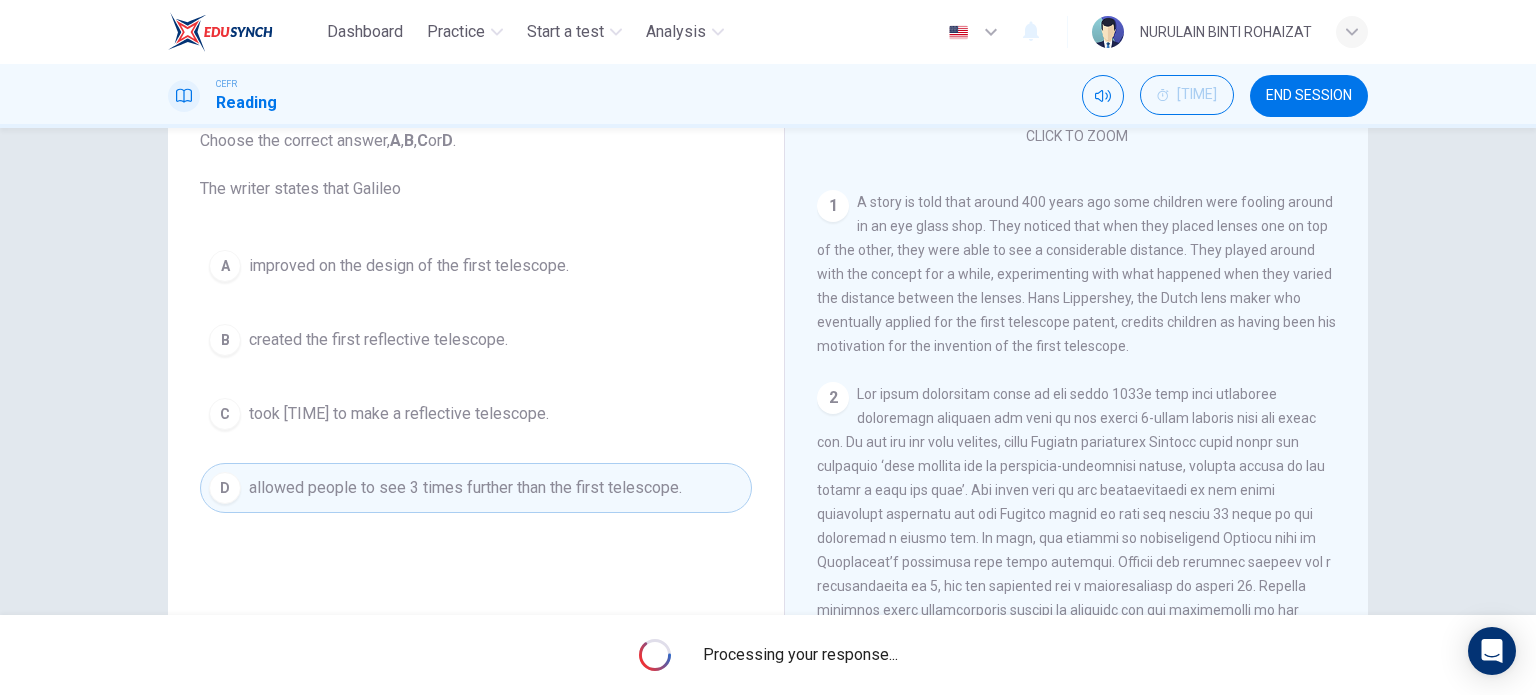scroll, scrollTop: 352, scrollLeft: 0, axis: vertical 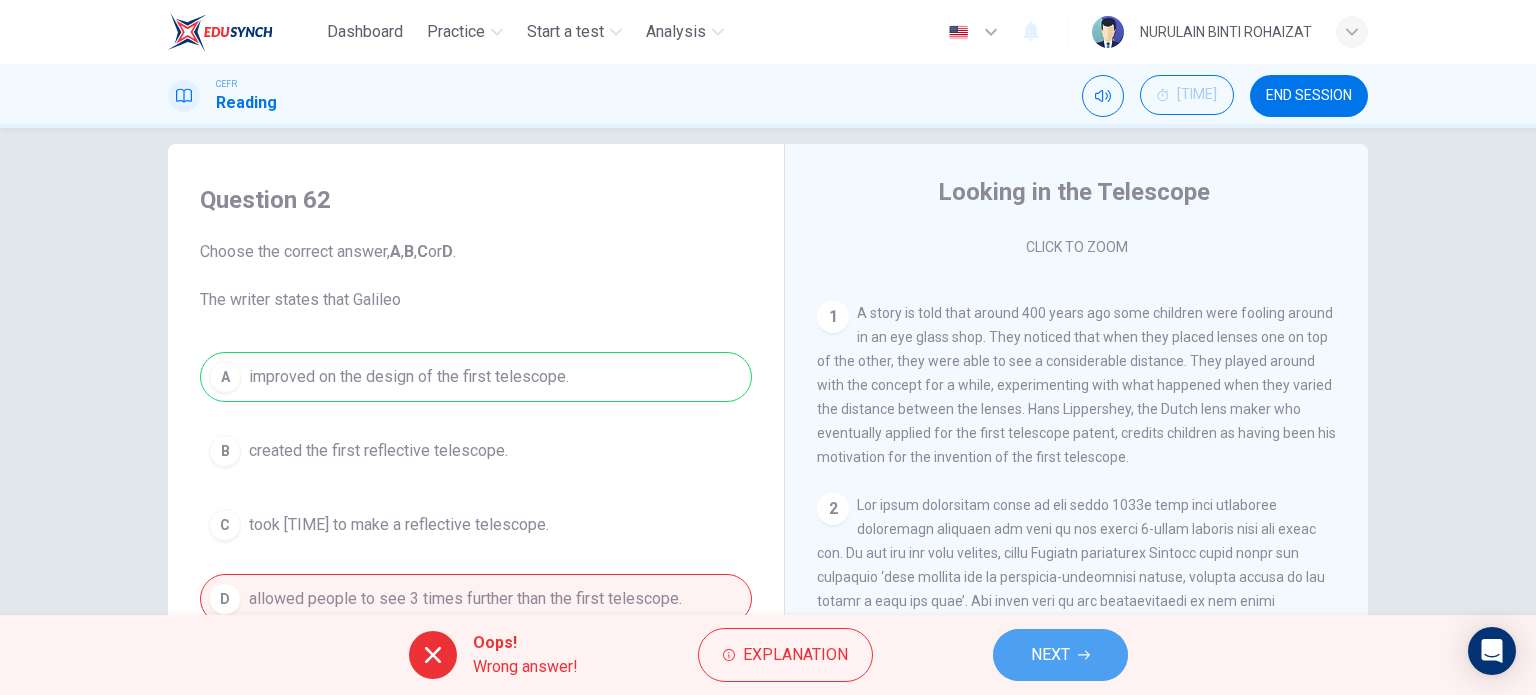 click on "NEXT" at bounding box center (1050, 655) 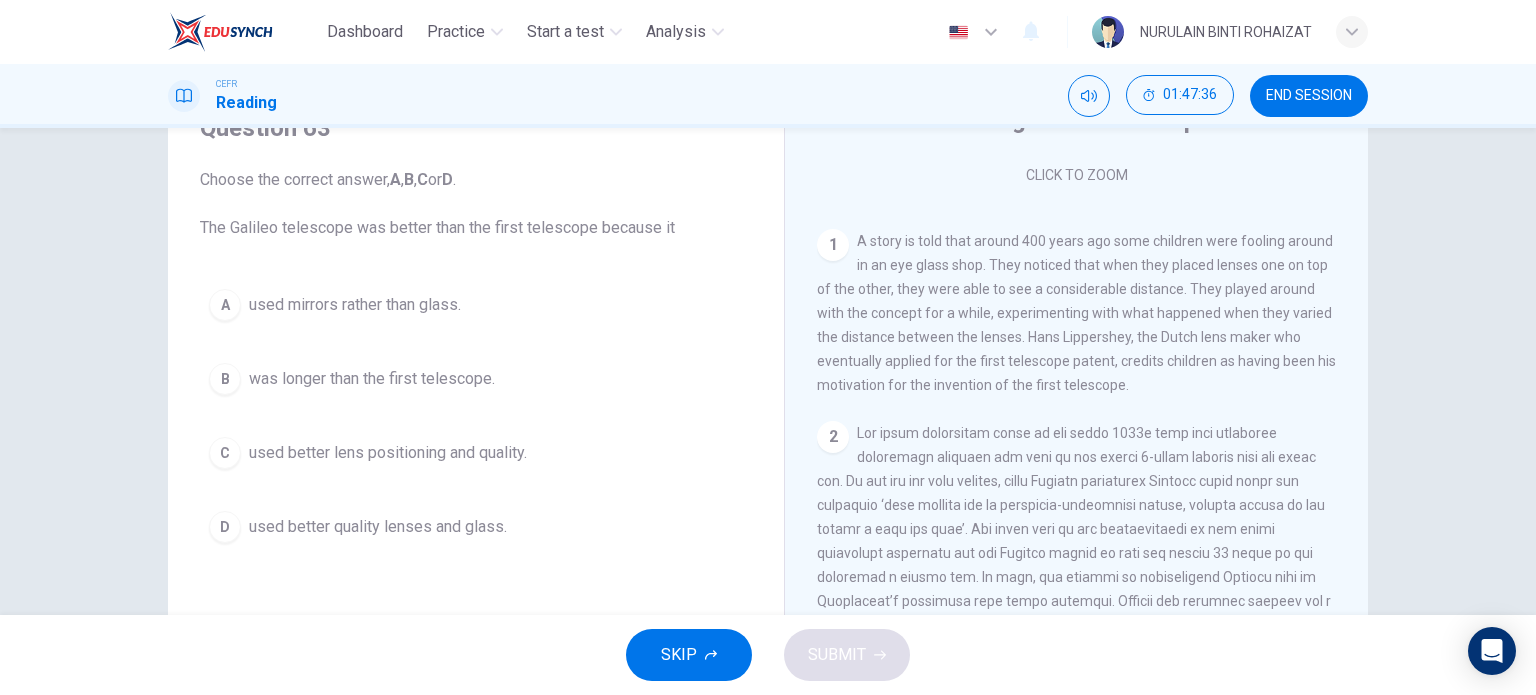 scroll, scrollTop: 96, scrollLeft: 0, axis: vertical 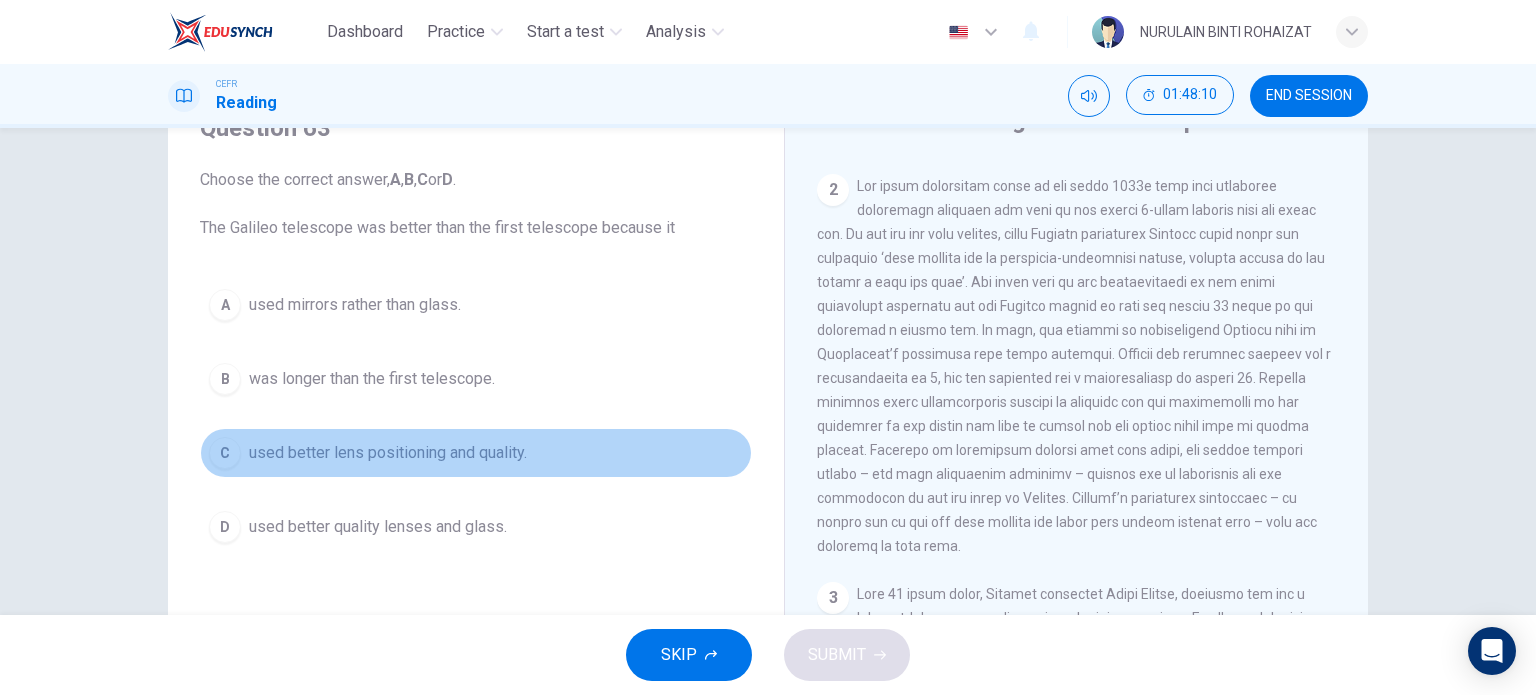 click on "used better lens positioning and quality." at bounding box center [355, 305] 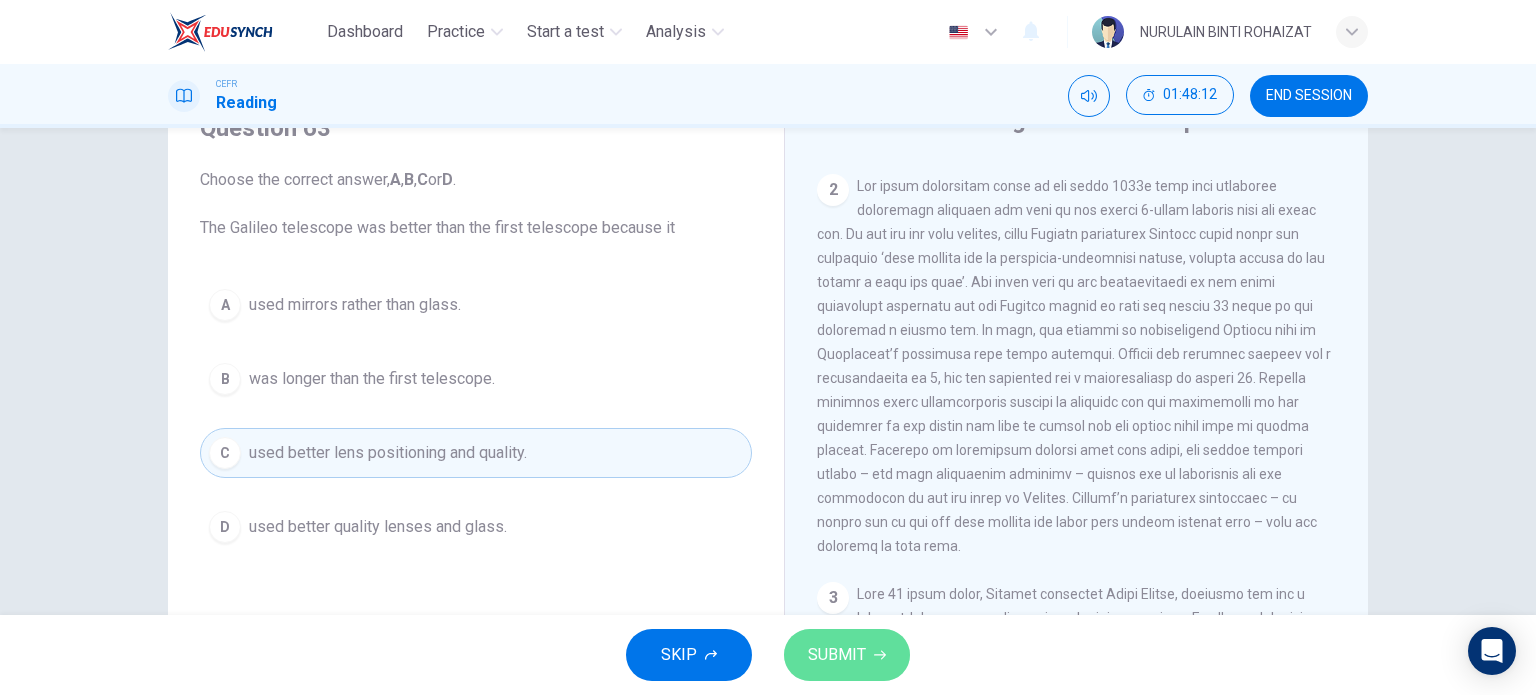 click on "SUBMIT" at bounding box center [837, 655] 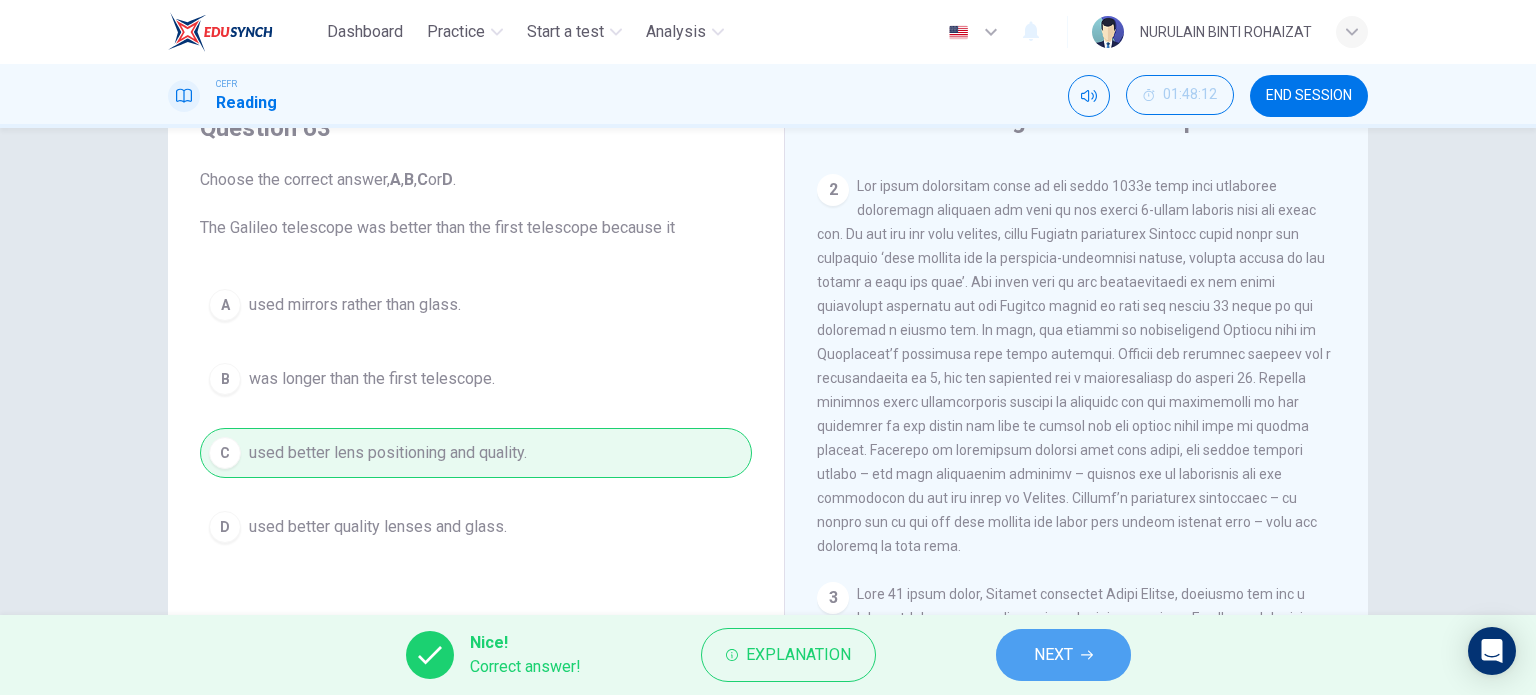 click on "NEXT" at bounding box center (1053, 655) 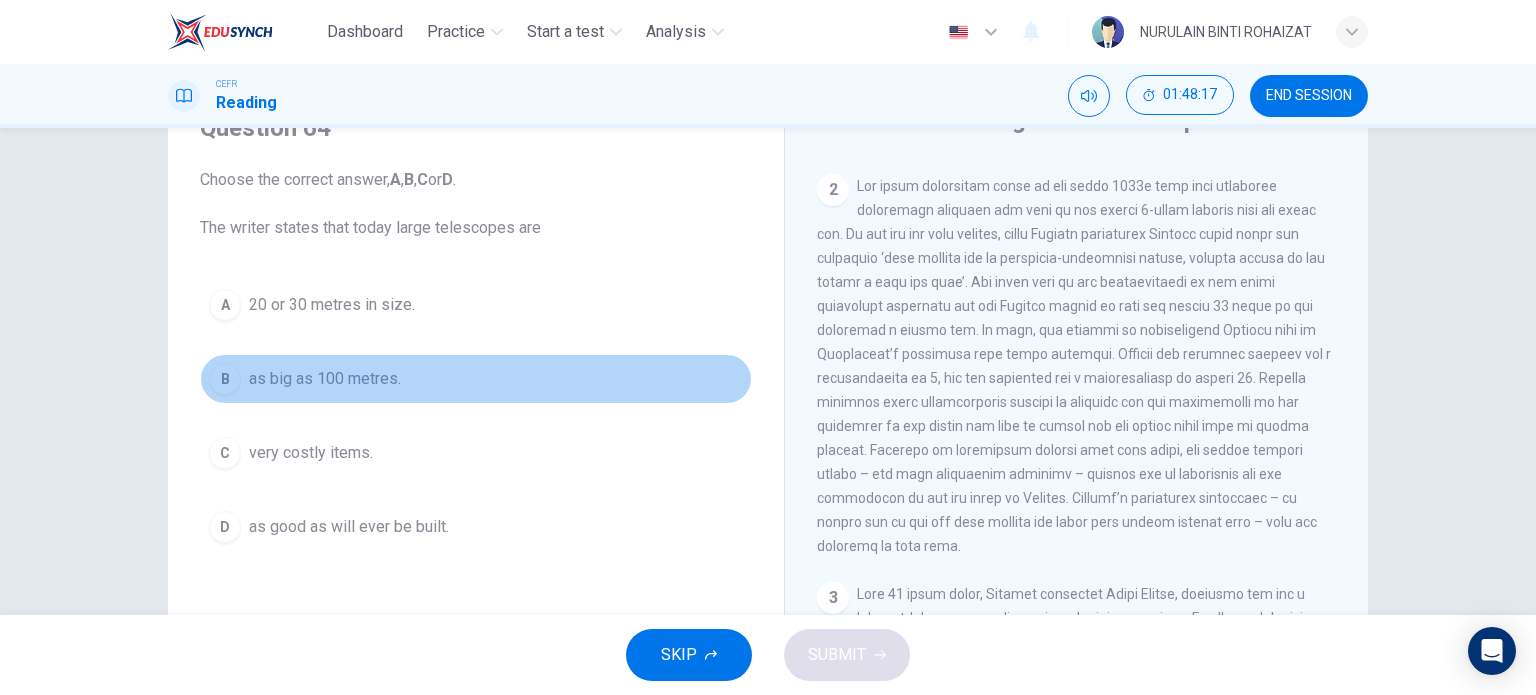 click on "as big as 100 metres." at bounding box center [332, 305] 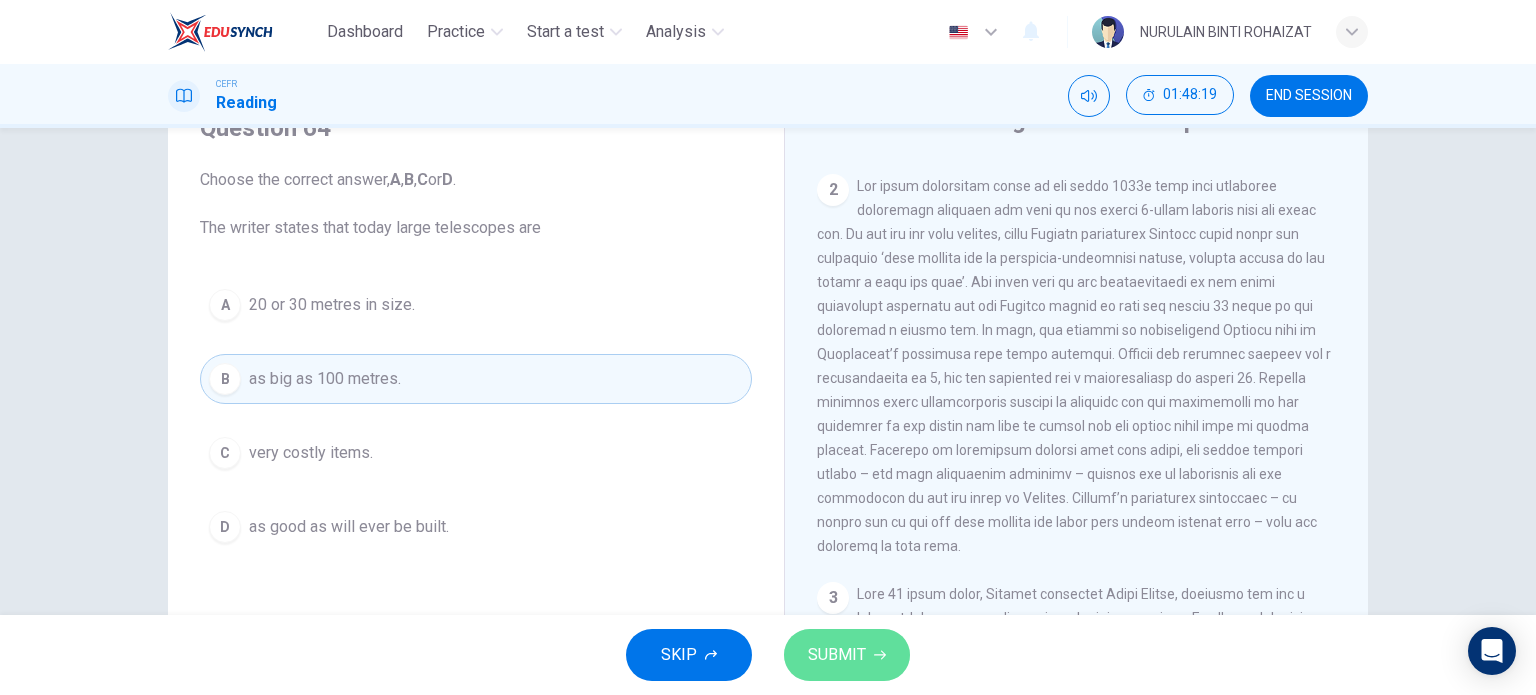 click on "SUBMIT" at bounding box center (847, 655) 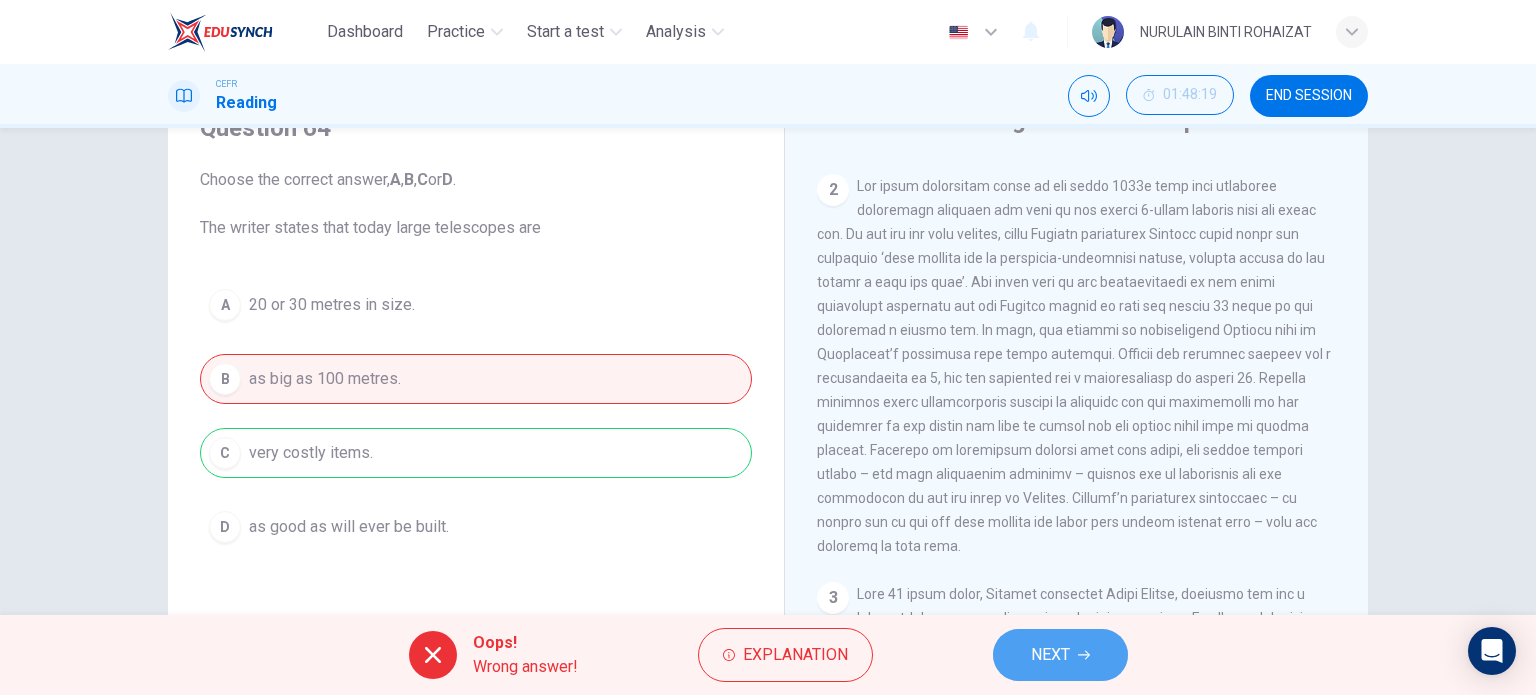 click on "NEXT" at bounding box center (1060, 655) 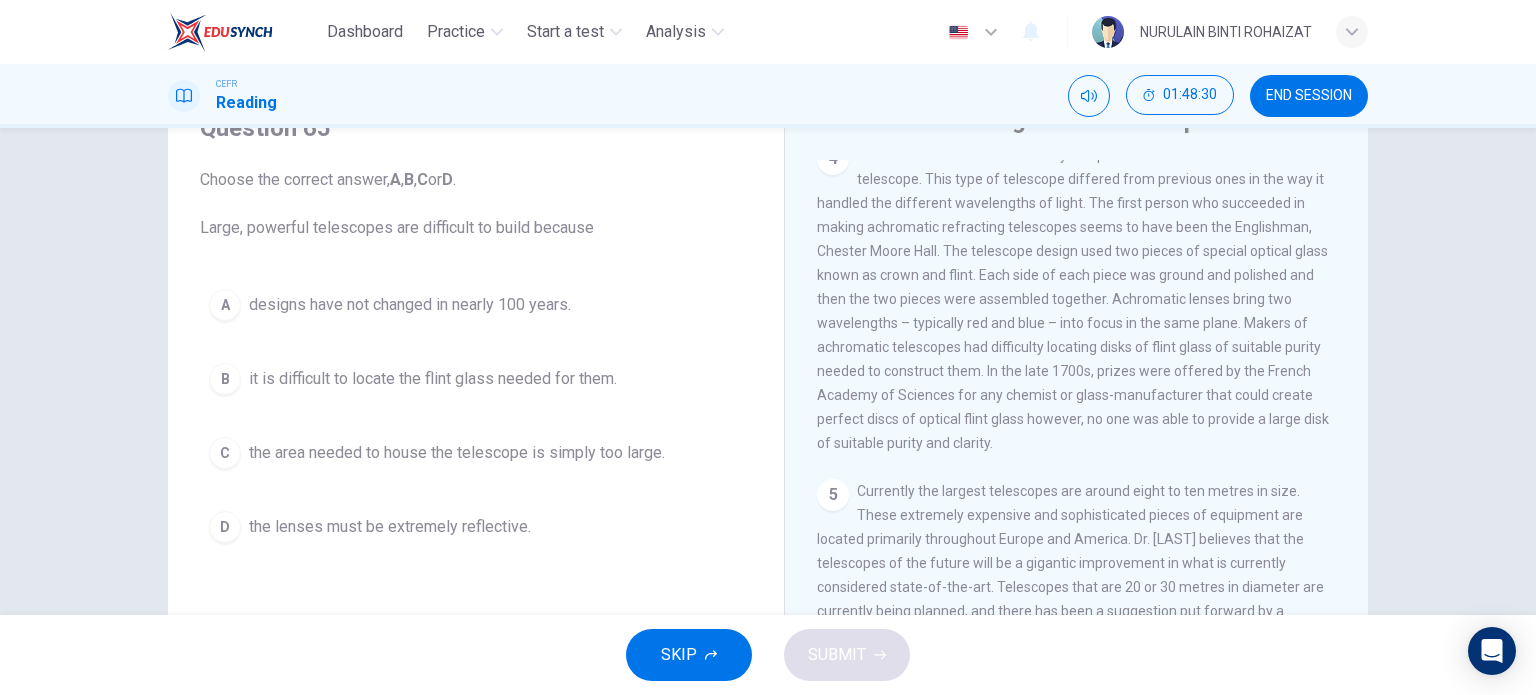 scroll, scrollTop: 1446, scrollLeft: 0, axis: vertical 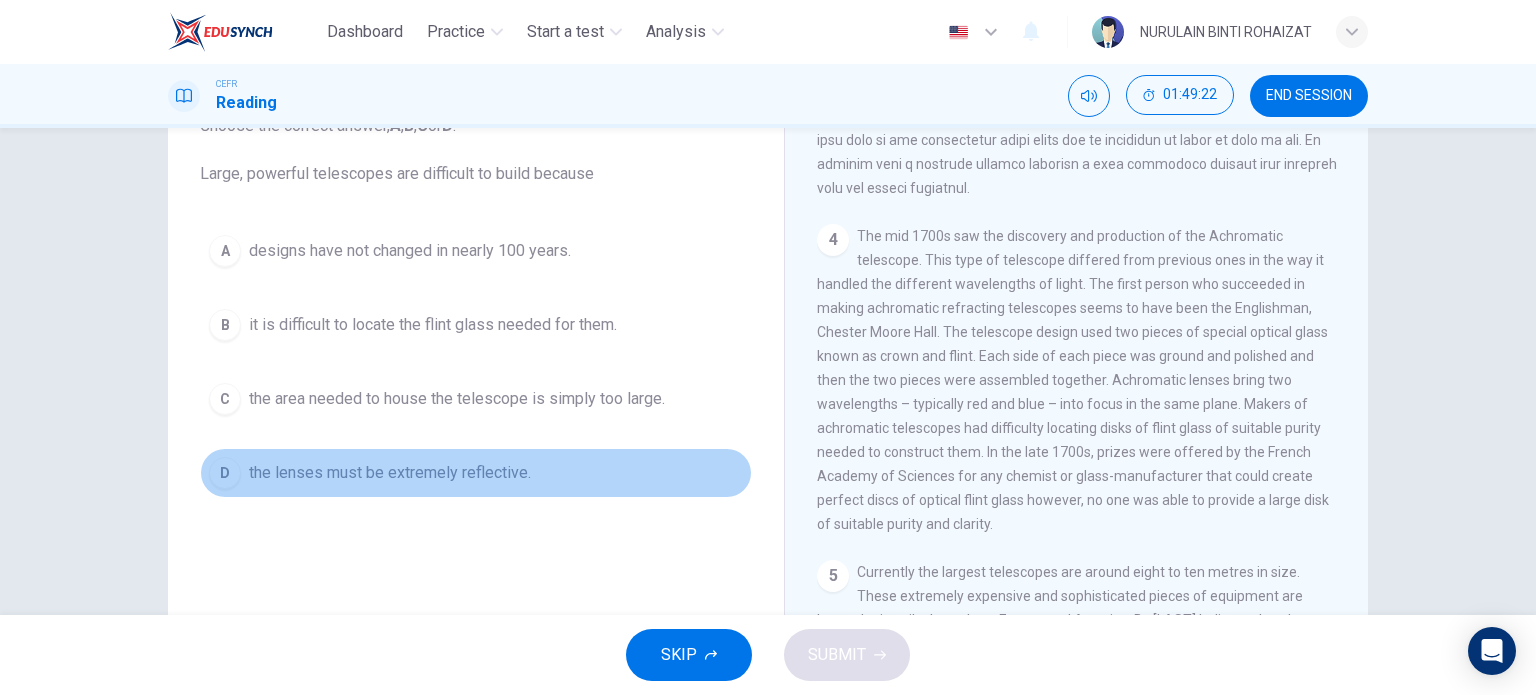 click on "the lenses must be extremely reflective." at bounding box center [410, 251] 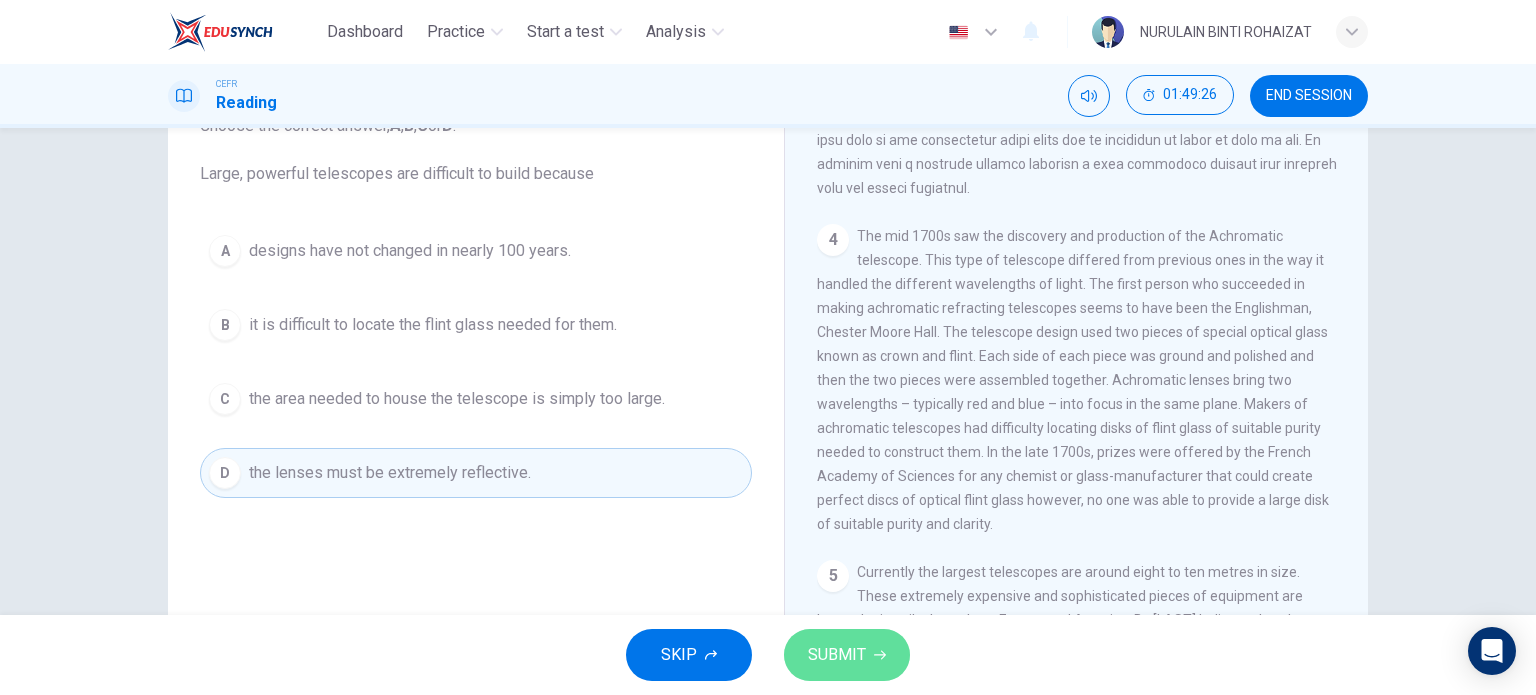 click on "SUBMIT" at bounding box center [837, 655] 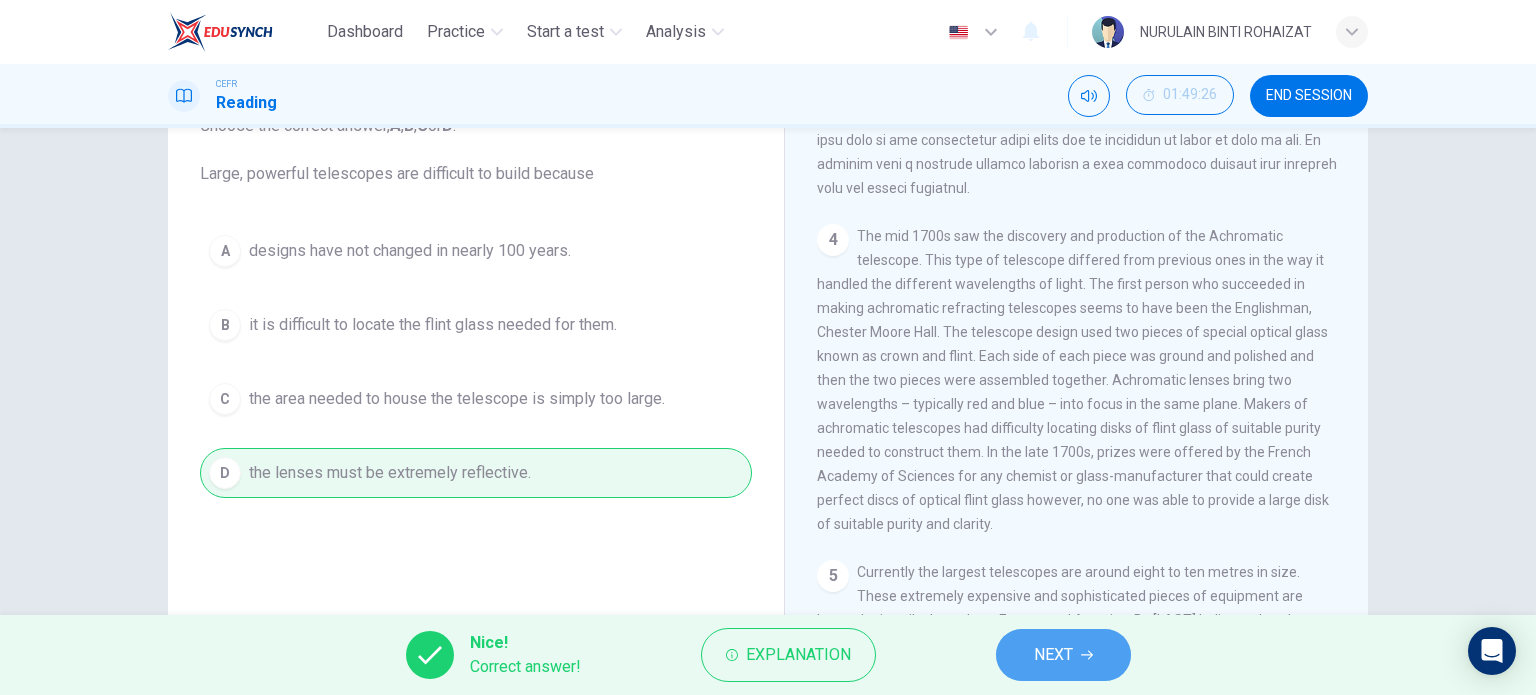 click on "NEXT" at bounding box center (1063, 655) 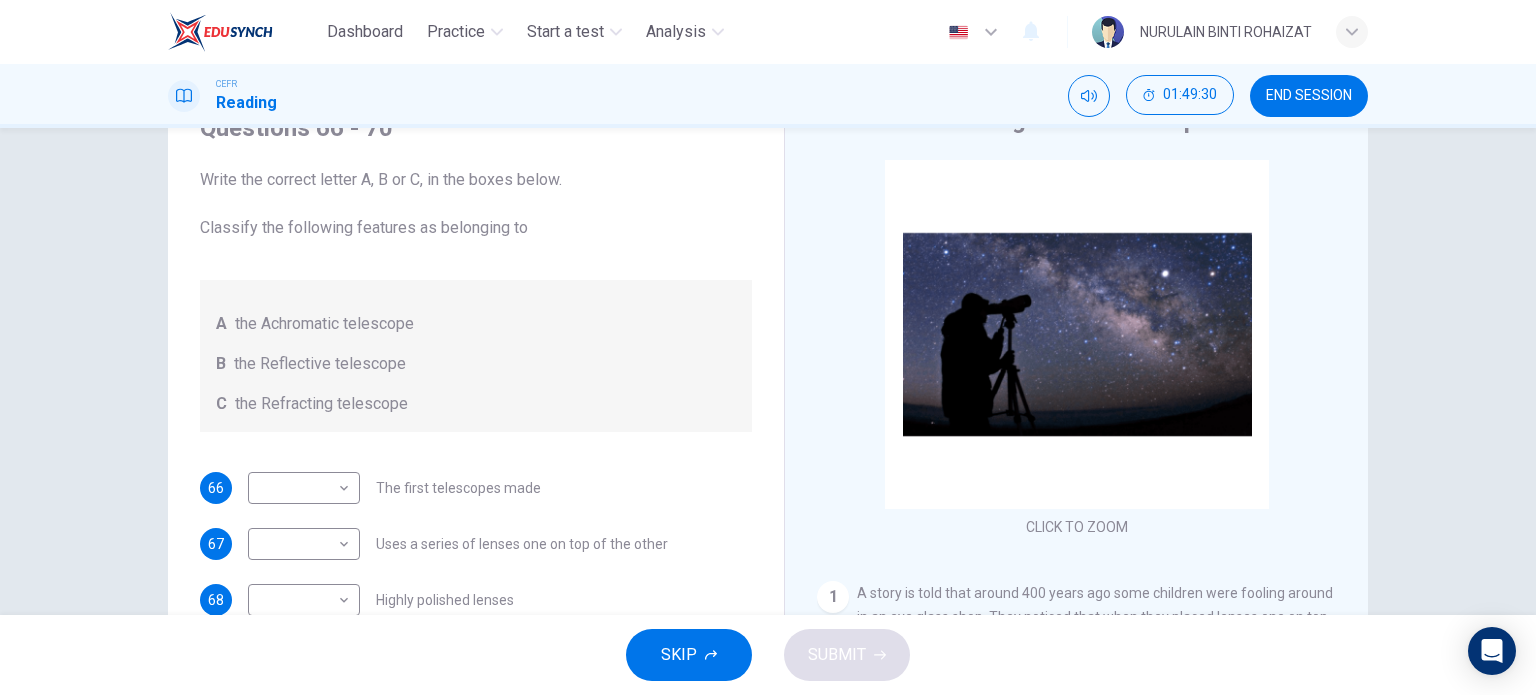 scroll, scrollTop: 95, scrollLeft: 0, axis: vertical 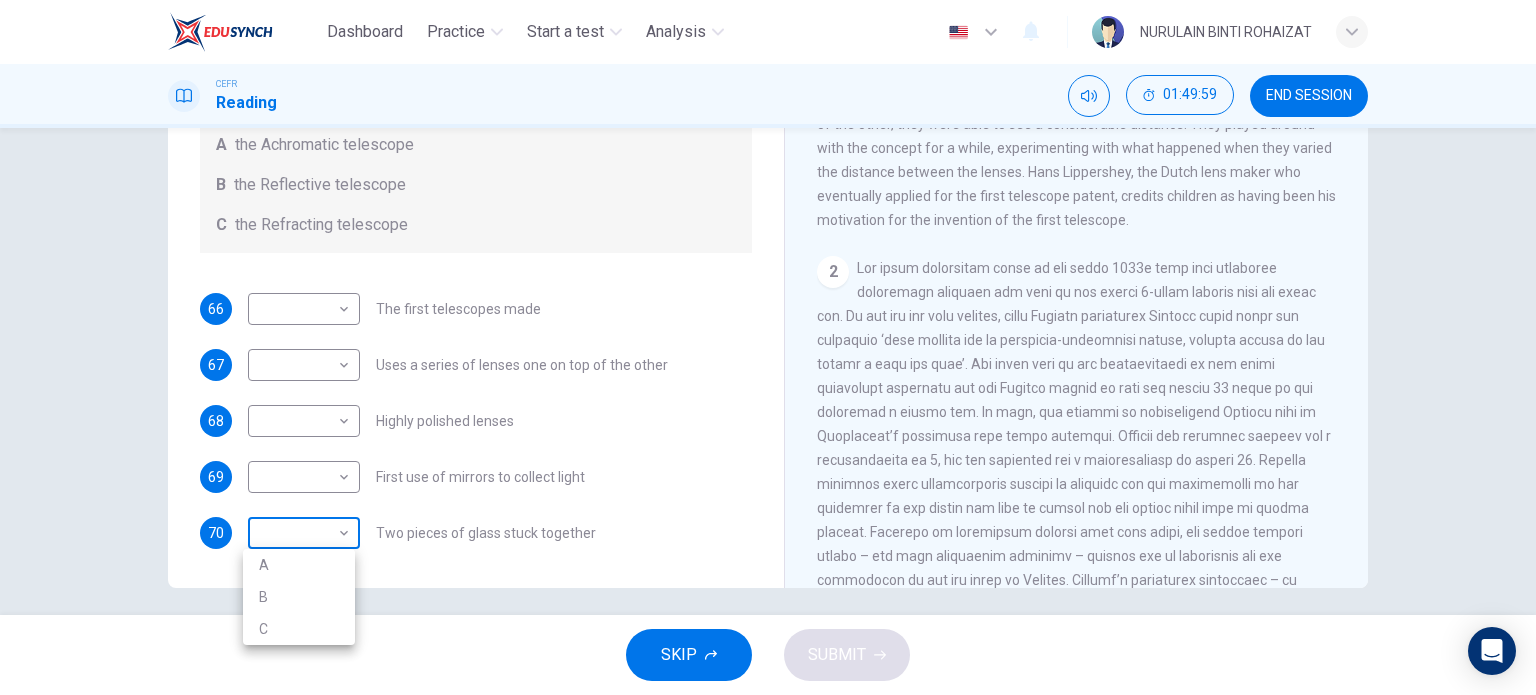 click on "Dashboard Practice Start a test Analysis English en ​ NURULAIN BINTI ROHAIZAT CEFR Reading 01:49:59 END SESSION Questions 66 - 70 Write the correct letter A, B or C, in the boxes below.
Classify the following features as belonging to A the Achromatic telescope B the Reflective telescope C the Refracting telescope 66 ​ ​ The first telescopes made 67 ​ ​ Uses a series of lenses one on top of the other 68 ​ ​ Highly polished lenses 69 ​ ​ First use of mirrors to collect light 70 ​ ​ Two pieces of glass stuck together Looking in the Telescope CLICK TO ZOOM Click to Zoom 1 2 3 4 5 SKIP SUBMIT EduSynch - Online Language Proficiency Testing
Dashboard Practice Start a test Analysis Notifications © Copyright  2025 A B C" at bounding box center (768, 347) 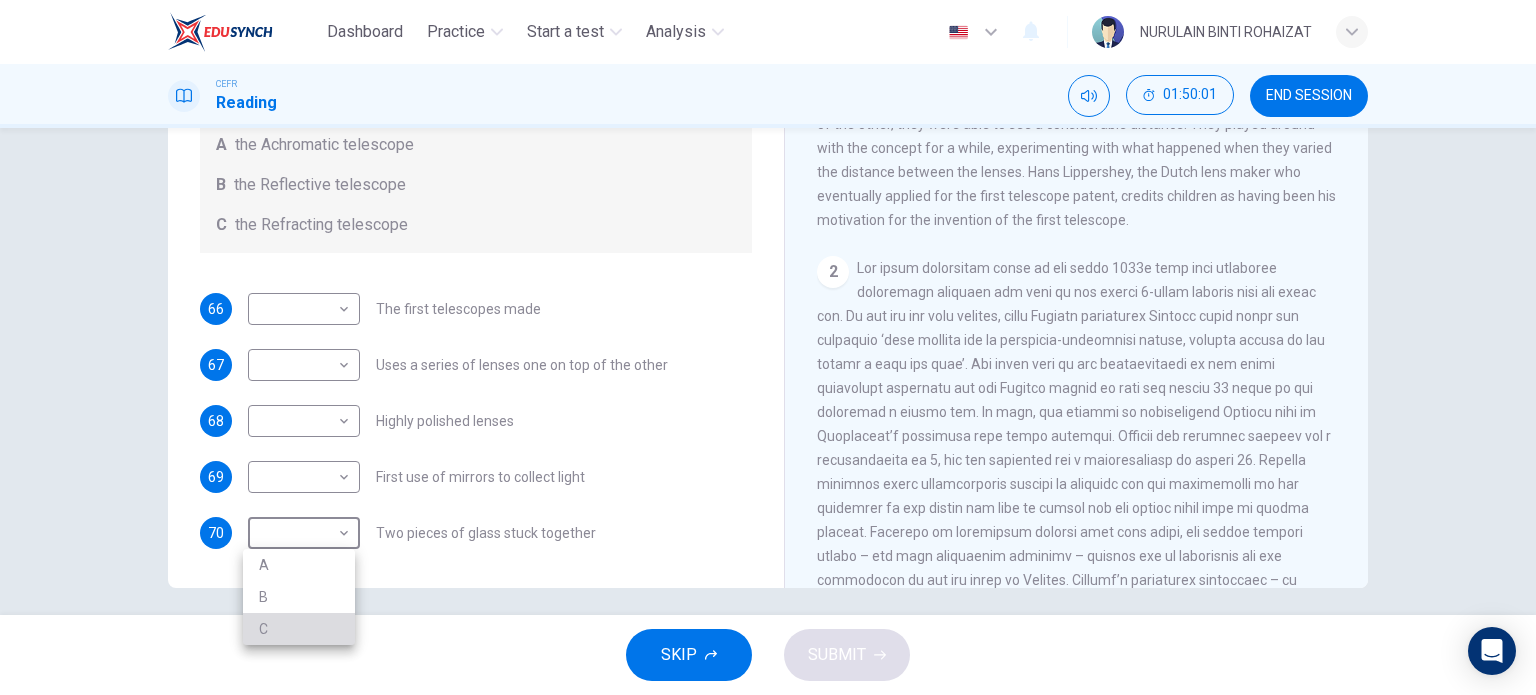 click on "C" at bounding box center (299, 629) 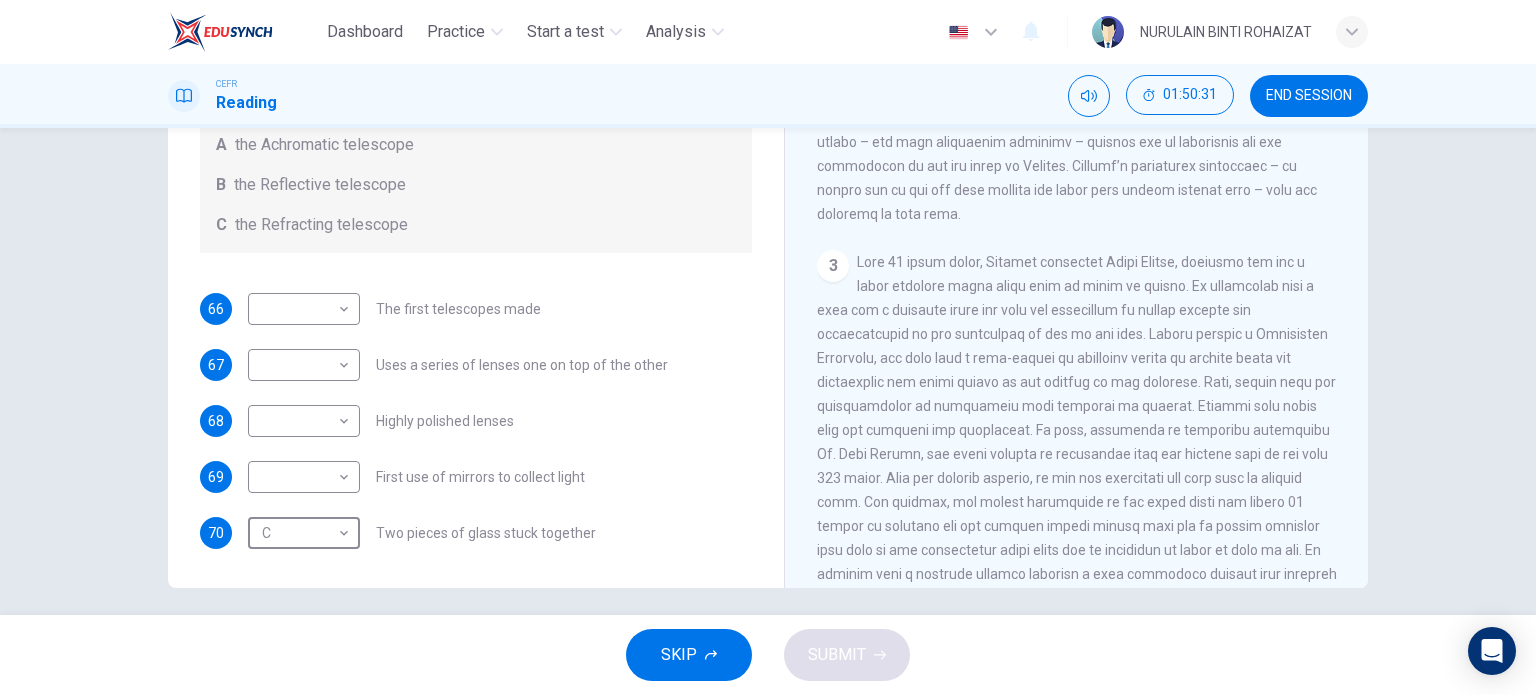 scroll, scrollTop: 756, scrollLeft: 0, axis: vertical 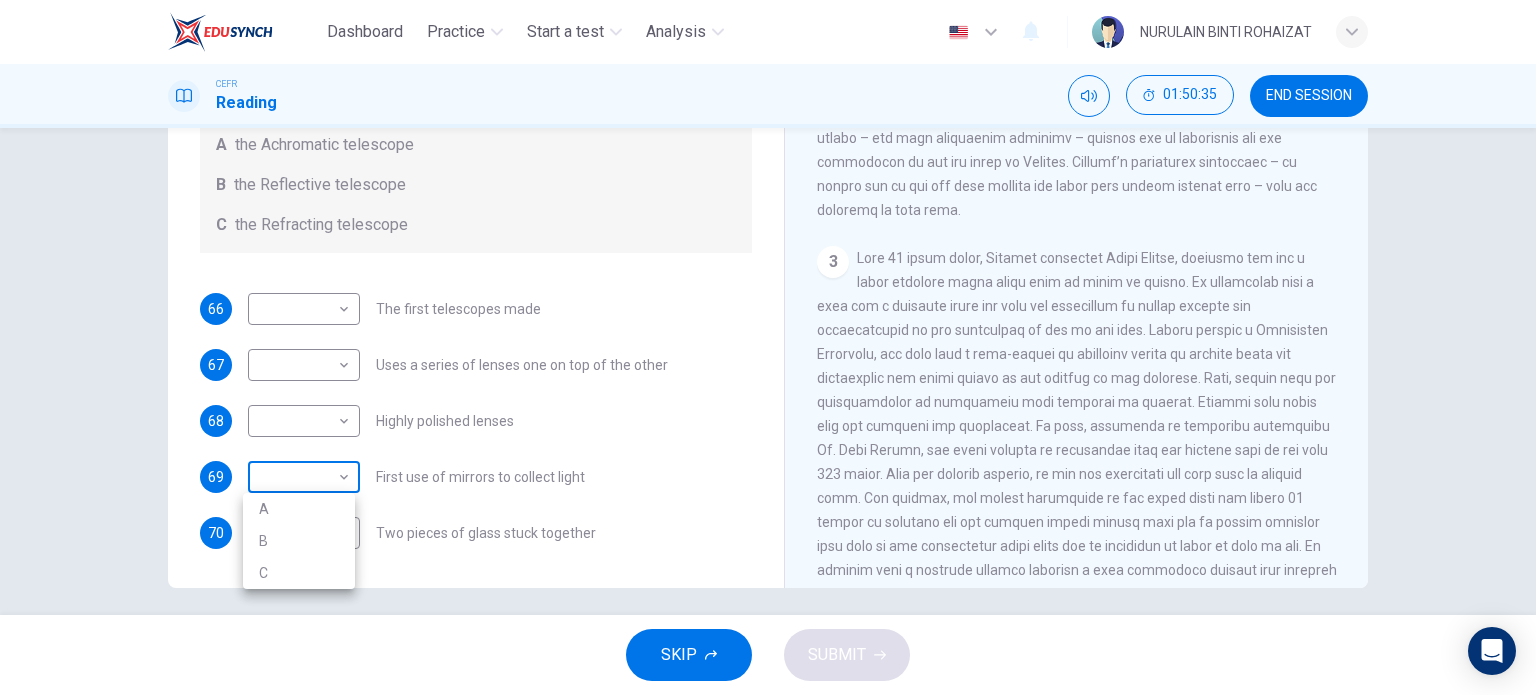 click on "Dashboard Practice Start a test Analysis English en ​ NURULAIN BINTI ROHAIZAT CEFR Reading 01:50:35 END SESSION Questions 66 - 70 Write the correct letter A, B or C, in the boxes below.
Classify the following features as belonging to A the Achromatic telescope B the Reflective telescope C the Refracting telescope 66 ​ ​ The first telescopes made 67 ​ ​ Uses a series of lenses one on top of the other 68 ​ ​ Highly polished lenses 69 ​ ​ First use of mirrors to collect light 70 C C ​ Two pieces of glass stuck together Looking in the Telescope CLICK TO ZOOM Click to Zoom 1 2 3 4 5 SKIP SUBMIT EduSynch - Online Language Proficiency Testing
Dashboard Practice Start a test Analysis Notifications © Copyright  2025 A B C" at bounding box center [768, 347] 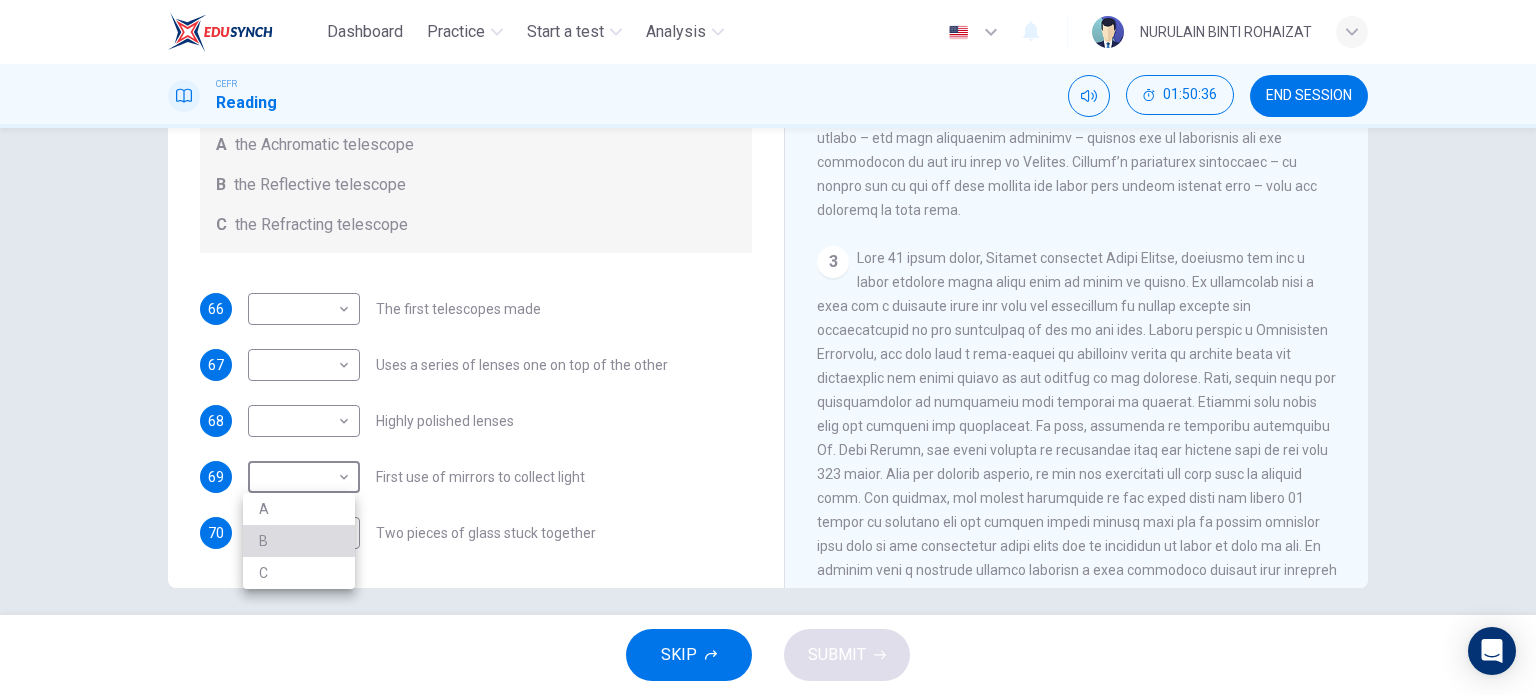 click on "B" at bounding box center [299, 541] 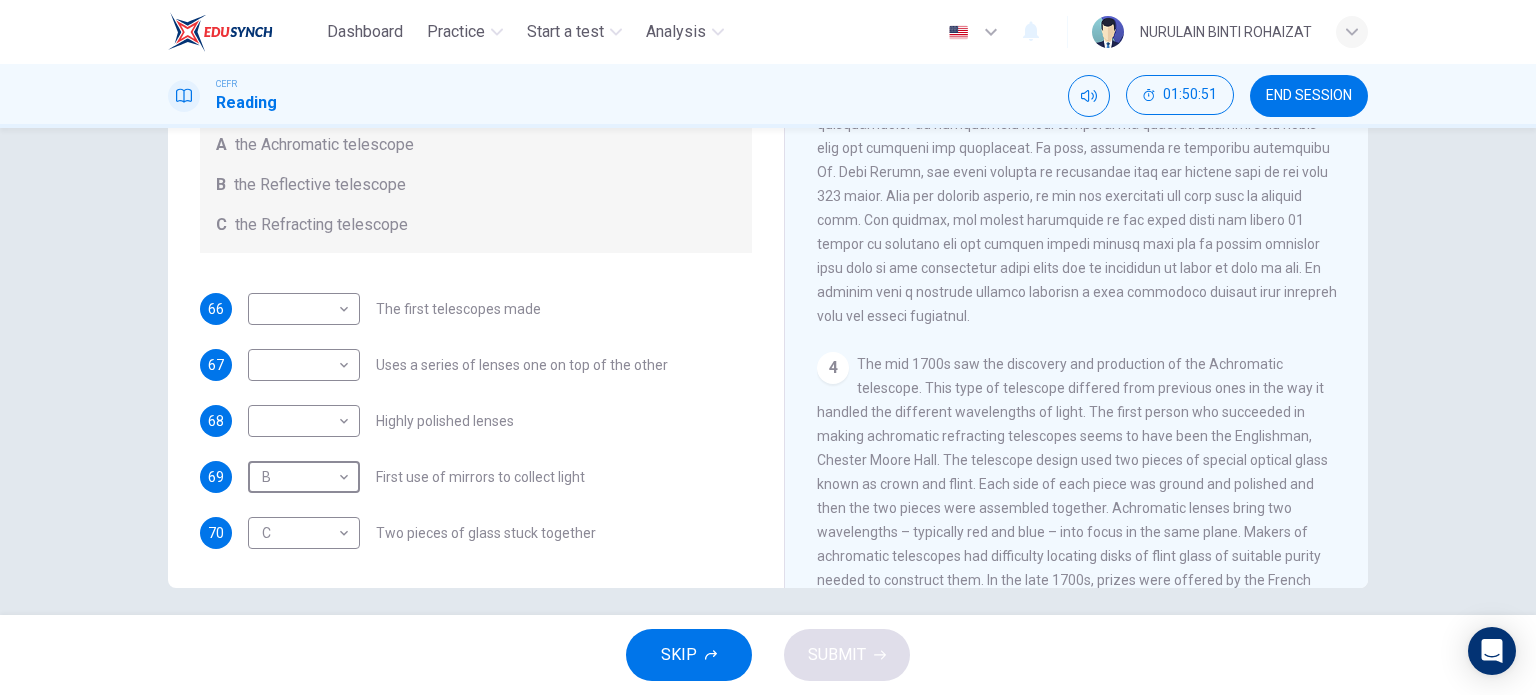 scroll, scrollTop: 1032, scrollLeft: 0, axis: vertical 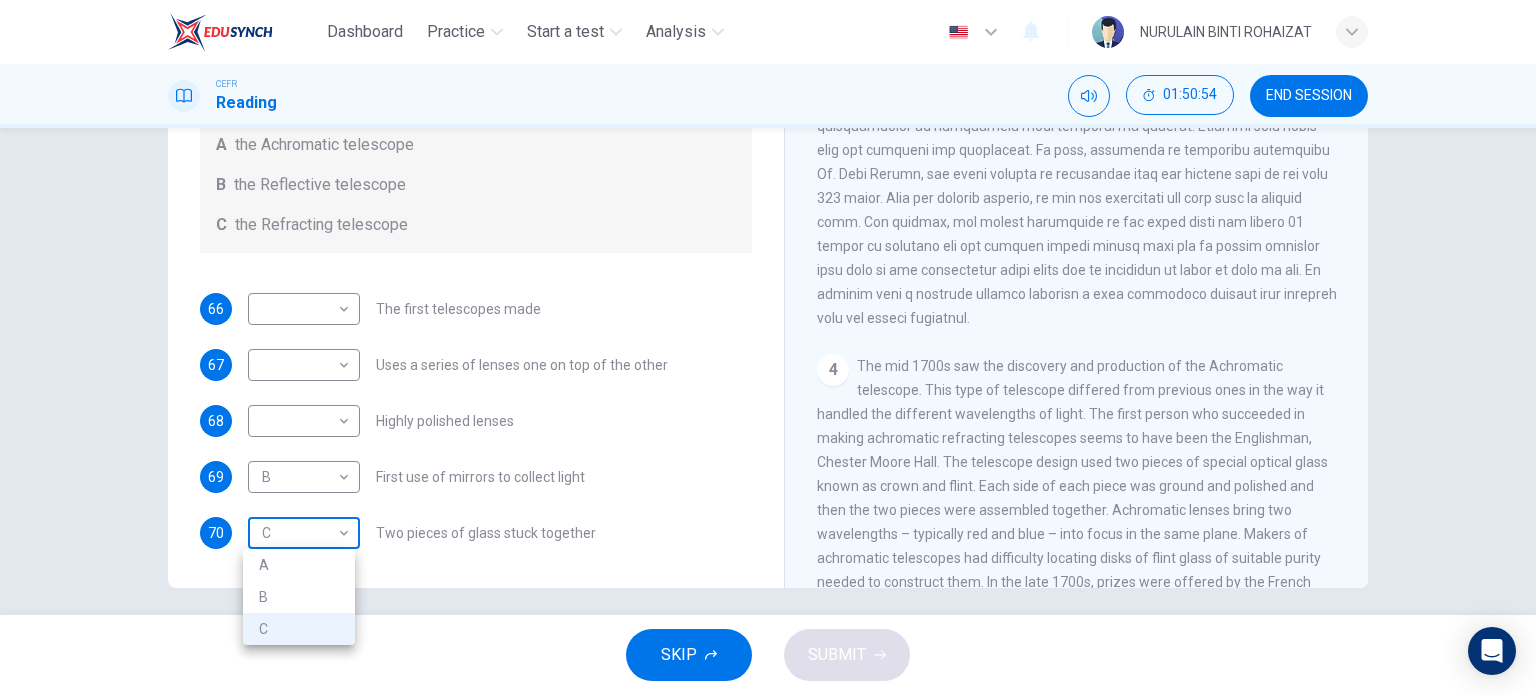 click on "Dashboard Practice Start a test Analysis English en ​ NURULAIN BINTI ROHAIZAT CEFR Reading 01:50:54 END SESSION Questions 66 - 70 Write the correct letter A, B or C, in the boxes below.
Classify the following features as belonging to A the Achromatic telescope B the Reflective telescope C the Refracting telescope 66 ​ ​ The first telescopes made 67 ​ ​ Uses a series of lenses one on top of the other 68 ​ ​ Highly polished lenses 69 B B ​ First use of mirrors to collect light 70 C C ​ Two pieces of glass stuck together Looking in the Telescope CLICK TO ZOOM 1 2 3 4 5 SKIP SUBMIT EduSynch - Online Language Proficiency Testing
Dashboard Practice Start a test Analysis Notifications © Copyright  2025 A B C" at bounding box center [768, 347] 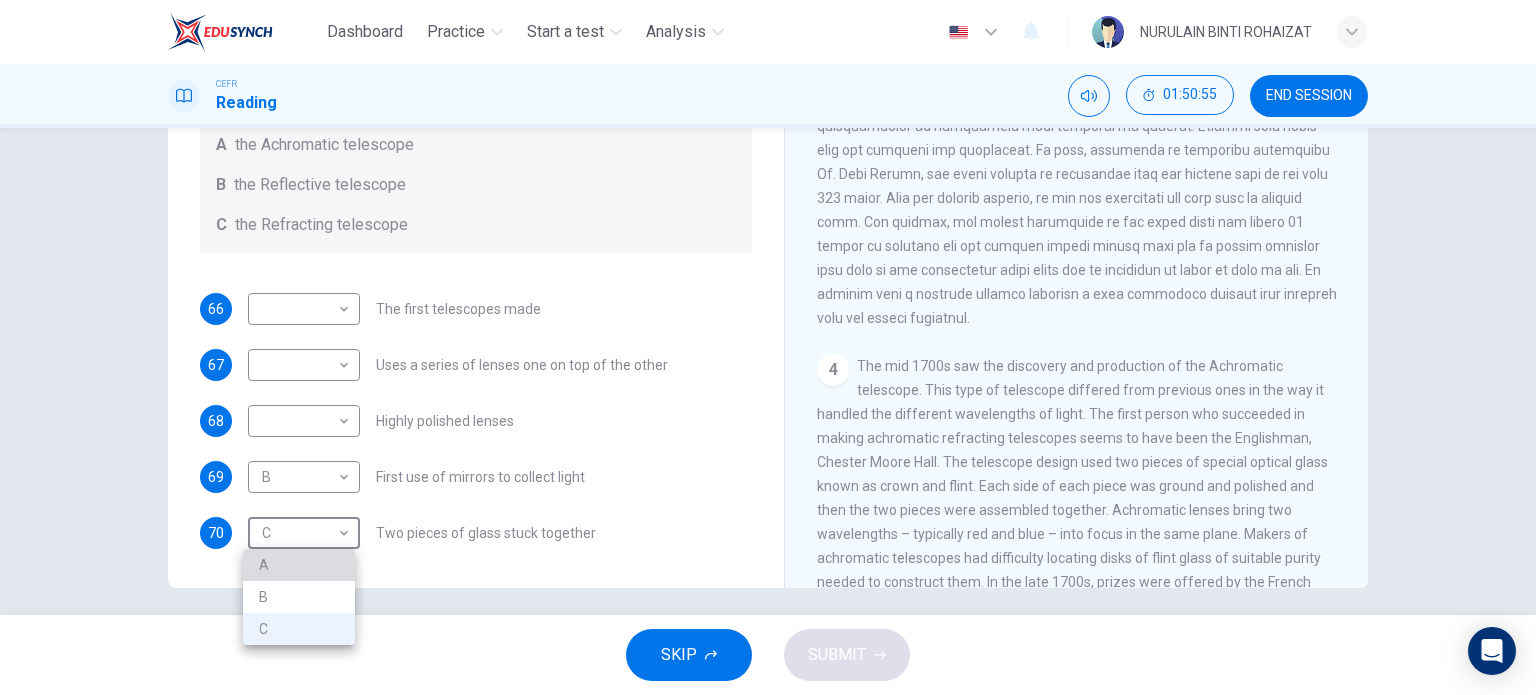 click on "A" at bounding box center (299, 565) 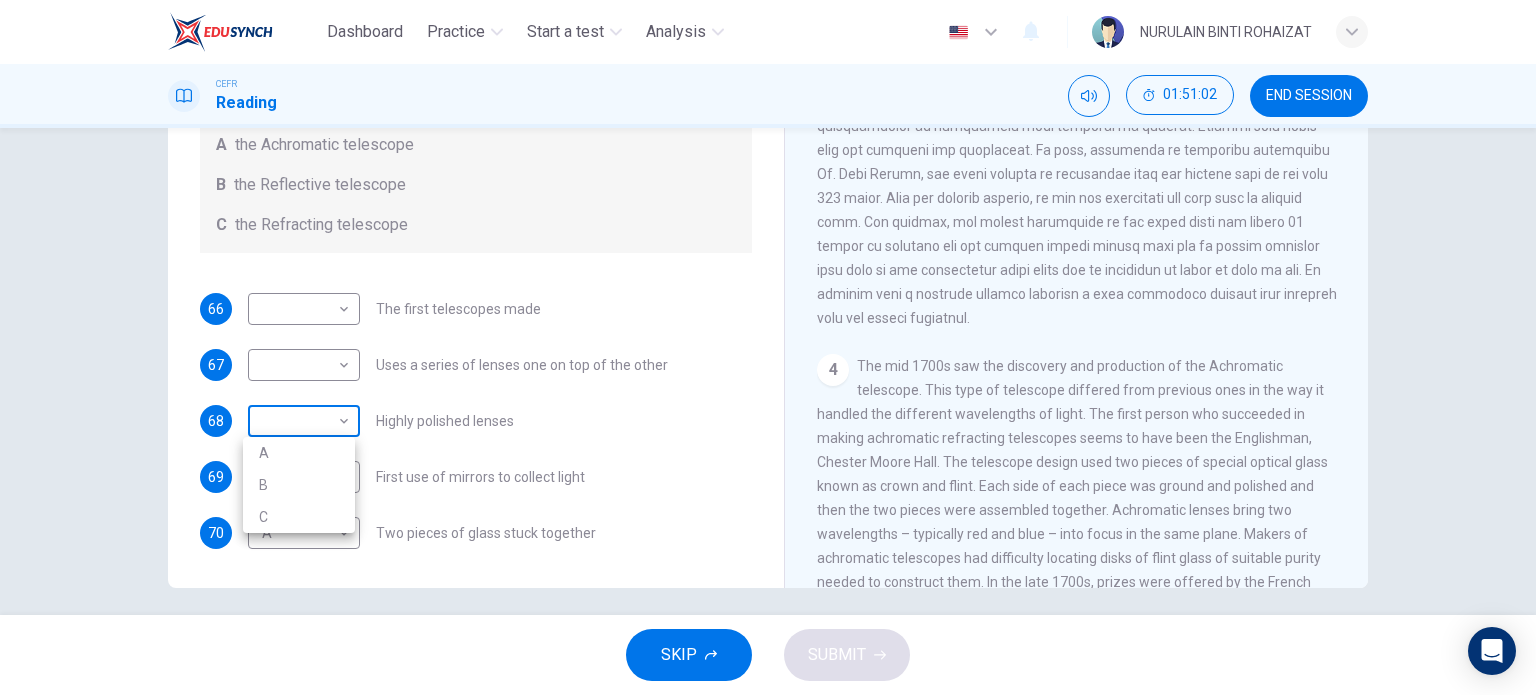 click on "Dashboard Practice Start a test Analysis English en ​ NURULAIN BINTI ROHAIZAT CEFR Reading 01:51:02 END SESSION Questions 66 - 70 Write the correct letter A, B or C, in the boxes below.
Classify the following features as belonging to A the Achromatic telescope B the Reflective telescope C the Refracting telescope 66 ​ ​ The first telescopes made 67 ​ ​ Uses a series of lenses one on top of the other 68 ​ ​ Highly polished lenses 69 B B ​ First use of mirrors to collect light 70 A A ​ Two pieces of glass stuck together Looking in the Telescope CLICK TO ZOOM Click to Zoom 1 2 3 4 5 SKIP SUBMIT EduSynch - Online Language Proficiency Testing
Dashboard Practice Start a test Analysis Notifications © Copyright  2025 A B C" at bounding box center (768, 347) 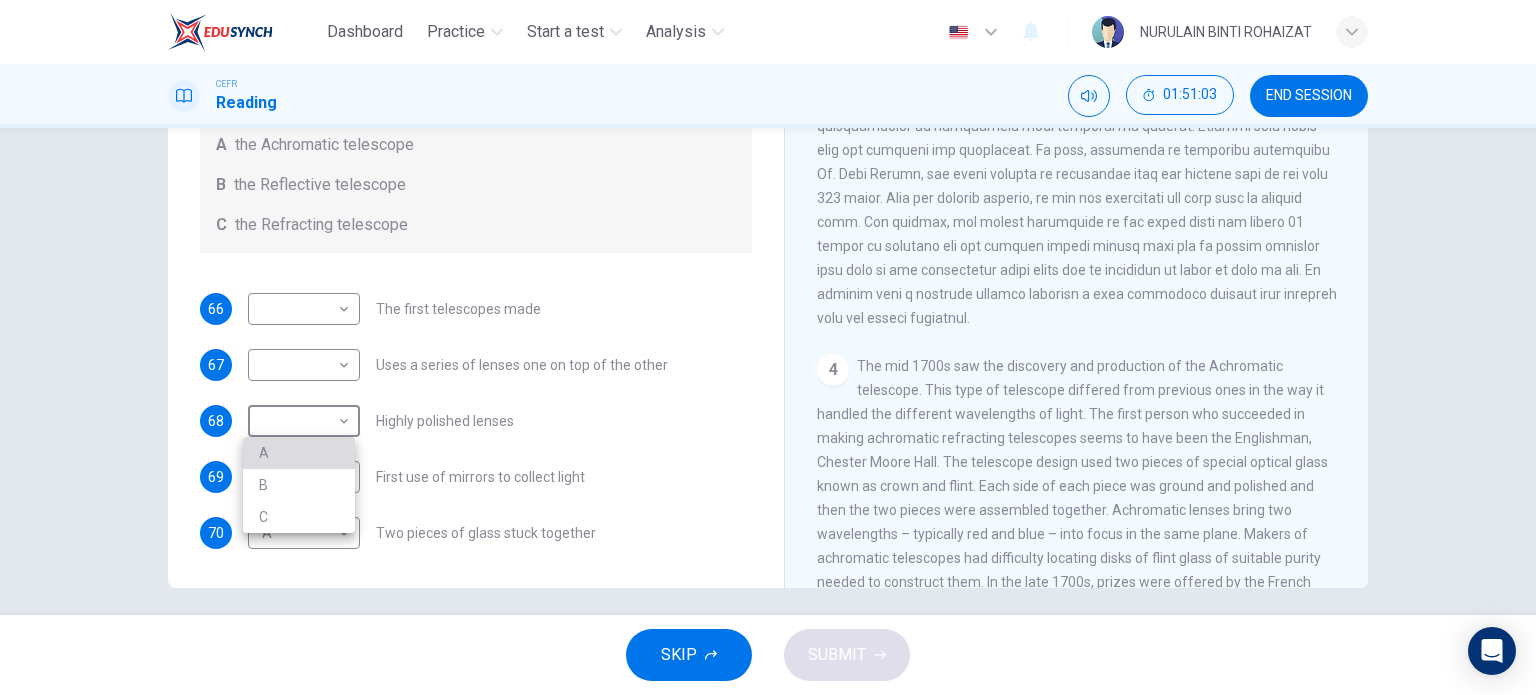 click on "A" at bounding box center (299, 453) 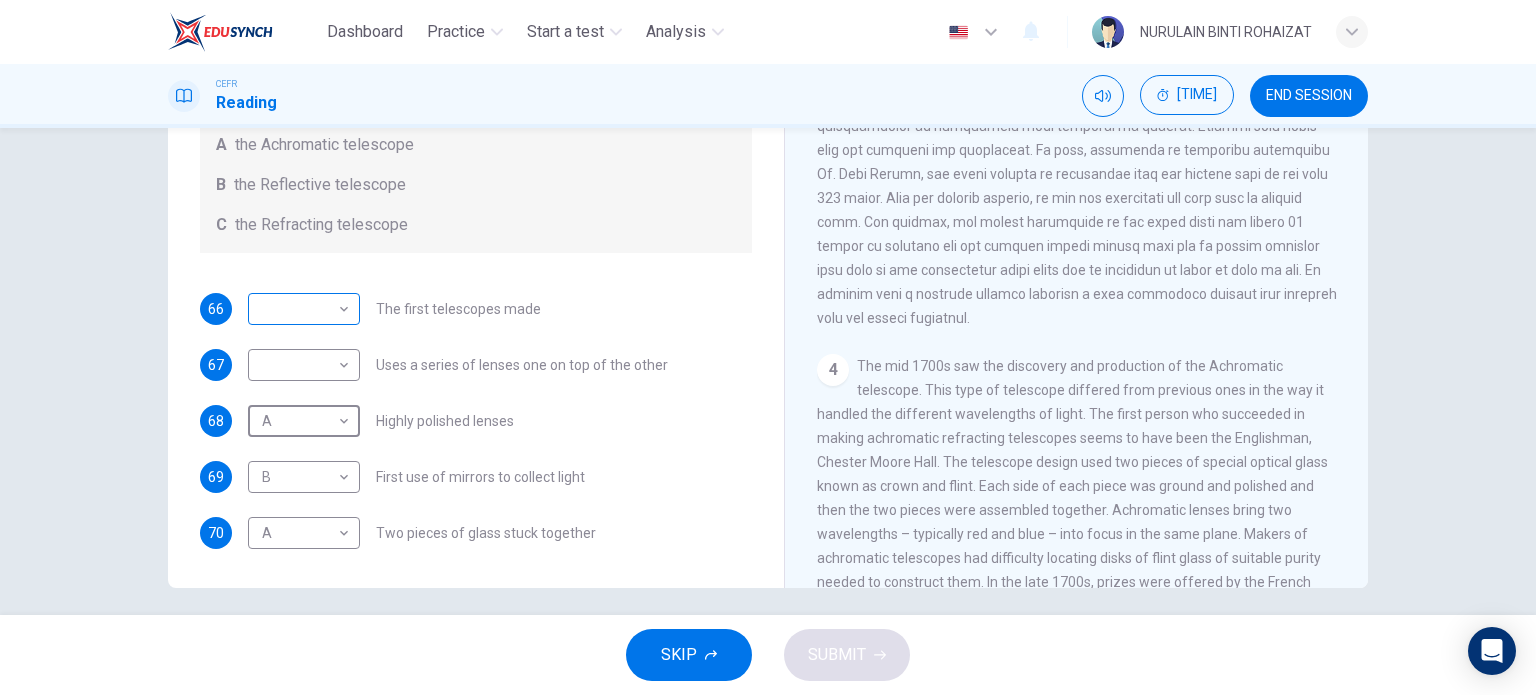 click on "Dashboard Practice Start a test Analysis English en ​ [NAME] CEFR Reading 01:51:09 END SESSION Questions 66 - 70 Write the correct letter A, B or C, in the boxes below.
Classify the following features as belonging to A the Achromatic telescope B the Reflective telescope C the Refracting telescope 66 ​ ​ The first telescopes made 67 ​ ​ Uses a series of lenses one on top of the other 68 A A ​ Highly polished lenses 69 B B ​ First use of mirrors to collect light 70 A A ​ Two pieces of glass stuck together Looking in the Telescope CLICK TO ZOOM Click to Zoom 1 2 3 4 5 SKIP SUBMIT EduSynch - Online Language Proficiency Testing
Dashboard Practice Start a test Analysis Notifications © Copyright  2025" at bounding box center [768, 347] 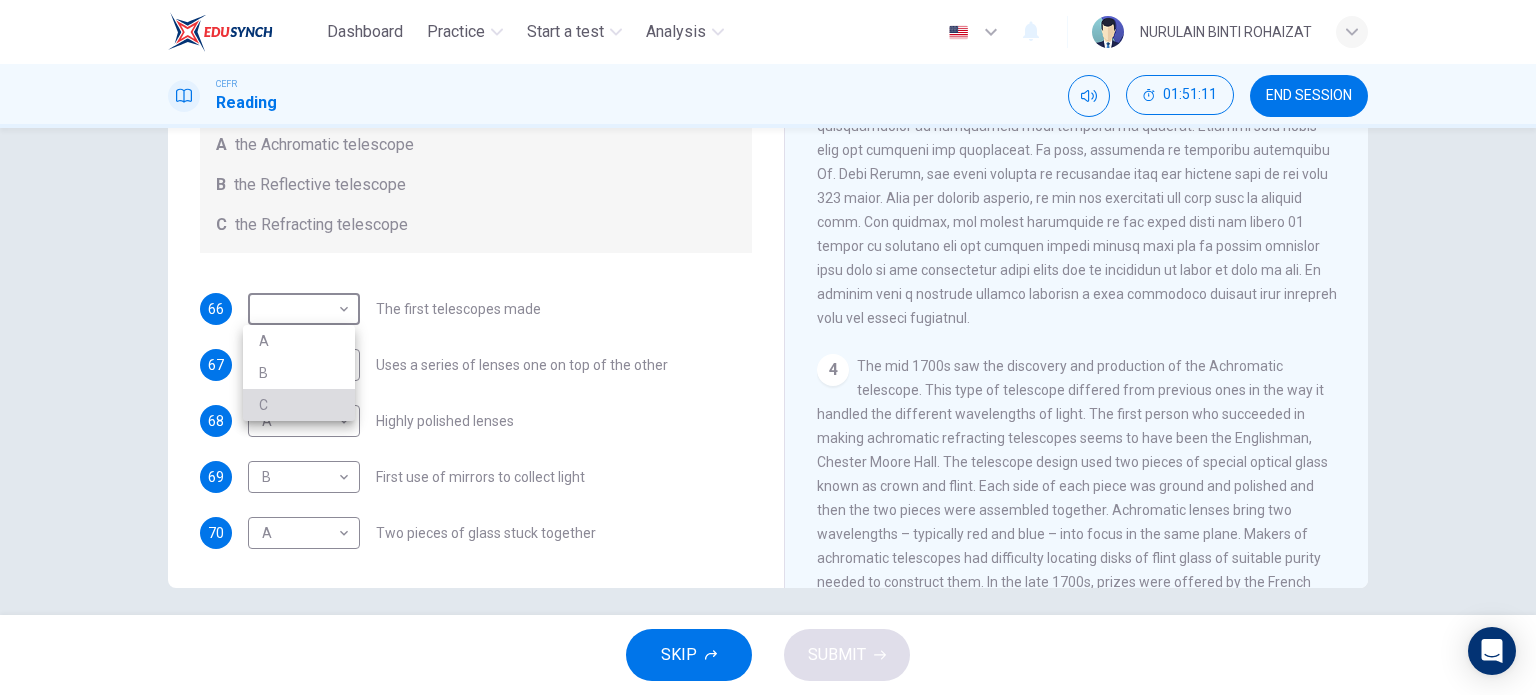 click on "C" at bounding box center [299, 405] 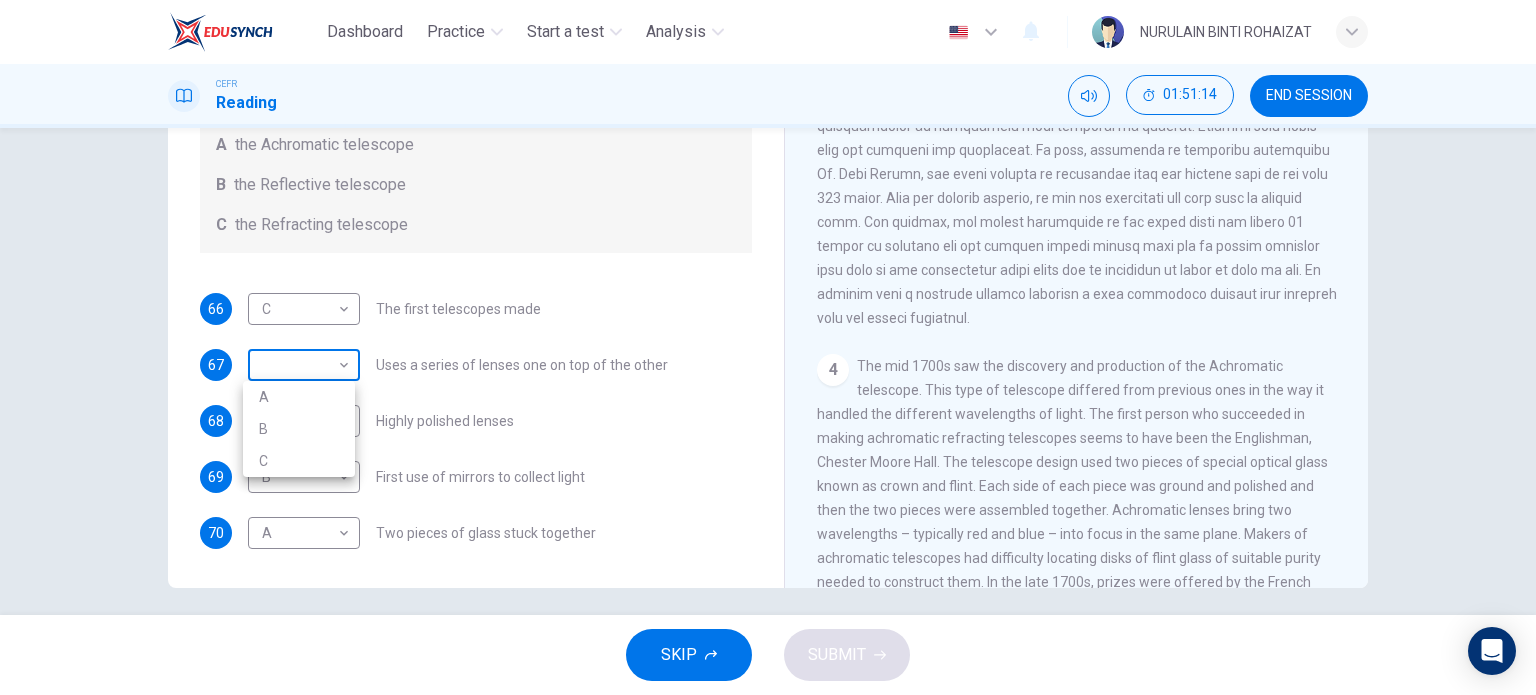 click on "Dashboard Practice Start a test Analysis English en ​ NURULAIN BINTI ROHAIZAT CEFR Reading END SESSION Questions 66 - 70 Write the correct letter A, B or C, in the boxes below.
Classify the following features as belonging to A the Achromatic telescope B the Reflective telescope C the Refracting telescope 66 C C ​ The first telescopes made 67 ​ ​ Uses a series of lenses one on top of the other 68 A A ​ Highly polished lenses 69 B B ​ First use of mirrors to collect light 70 A A ​ Two pieces of glass stuck together Looking in the Telescope CLICK TO ZOOM Click to Zoom 1 2 3 4 5 SKIP SUBMIT EduSynch - Online Language Proficiency Testing
Dashboard Practice Start a test Analysis Notifications © Copyright  2025 A B C" at bounding box center [768, 347] 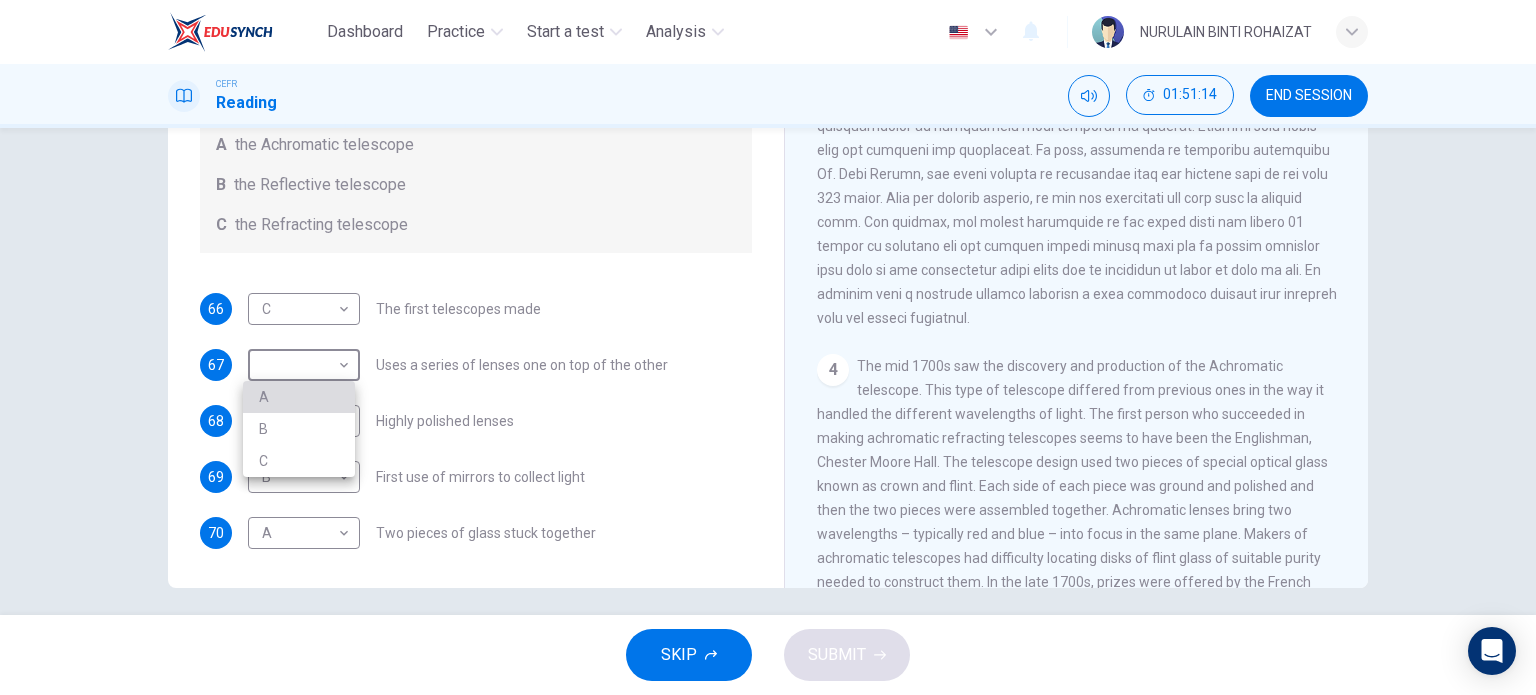 click on "A" at bounding box center [299, 397] 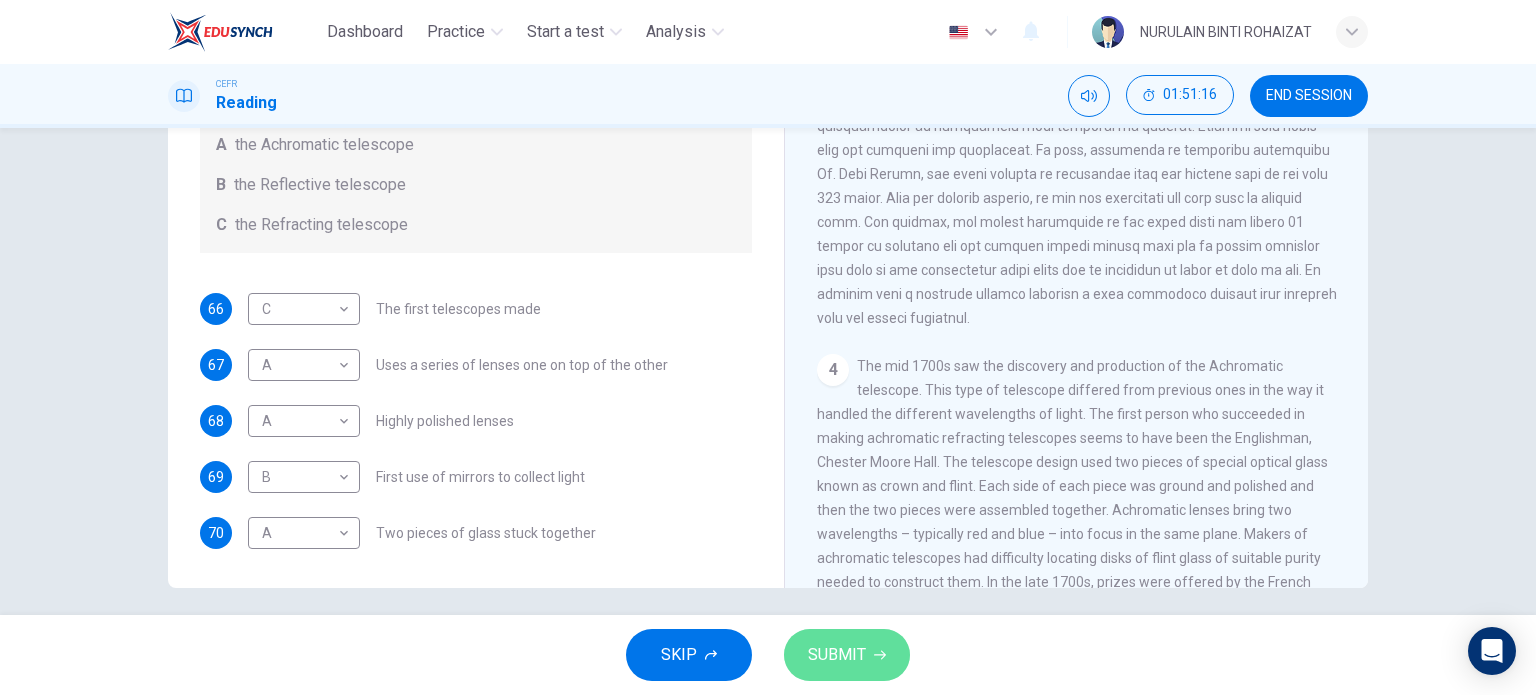 click on "SUBMIT" at bounding box center (837, 655) 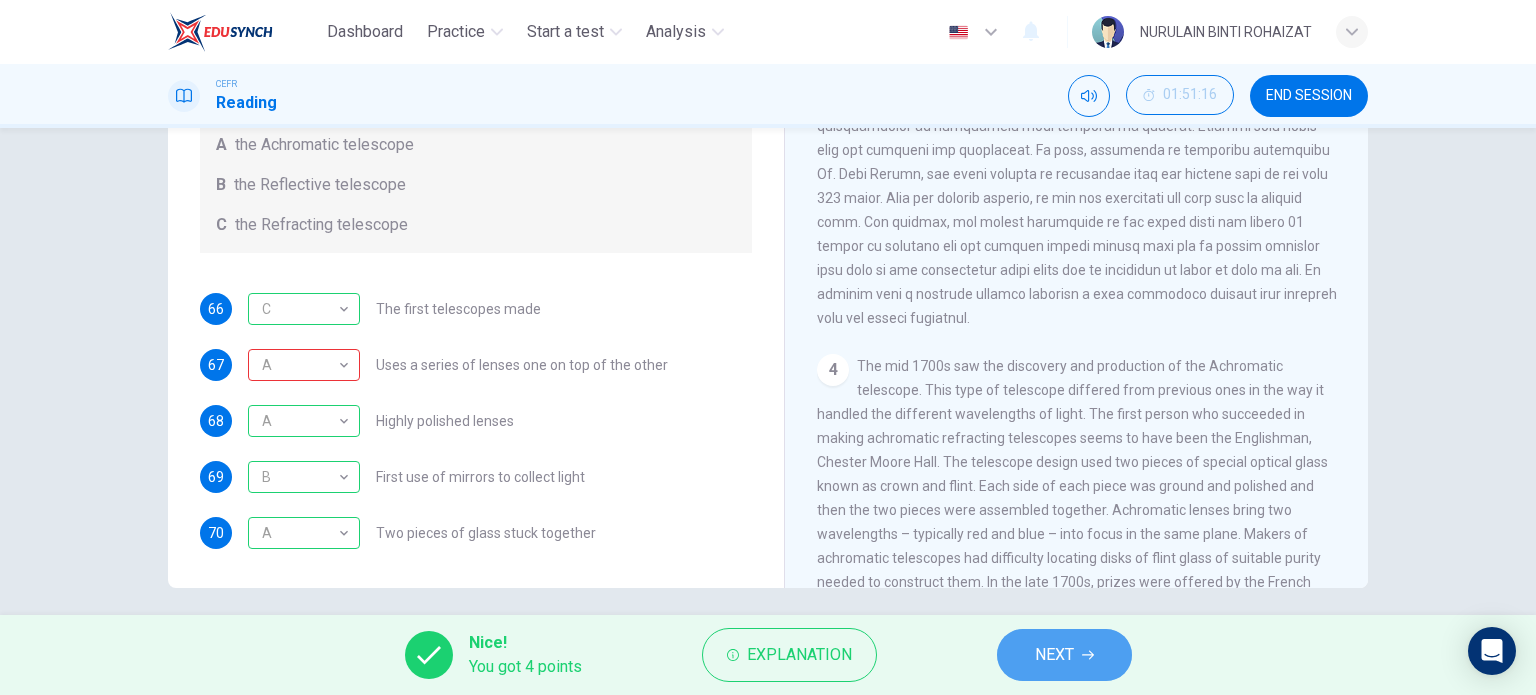 click on "NEXT" at bounding box center (1064, 655) 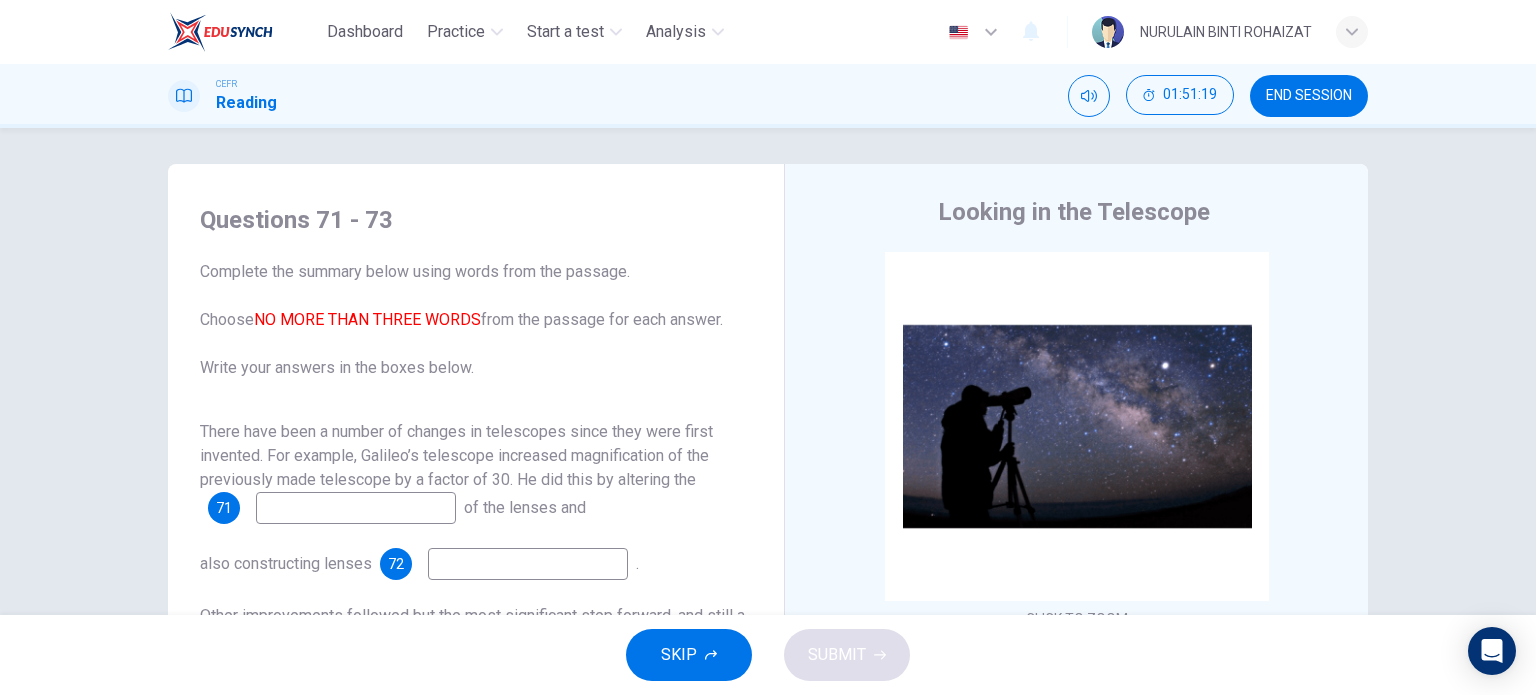 scroll, scrollTop: 4, scrollLeft: 0, axis: vertical 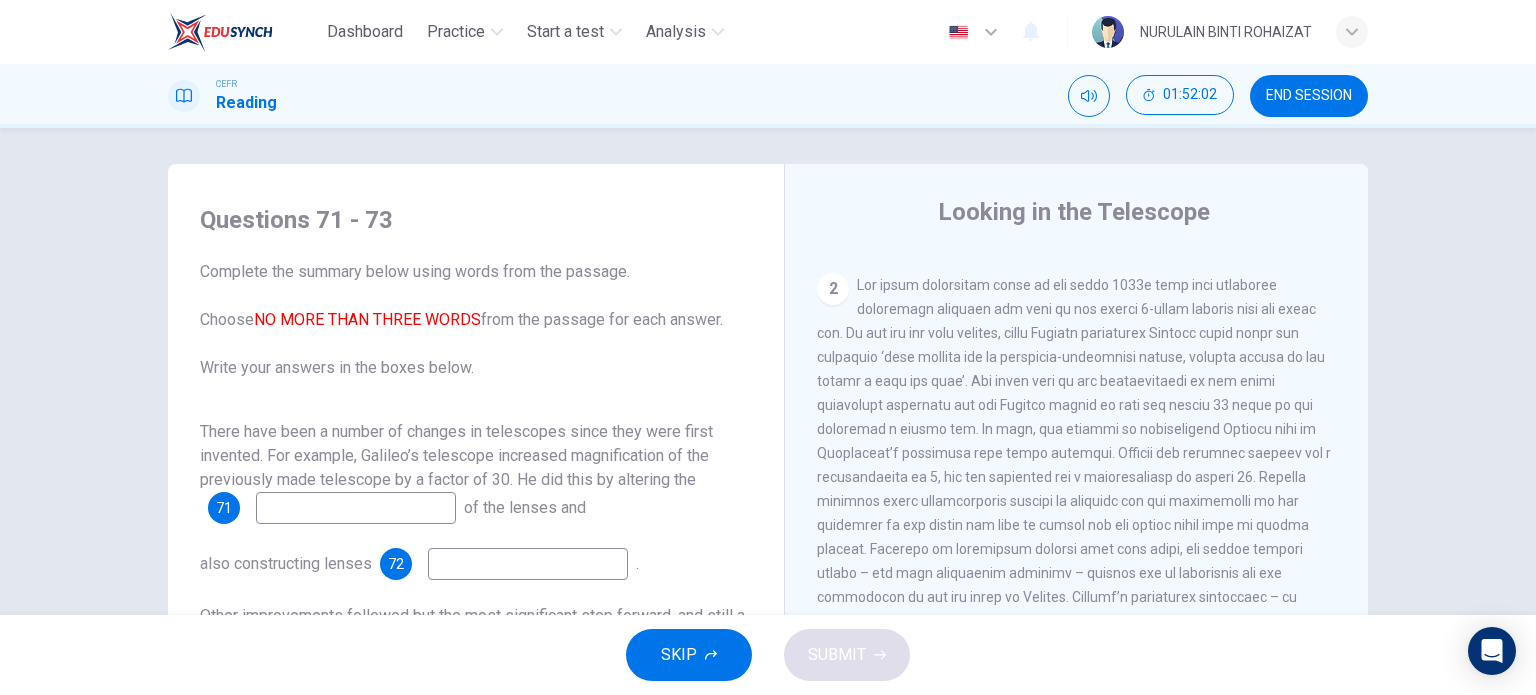 click at bounding box center [356, 508] 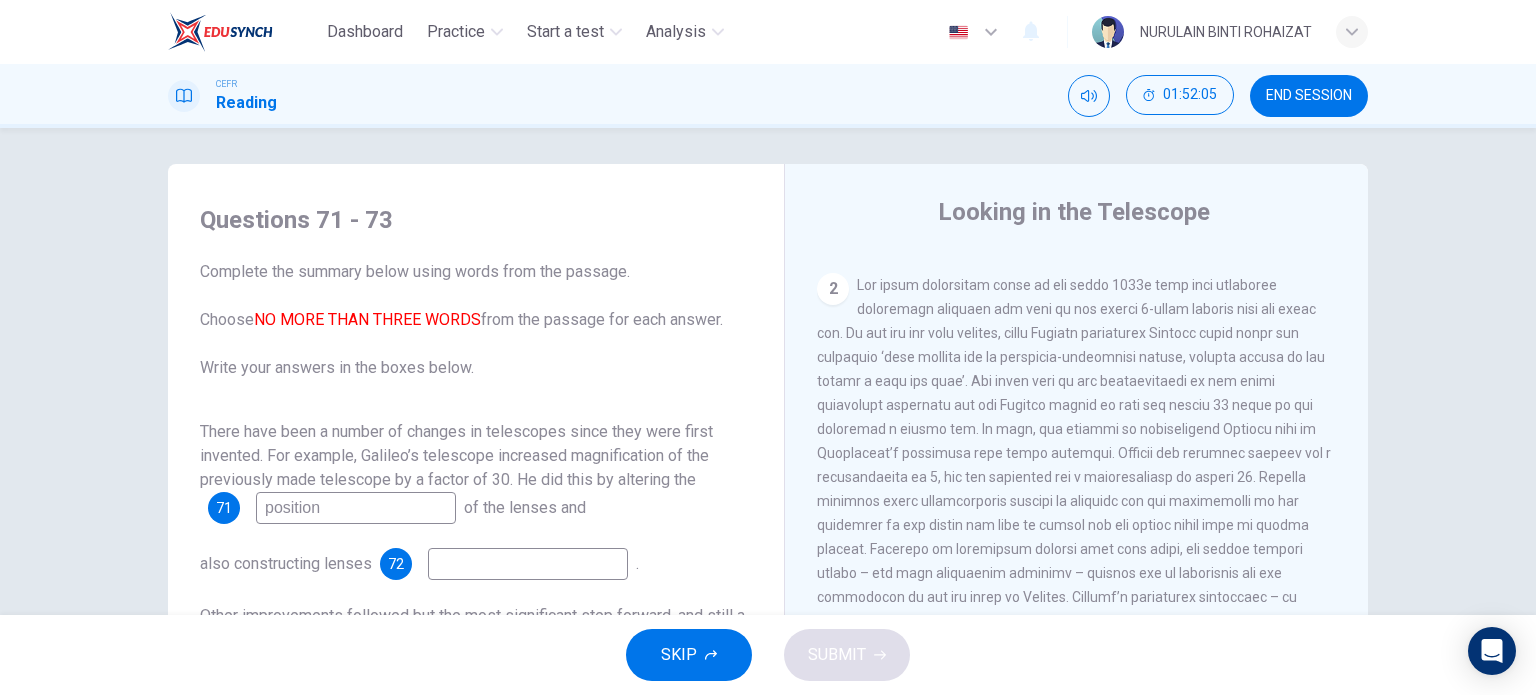 type on "position" 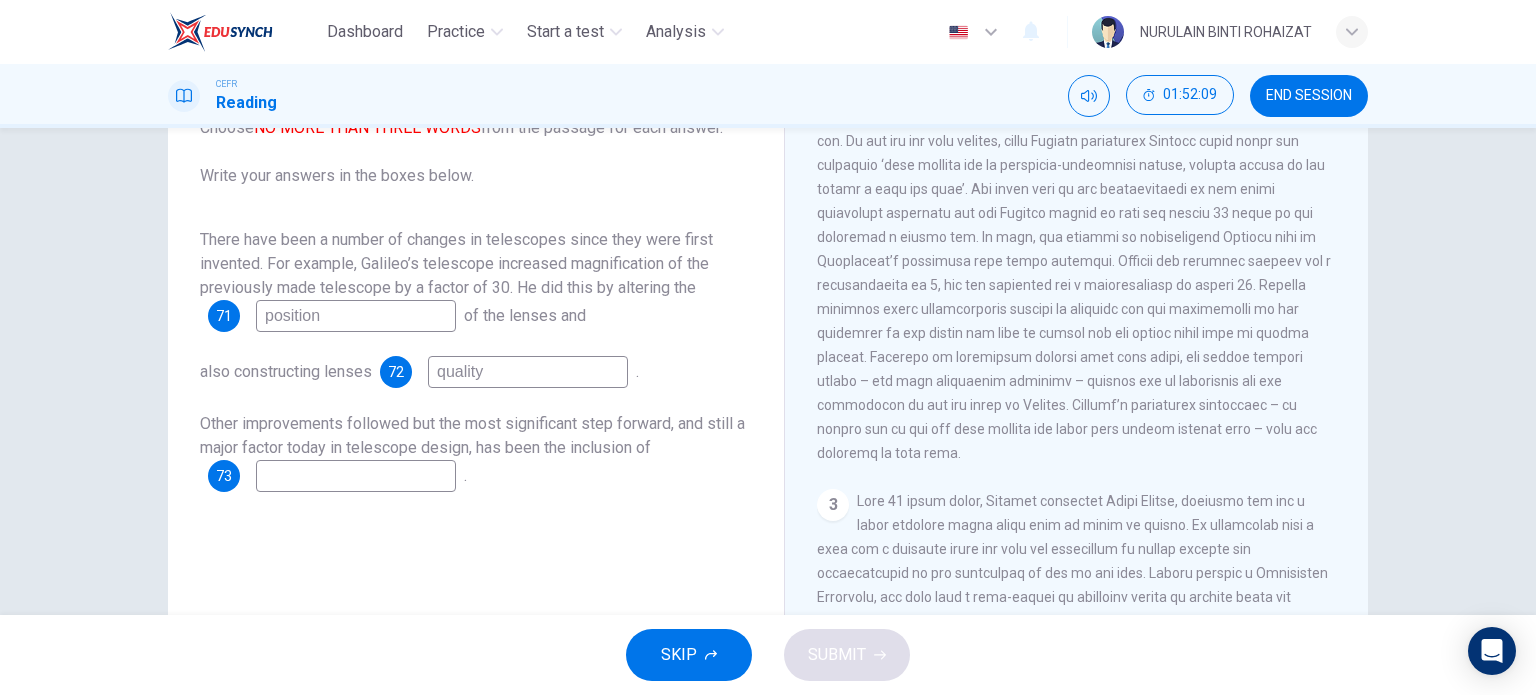 scroll, scrollTop: 200, scrollLeft: 0, axis: vertical 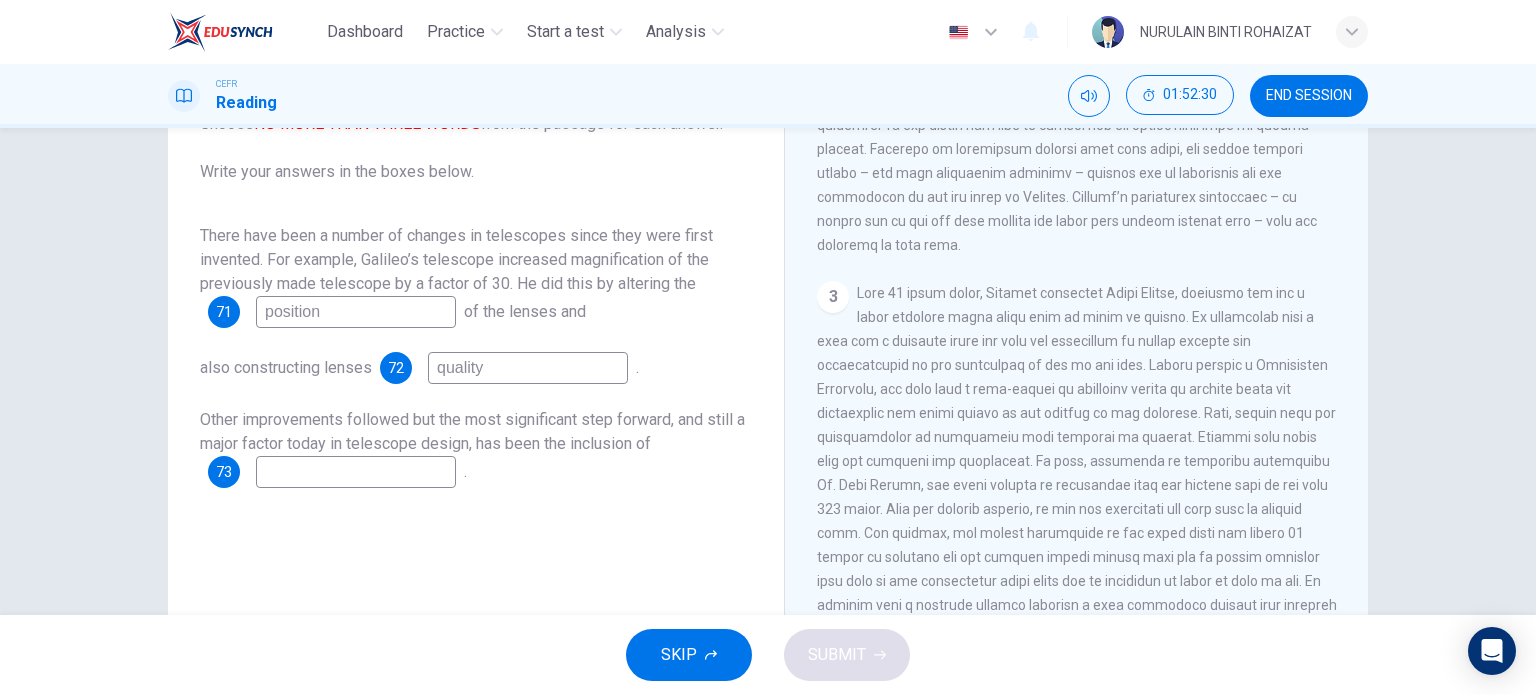 type on "quality" 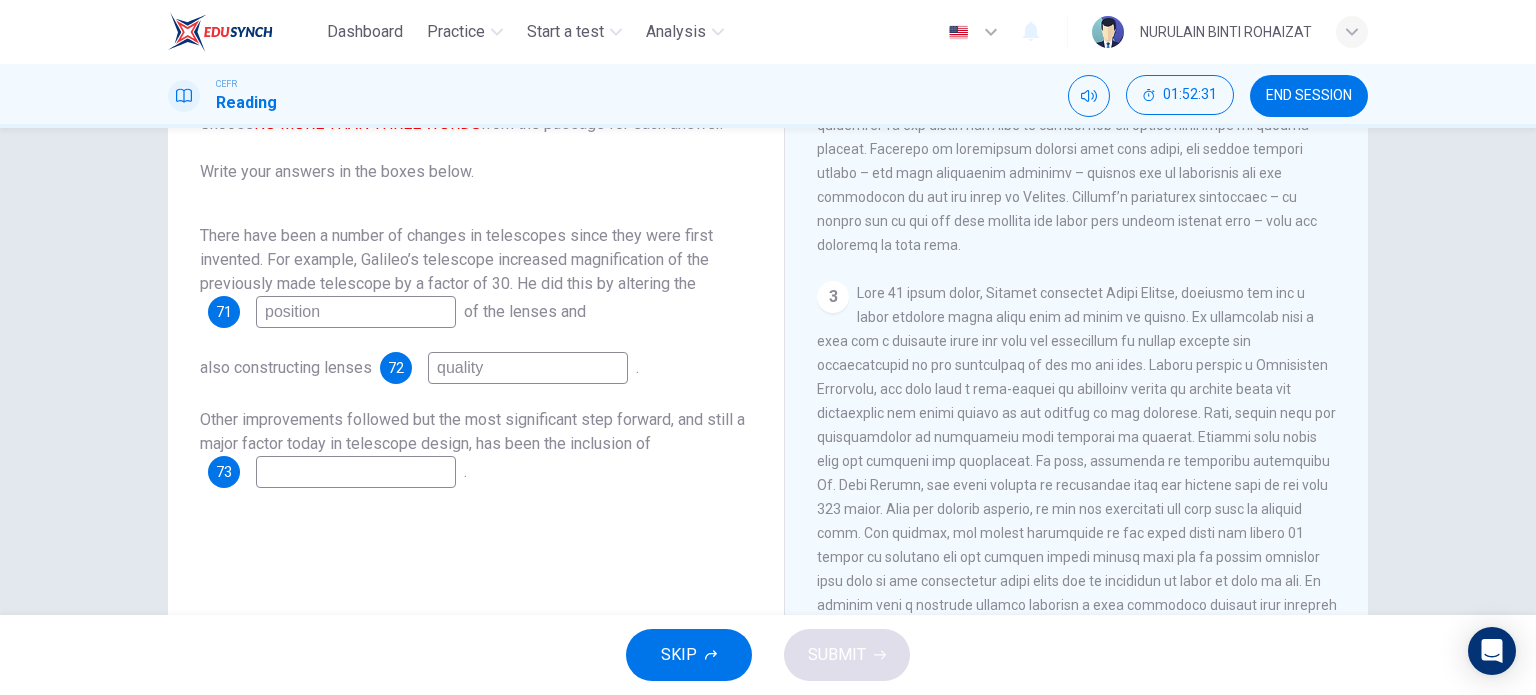 click at bounding box center (356, 312) 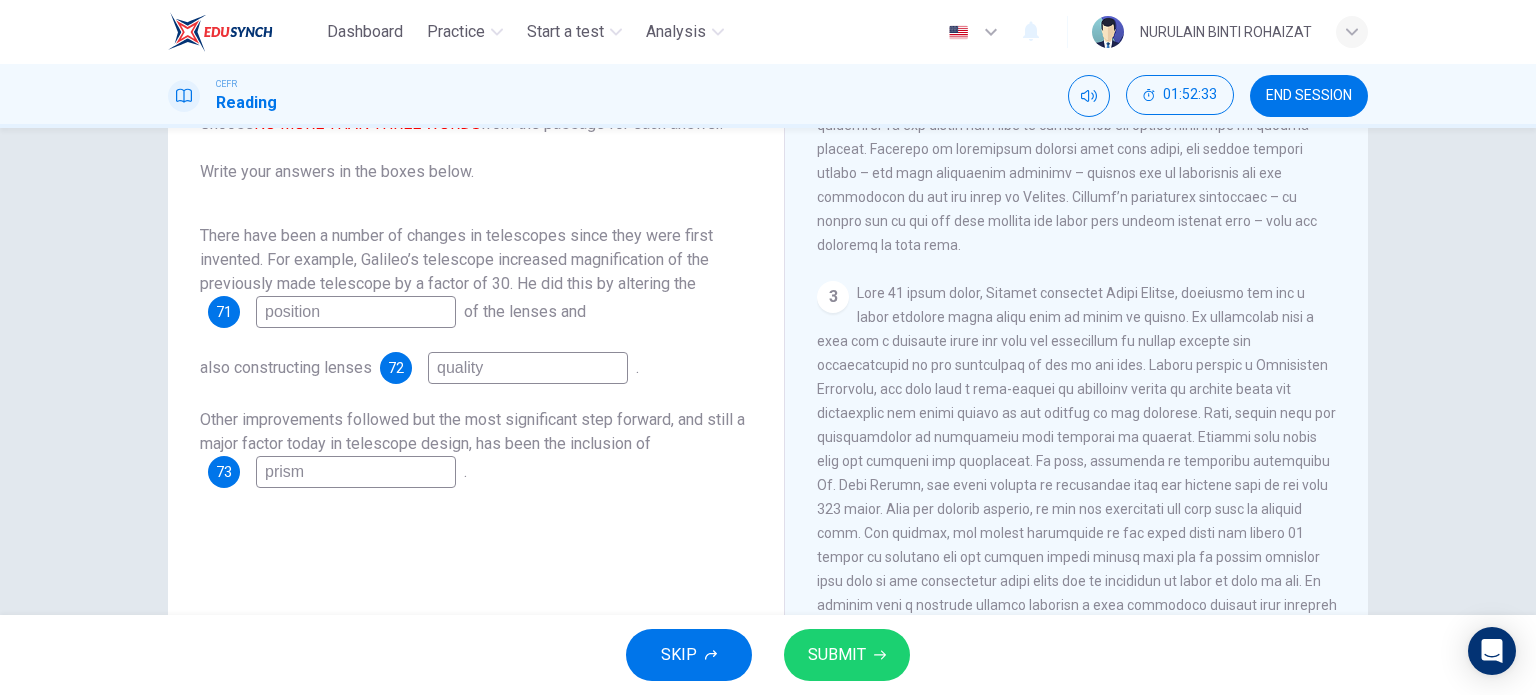 type on "prism" 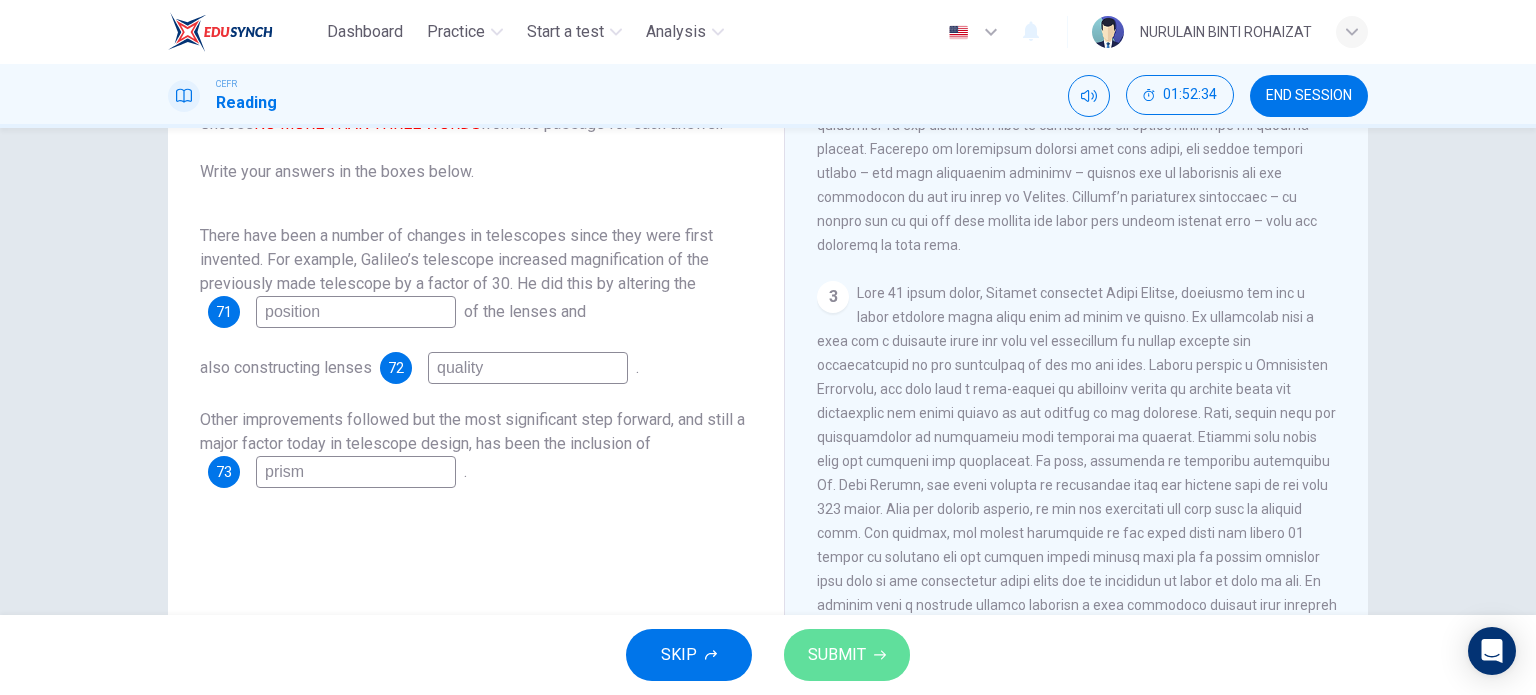 click on "SUBMIT" at bounding box center [837, 655] 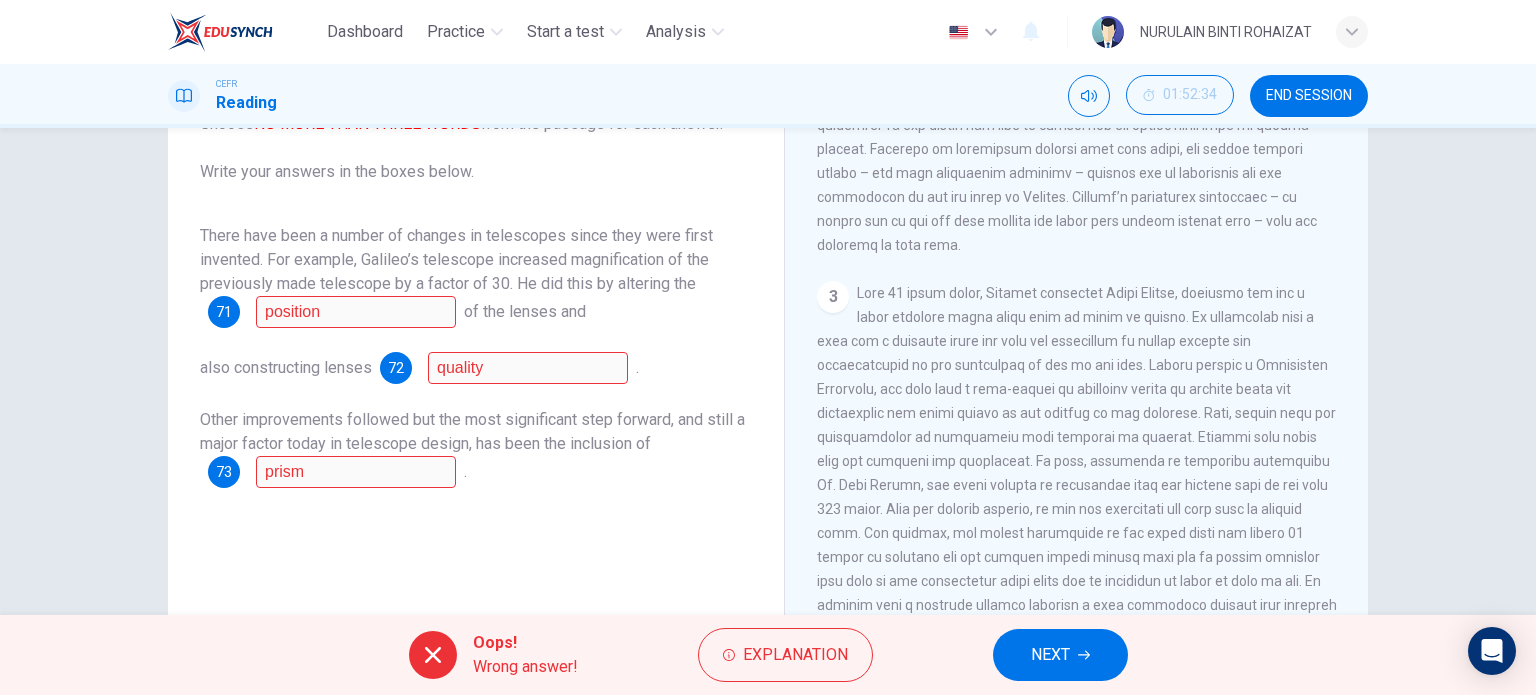click on "NEXT" at bounding box center [1060, 655] 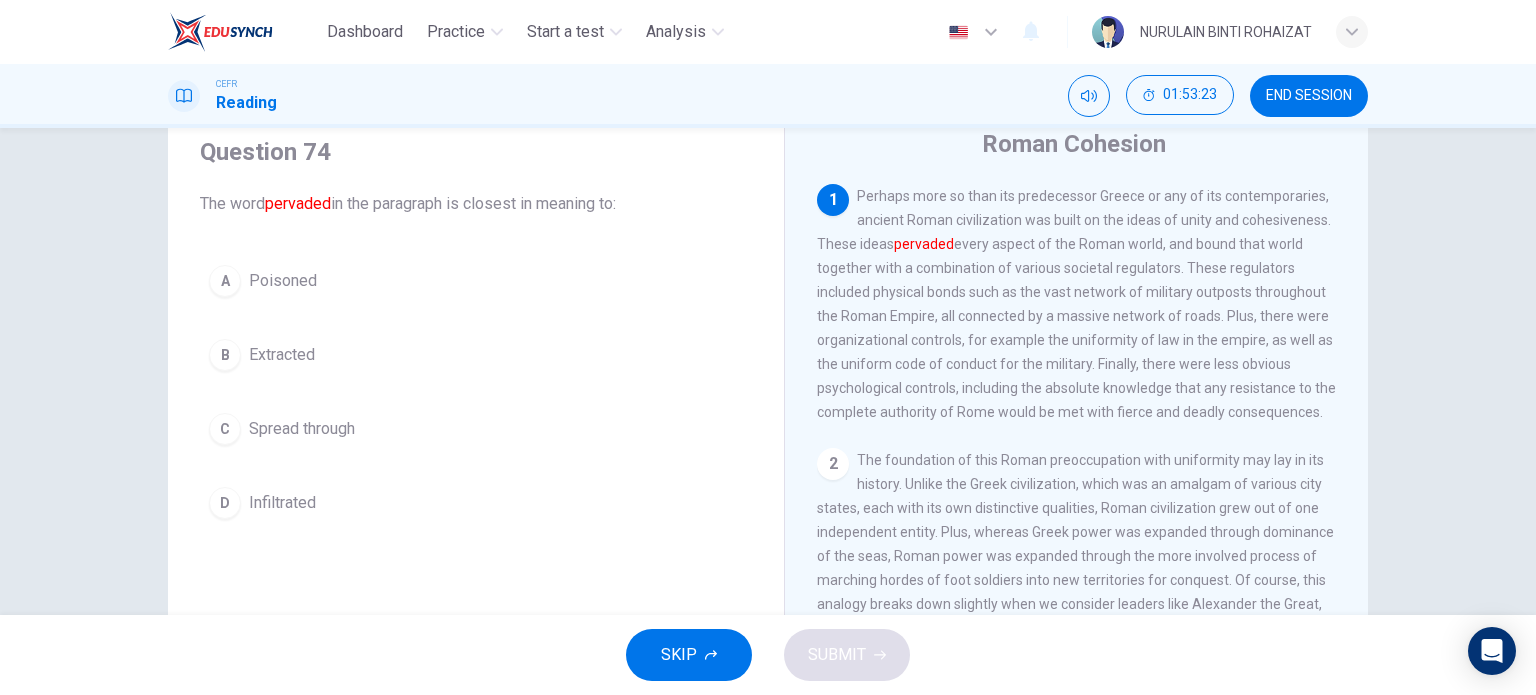 scroll, scrollTop: 76, scrollLeft: 0, axis: vertical 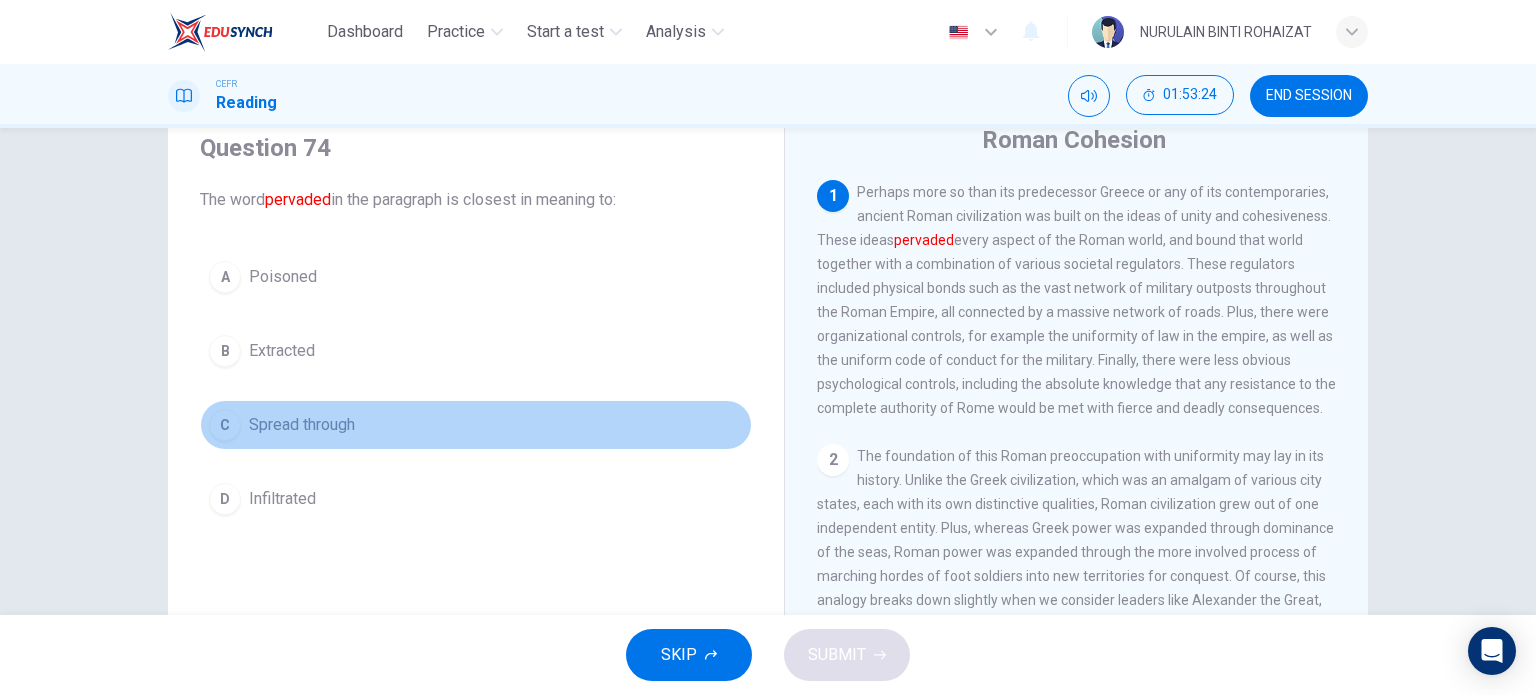 click on "C Spread through" at bounding box center [476, 425] 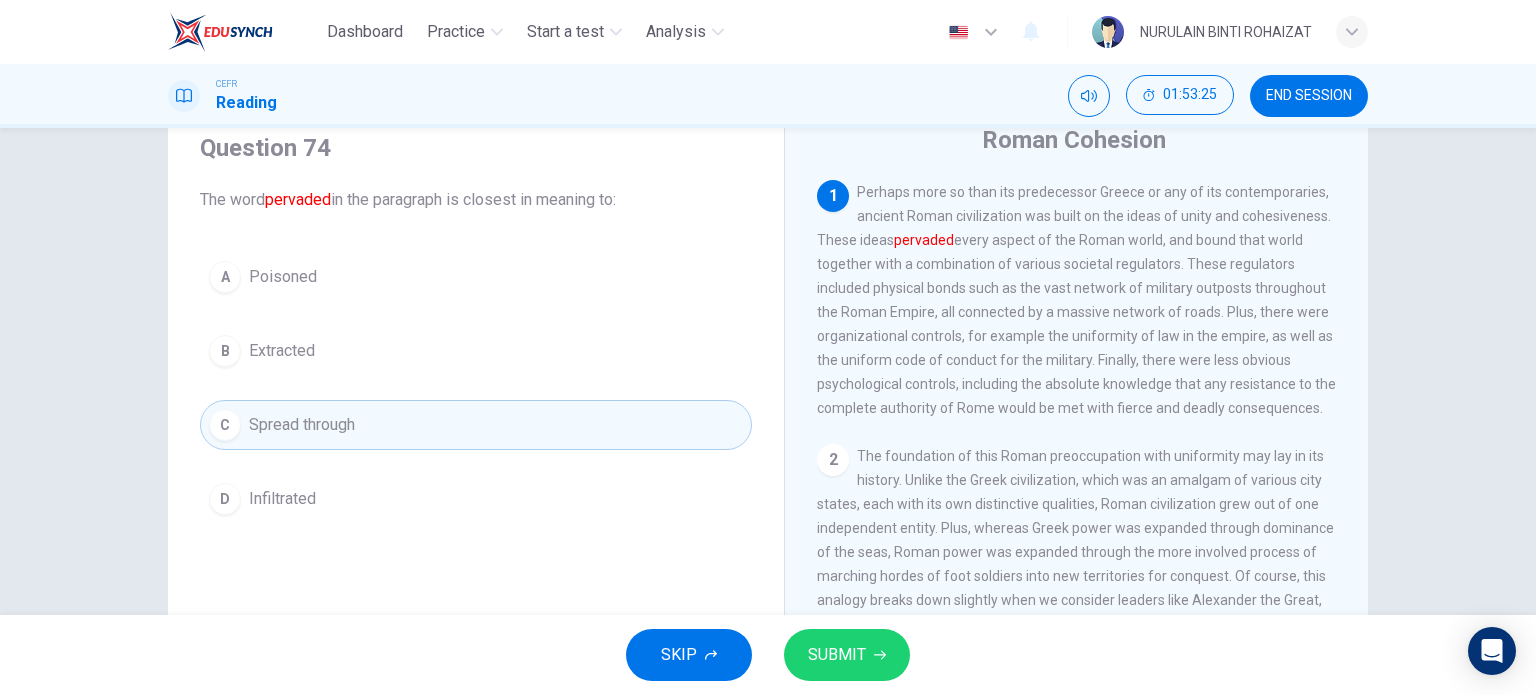 click on "SUBMIT" at bounding box center (847, 655) 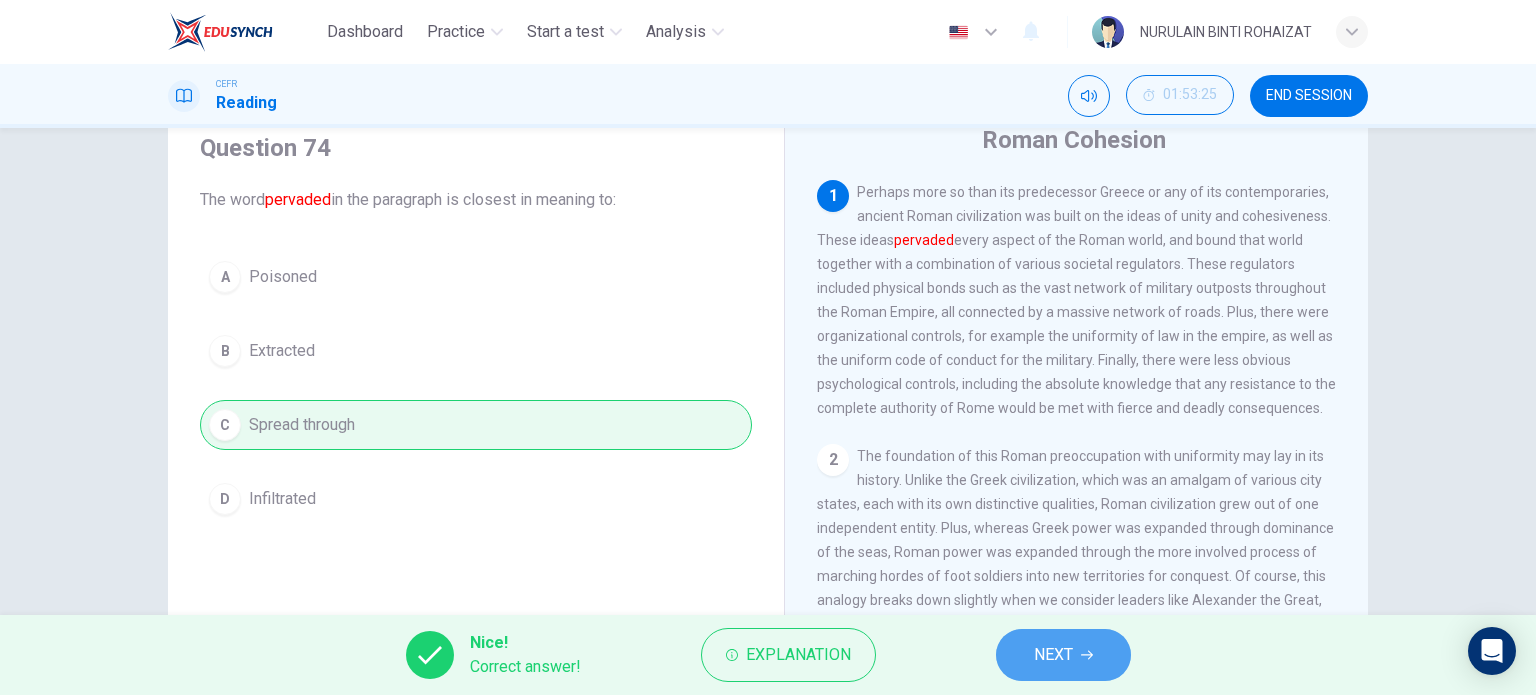 click on "NEXT" at bounding box center [1063, 655] 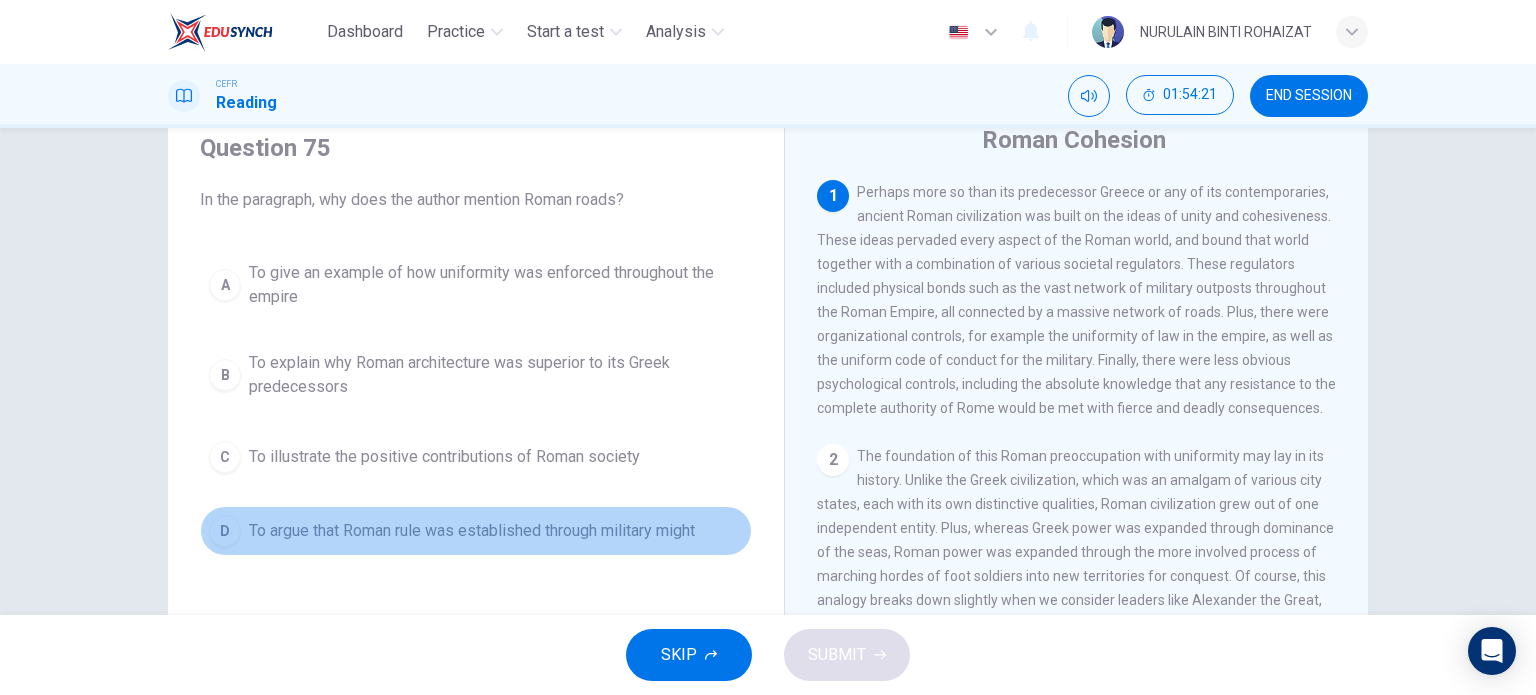 click on "D To argue that Roman rule was established through military might" at bounding box center [476, 531] 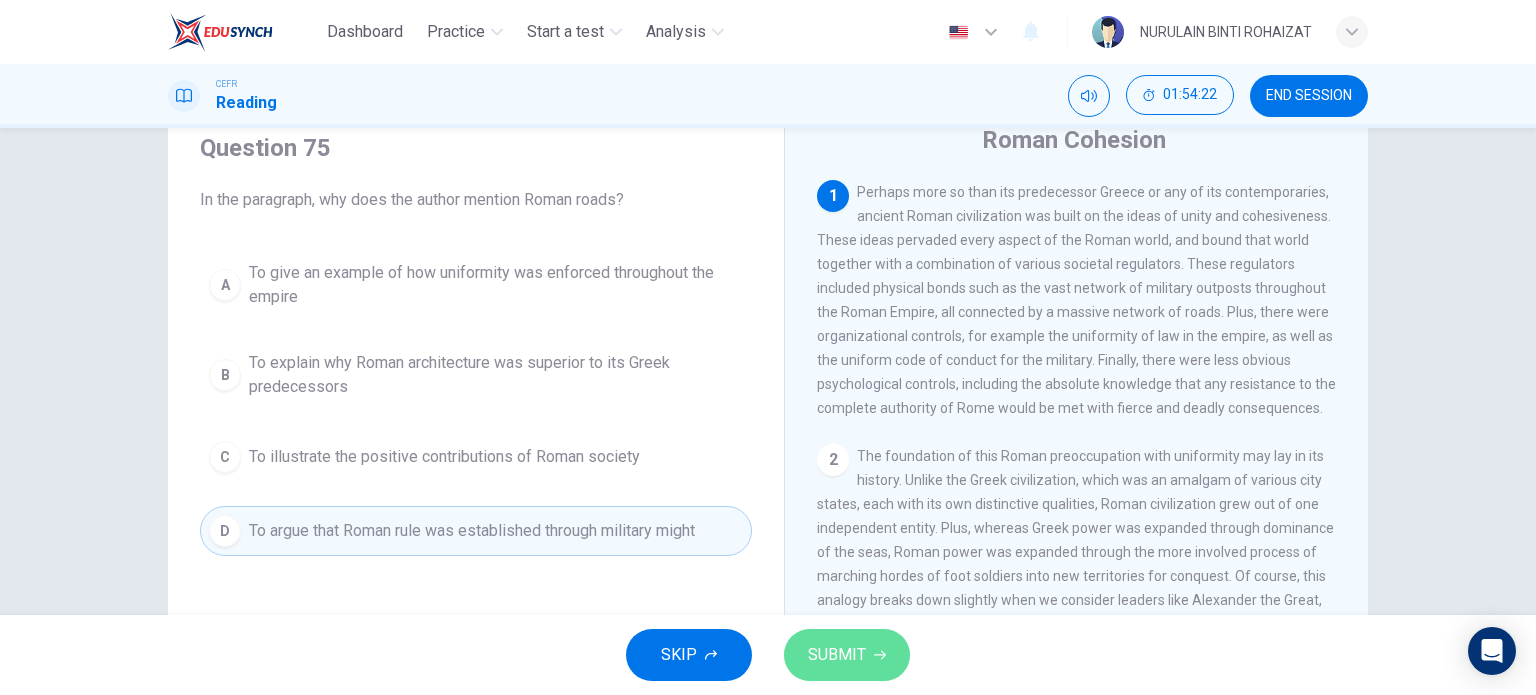 click on "SUBMIT" at bounding box center (837, 655) 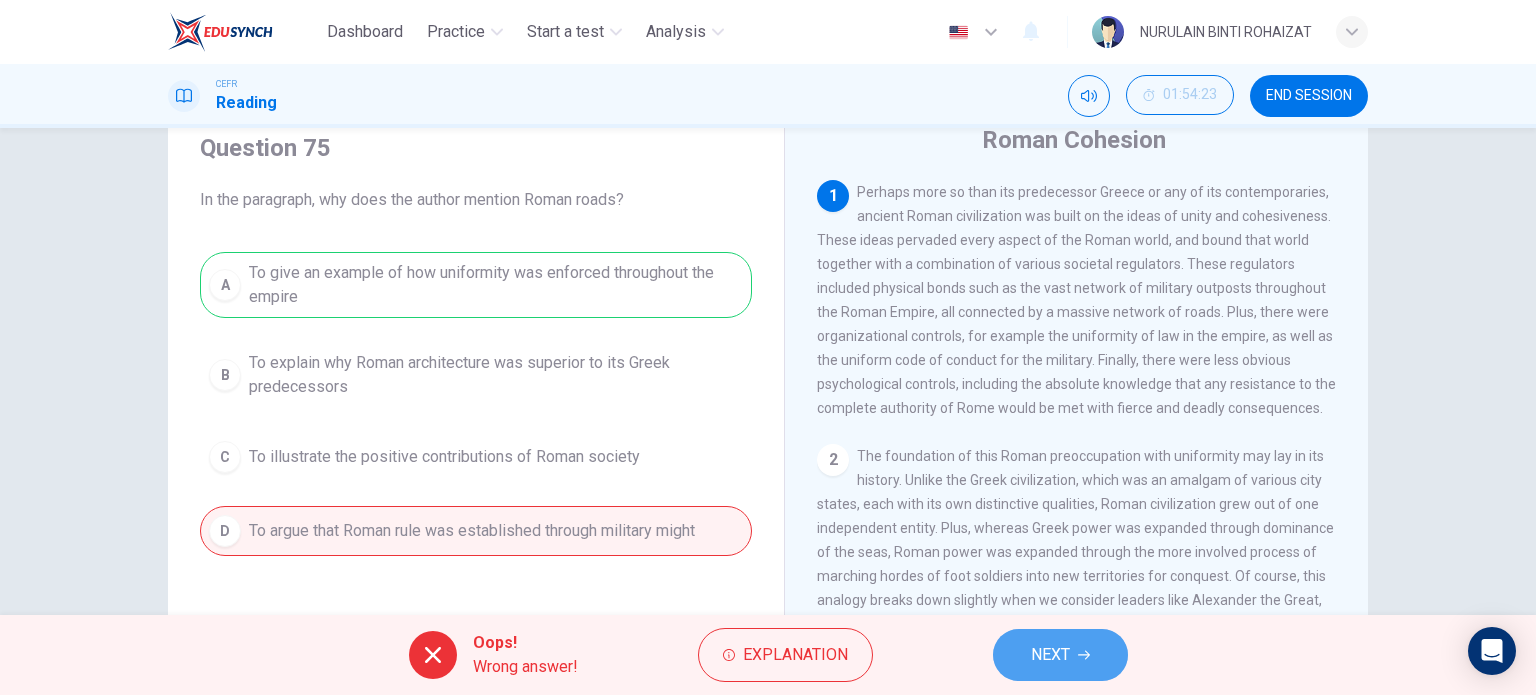 click on "NEXT" at bounding box center (1050, 655) 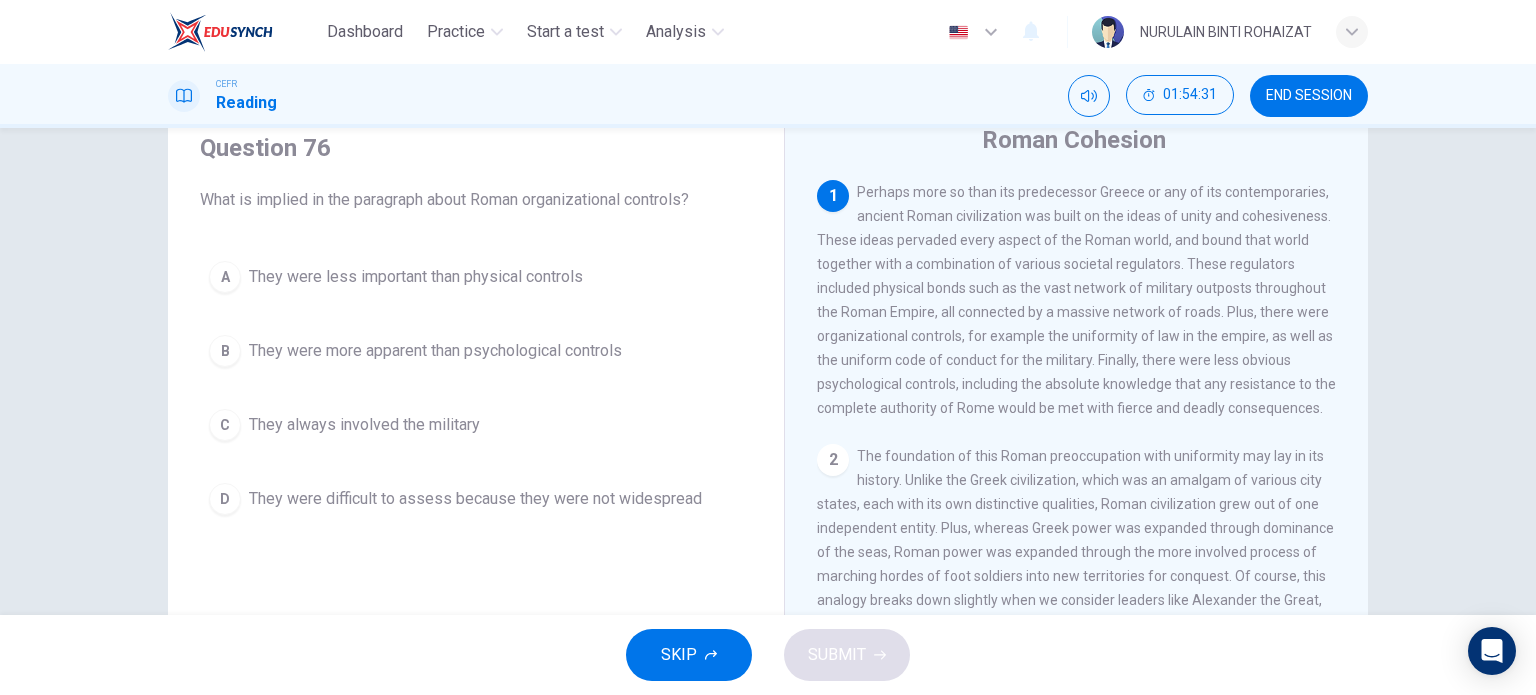 click on "C They always involved the military" at bounding box center [476, 425] 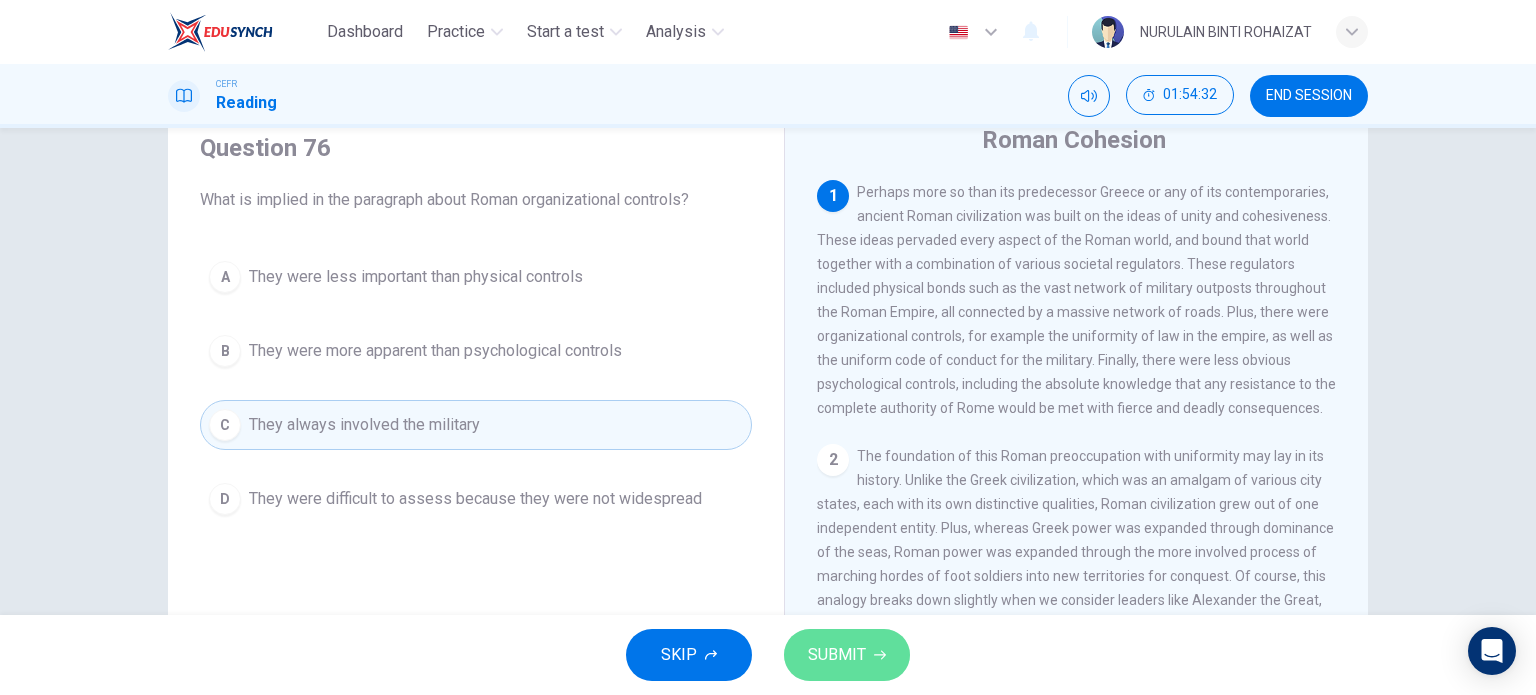 click on "SUBMIT" at bounding box center (847, 655) 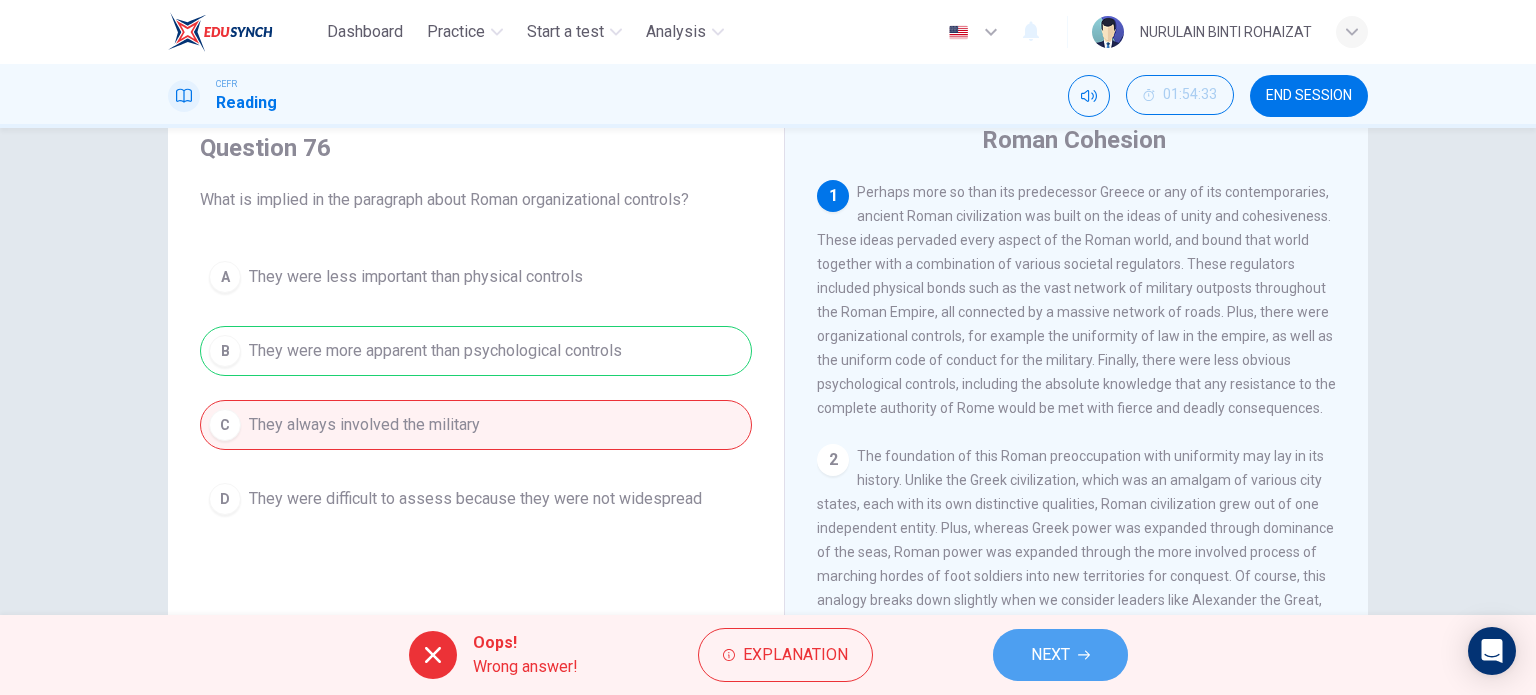 click on "NEXT" at bounding box center (1060, 655) 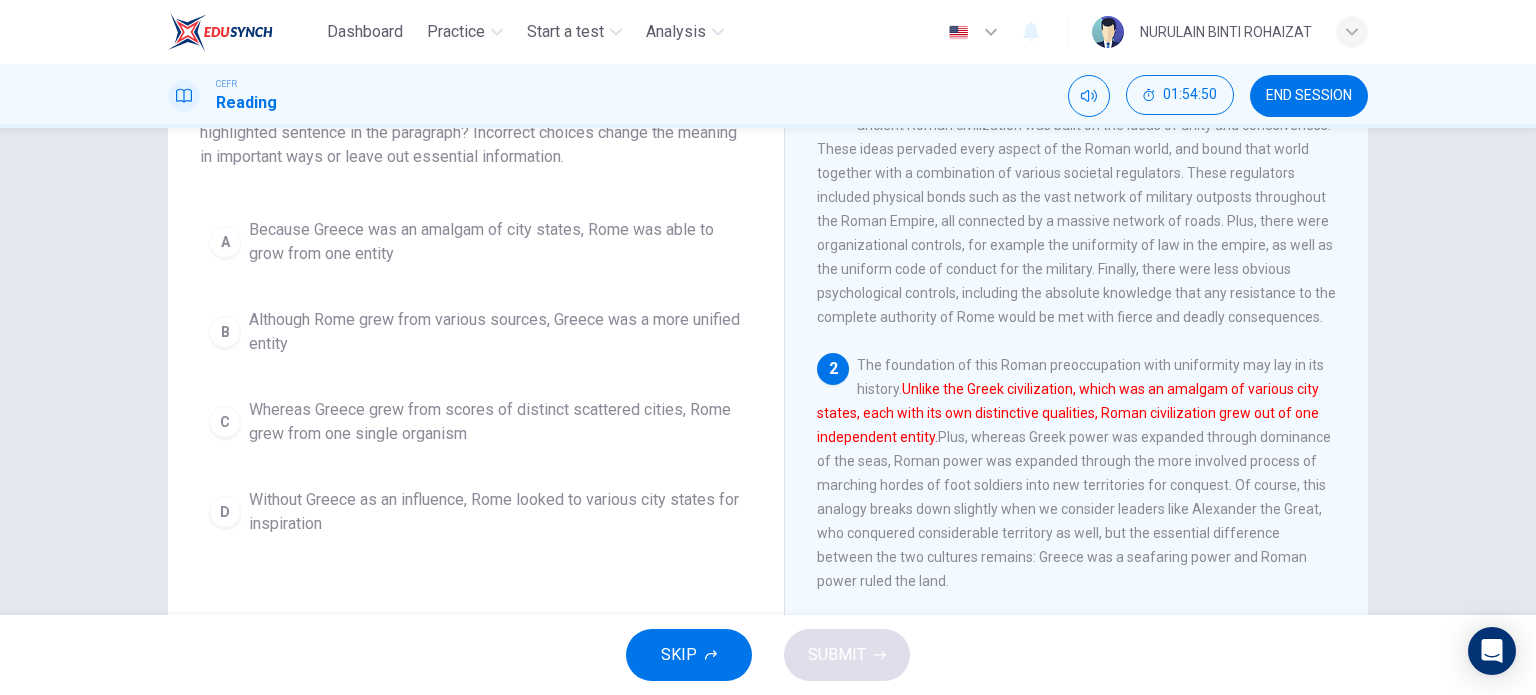 scroll, scrollTop: 168, scrollLeft: 0, axis: vertical 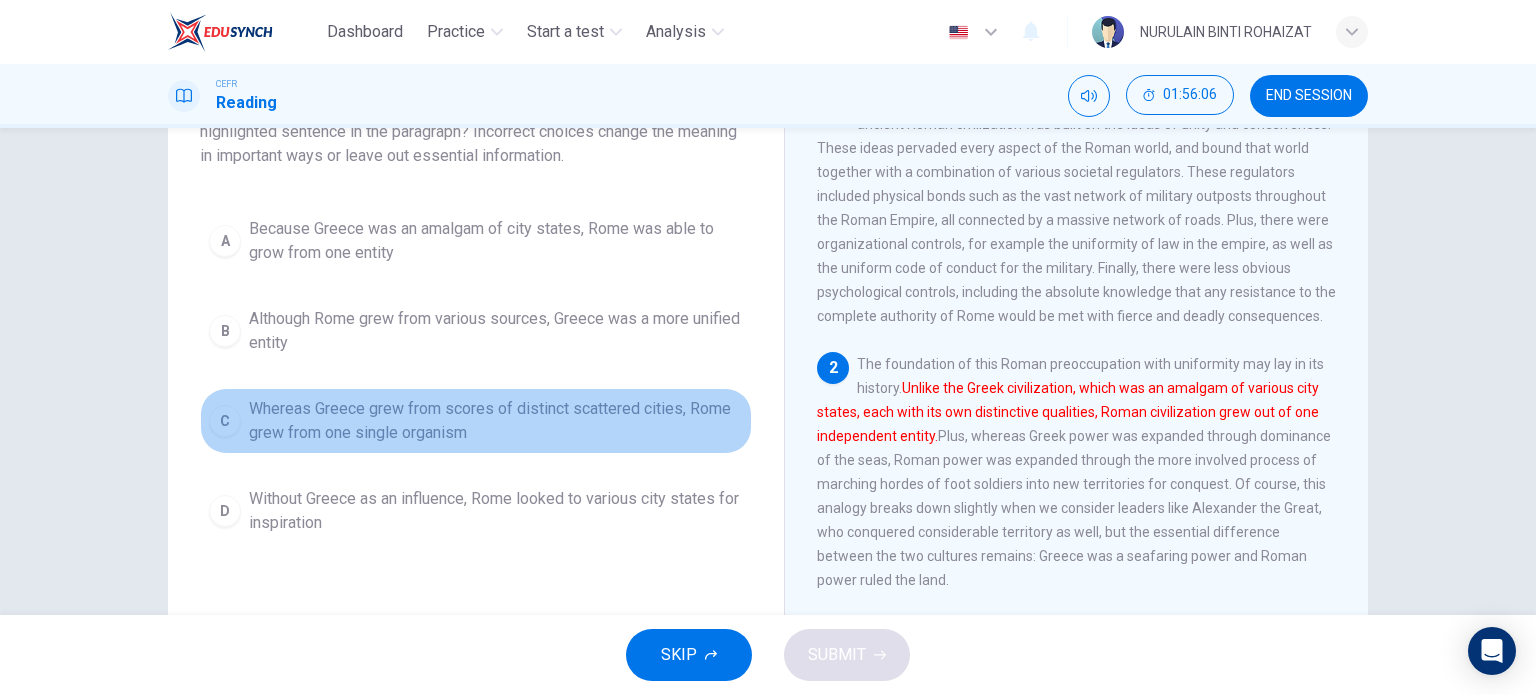 click on "Whereas Greece grew from scores of distinct scattered cities, Rome grew from one
single organism" at bounding box center [496, 241] 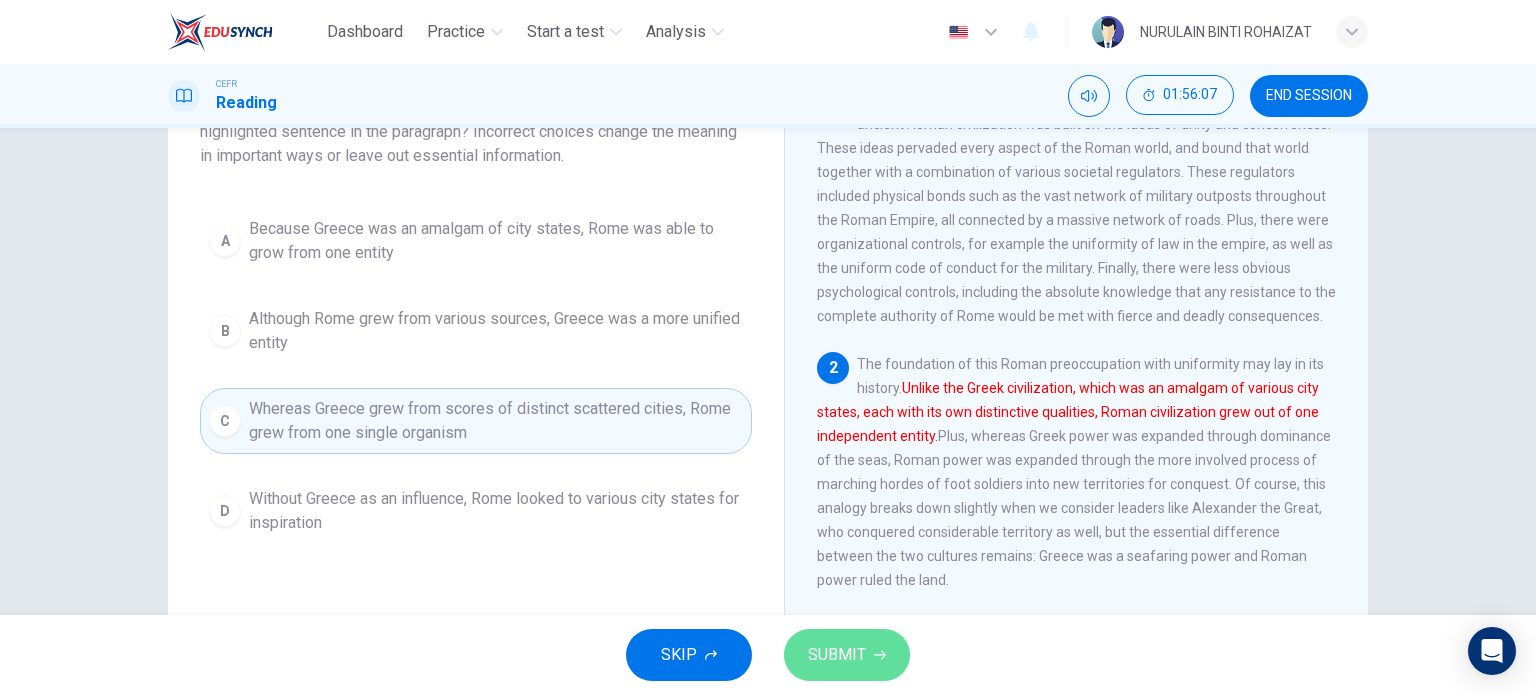 click on "SUBMIT" at bounding box center (837, 655) 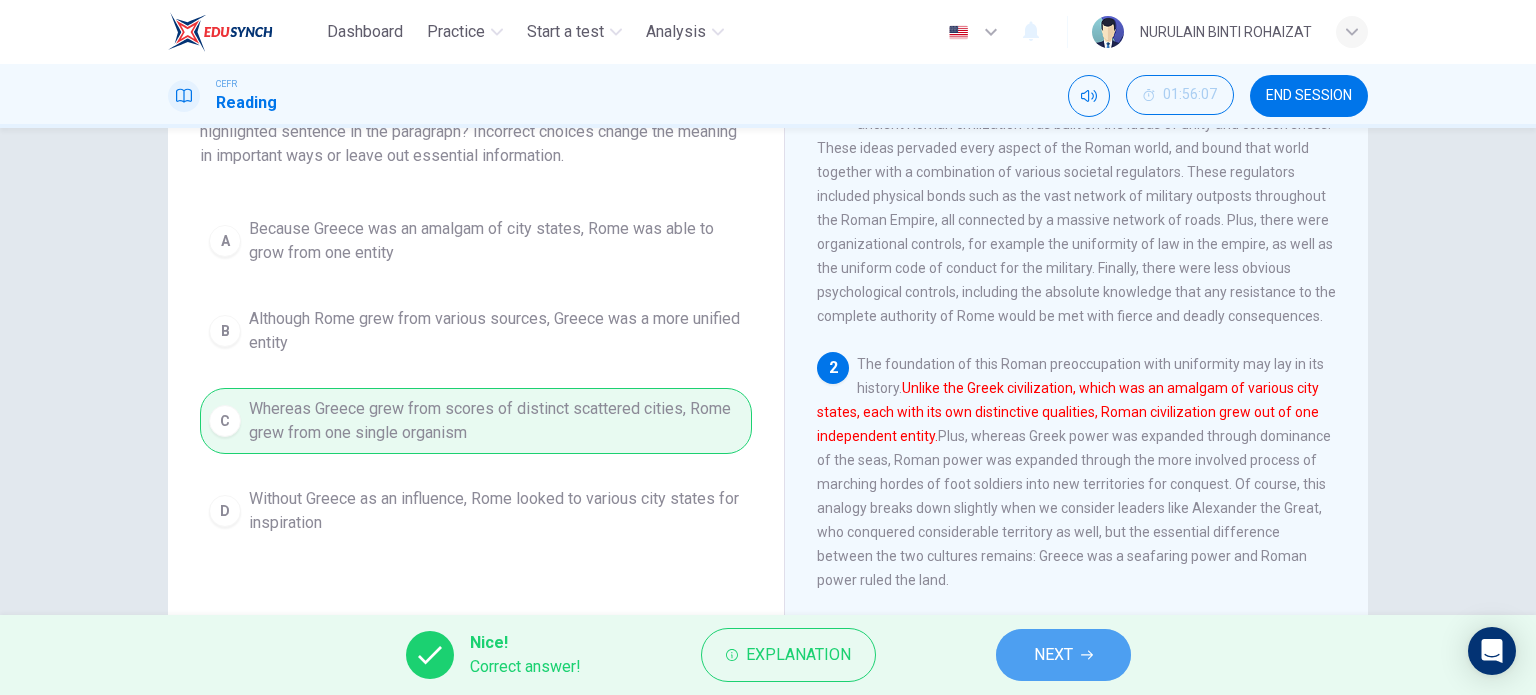 click on "NEXT" at bounding box center [1053, 655] 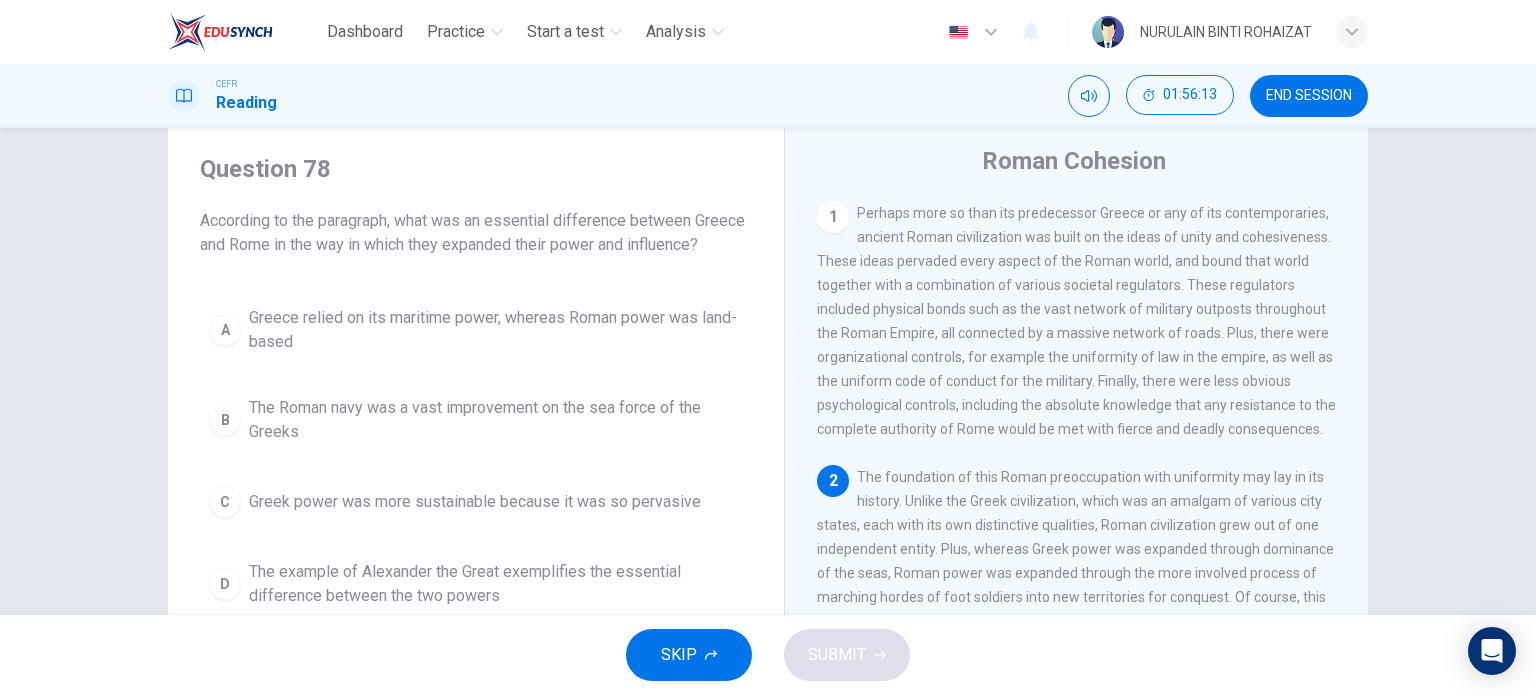scroll, scrollTop: 159, scrollLeft: 0, axis: vertical 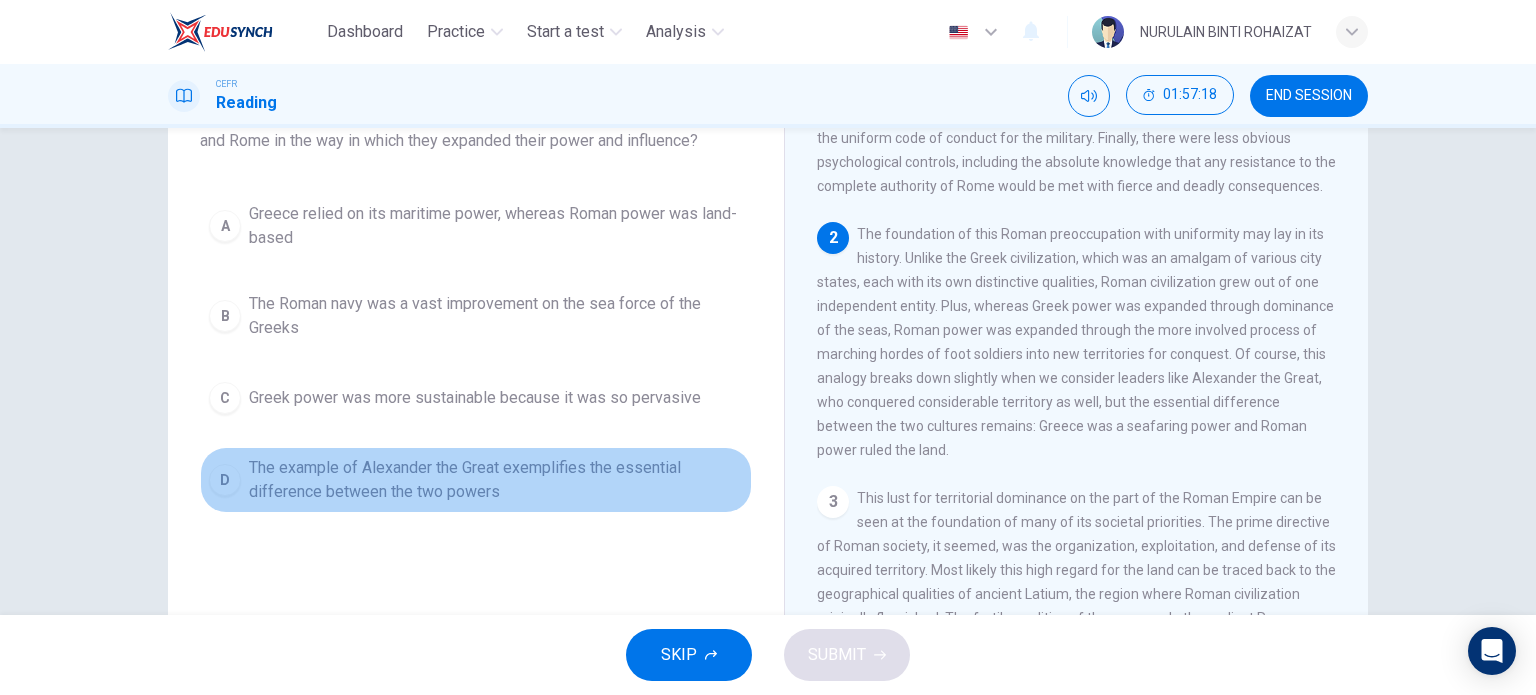 click on "The example of Alexander the Great exemplifies the essential difference between the two powers" at bounding box center [496, 226] 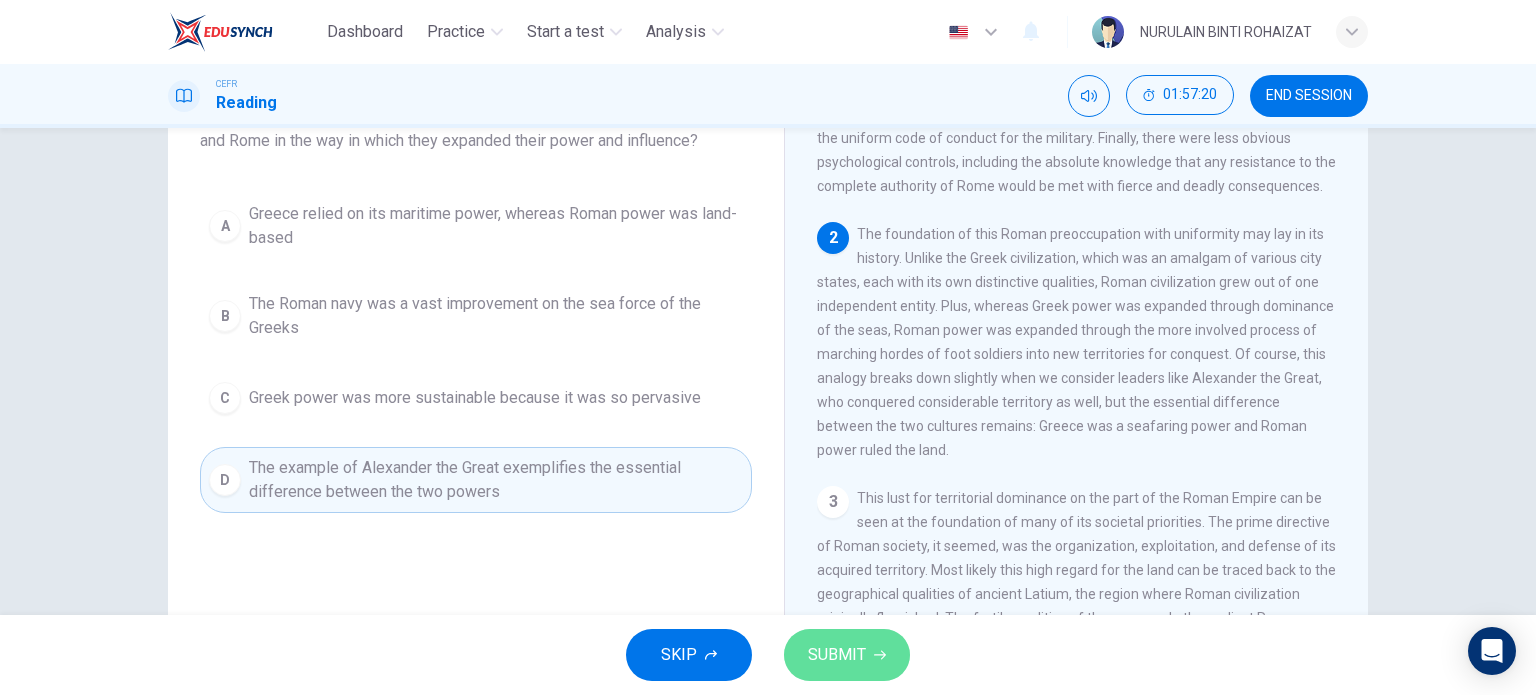 click on "SUBMIT" at bounding box center [847, 655] 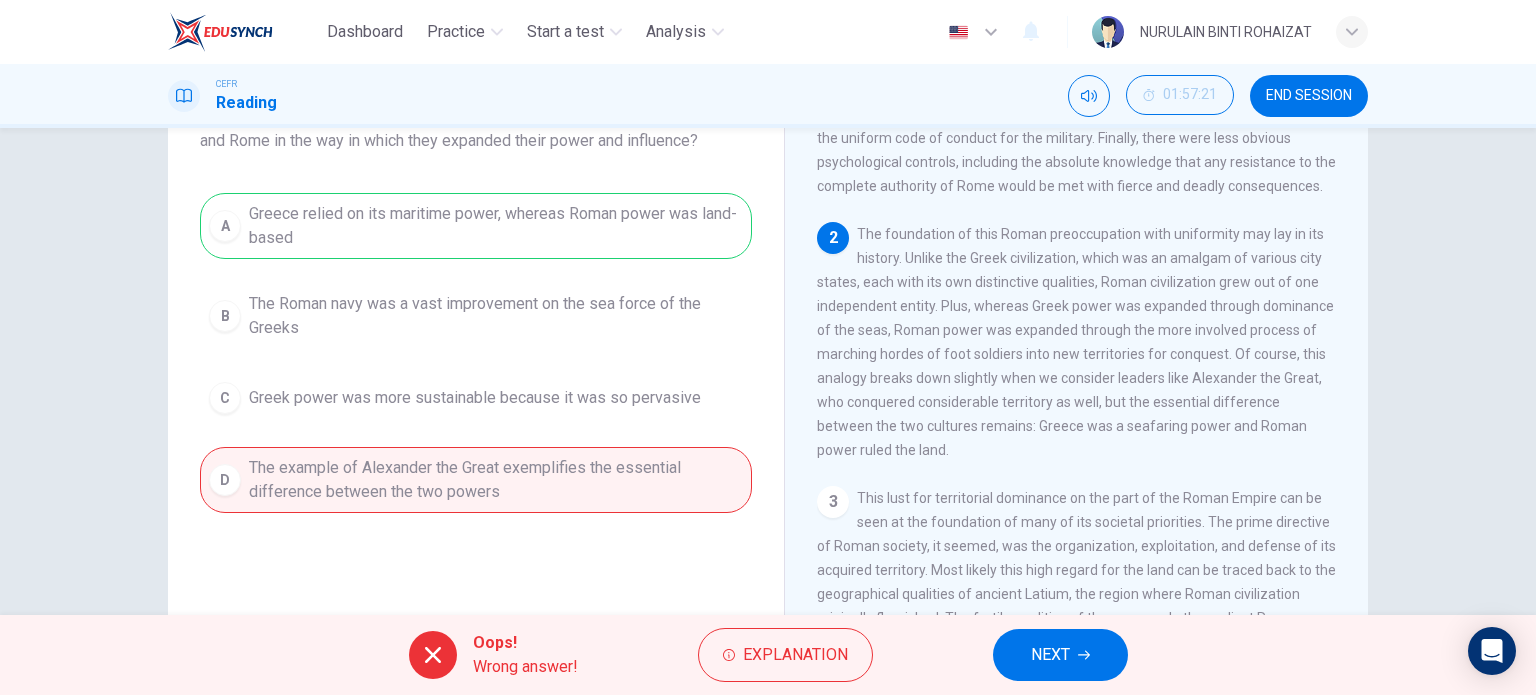 click on "NEXT" at bounding box center [1050, 655] 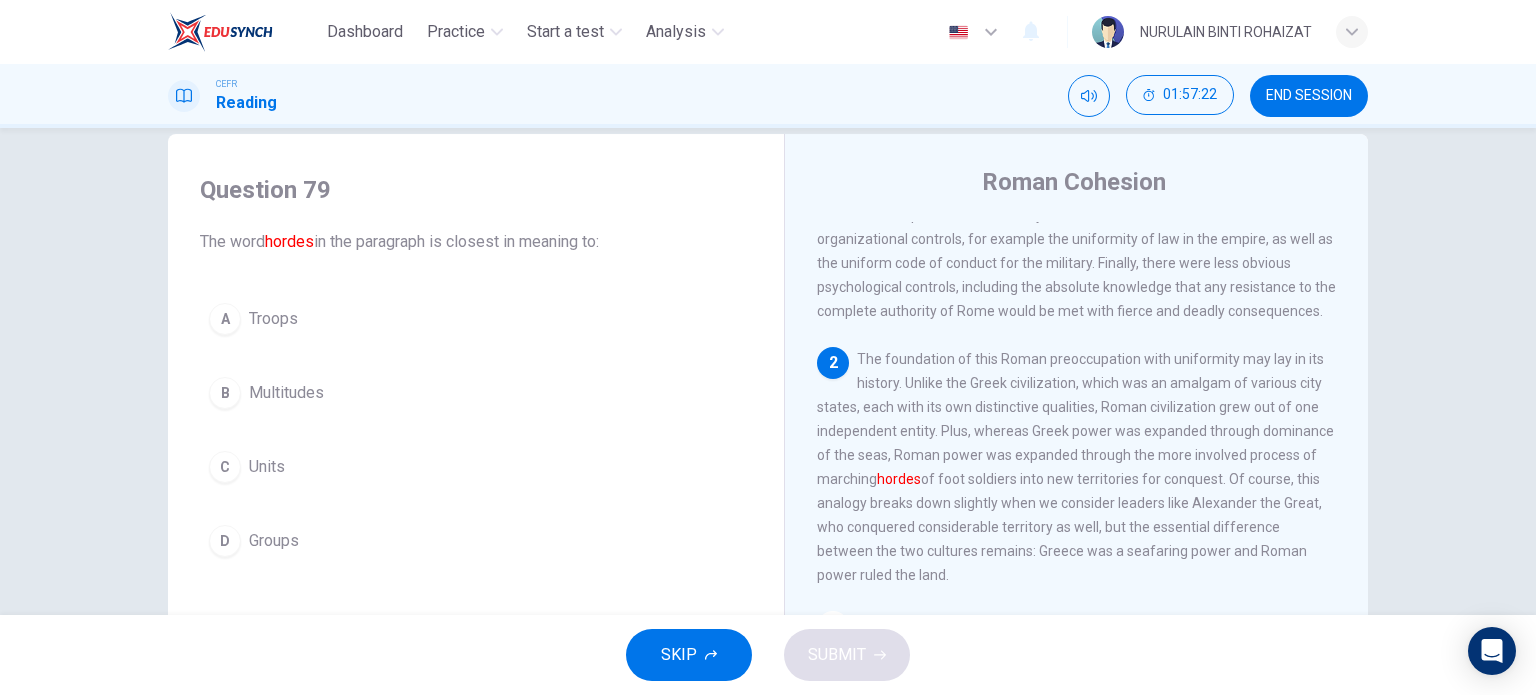 scroll, scrollTop: 32, scrollLeft: 0, axis: vertical 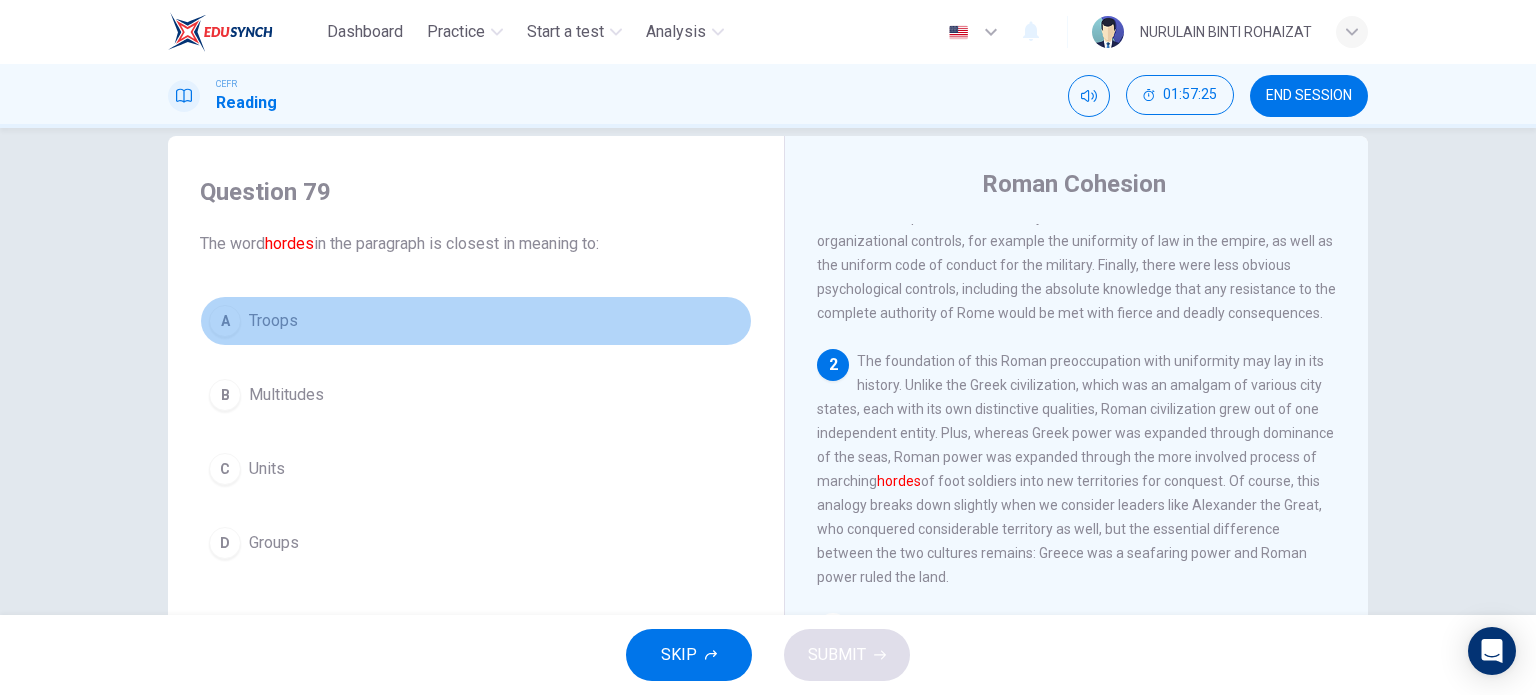 click on "A Troops" at bounding box center [476, 321] 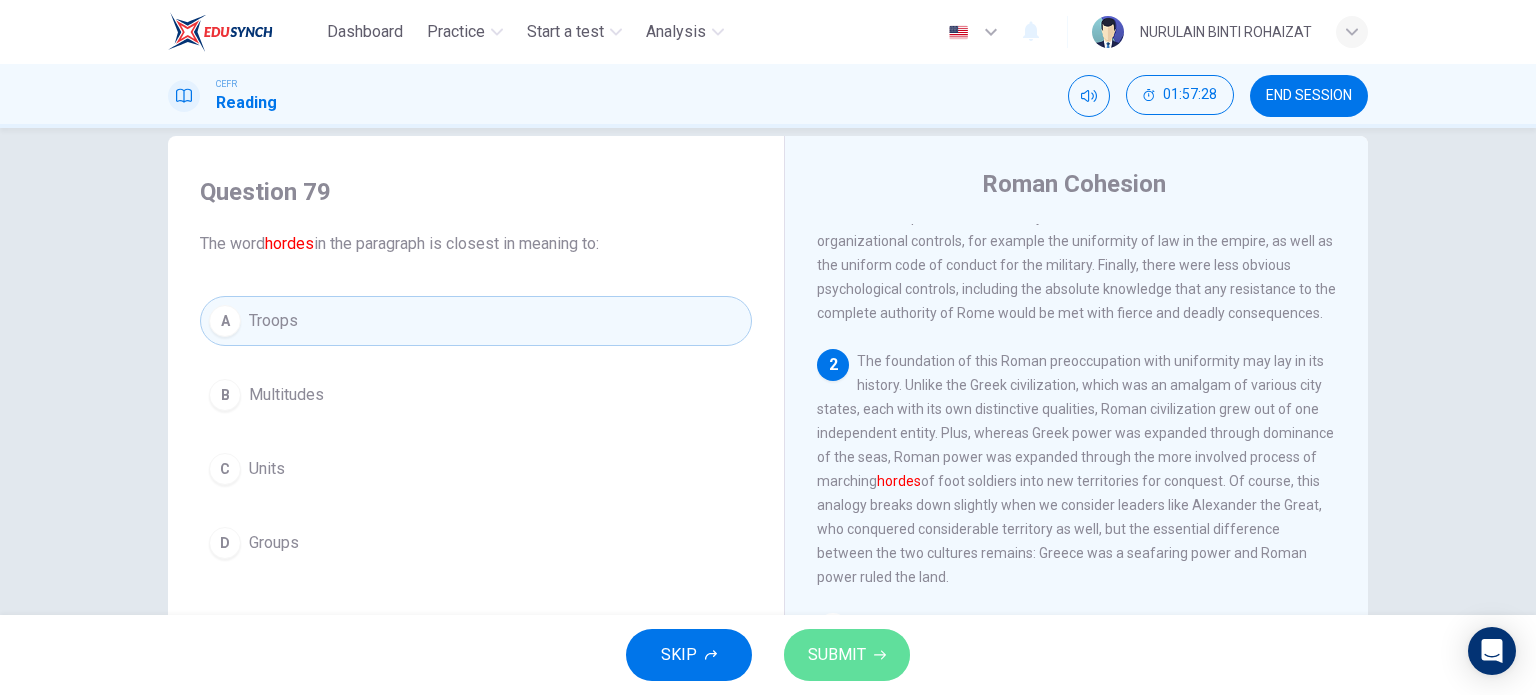 click on "SUBMIT" at bounding box center (847, 655) 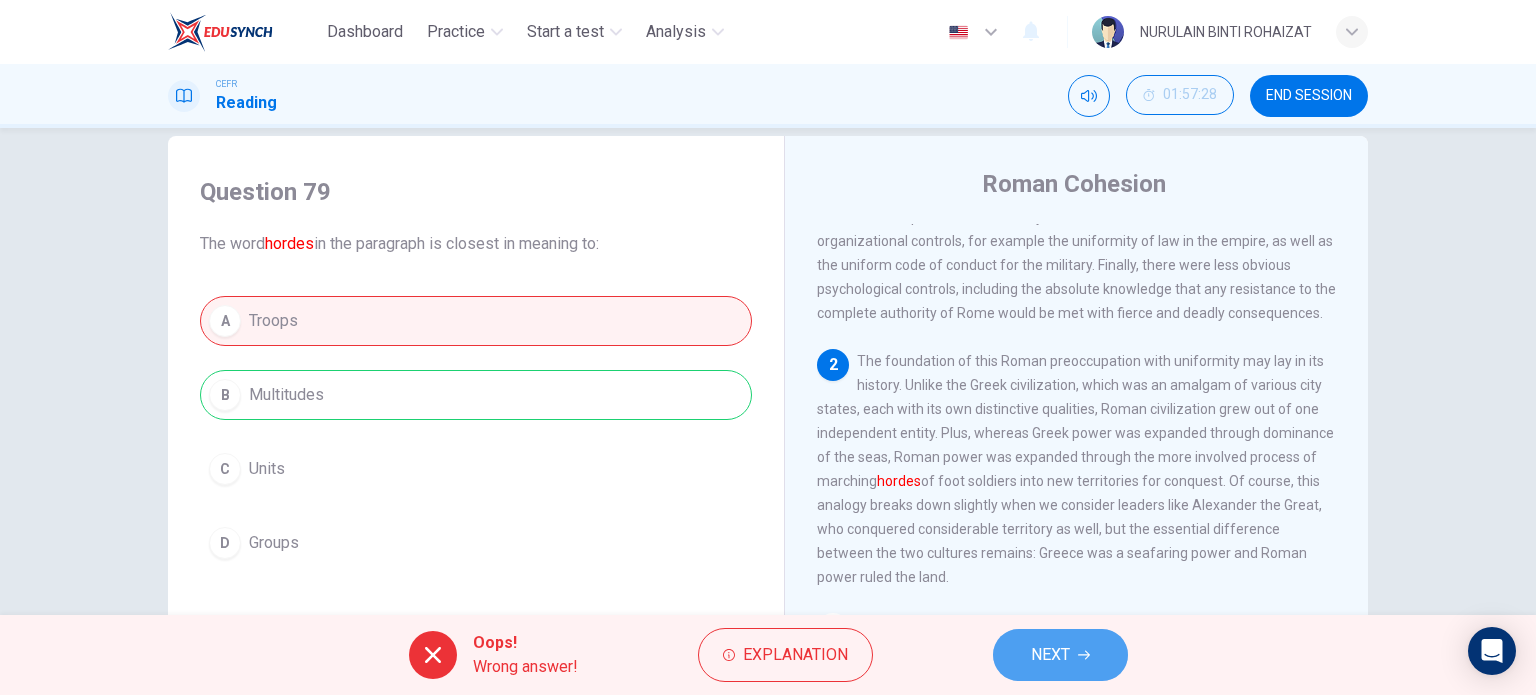 click on "NEXT" at bounding box center [1060, 655] 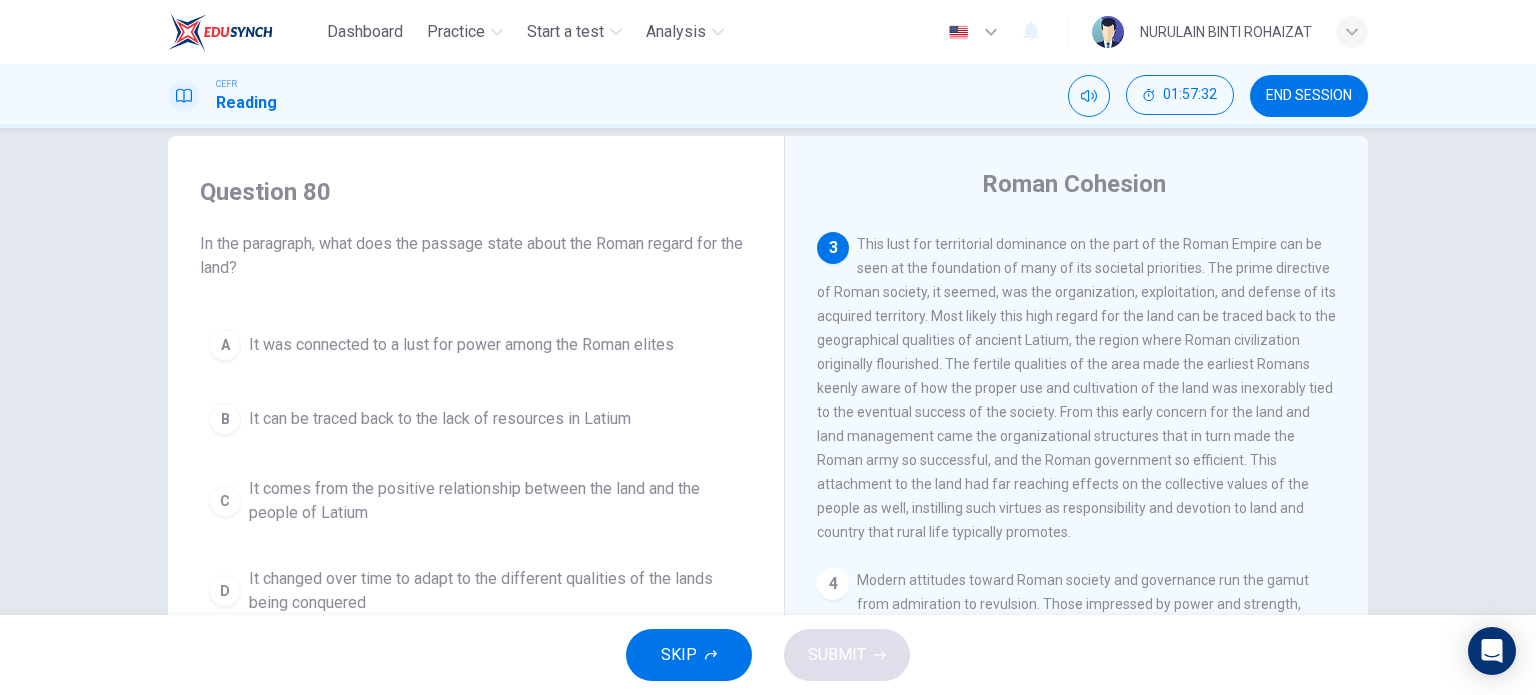 scroll, scrollTop: 522, scrollLeft: 0, axis: vertical 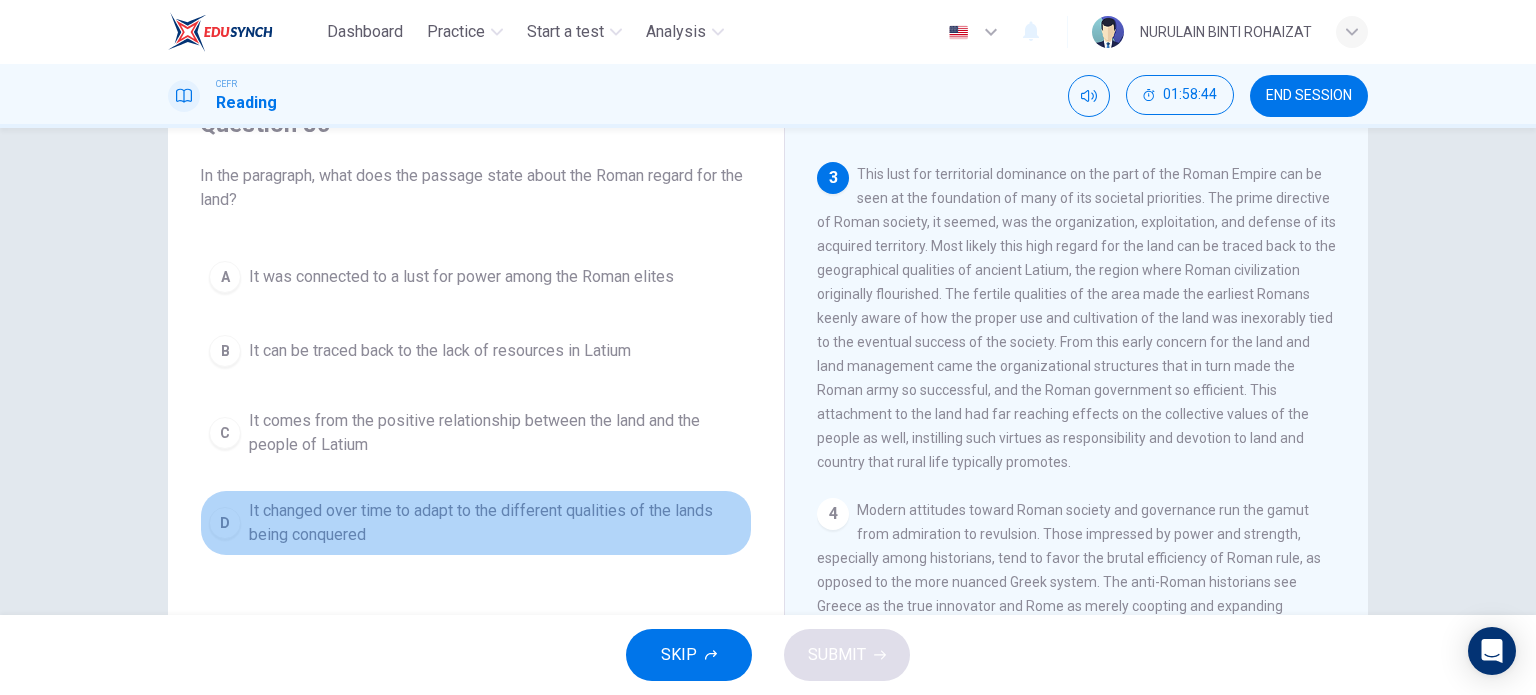 click on "It changed over time to adapt to the different qualities of the lands being conquered" at bounding box center [461, 277] 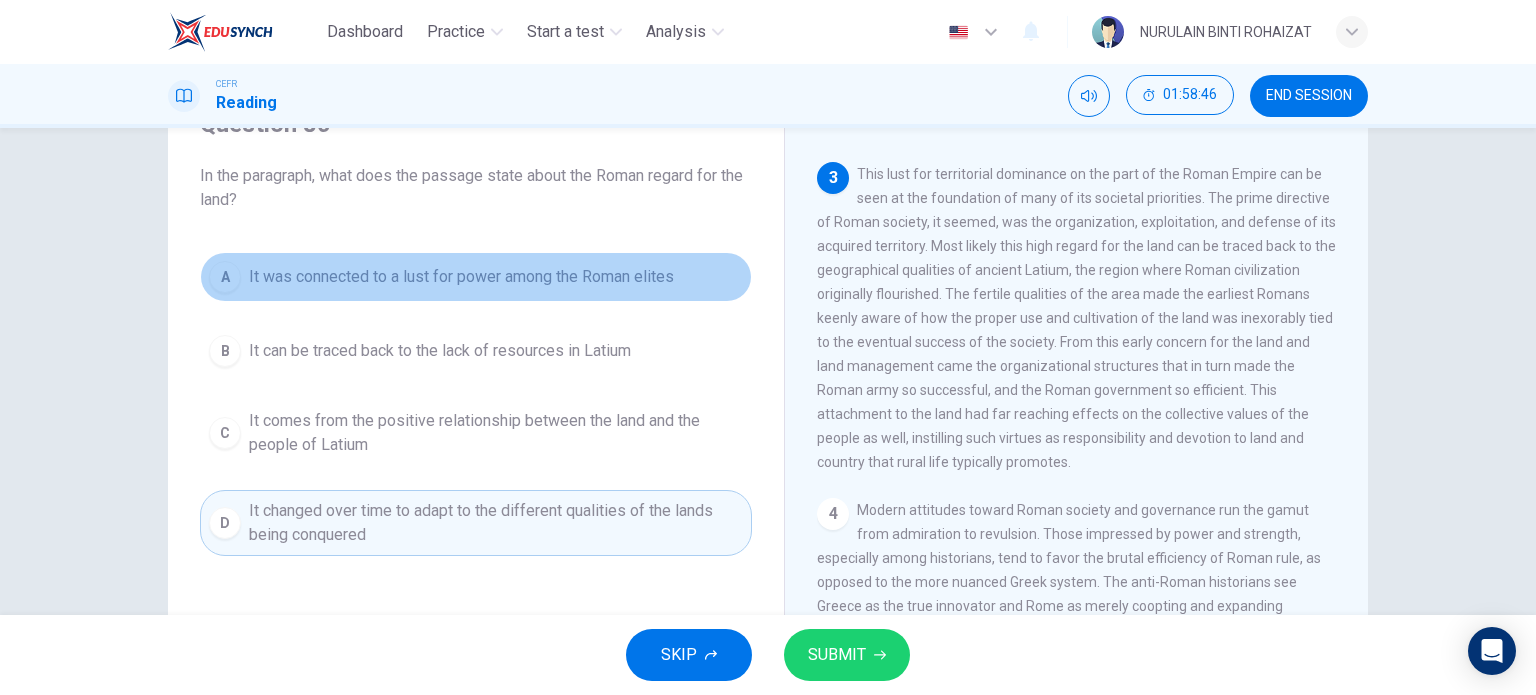 click on "A It was connected to a lust for power among the Roman elites" at bounding box center (476, 277) 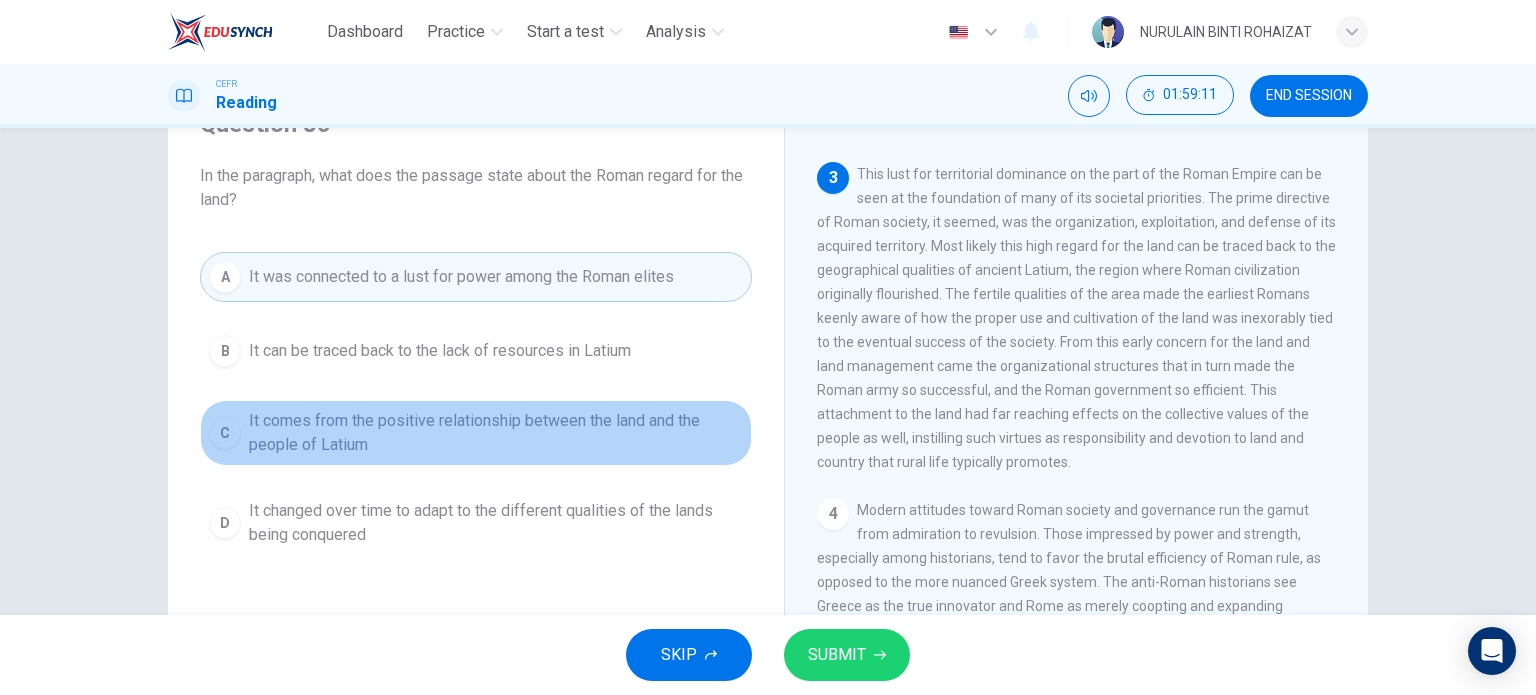click on "It comes from the positive relationship between the land and the people of Latium" at bounding box center (440, 351) 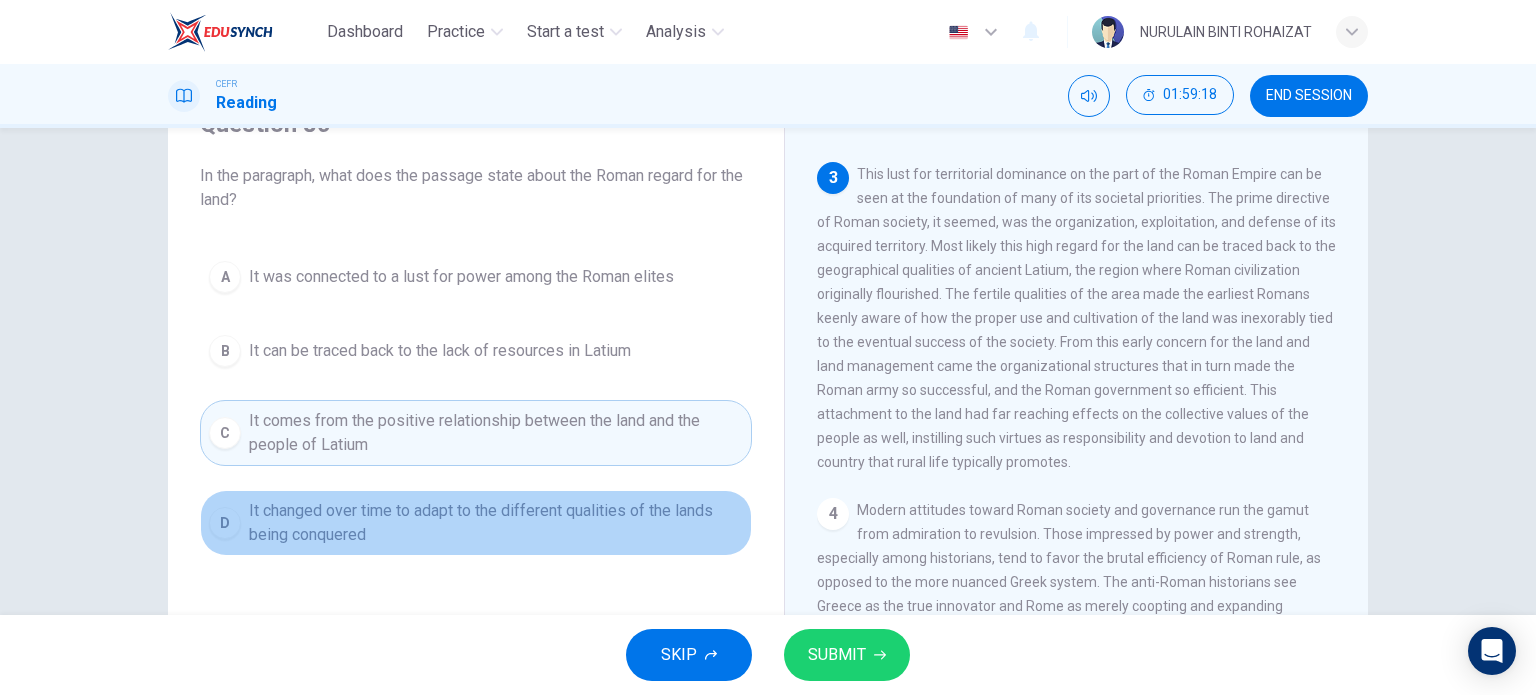 click on "D It changed over time to adapt to the different qualities of the lands being conquered" at bounding box center [476, 523] 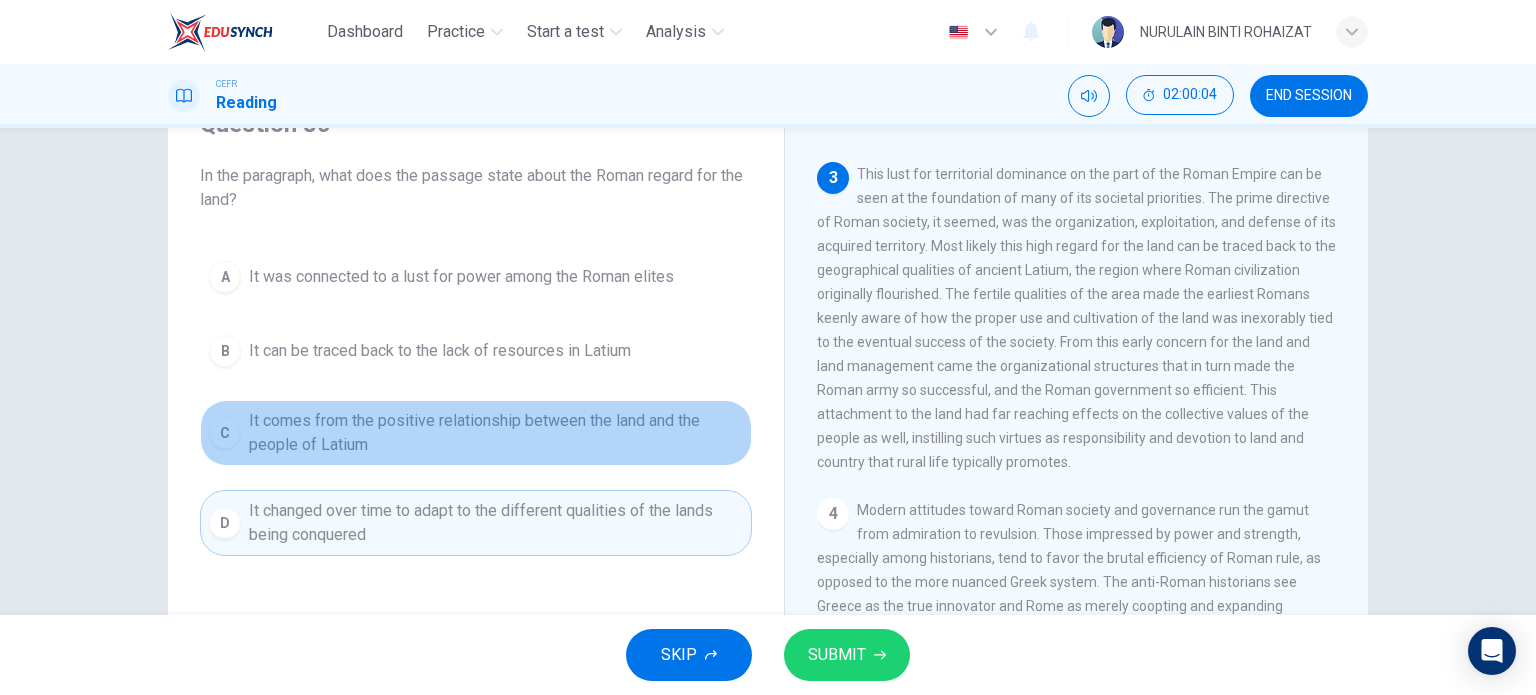 click on "C It comes from the positive relationship between the land and the people of Latium" at bounding box center [476, 433] 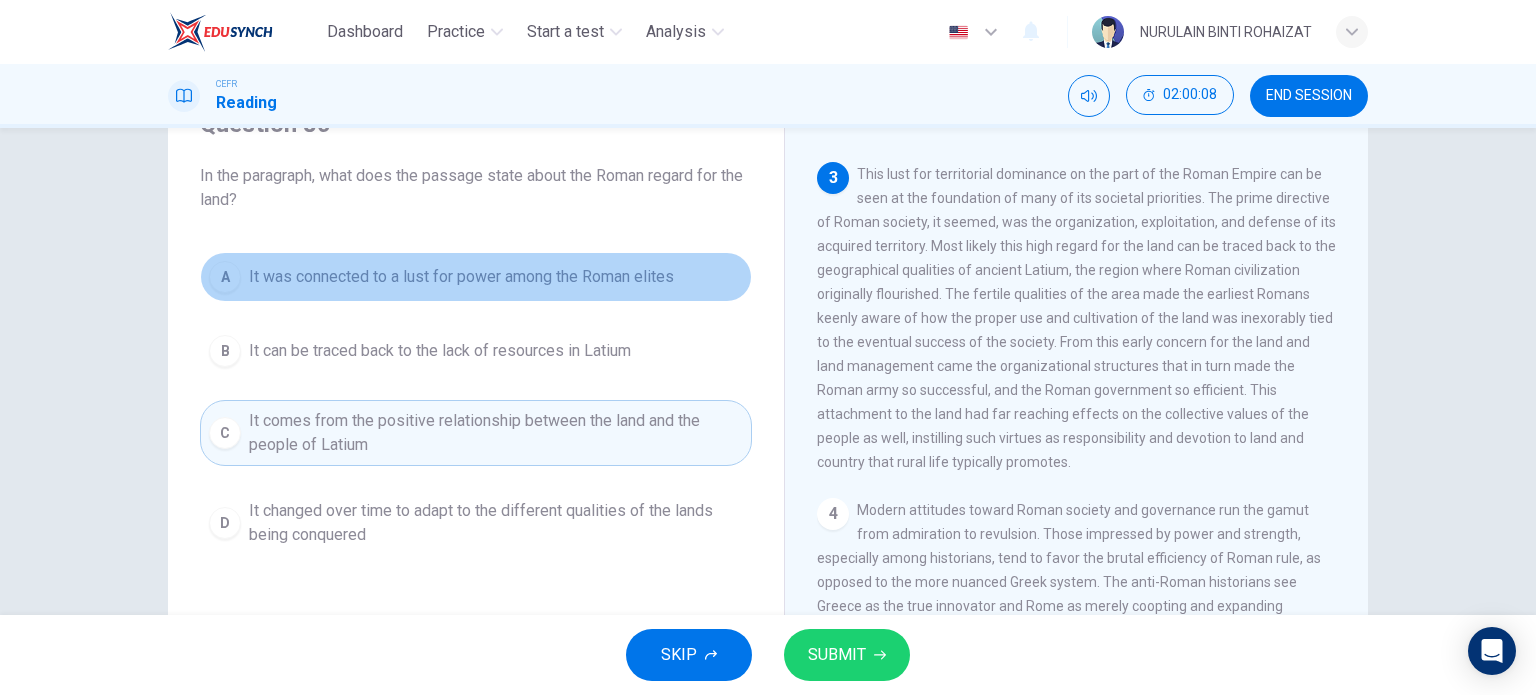 click on "A It was connected to a lust for power among the Roman elites" at bounding box center (476, 277) 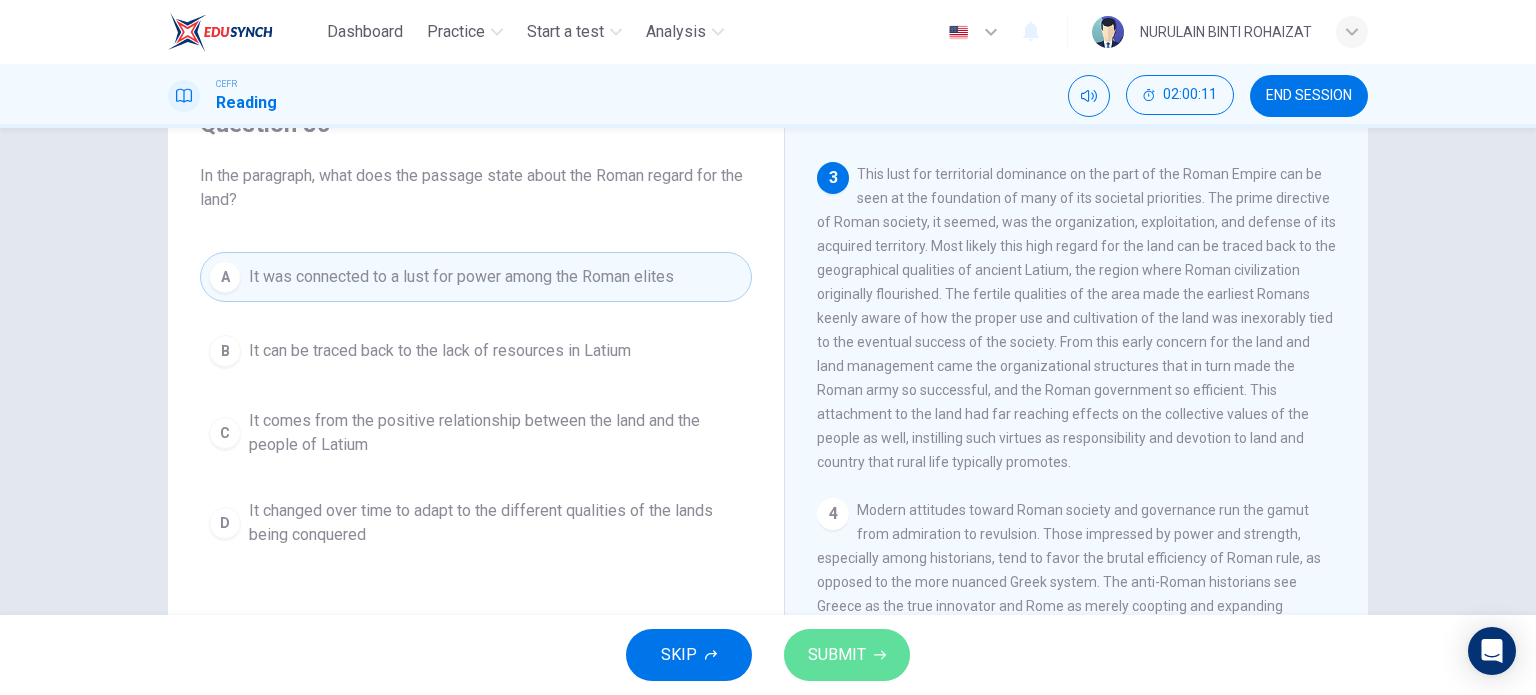 click on "SUBMIT" at bounding box center [837, 655] 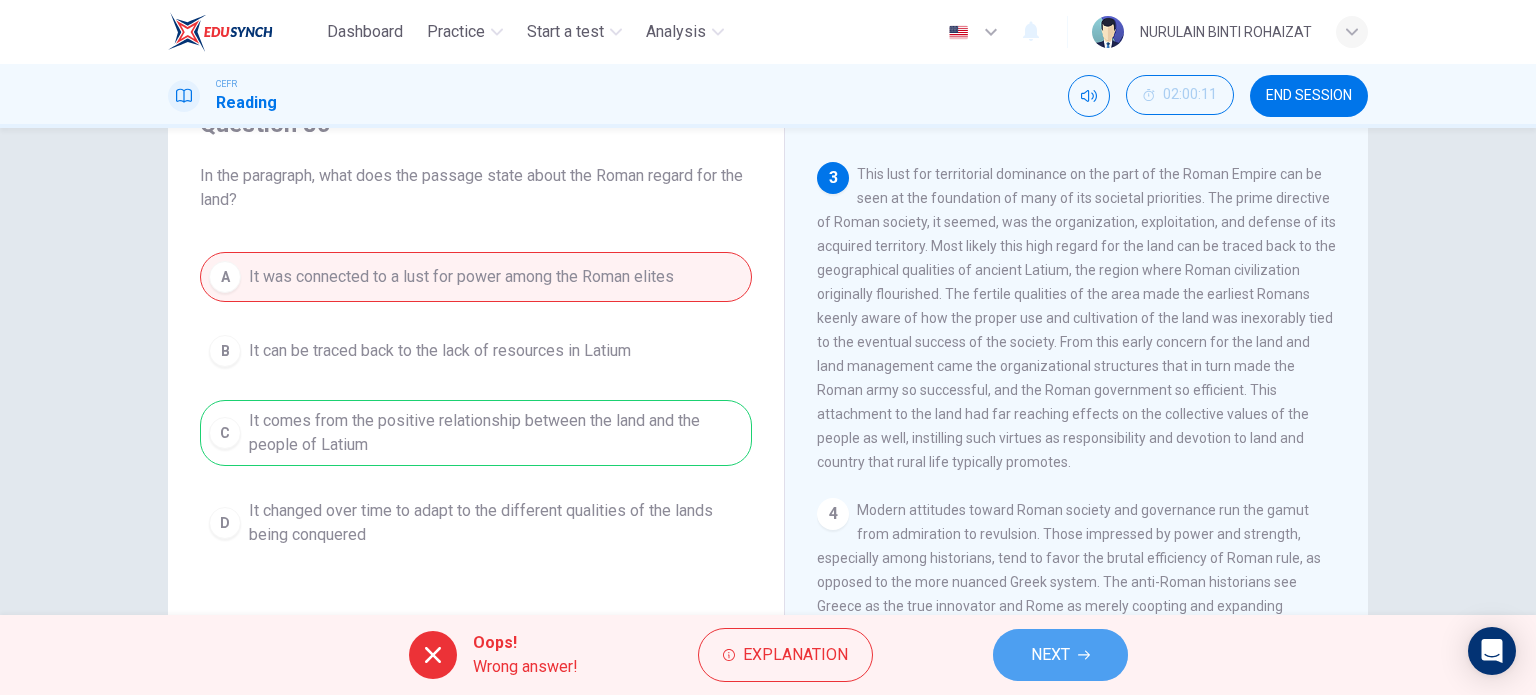 click on "NEXT" at bounding box center (1050, 655) 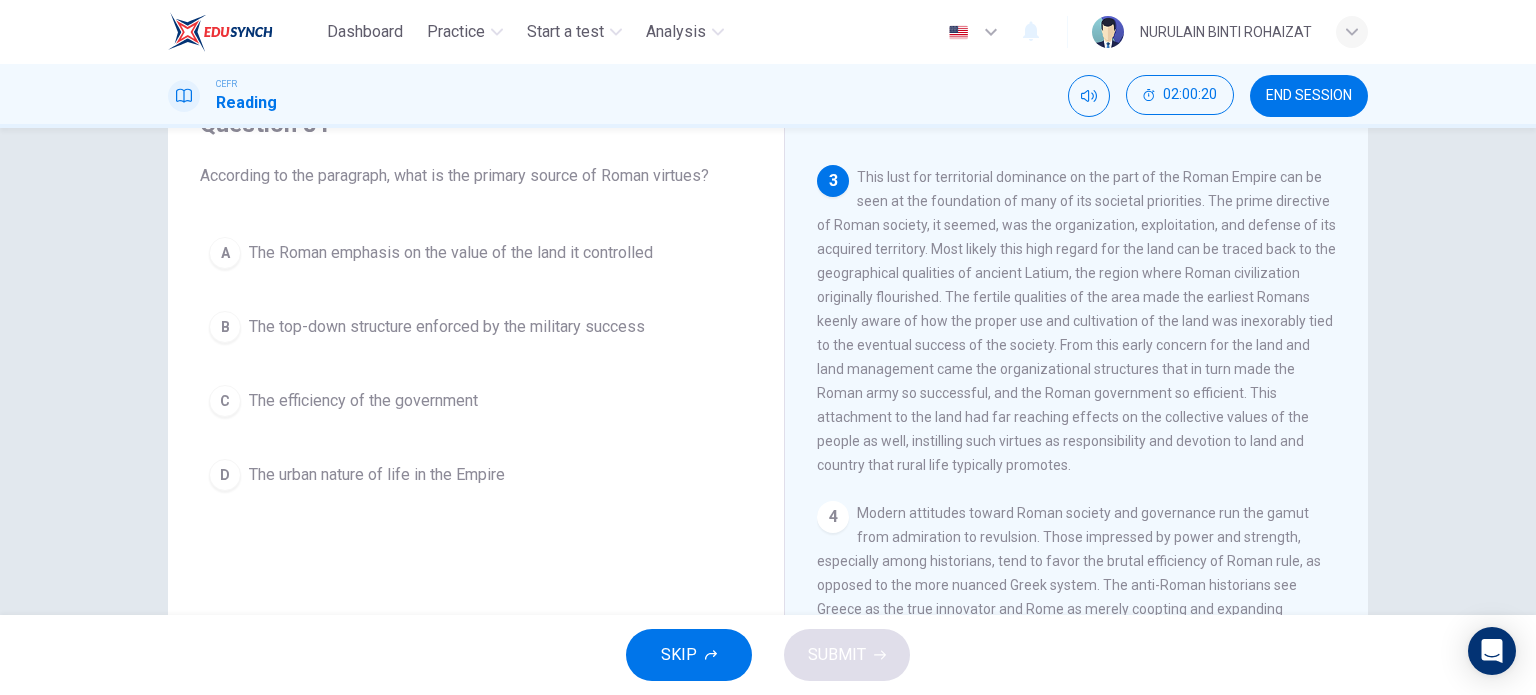 scroll, scrollTop: 520, scrollLeft: 0, axis: vertical 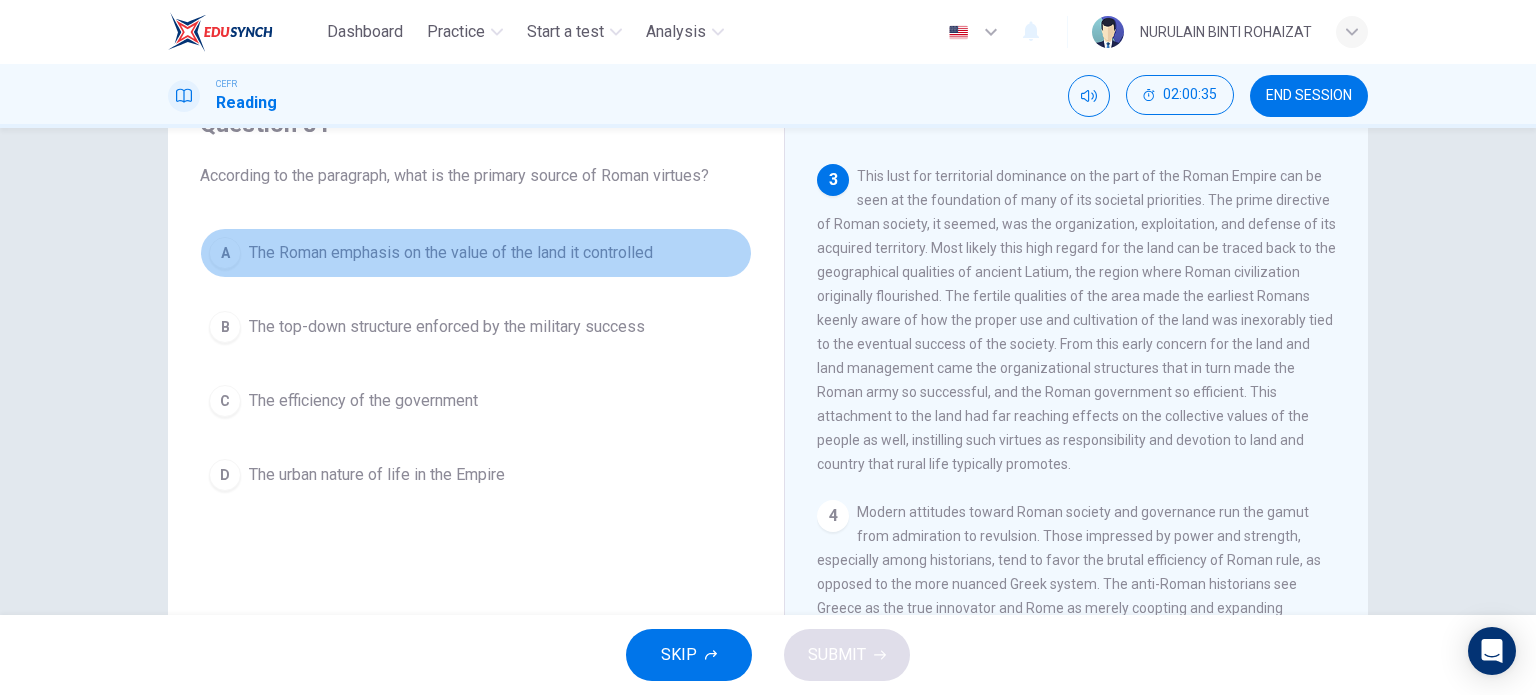 click on "The Roman emphasis on the value of the land it controlled" at bounding box center (451, 253) 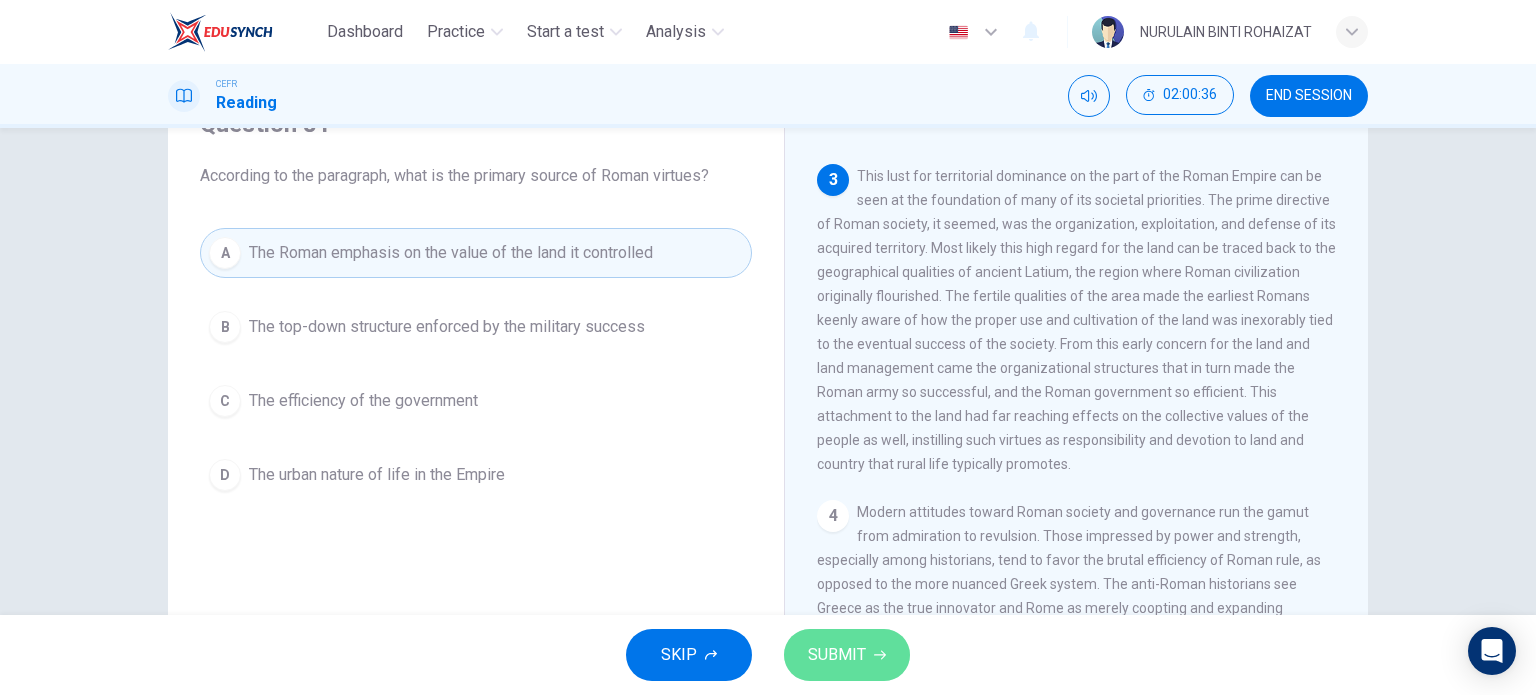 click on "SUBMIT" at bounding box center [837, 655] 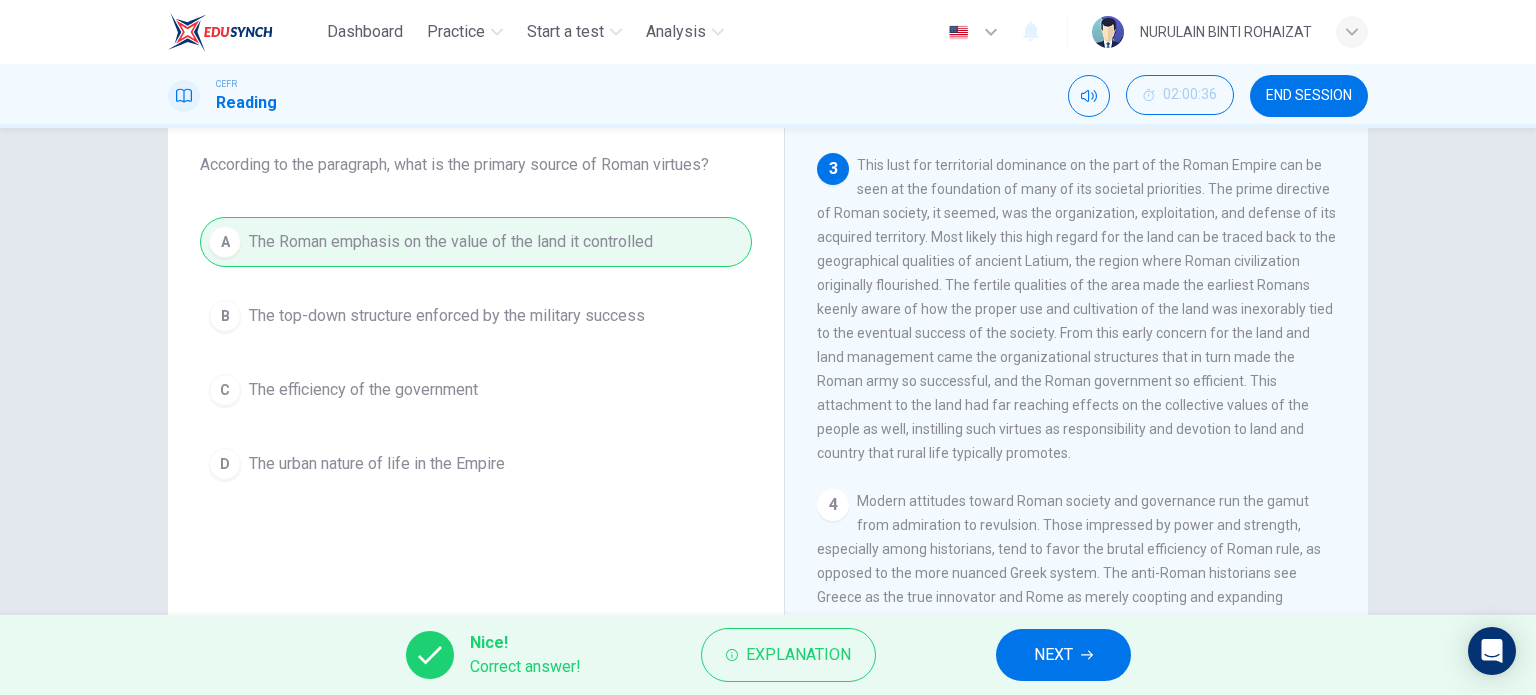 scroll, scrollTop: 112, scrollLeft: 0, axis: vertical 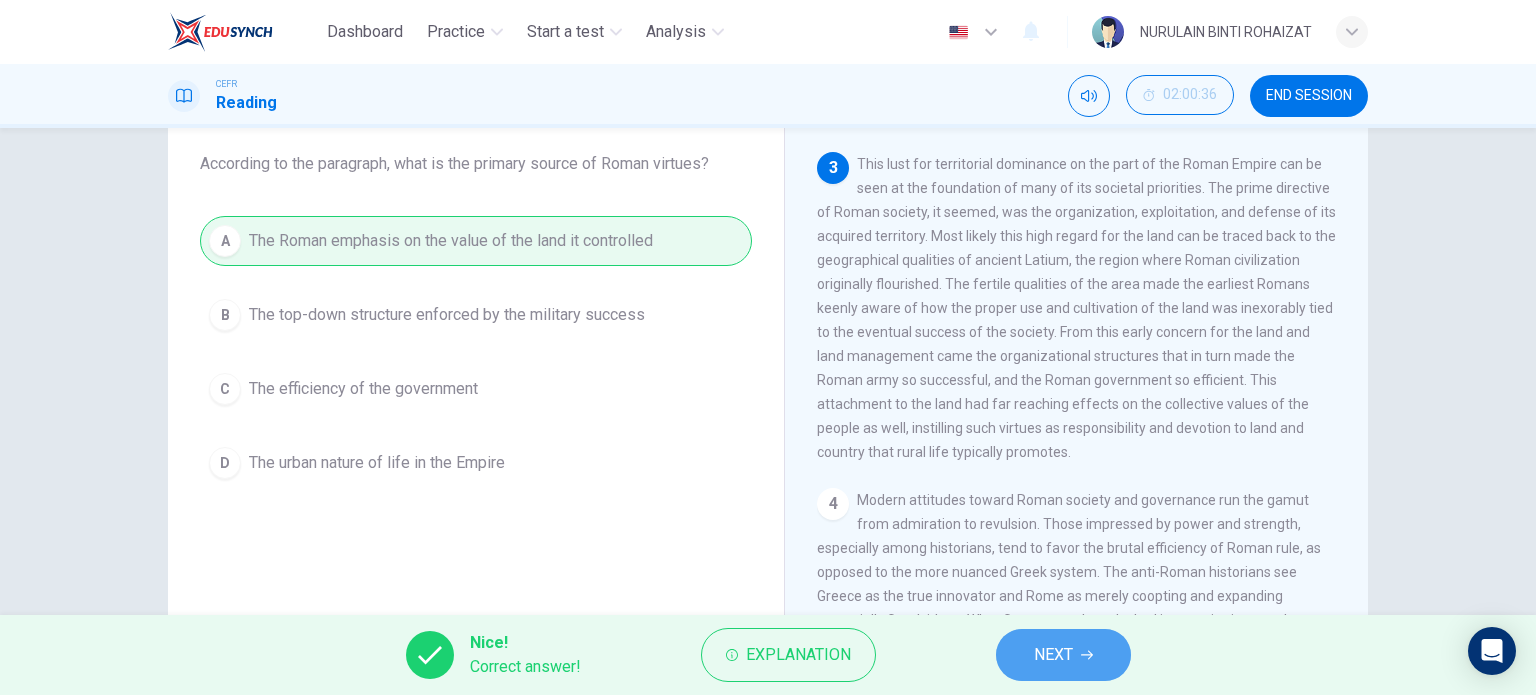 click on "NEXT" at bounding box center (1063, 655) 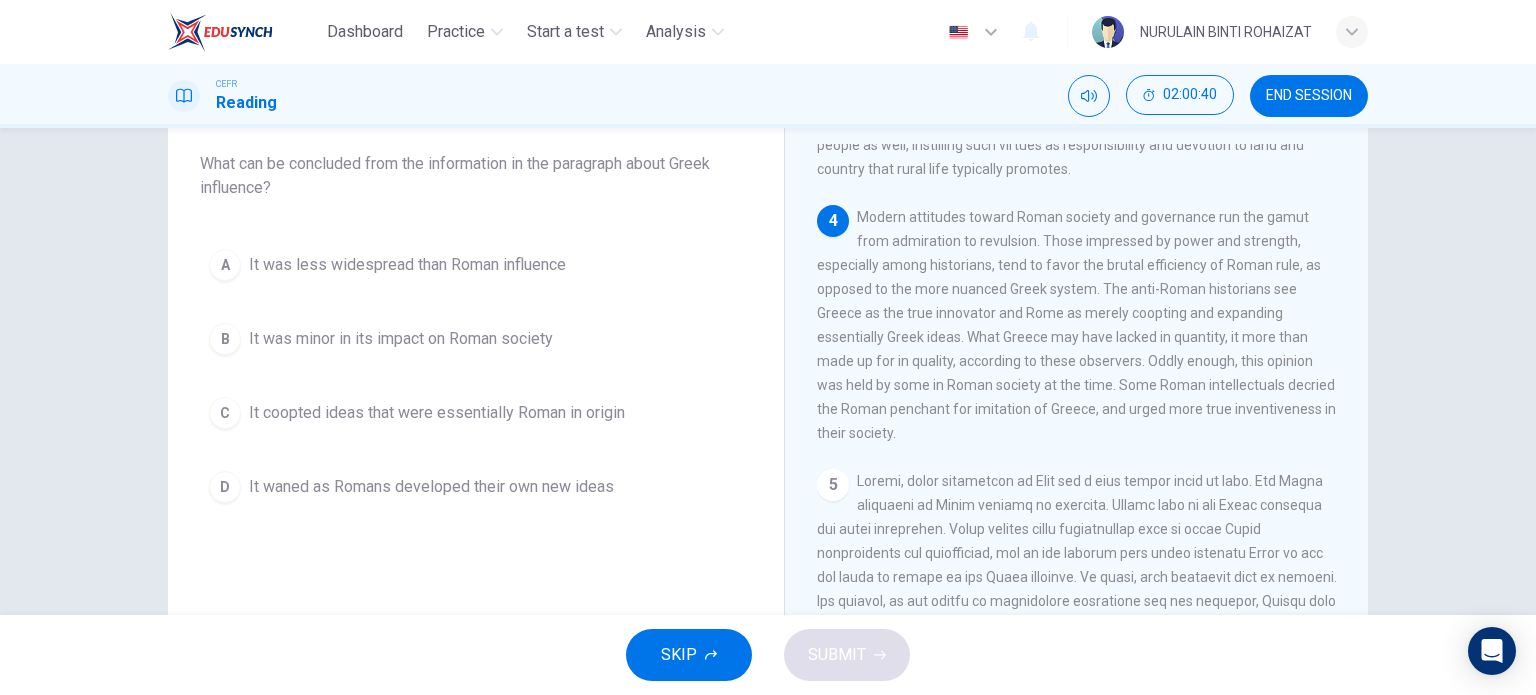 scroll, scrollTop: 832, scrollLeft: 0, axis: vertical 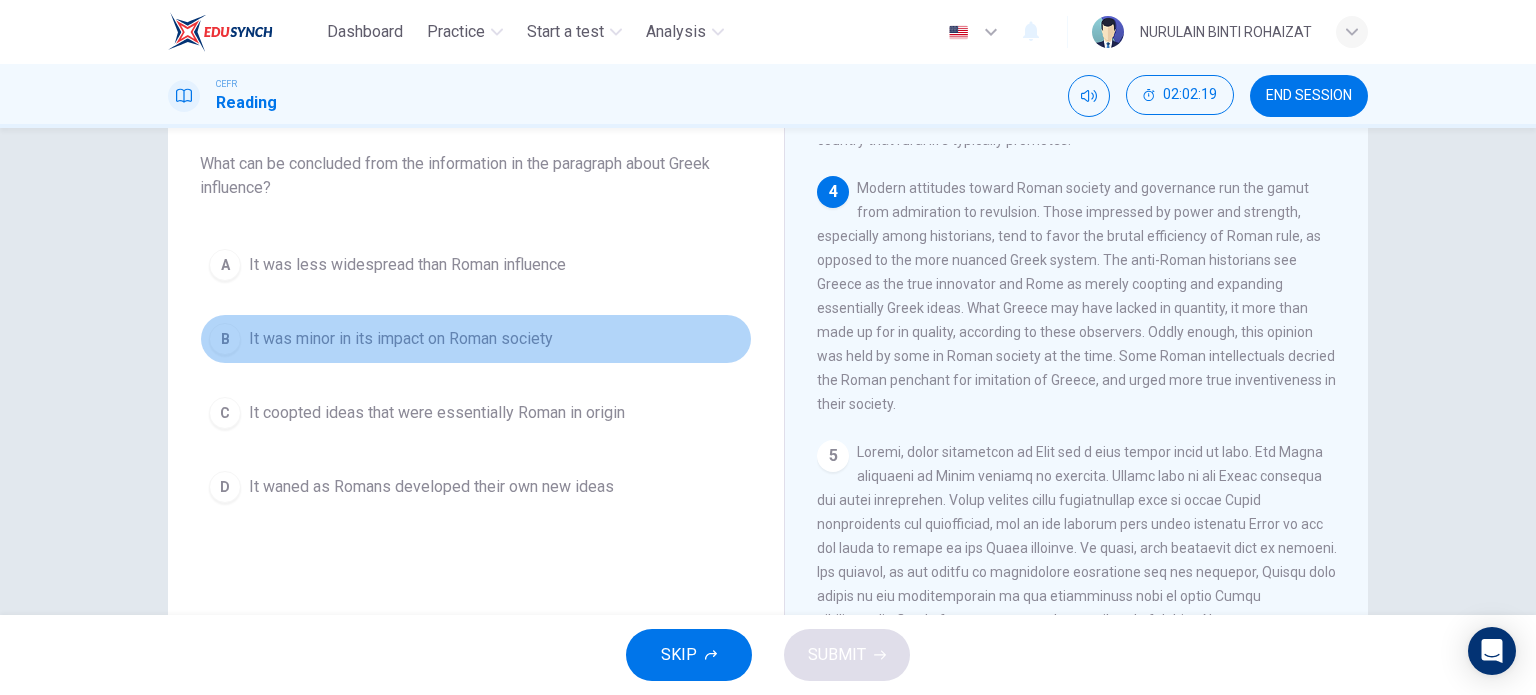 click on "It was minor in its impact on Roman society" at bounding box center [407, 265] 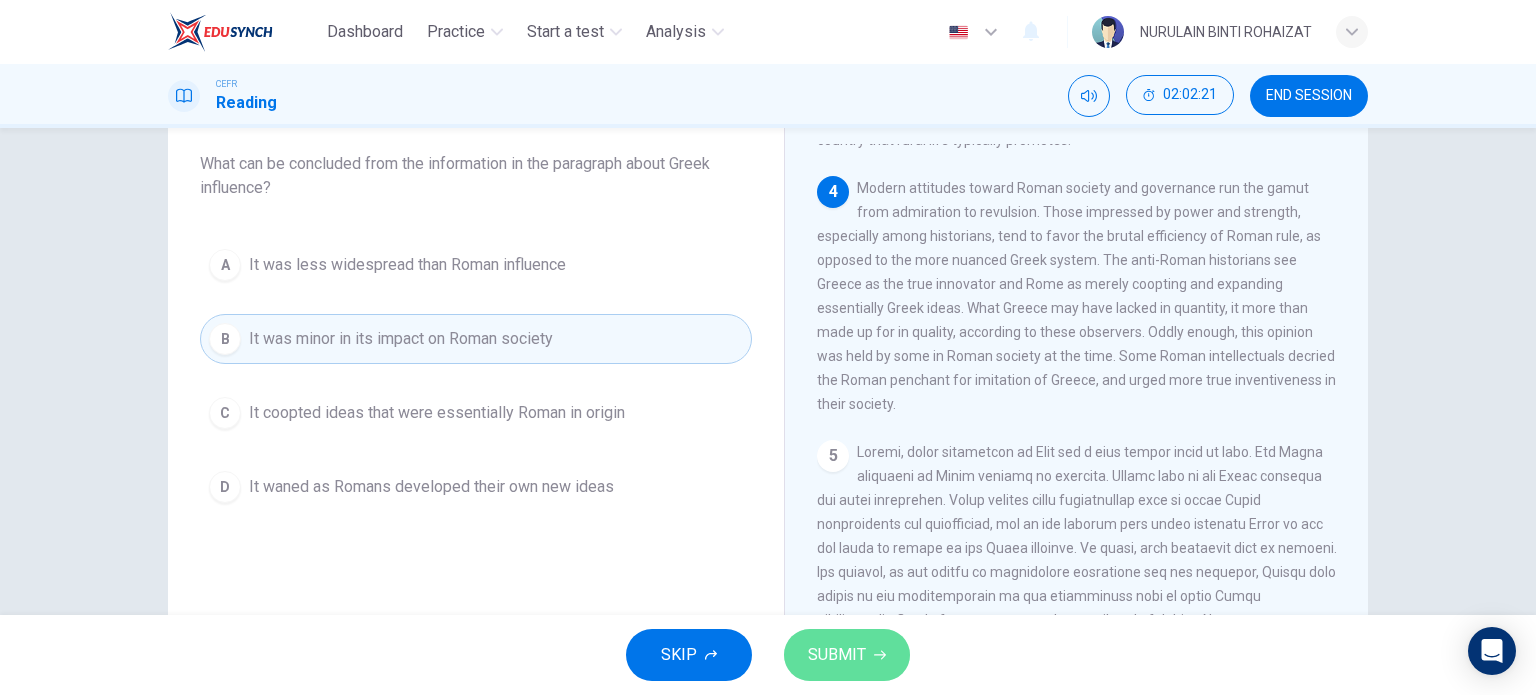 click on "SUBMIT" at bounding box center [847, 655] 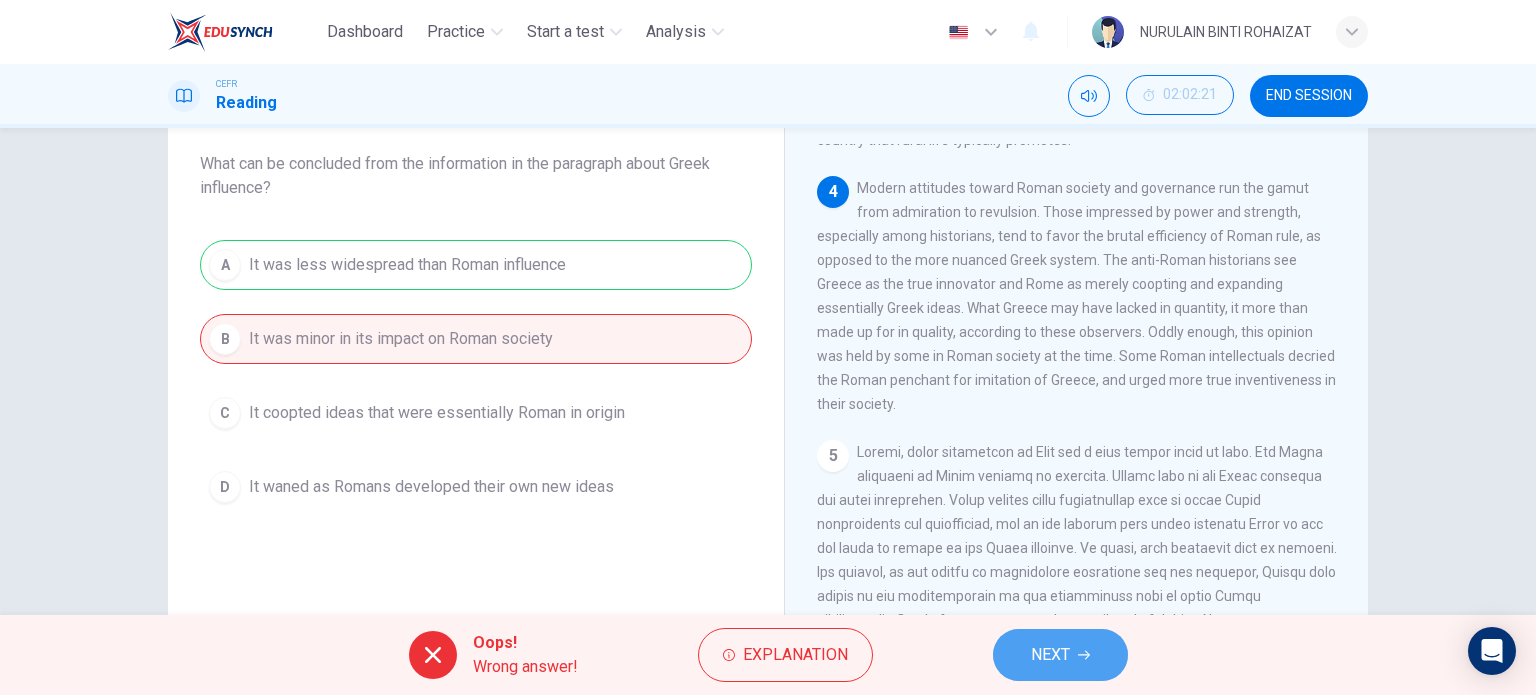 click on "NEXT" at bounding box center (1050, 655) 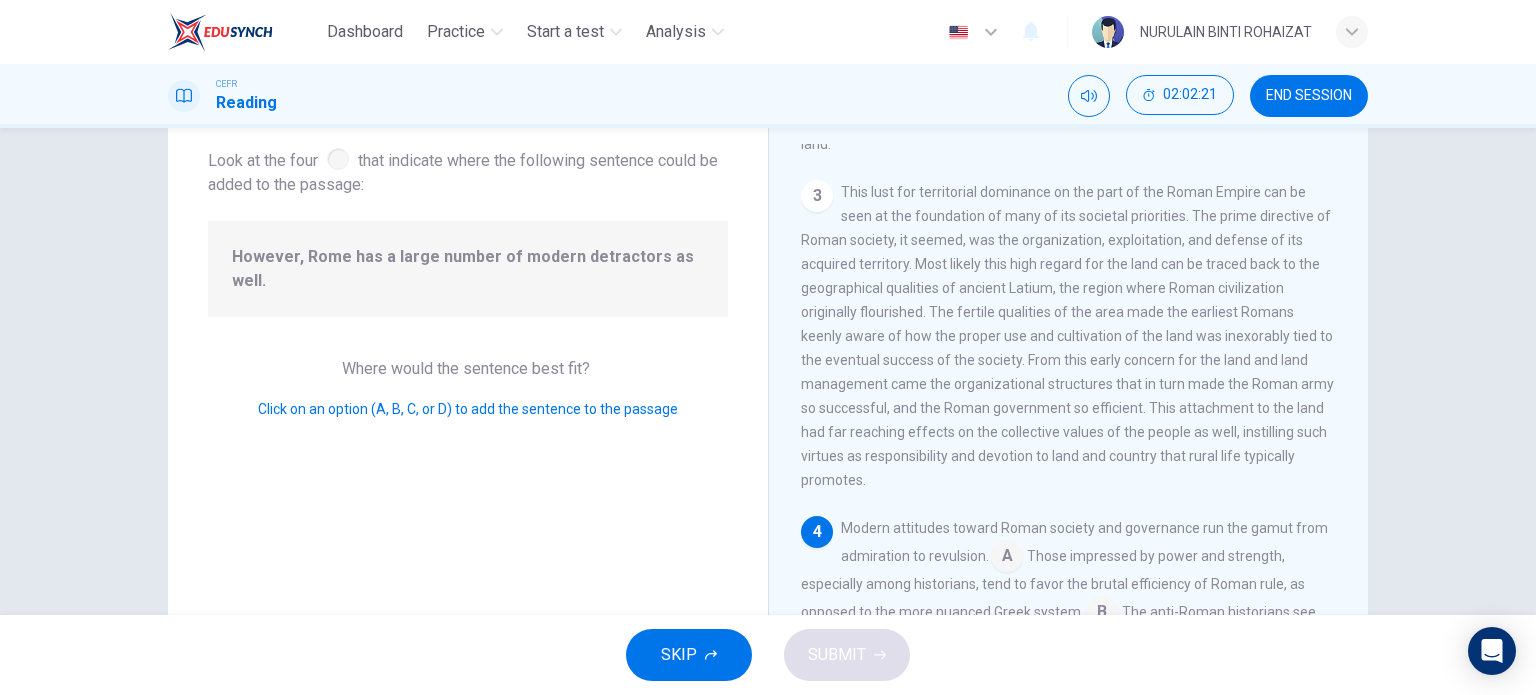 scroll, scrollTop: 787, scrollLeft: 0, axis: vertical 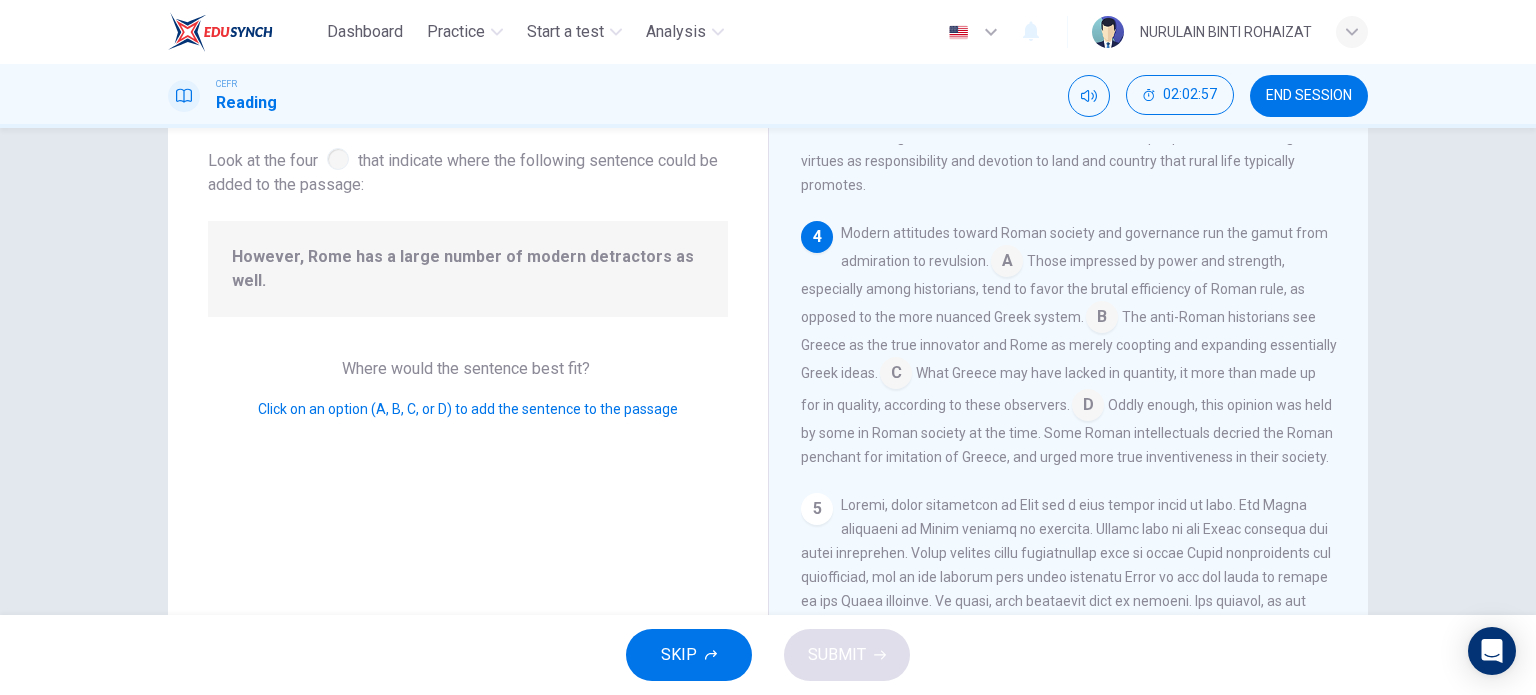 click at bounding box center [1007, 263] 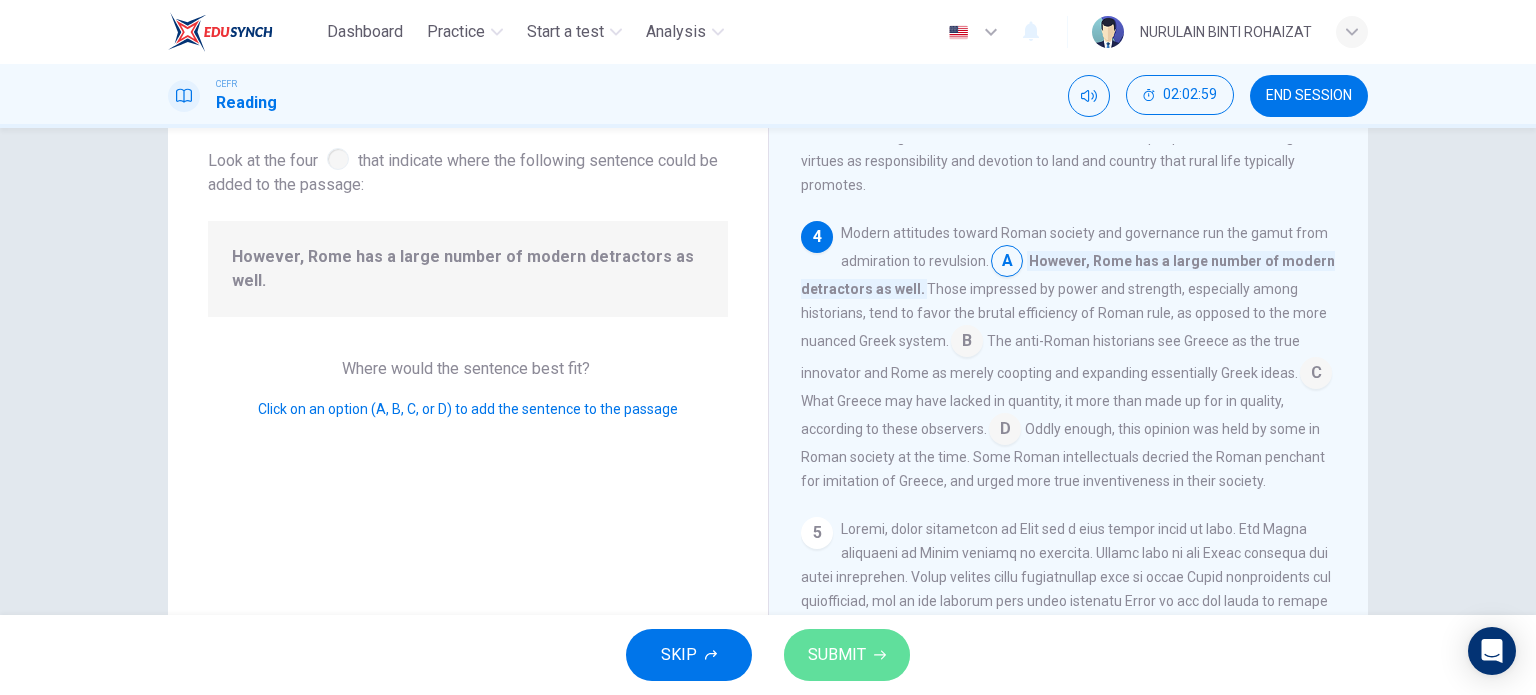 click on "SUBMIT" at bounding box center [847, 655] 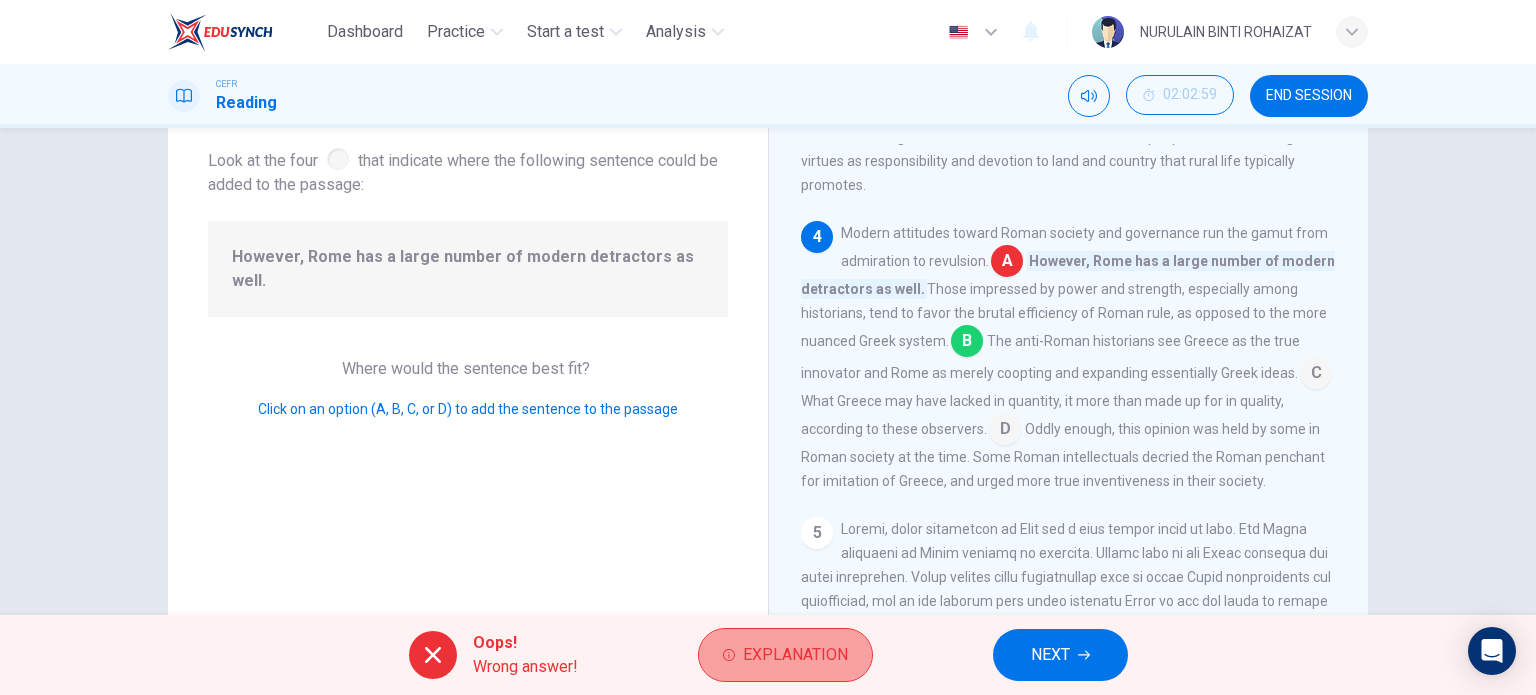 click on "Explanation" at bounding box center (785, 655) 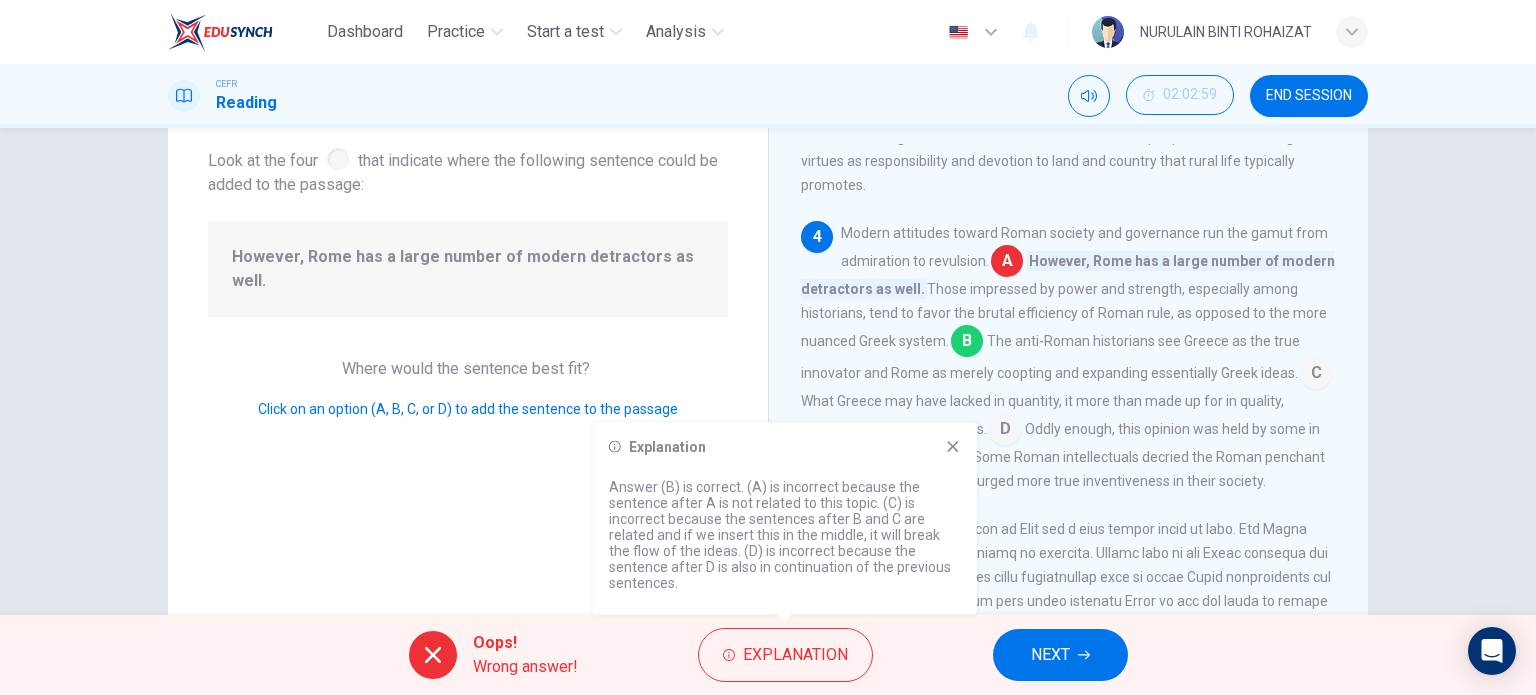 click on "Oddly enough, this opinion was held by some in Roman society at the time. Some Roman intellectuals decried the Roman penchant for imitation of Greece, and urged more true inventiveness in their society." at bounding box center (1063, 455) 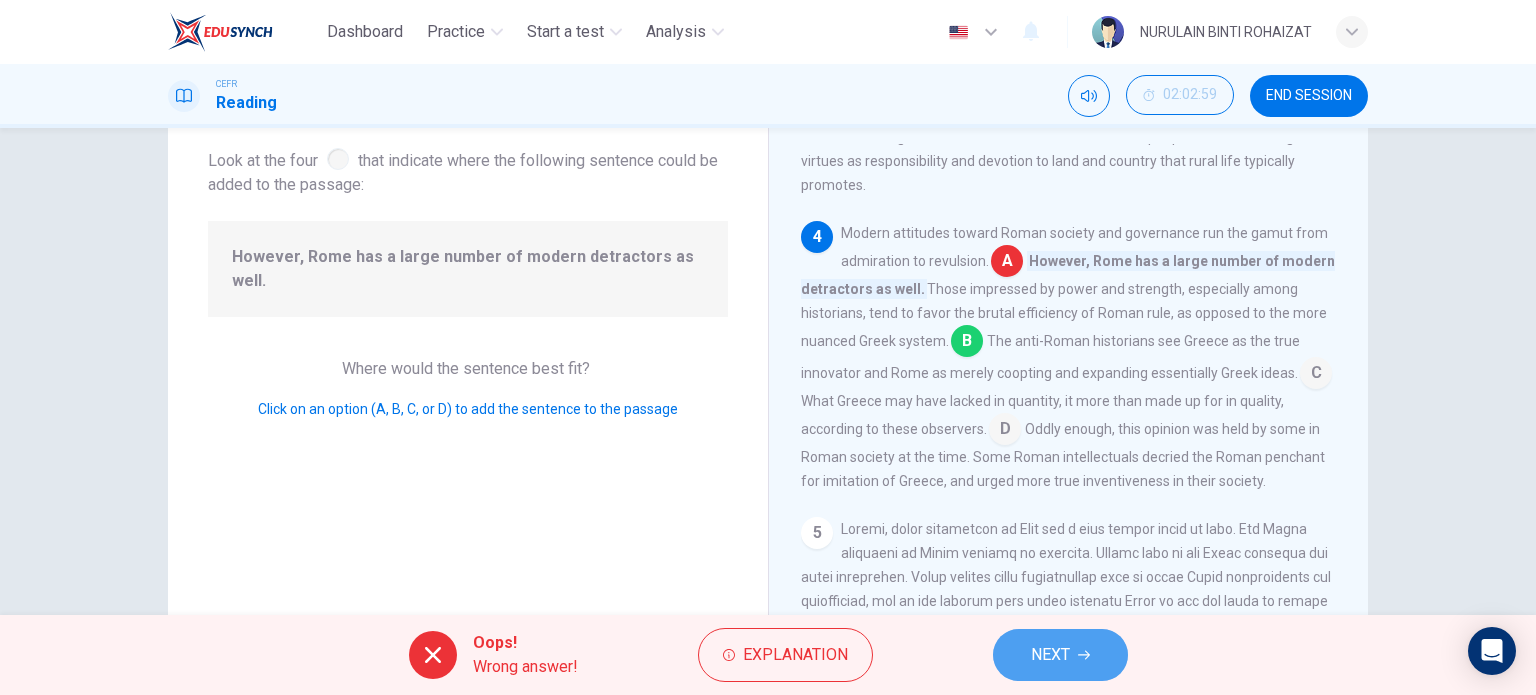 click on "NEXT" at bounding box center [1060, 655] 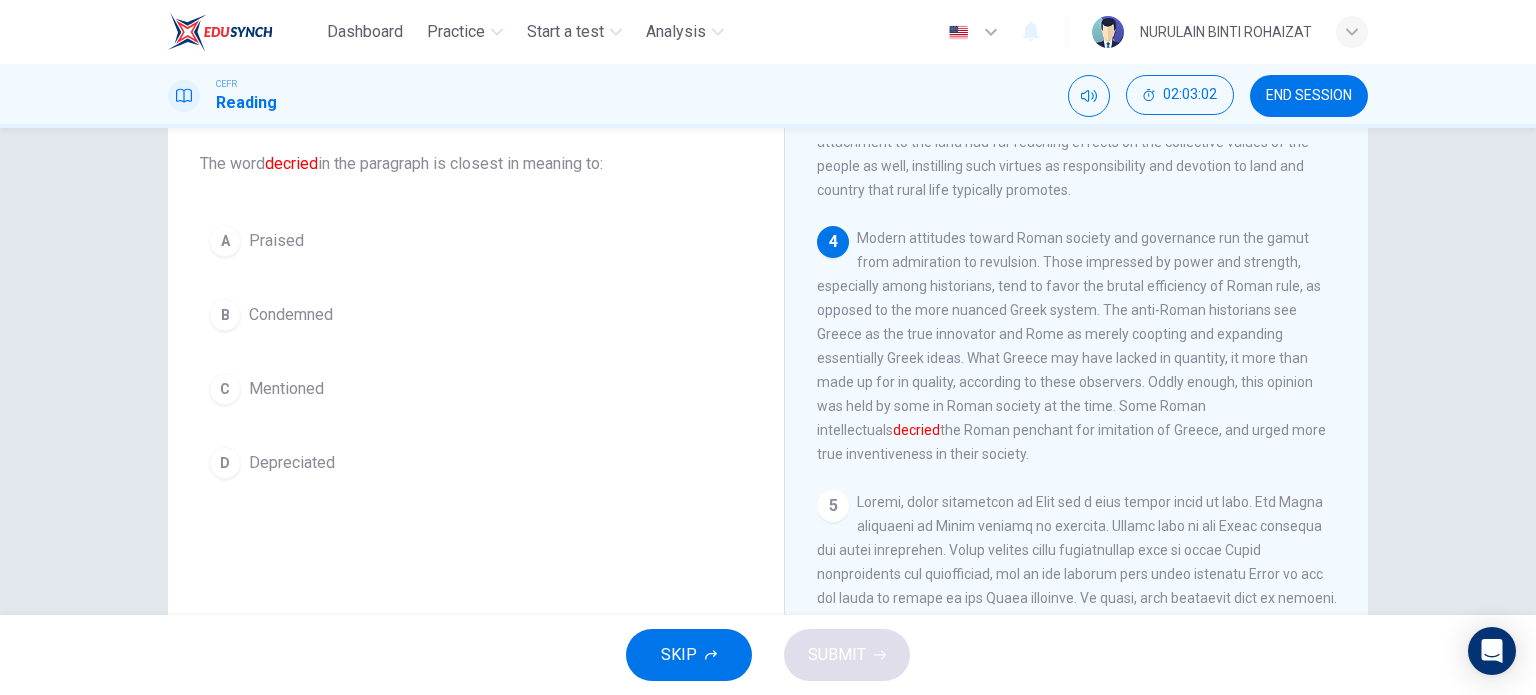 scroll, scrollTop: 783, scrollLeft: 0, axis: vertical 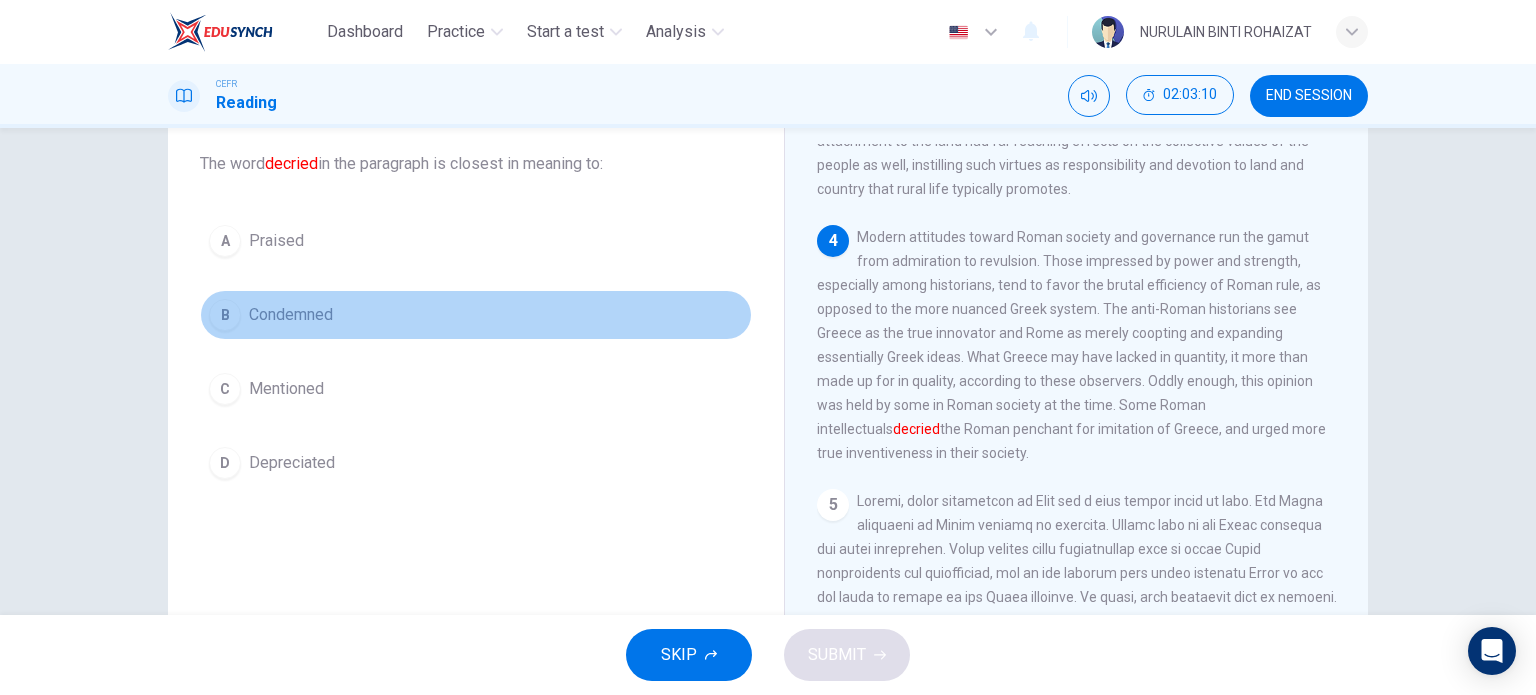 click on "B Condemned" at bounding box center [476, 315] 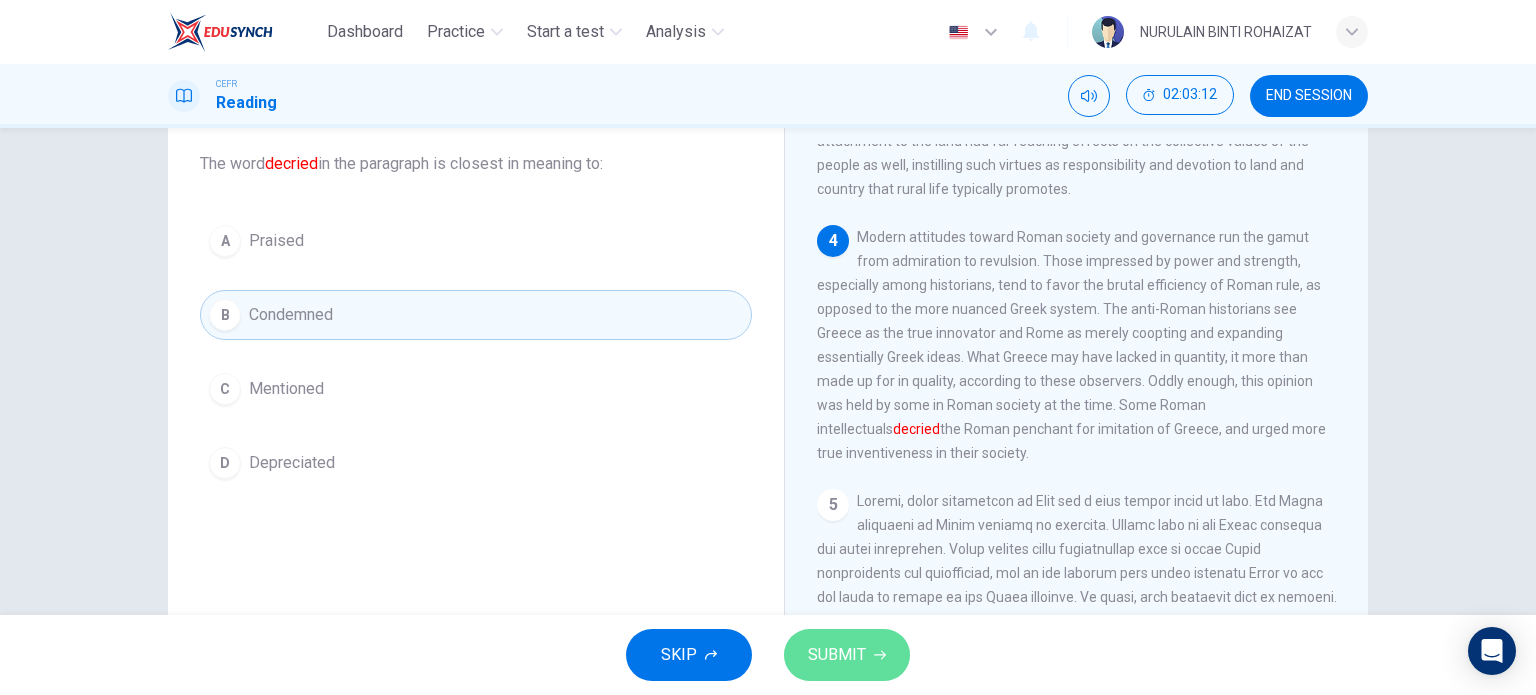 click on "SUBMIT" at bounding box center (847, 655) 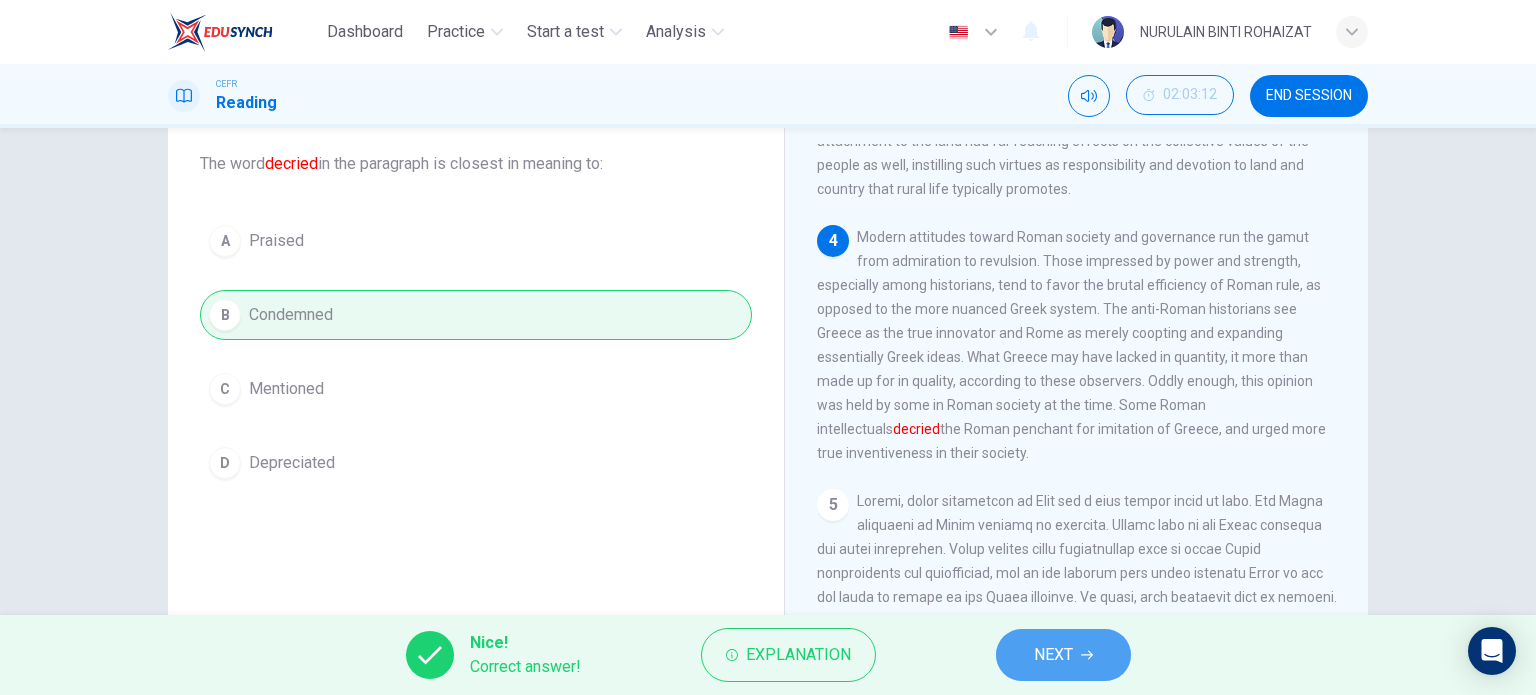 click on "NEXT" at bounding box center [1063, 655] 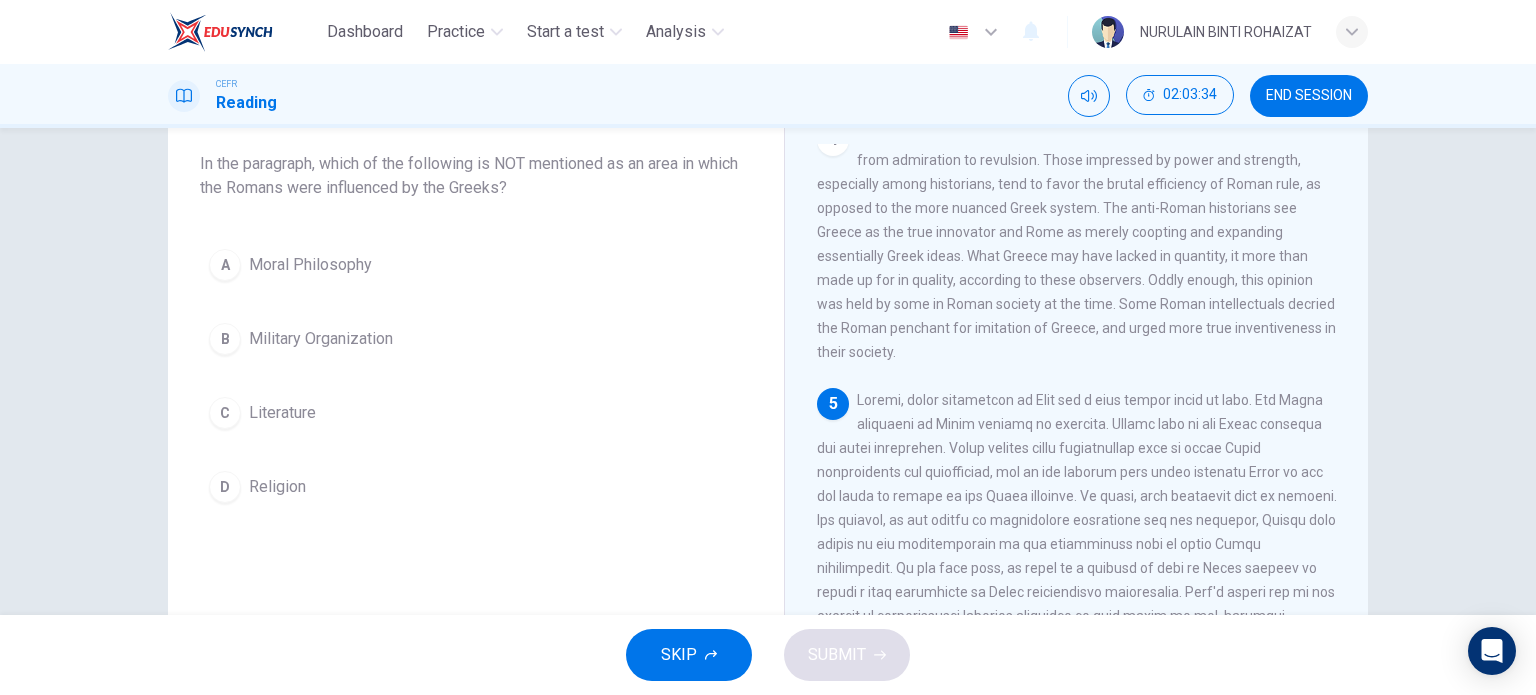 scroll, scrollTop: 976, scrollLeft: 0, axis: vertical 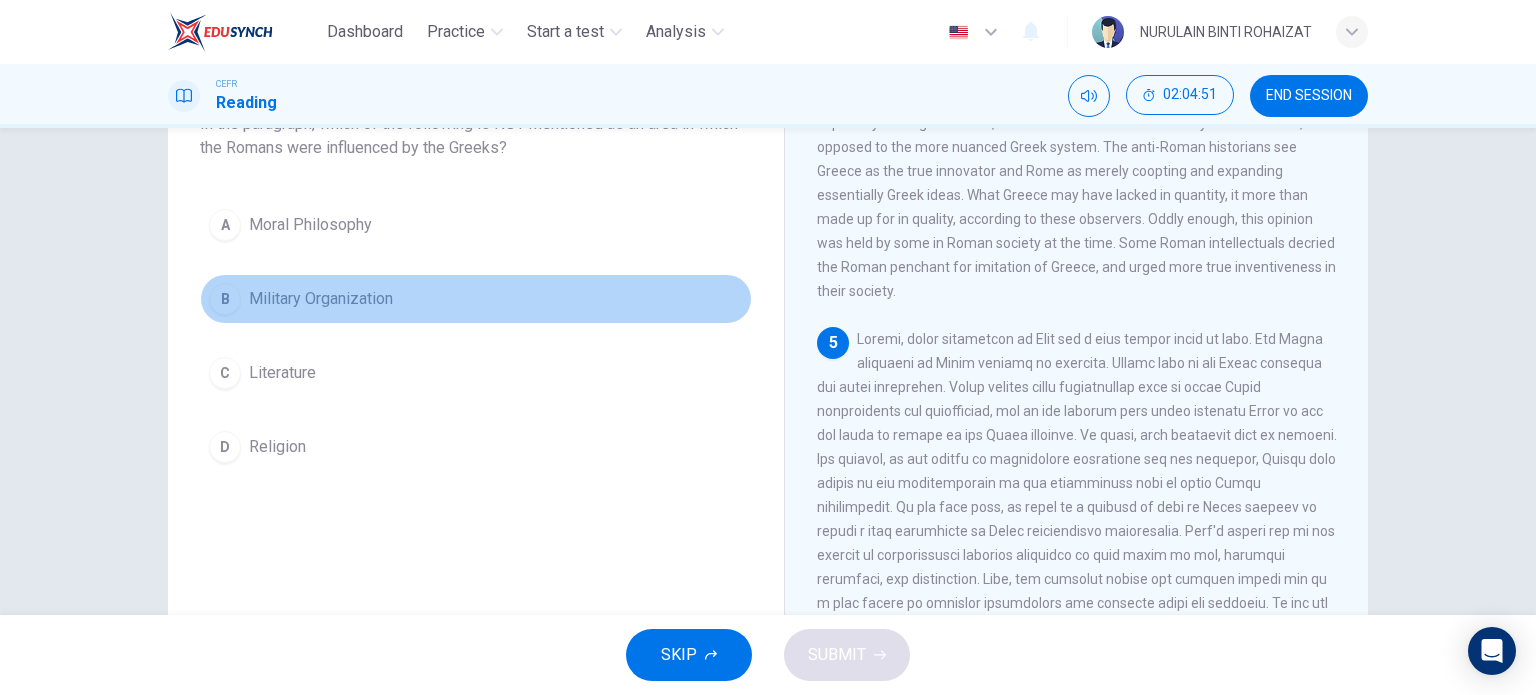 click on "B Military Organization" at bounding box center [476, 299] 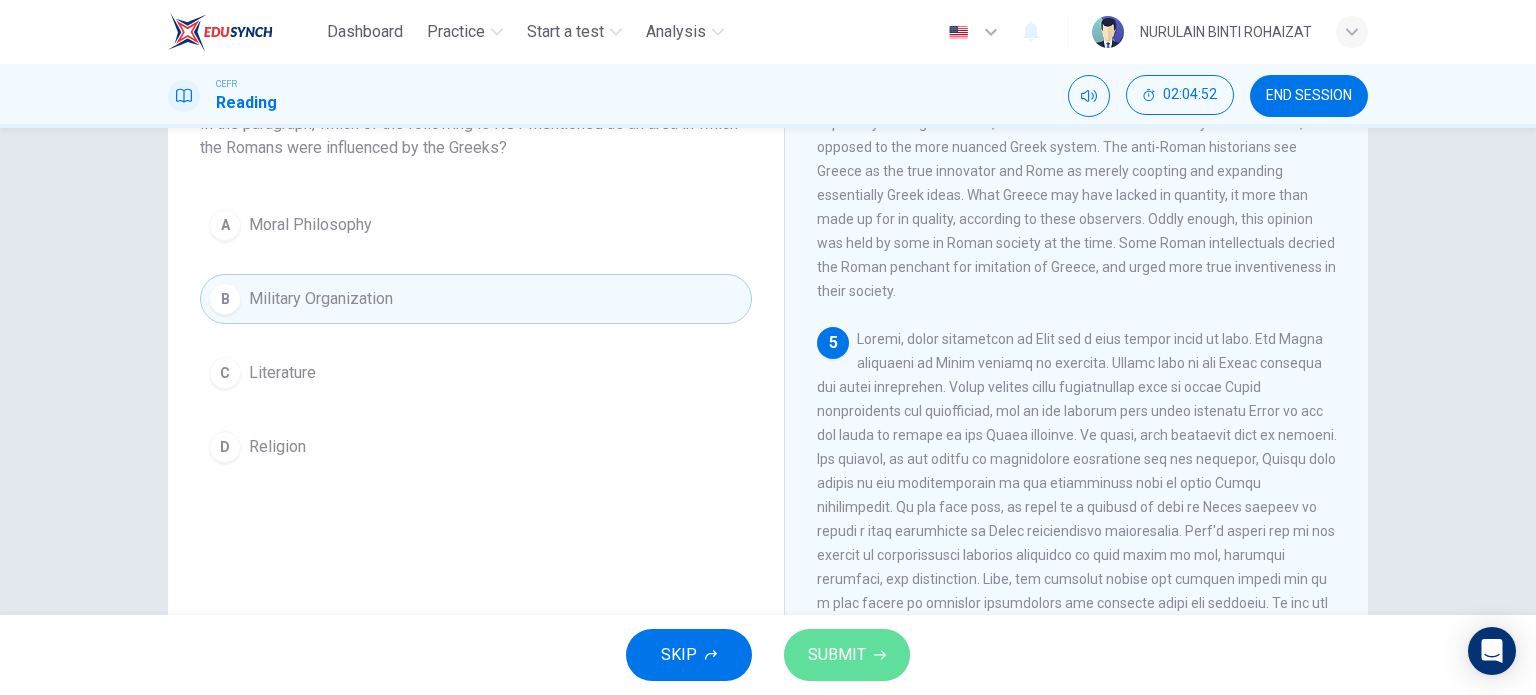 click on "SUBMIT" at bounding box center (837, 655) 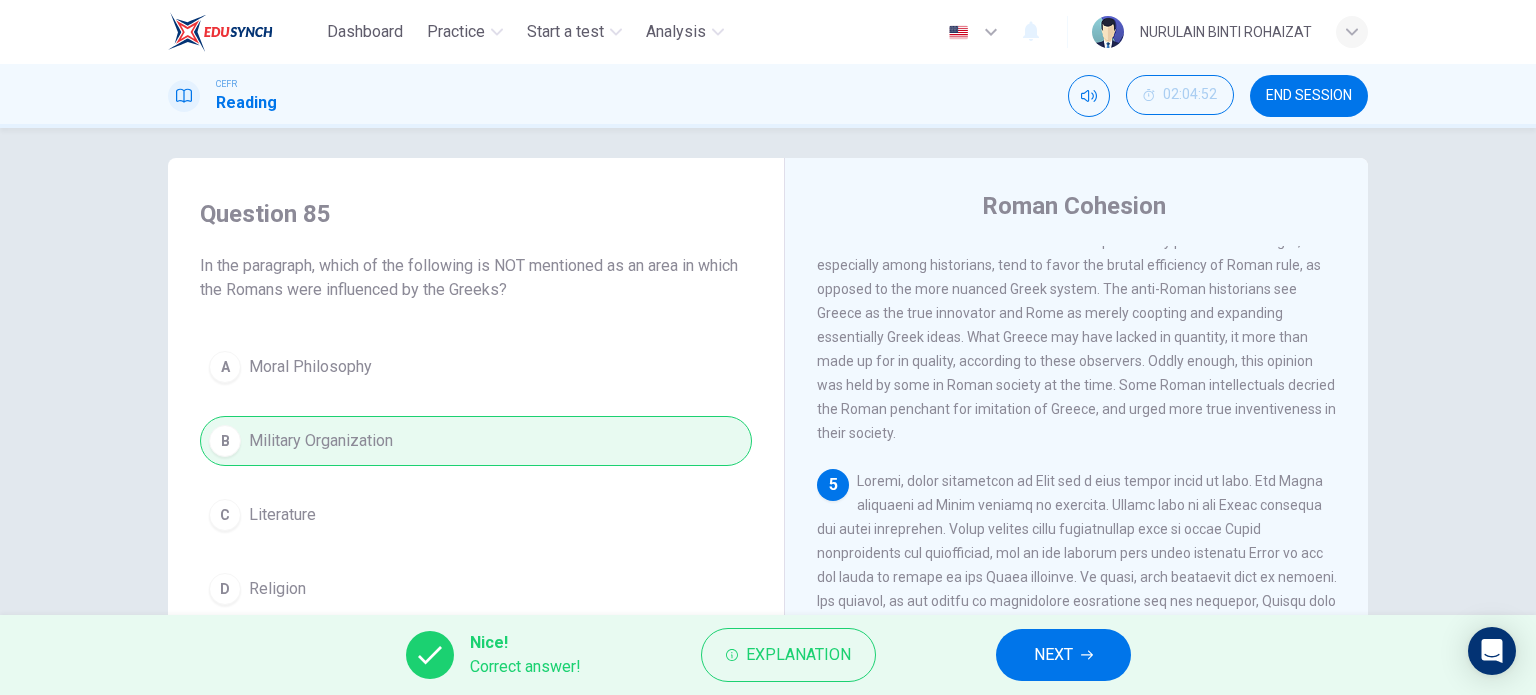 scroll, scrollTop: 0, scrollLeft: 0, axis: both 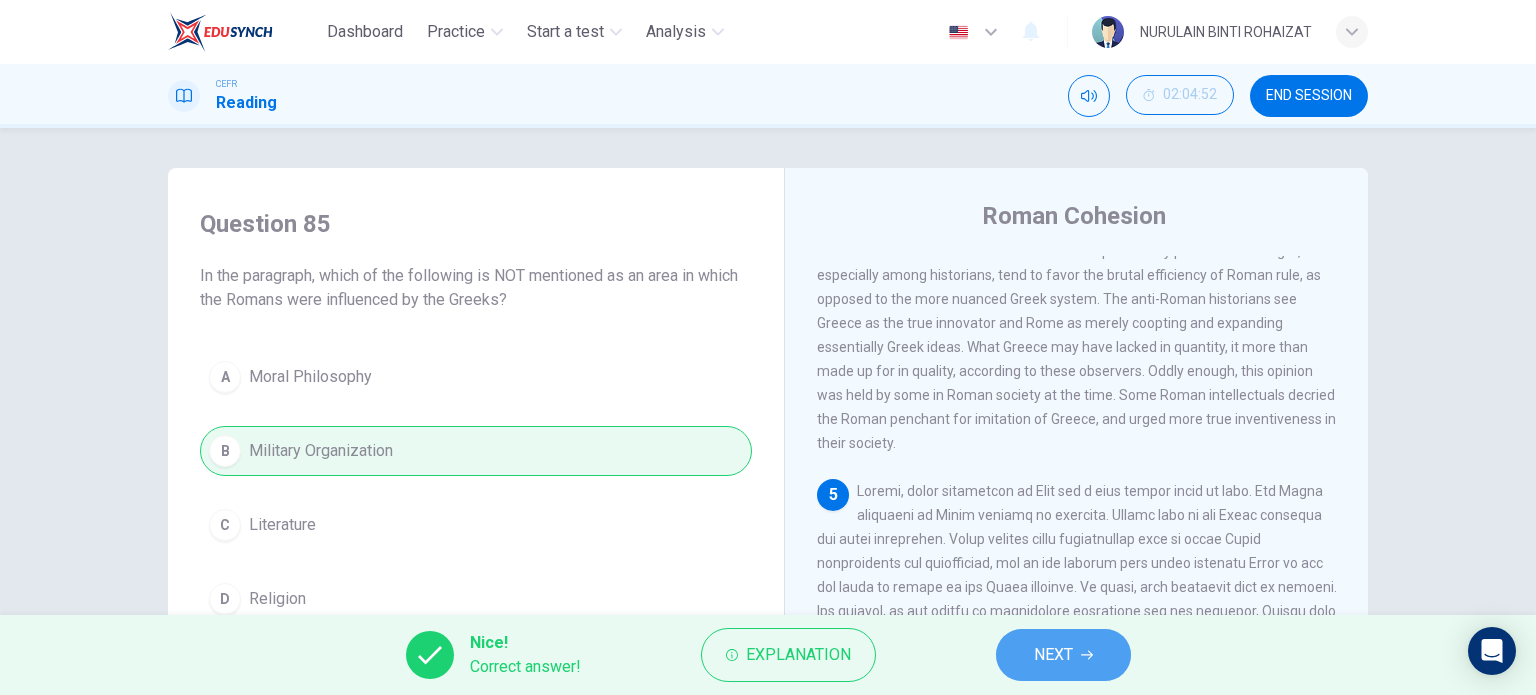 click on "NEXT" at bounding box center [1053, 655] 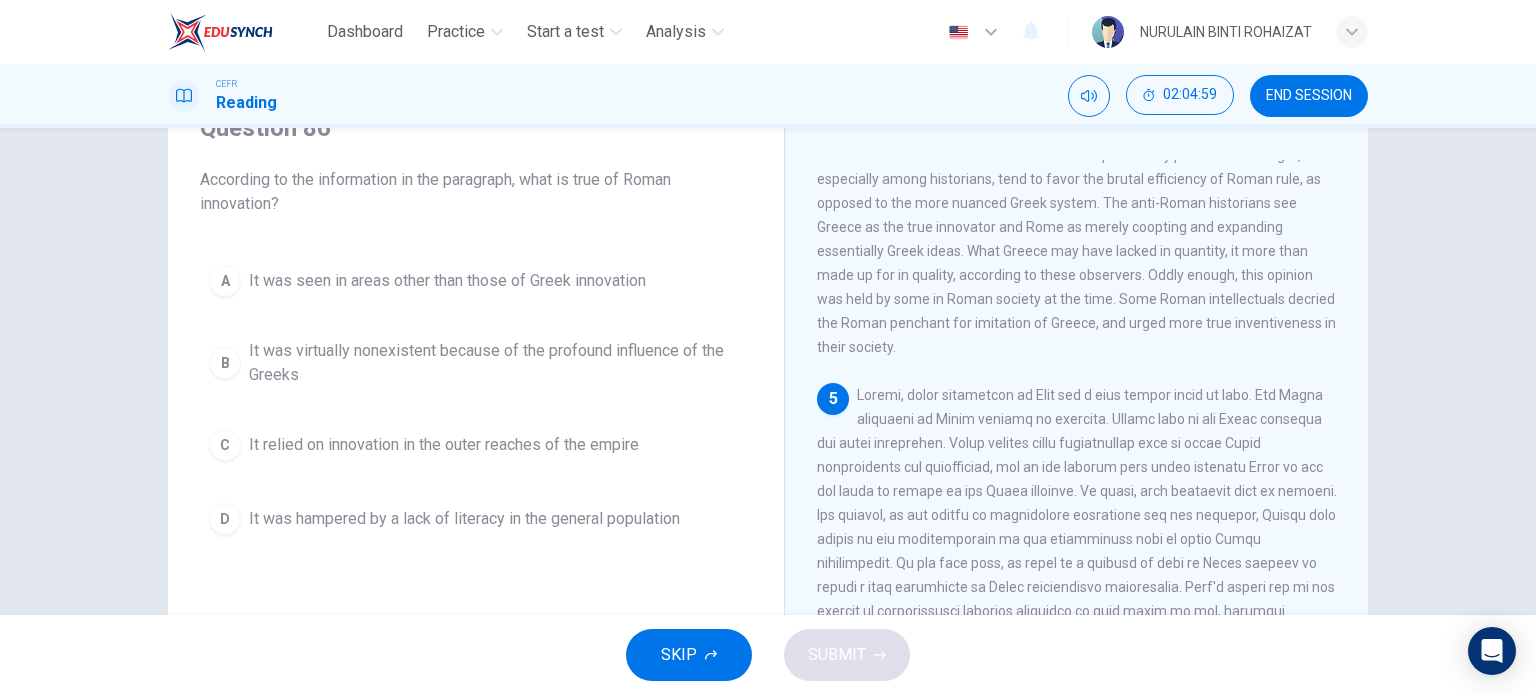 scroll, scrollTop: 96, scrollLeft: 0, axis: vertical 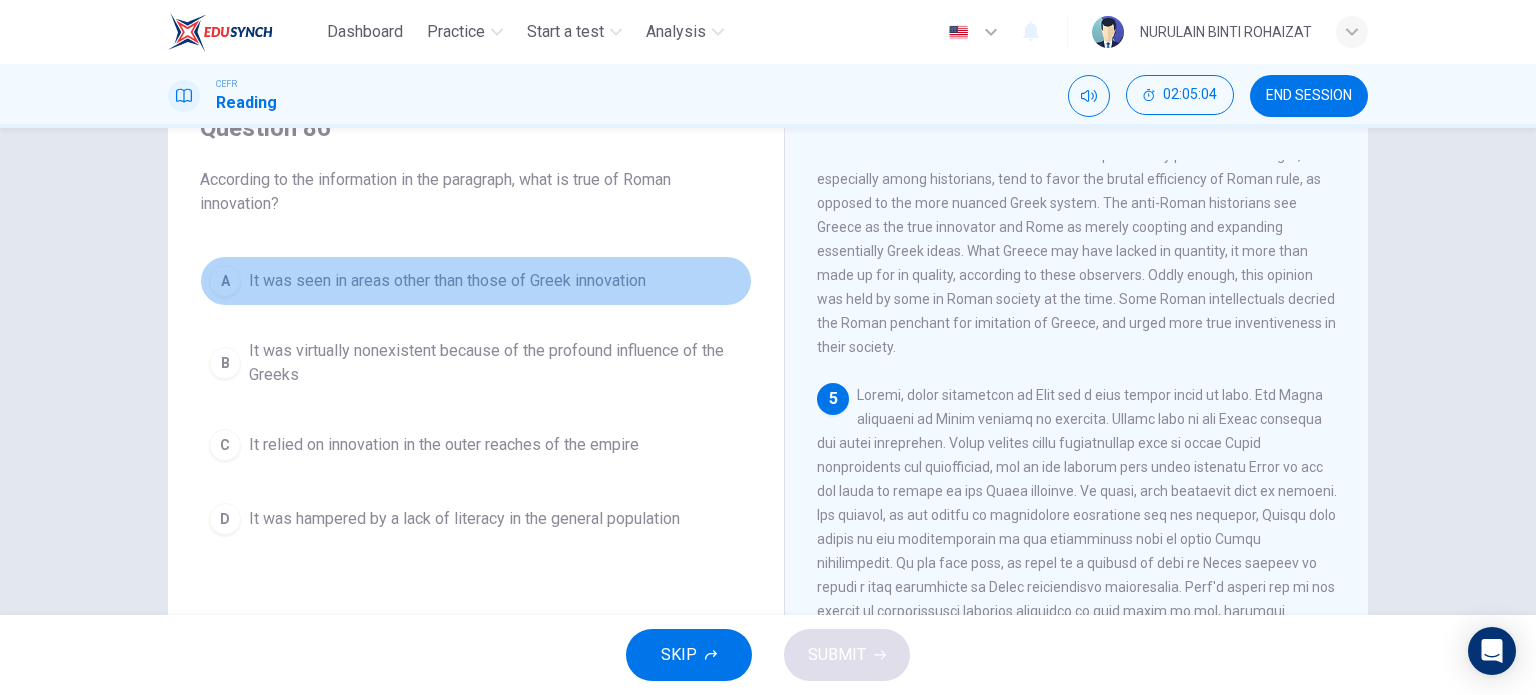 click on "A It was seen in areas other than those of Greek innovation" at bounding box center (476, 281) 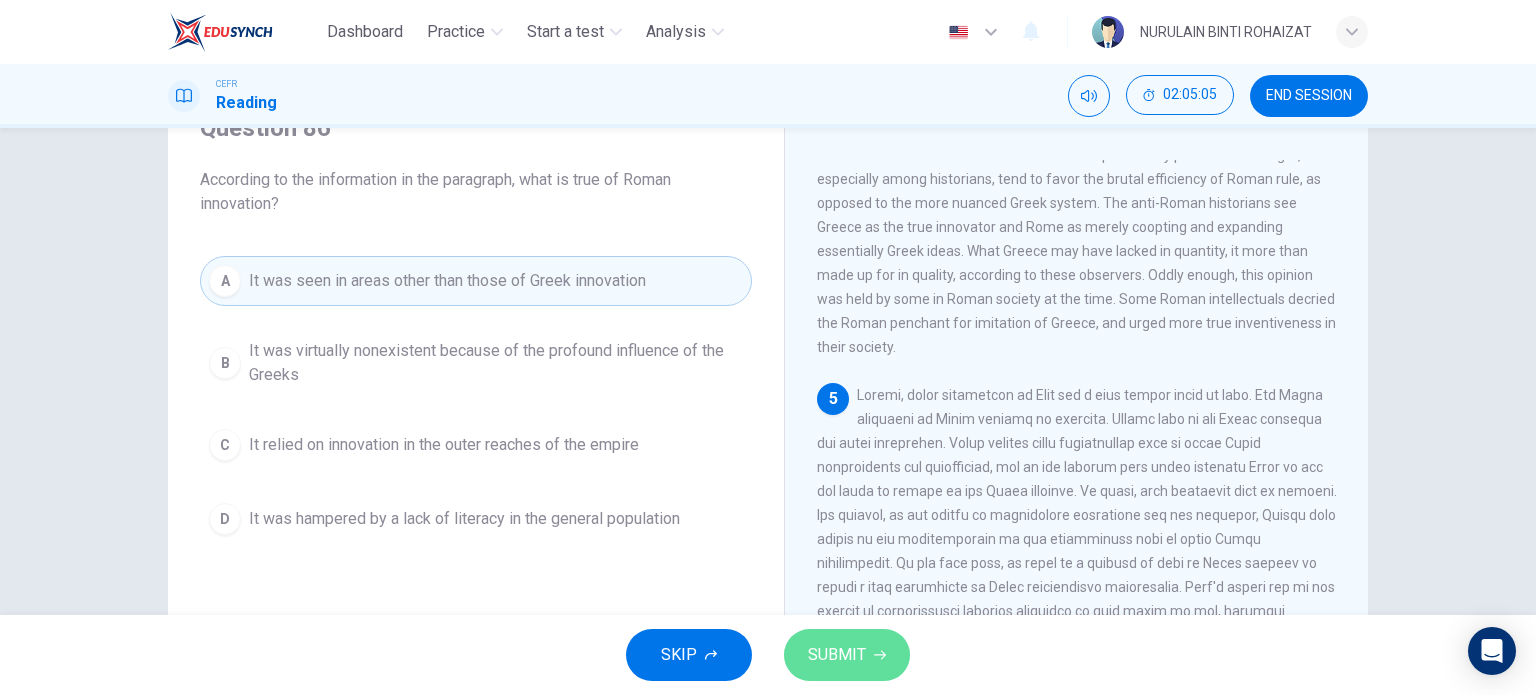 click on "SUBMIT" at bounding box center (837, 655) 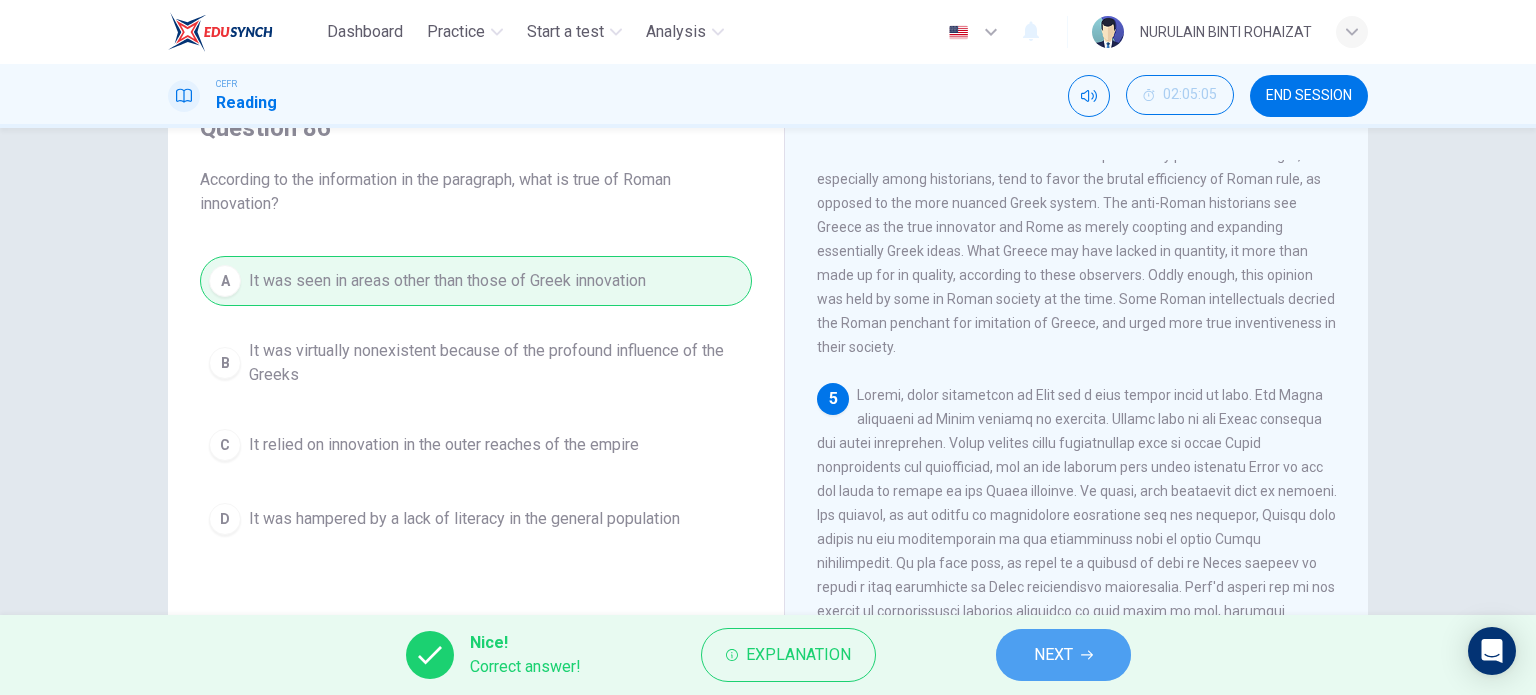 click on "NEXT" at bounding box center [1063, 655] 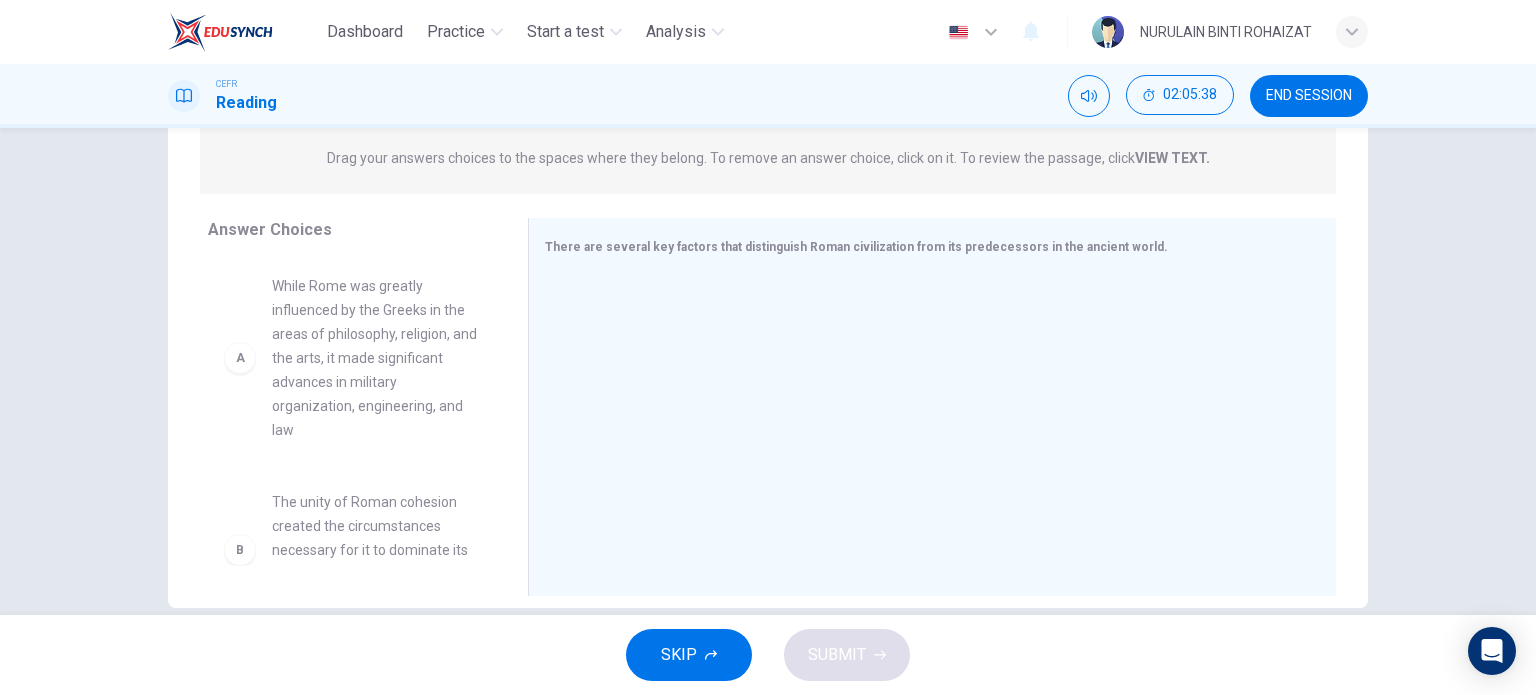 scroll, scrollTop: 268, scrollLeft: 0, axis: vertical 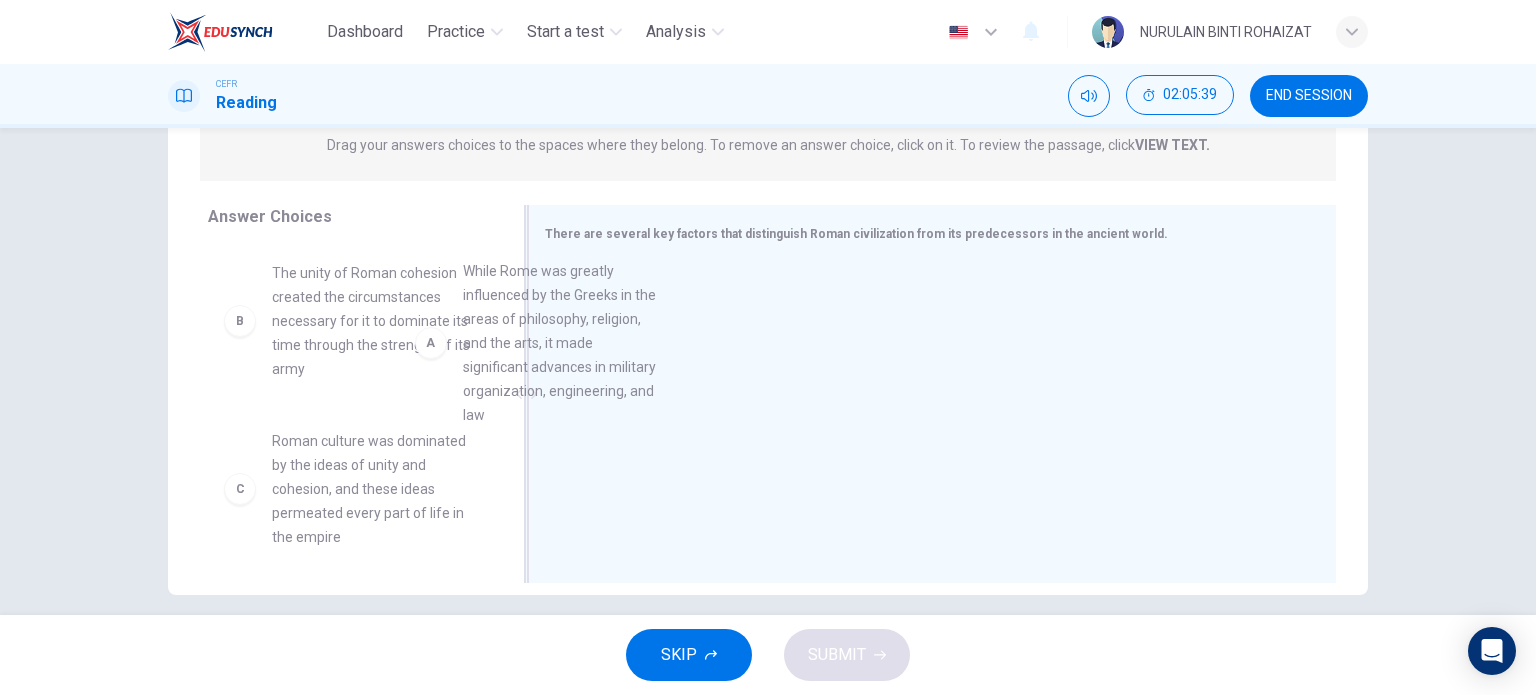 drag, startPoint x: 381, startPoint y: 347, endPoint x: 725, endPoint y: 370, distance: 344.76804 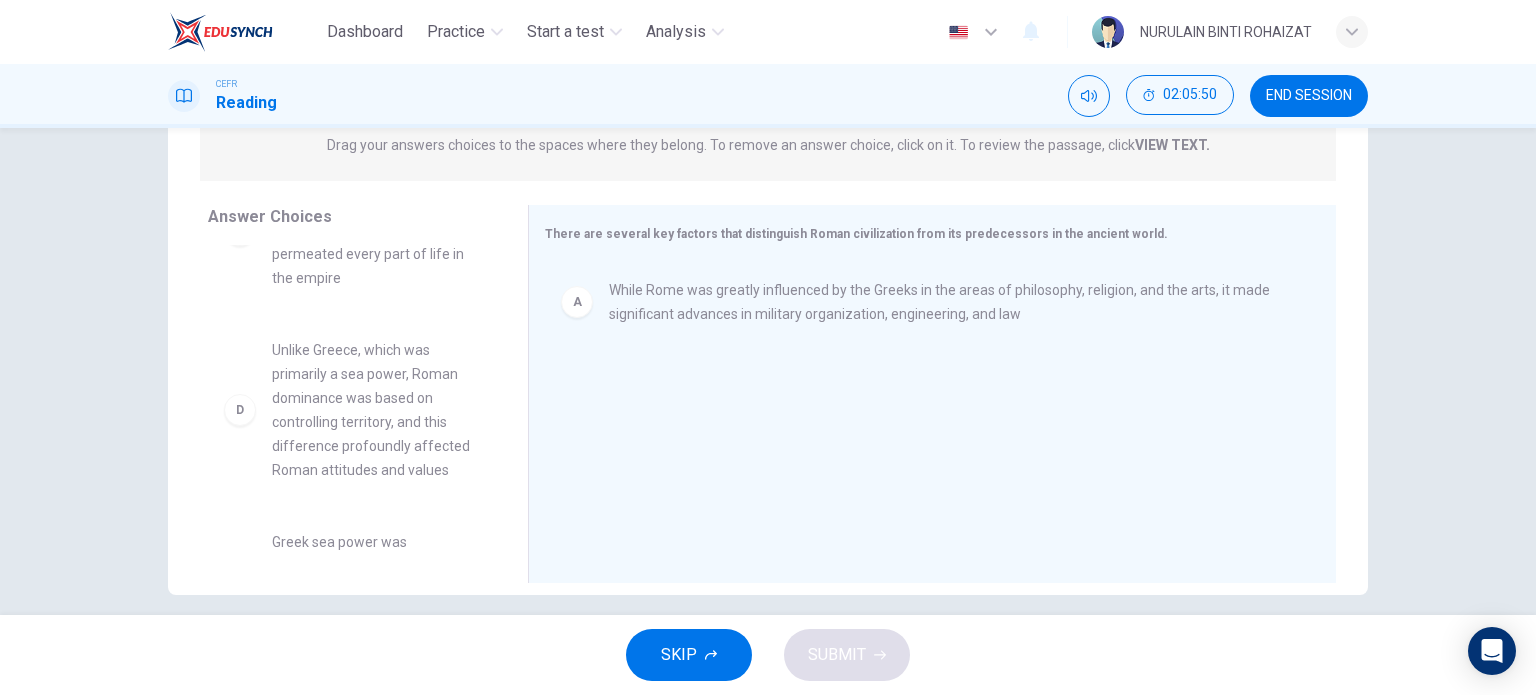 scroll, scrollTop: 264, scrollLeft: 0, axis: vertical 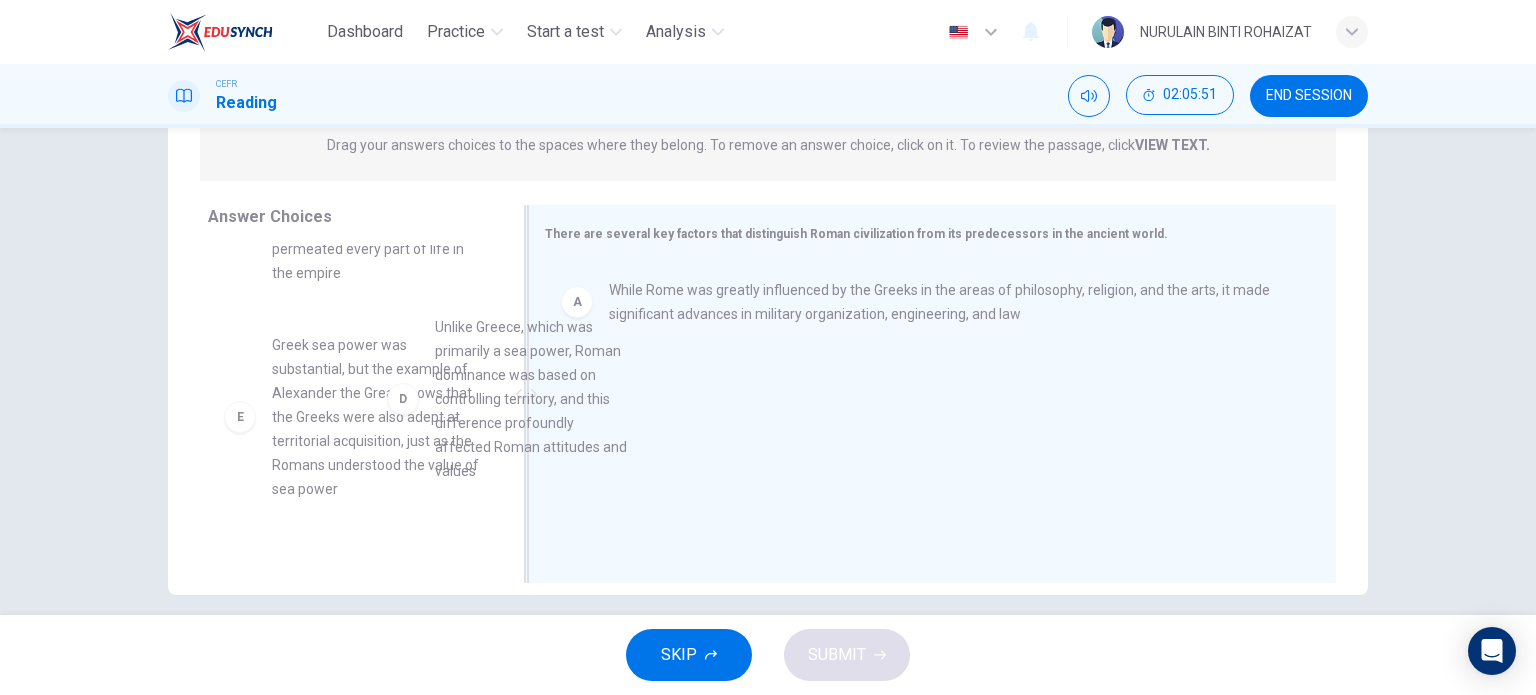 drag, startPoint x: 380, startPoint y: 444, endPoint x: 660, endPoint y: 439, distance: 280.04465 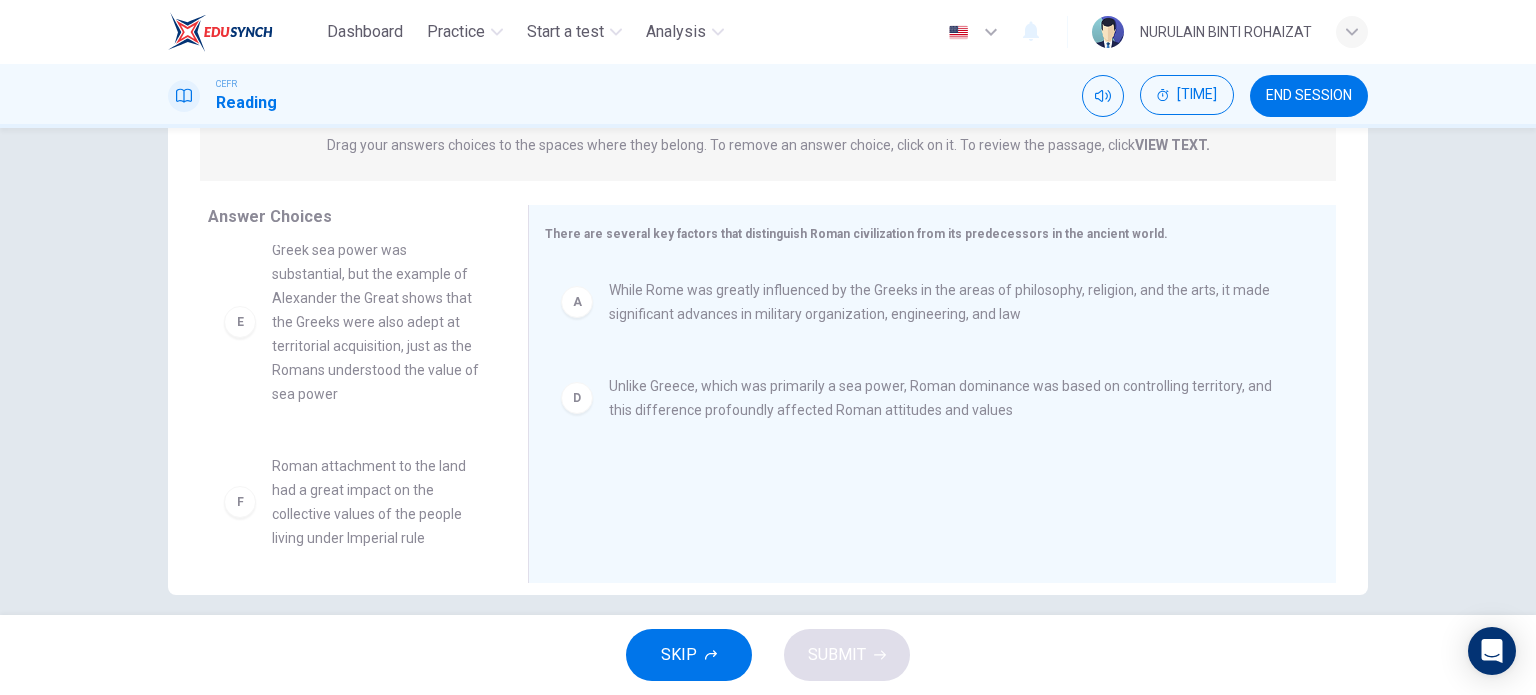 scroll, scrollTop: 372, scrollLeft: 0, axis: vertical 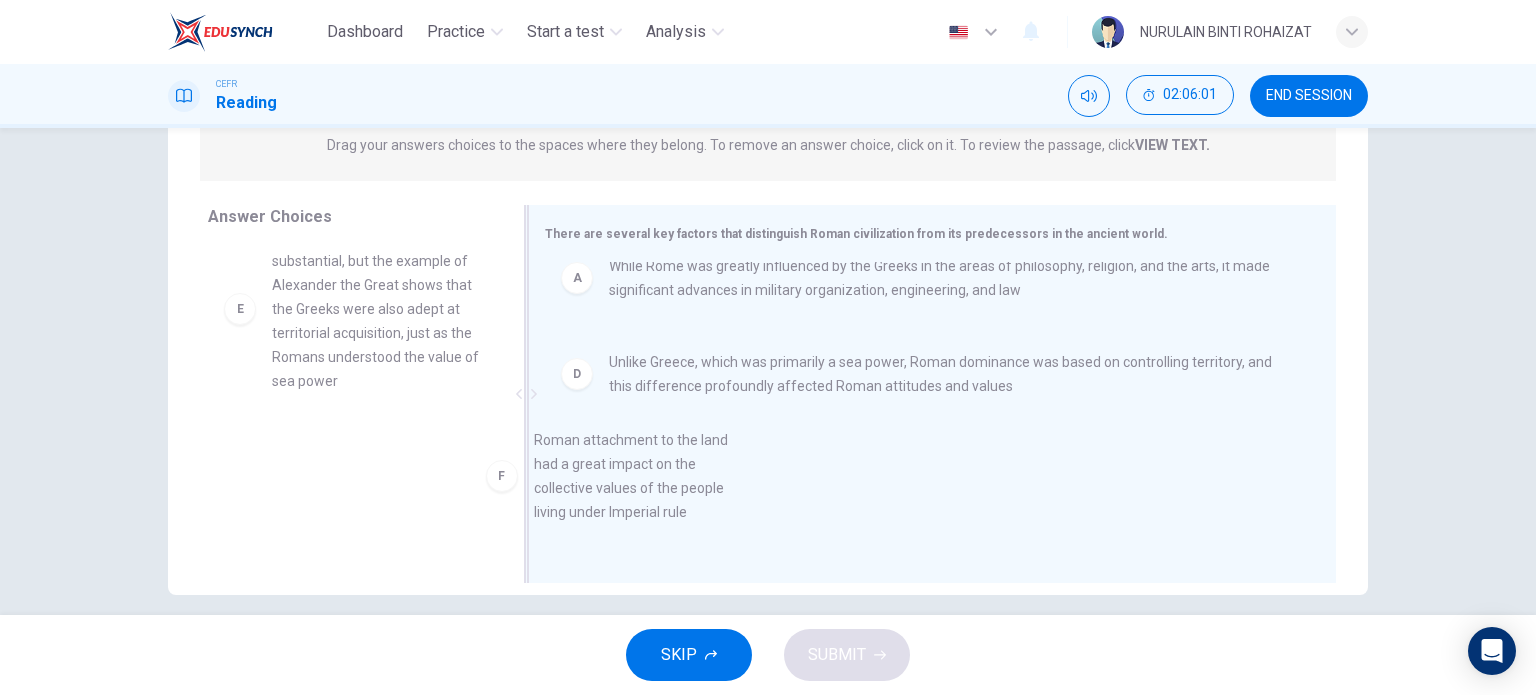 drag, startPoint x: 391, startPoint y: 522, endPoint x: 703, endPoint y: 509, distance: 312.27072 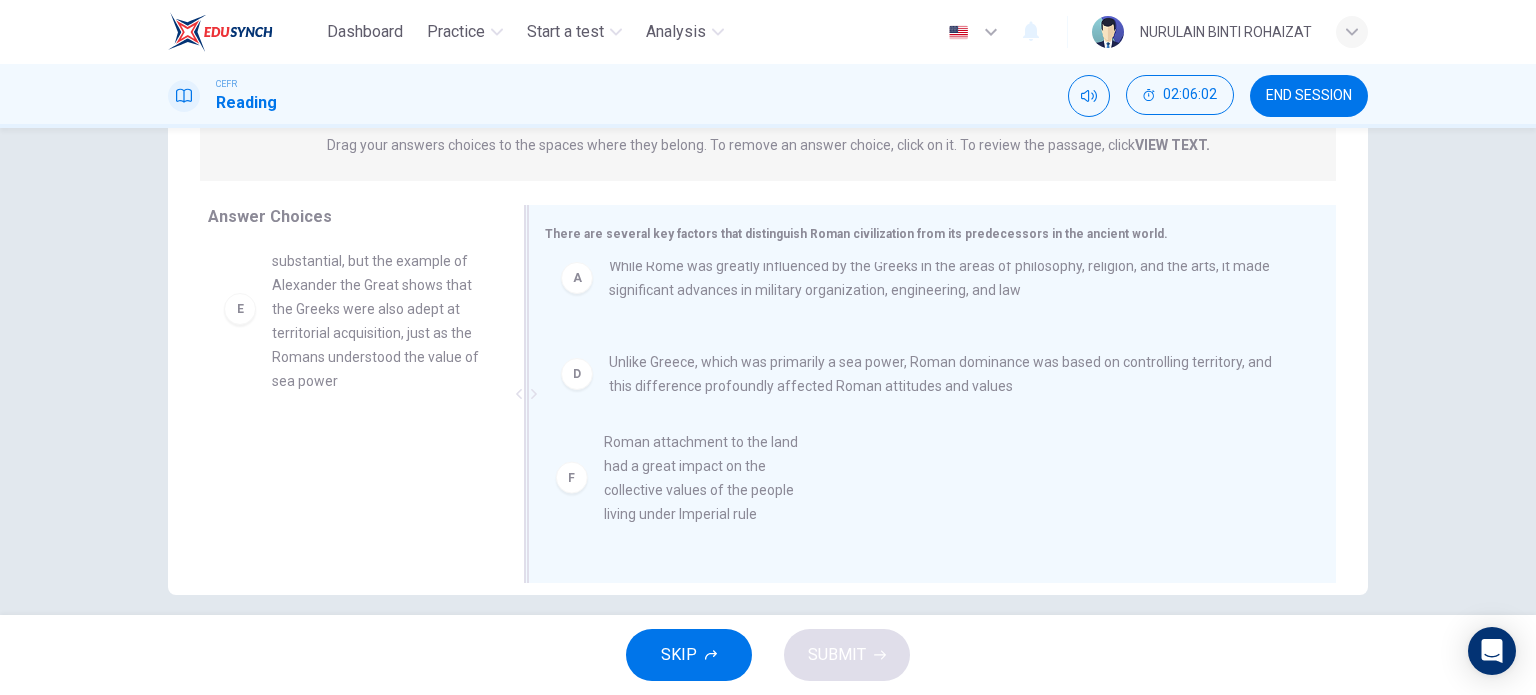 scroll, scrollTop: 4, scrollLeft: 0, axis: vertical 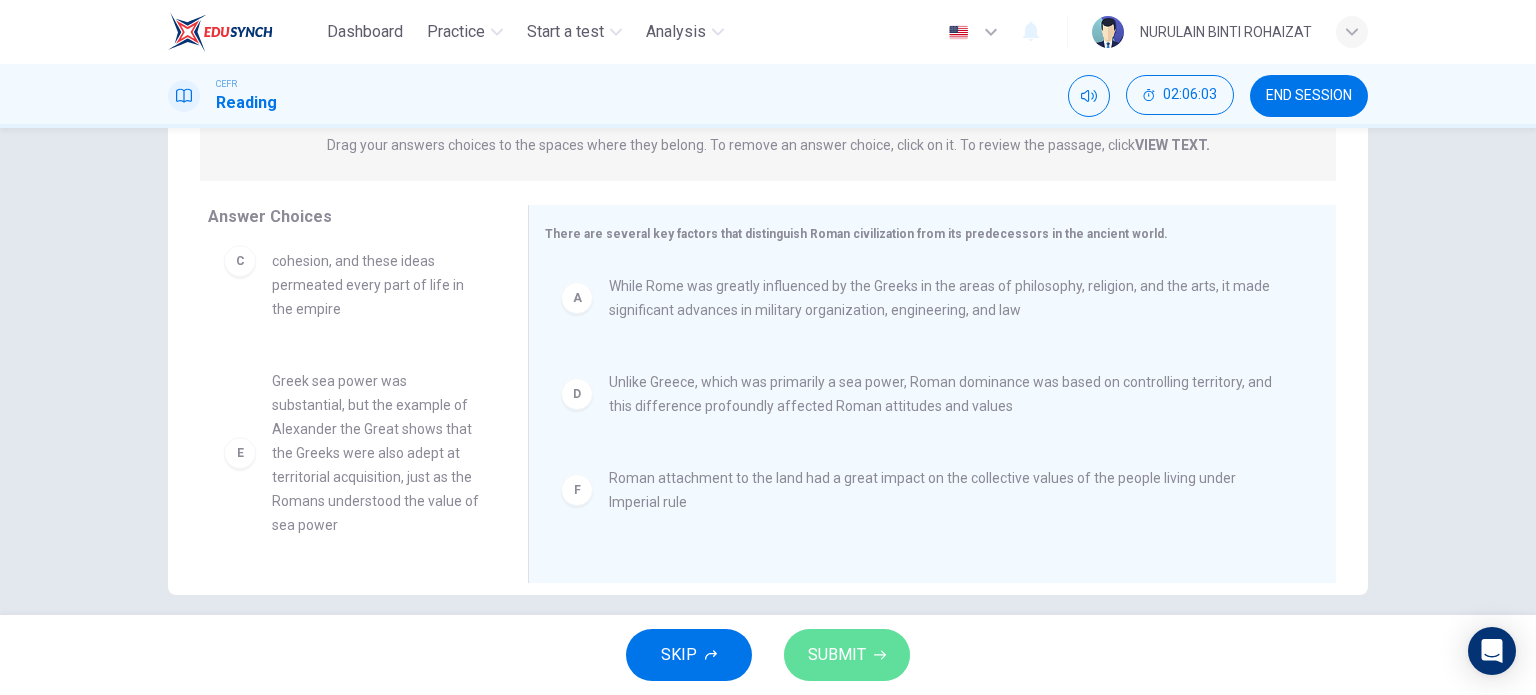 click on "SUBMIT" at bounding box center [847, 655] 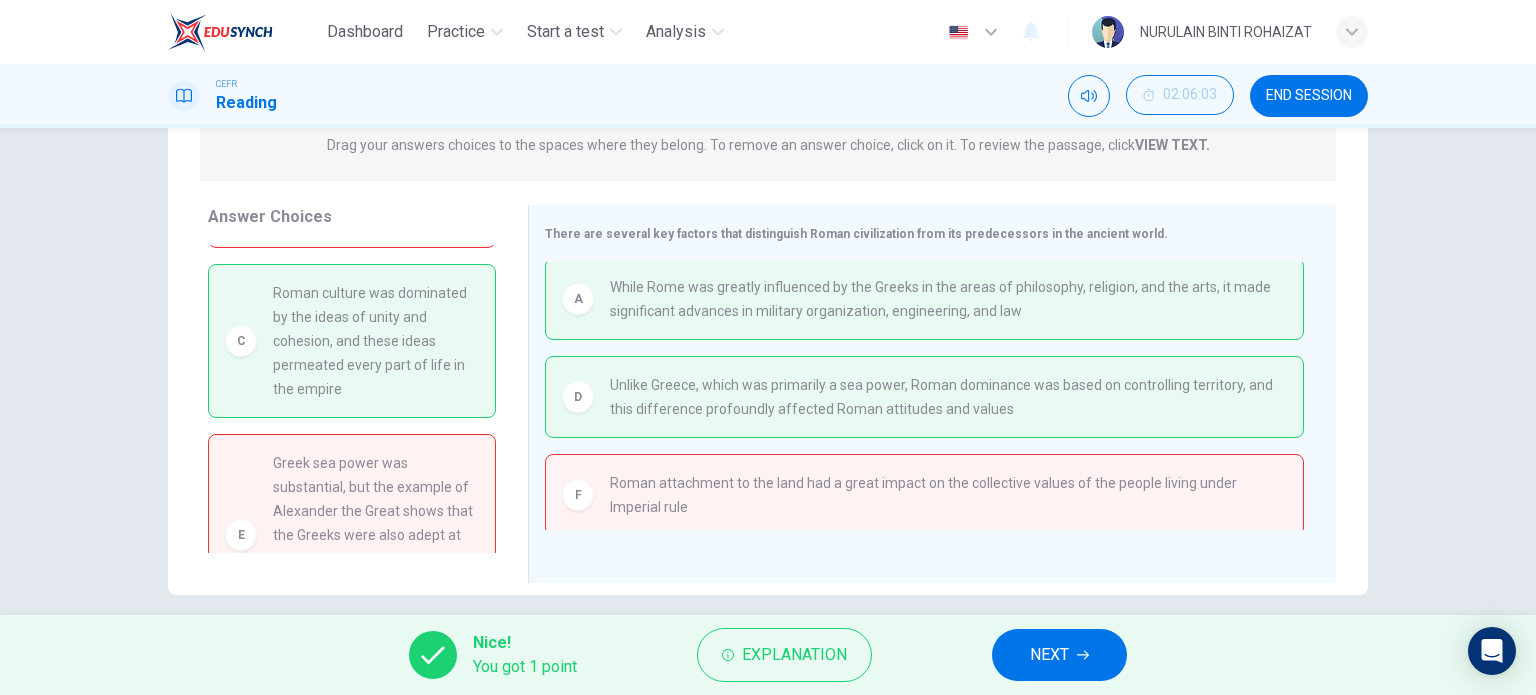 scroll, scrollTop: 136, scrollLeft: 0, axis: vertical 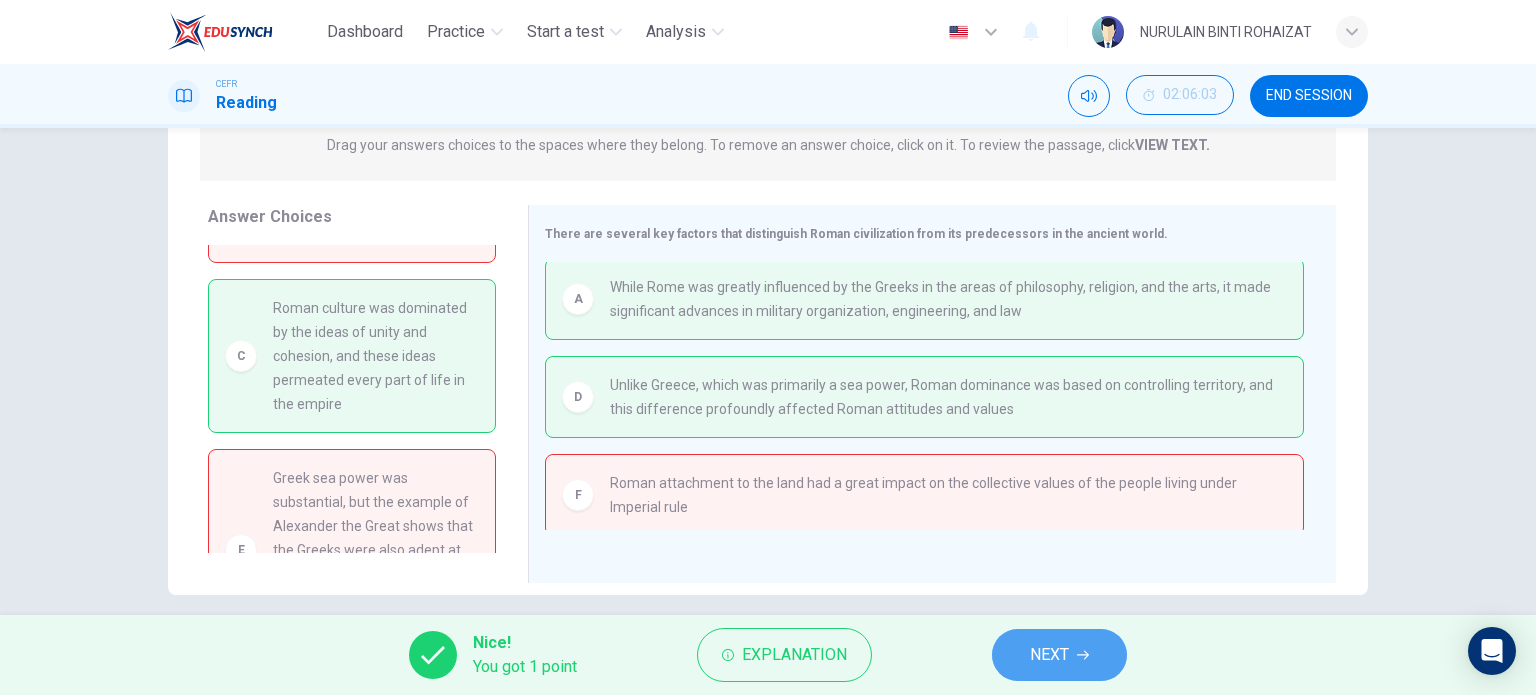 click on "NEXT" at bounding box center (1049, 655) 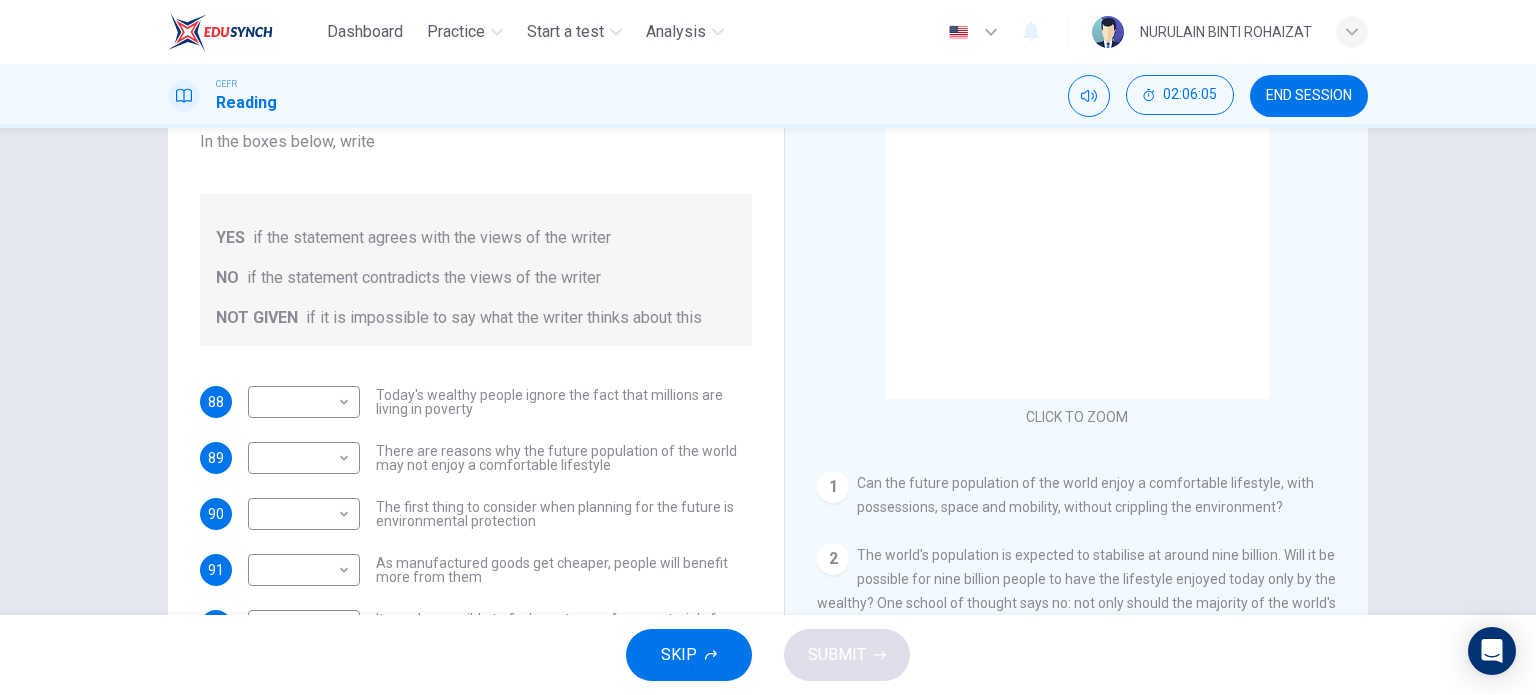 scroll, scrollTop: 207, scrollLeft: 0, axis: vertical 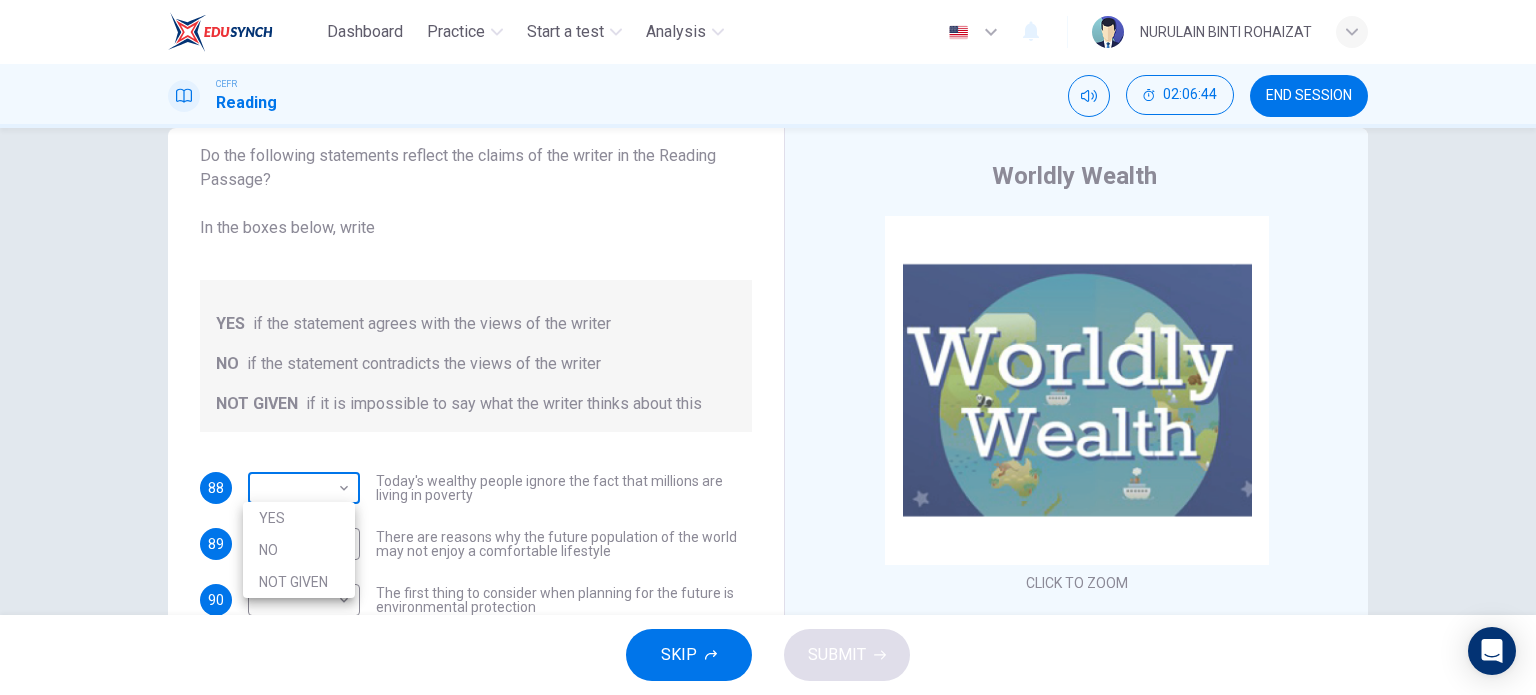 click on "Dashboard Practice Start a test Analysis English en ​ NURULAIN BINTI ROHAIZAT CEFR Reading 02:06:44 END SESSION Questions 88 - 93 Do the following statements reflect the claims of the writer in the Reading Passage?
In the boxes below, write YES if the statement agrees with the views of the writer NO if the statement contradicts the views of the writer NOT GIVEN if it is impossible to say what the writer thinks about this 88 ​ ​ Today's wealthy people ignore the fact that millions are living in poverty 89 ​ ​ There are reasons why the future population of the world may not enjoy a comfortable lifestyle 90 ​ ​ The first thing to consider when planning for the future is environmental protection 91 ​ ​ As manufactured goods get cheaper, people will benefit more from them 92 ​ ​ It may be possible to find new types of raw materials for use in the production of machinery 93 ​ ​ The rising prices of fossil fuels may bring some benefits Worldly Wealth CLICK TO ZOOM 1 2 3 4 5 6" at bounding box center [768, 347] 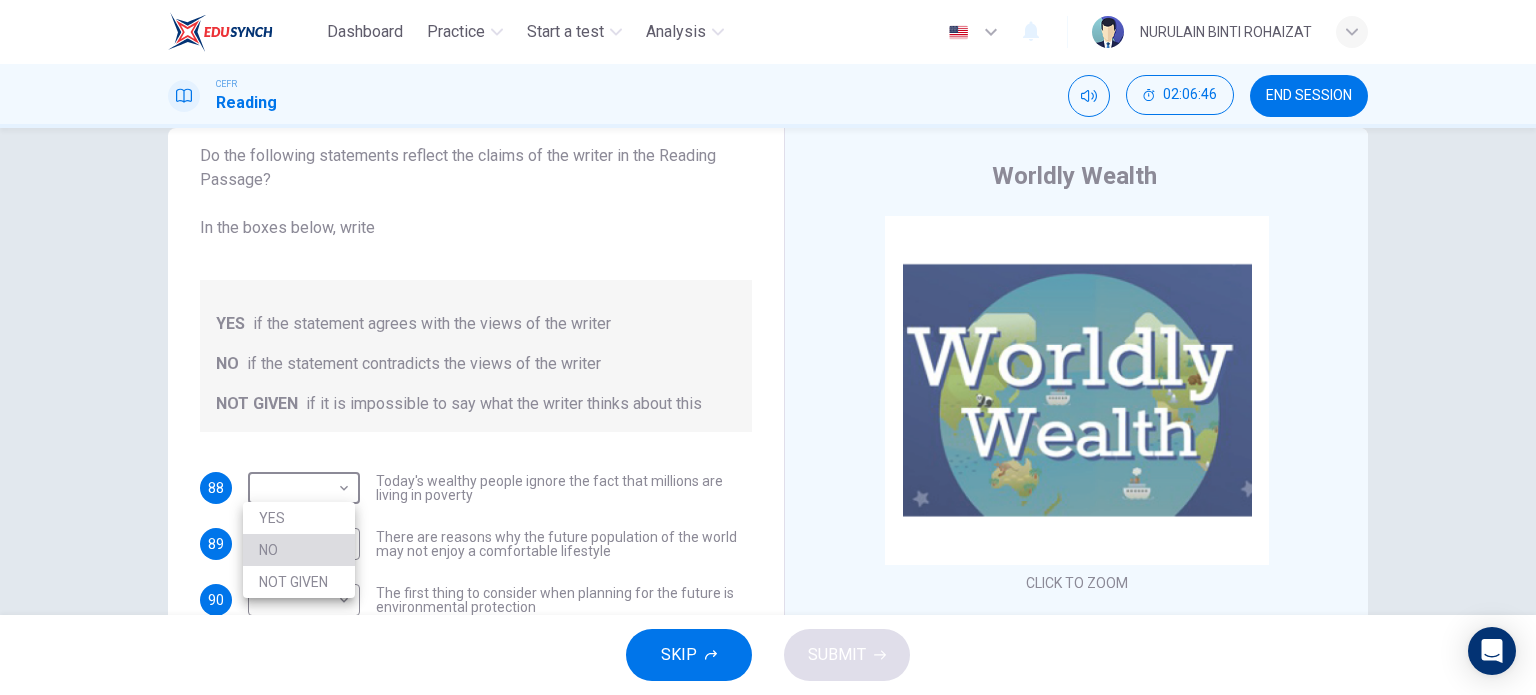 click on "NO" at bounding box center (299, 550) 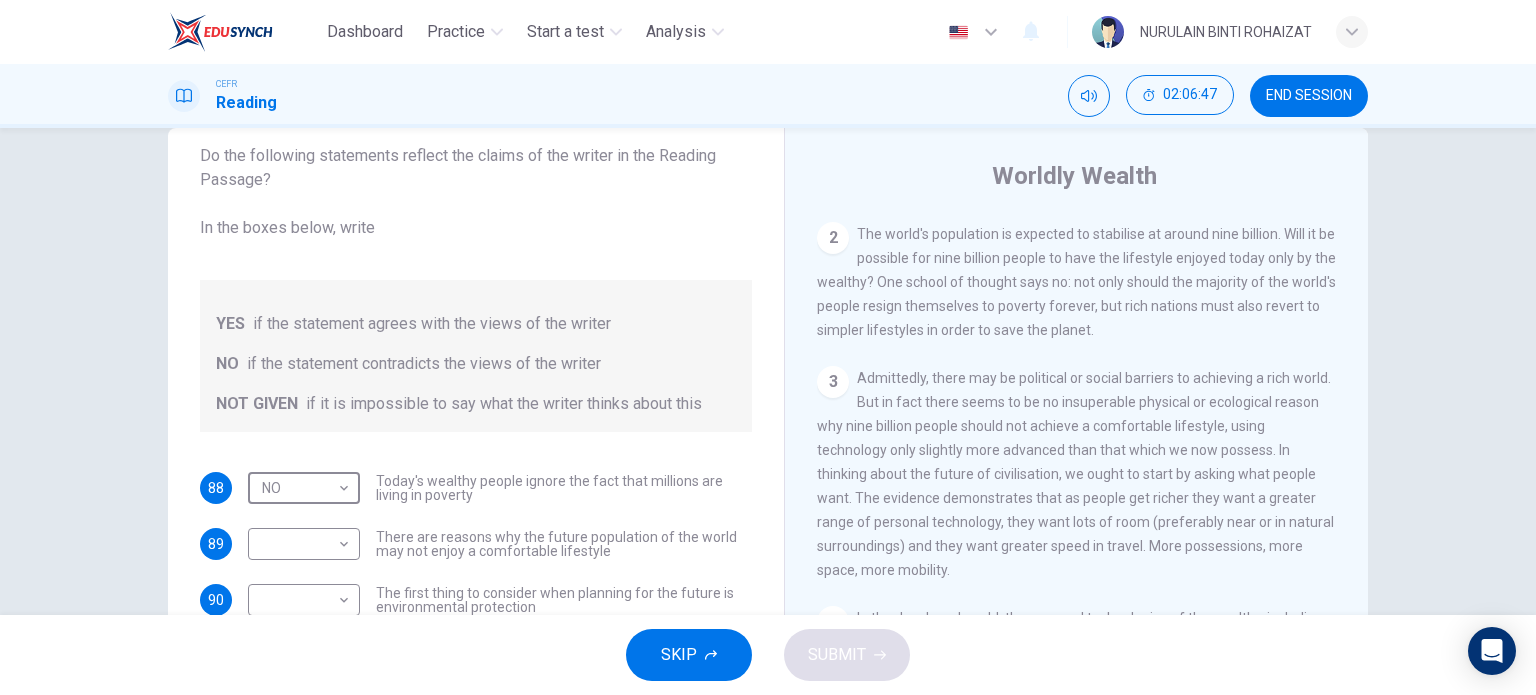 scroll, scrollTop: 488, scrollLeft: 0, axis: vertical 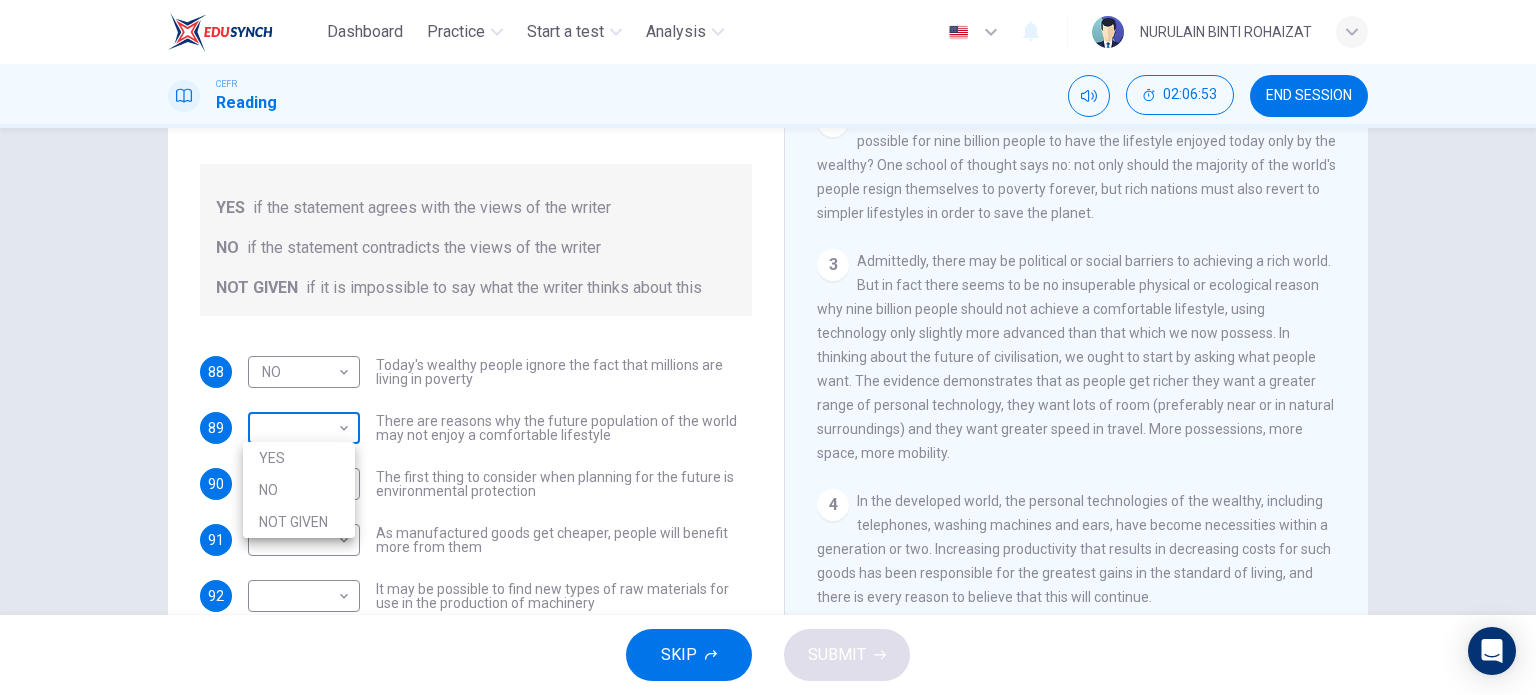 click on "Dashboard Practice Start a test Analysis English en ​ NURULAIN BINTI ROHAIZAT CEFR Reading 02:06:53 END SESSION Questions 88 - 93 Do the following statements reflect the claims of the writer in the Reading Passage?
In the boxes below, write YES if the statement agrees with the views of the writer NO if the statement contradicts the views of the writer NOT GIVEN if it is impossible to say what the writer thinks about this 88 NO NO ​ Today's wealthy people ignore the fact that millions are living in poverty 89 ​ ​ There are reasons why the future population of the world may not enjoy a comfortable lifestyle 90 ​ ​ The first thing to consider when planning for the future is environmental protection 91 ​ ​ As manufactured goods get cheaper, people will benefit more from them 92 ​ ​ It may be possible to find new types of raw materials for use in the production of machinery 93 ​ ​ The rising prices of fossil fuels may bring some benefits Worldly Wealth CLICK TO ZOOM Click to Zoom 1 2 3 4 5" at bounding box center (768, 347) 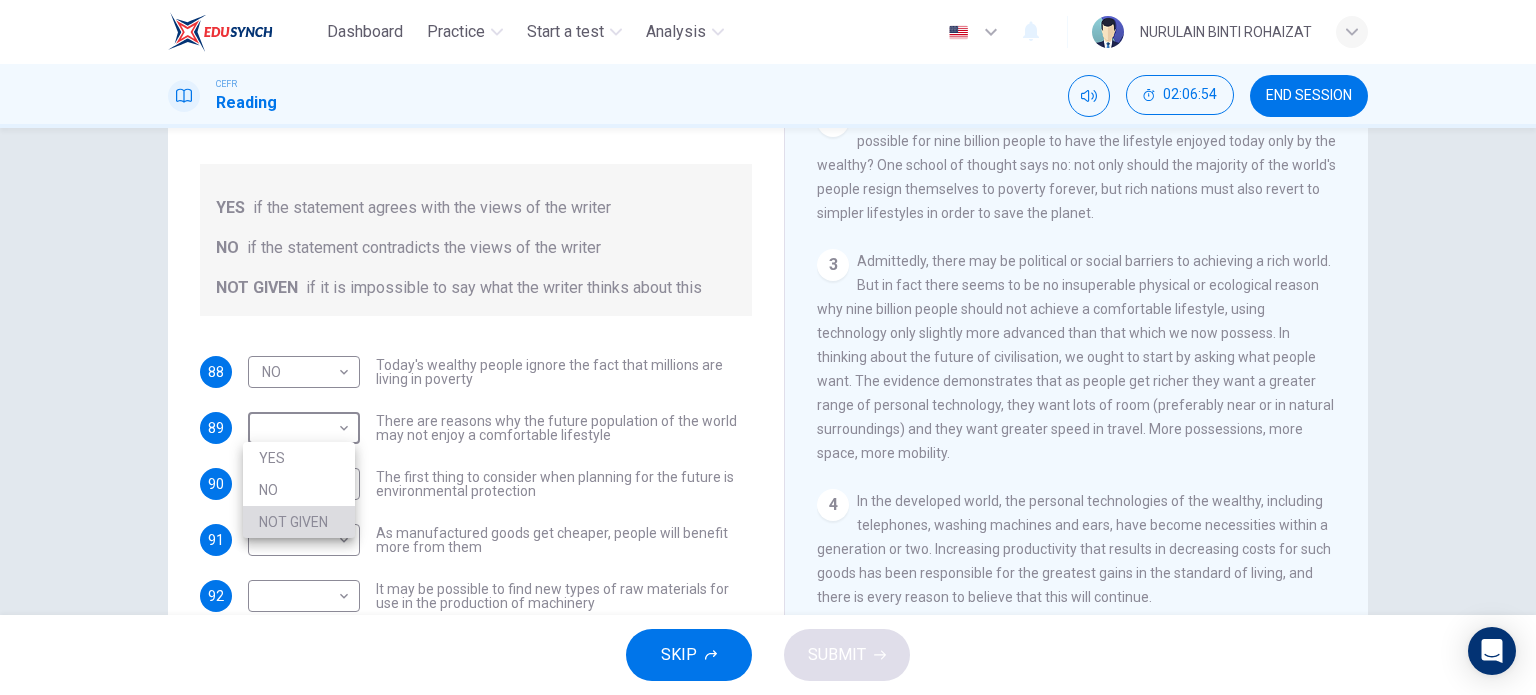 click on "NOT GIVEN" at bounding box center (299, 522) 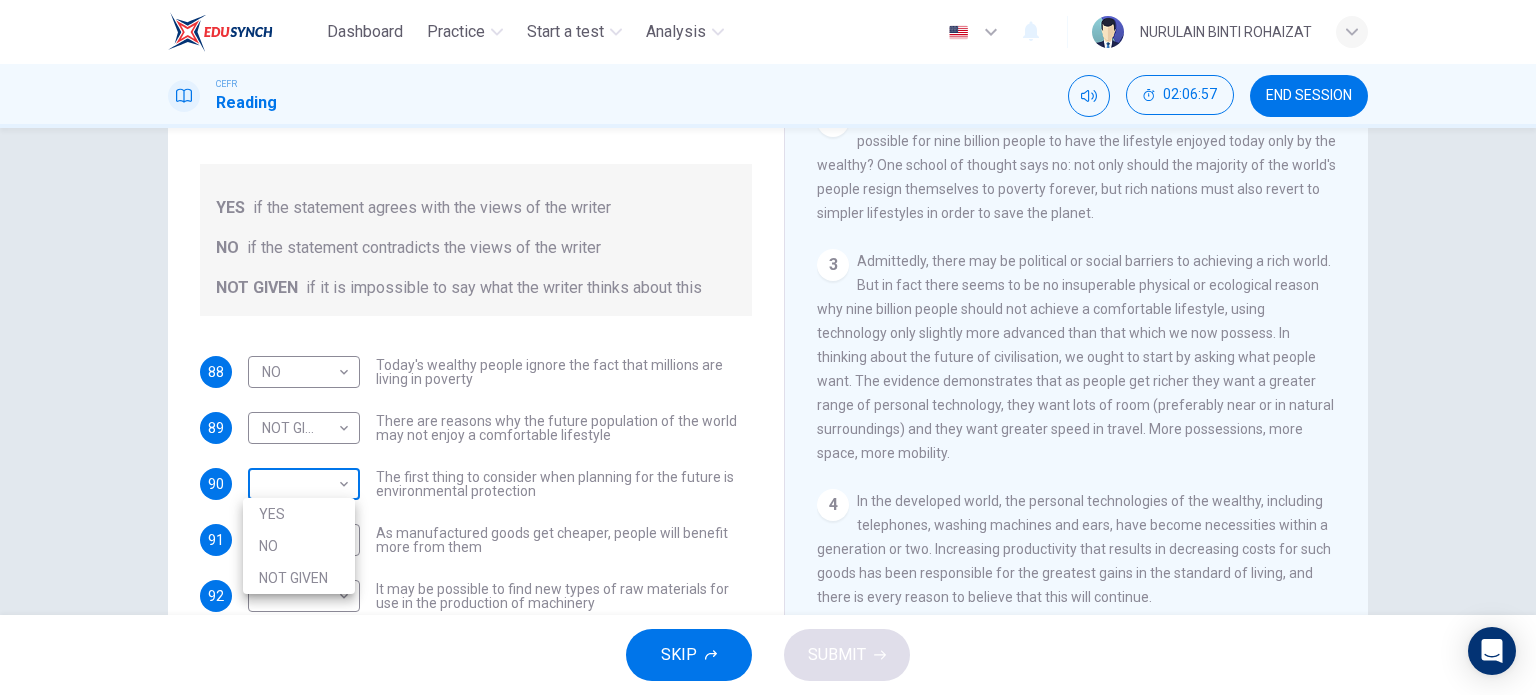 click on "Dashboard Practice Start a test Analysis English en ​ NURULAIN BINTI ROHAIZAT CEFR Reading 02:06:57 END SESSION Questions 88 - 93 Do the following statements reflect the claims of the writer in the Reading Passage?
In the boxes below, write YES if the statement agrees with the views of the writer NO if the statement contradicts the views of the writer NOT GIVEN if it is impossible to say what the writer thinks about this 88 NO NO ​ Today's wealthy people ignore the fact that millions are living in poverty 89 NOT GIVEN NOT GIVEN ​ There are reasons why the future population of the world may not enjoy a comfortable lifestyle 90 ​ ​ The first thing to consider when planning for the future is environmental protection 91 ​ ​ As manufactured goods get cheaper, people will benefit more from them 92 ​ ​ It may be possible to find new types of raw materials for use in the production of machinery 93 ​ ​ The rising prices of fossil fuels may bring some benefits Worldly Wealth CLICK TO ZOOM 1 2 3 4" at bounding box center (768, 347) 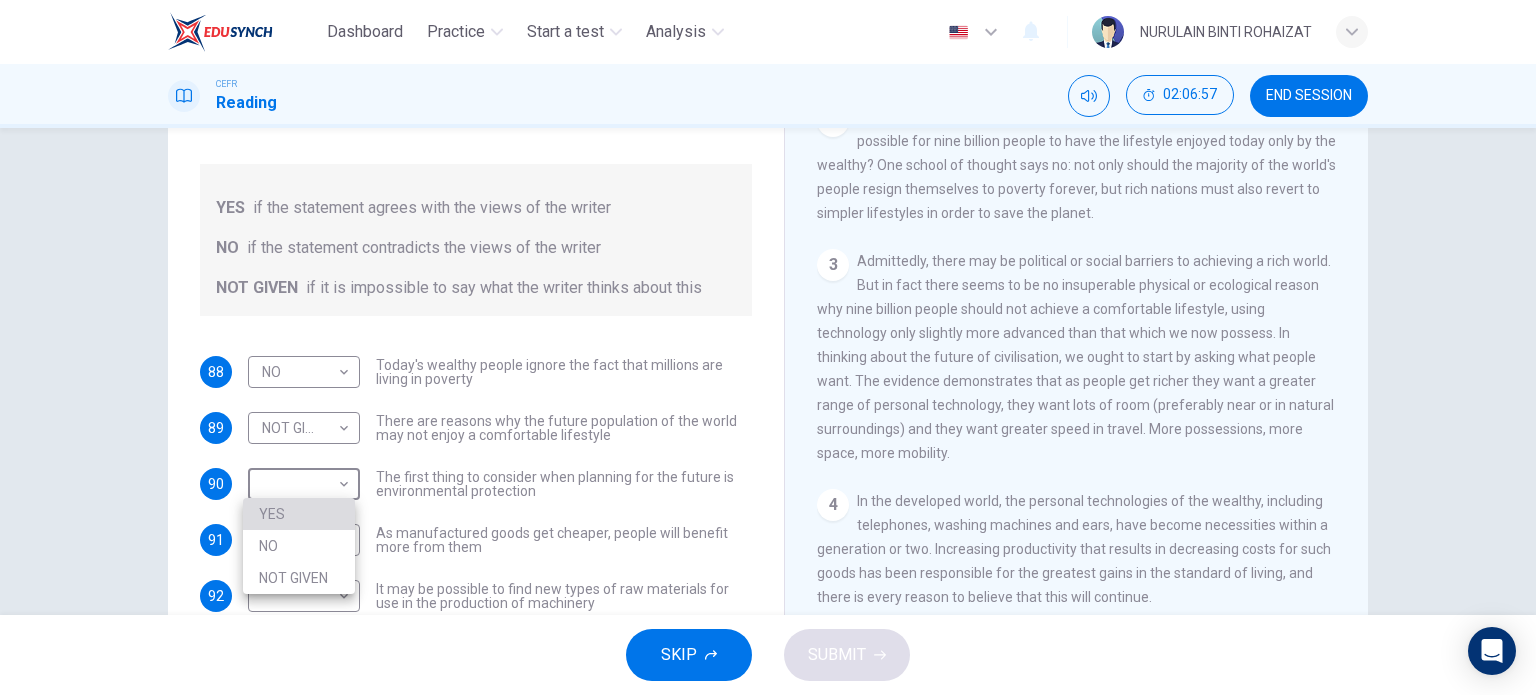 click on "YES" at bounding box center (299, 514) 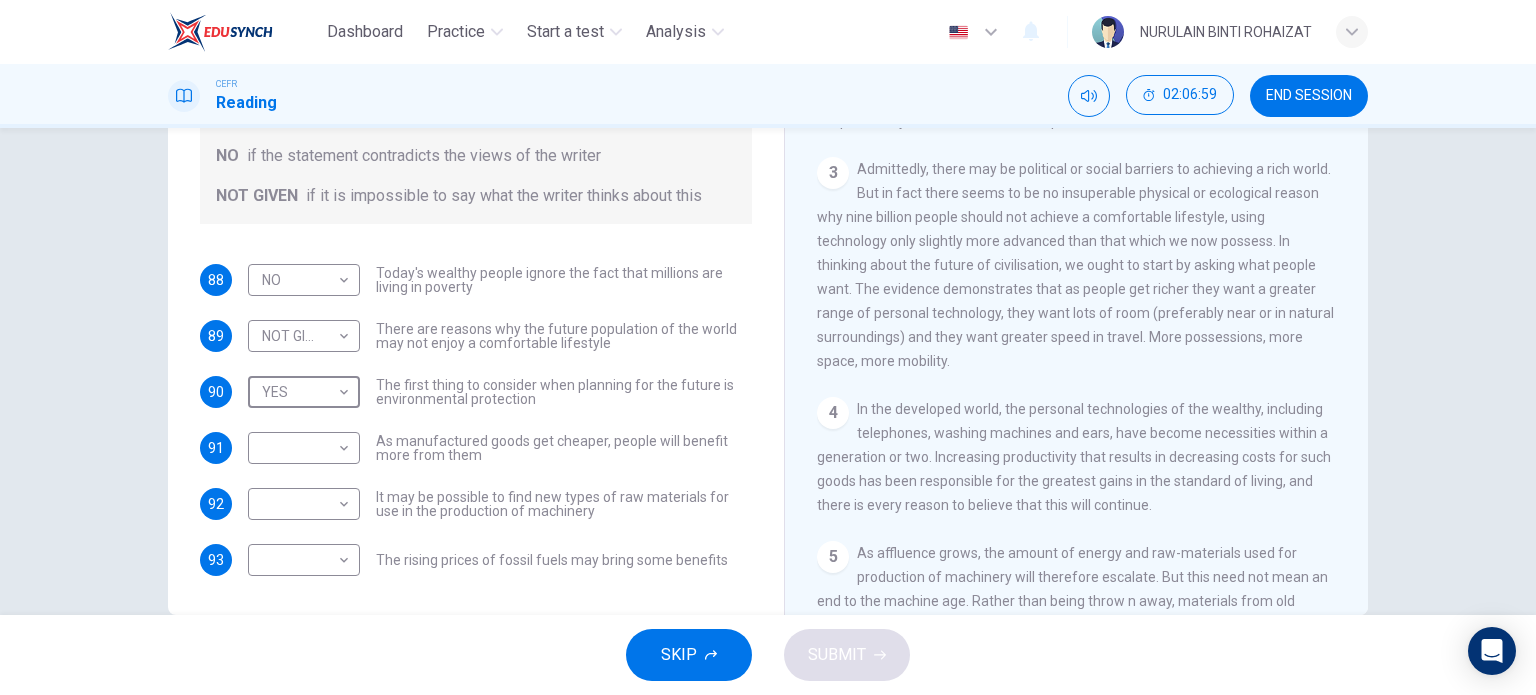 scroll, scrollTop: 250, scrollLeft: 0, axis: vertical 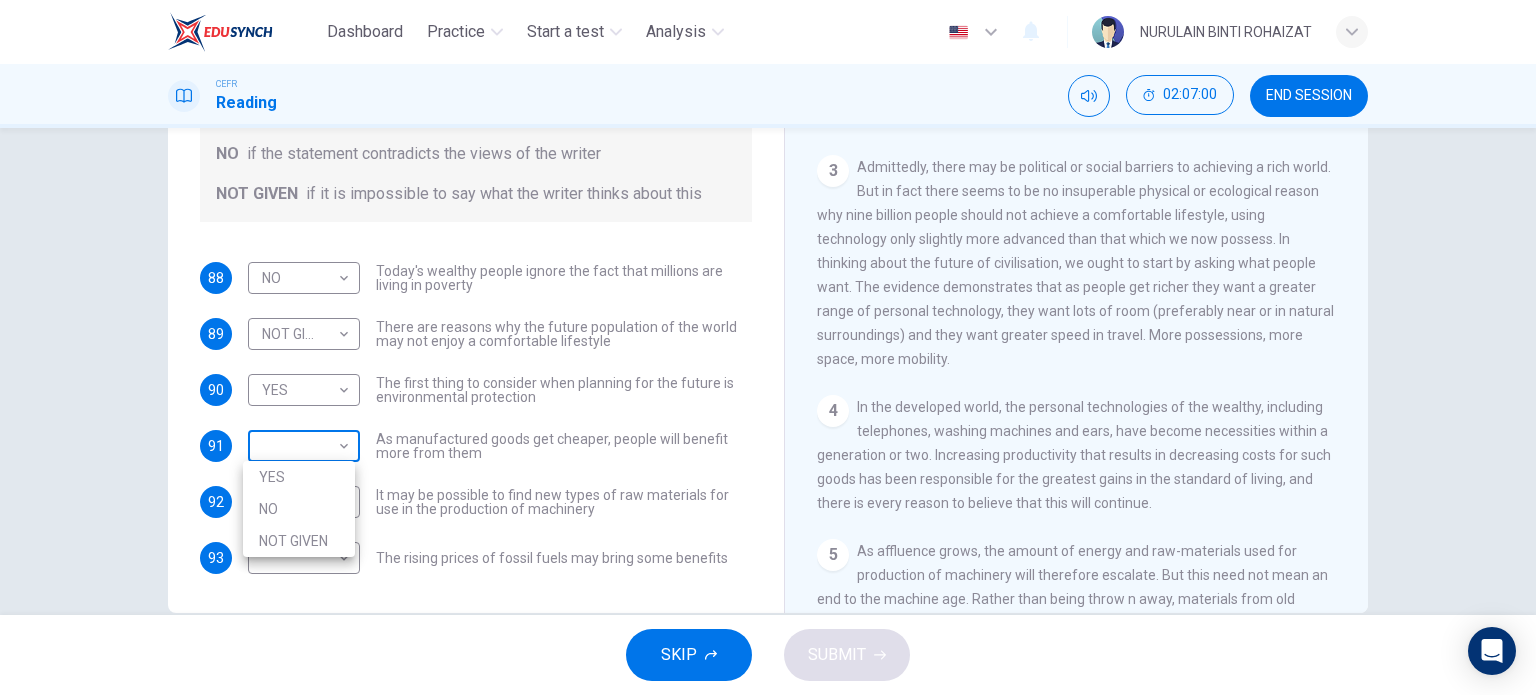 click on "Dashboard Practice Start a test Analysis English en ​ NURULAIN BINTI ROHAIZAT CEFR Reading 02:07:00 END SESSION Questions 88 - 93 Do the following statements reflect the claims of the writer in the Reading Passage?
In the boxes below, write YES if the statement agrees with the views of the writer NO if the statement contradicts the views of the writer NOT GIVEN if it is impossible to say what the writer thinks about this 88 NO NO ​ Today's wealthy people ignore the fact that millions are living in poverty 89 NOT GIVEN NOT GIVEN ​ There are reasons why the future population of the world may not enjoy a comfortable lifestyle 90 YES YES ​ The first thing to consider when planning for the future is environmental protection 91 ​ ​ As manufactured goods get cheaper, people will benefit more from them 92 ​ ​ It may be possible to find new types of raw materials for use in the production of machinery 93 ​ ​ The rising prices of fossil fuels may bring some benefits Worldly Wealth CLICK TO ZOOM 1 2" at bounding box center (768, 347) 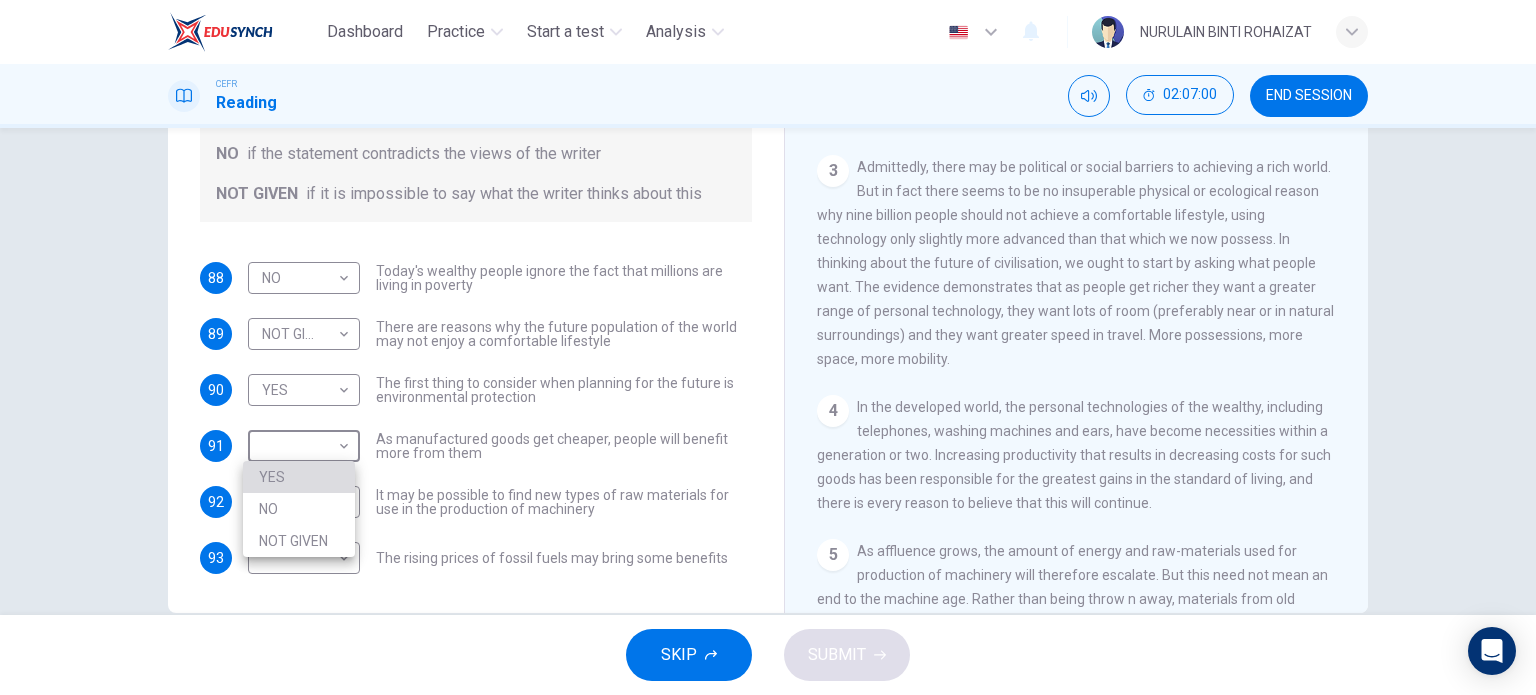 click on "YES" at bounding box center (299, 477) 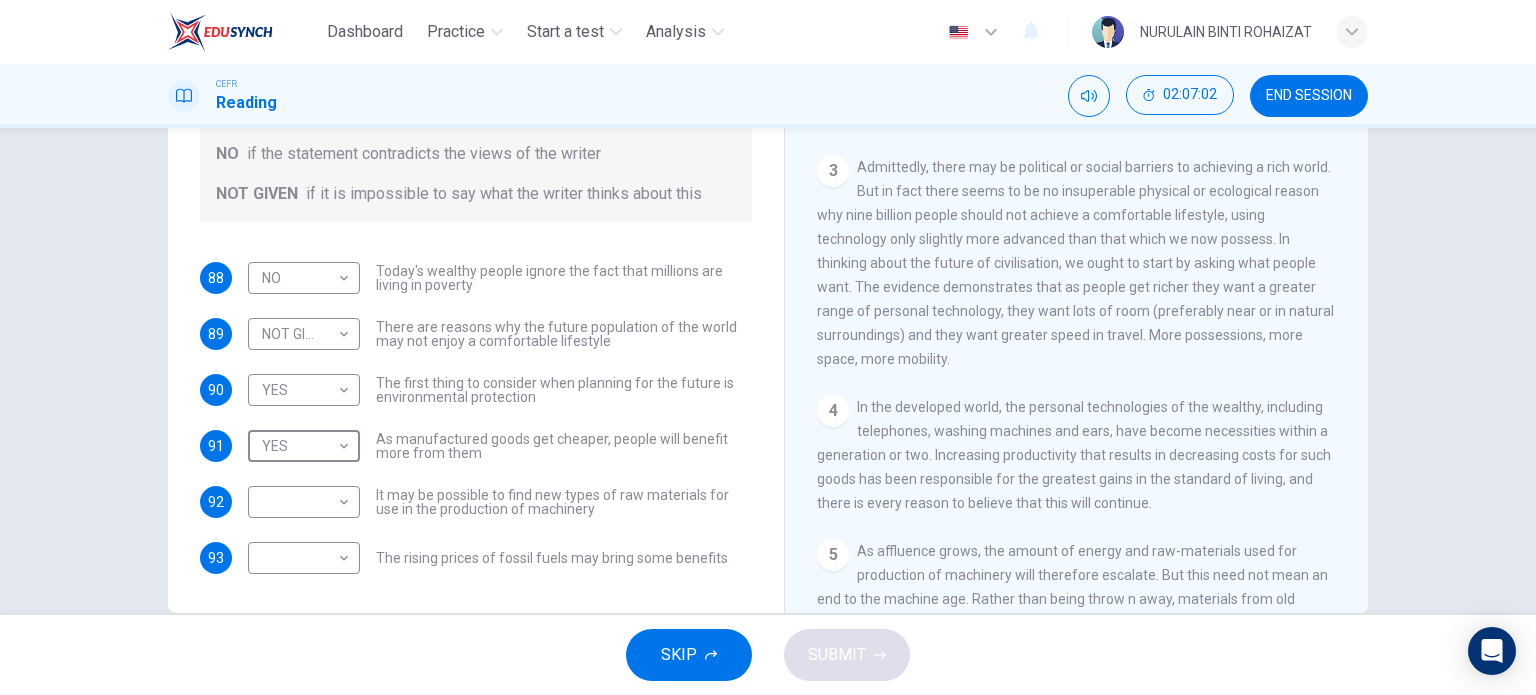 scroll, scrollTop: 271, scrollLeft: 0, axis: vertical 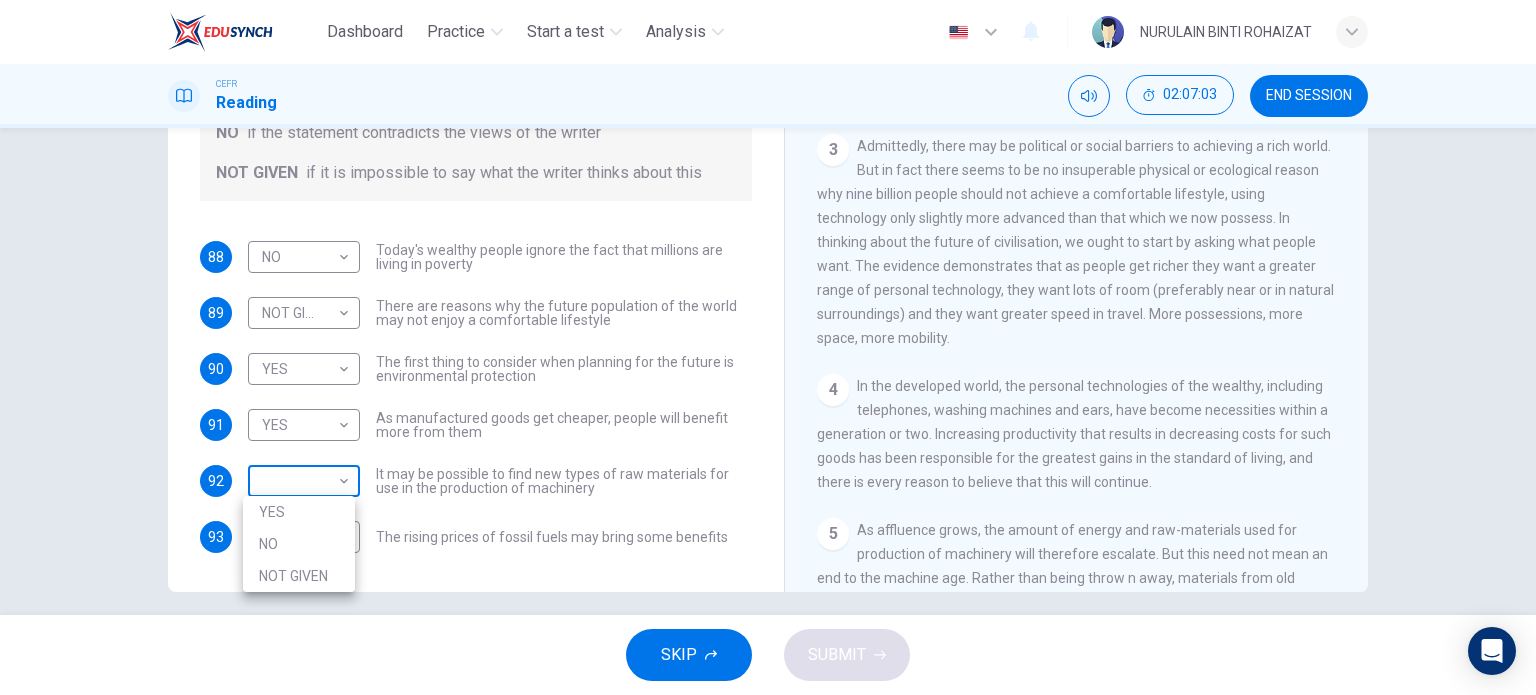 click on "Dashboard Practice Start a test Analysis English en ​ NURULAIN BINTI ROHAIZAT CEFR Reading 02:07:03 END SESSION Questions 88 - 93 Do the following statements reflect the claims of the writer in the Reading Passage?
In the boxes below, write YES if the statement agrees with the views of the writer NO if the statement contradicts the views of the writer NOT GIVEN if it is impossible to say what the writer thinks about this 88 NO NO ​ Today's wealthy people ignore the fact that millions are living in poverty 89 NOT GIVEN NOT GIVEN ​ There are reasons why the future population of the world may not enjoy a comfortable lifestyle 90 YES YES ​ The first thing to consider when planning for the future is environmental protection 91 YES YES ​ As manufactured goods get cheaper, people will benefit more from them 92 YES YES ​ It may be possible to find new types of raw materials for use in the production of machinery 93 ​ ​ The rising prices of fossil fuels may bring some benefits Worldly Wealth 1 2 3 4 5" at bounding box center (768, 347) 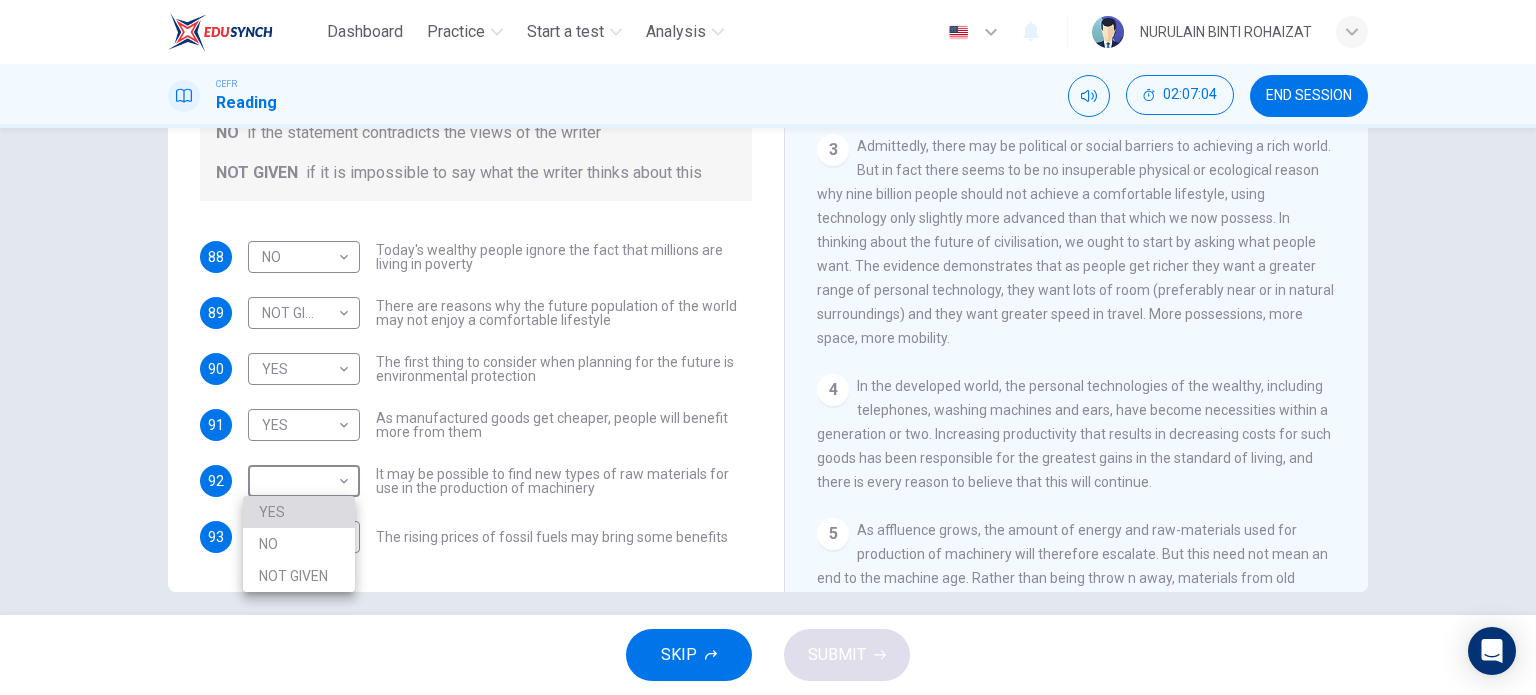 click on "YES" at bounding box center [299, 512] 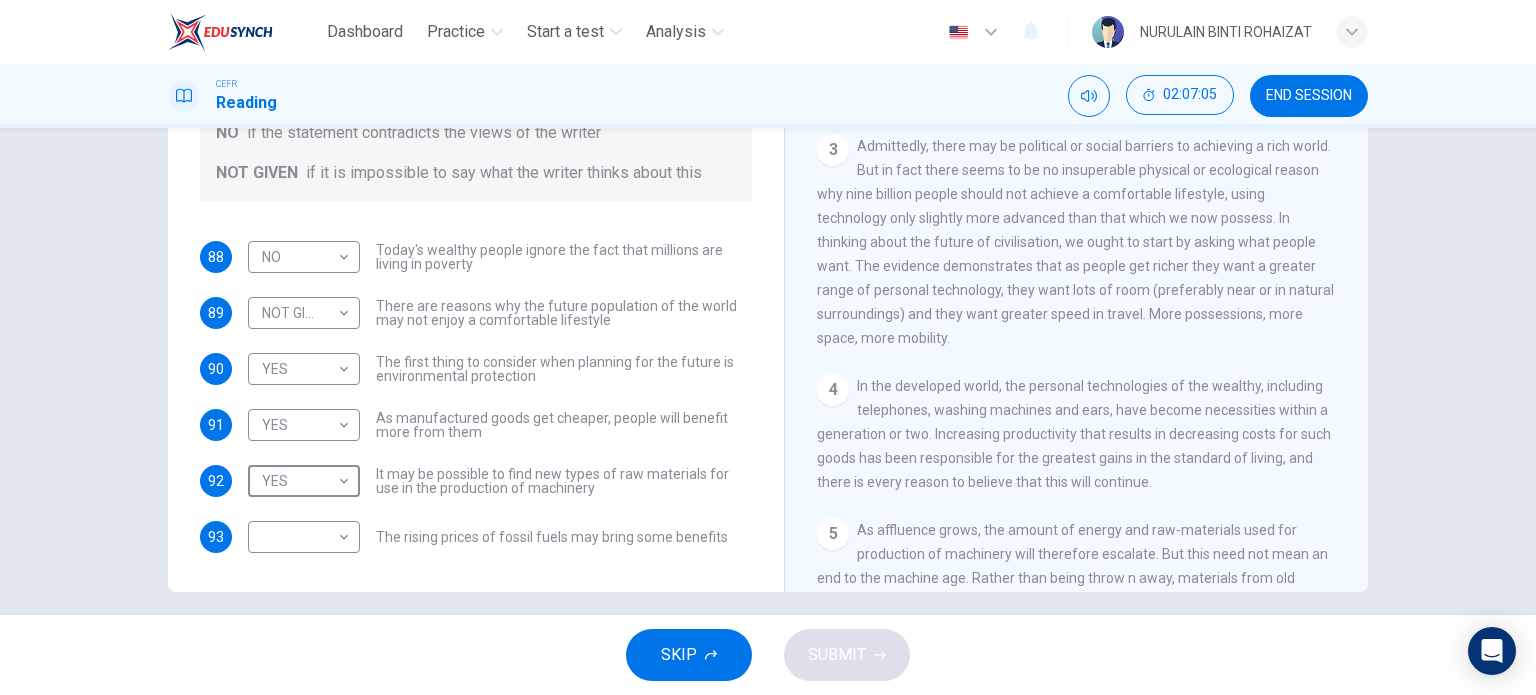 scroll, scrollTop: 288, scrollLeft: 0, axis: vertical 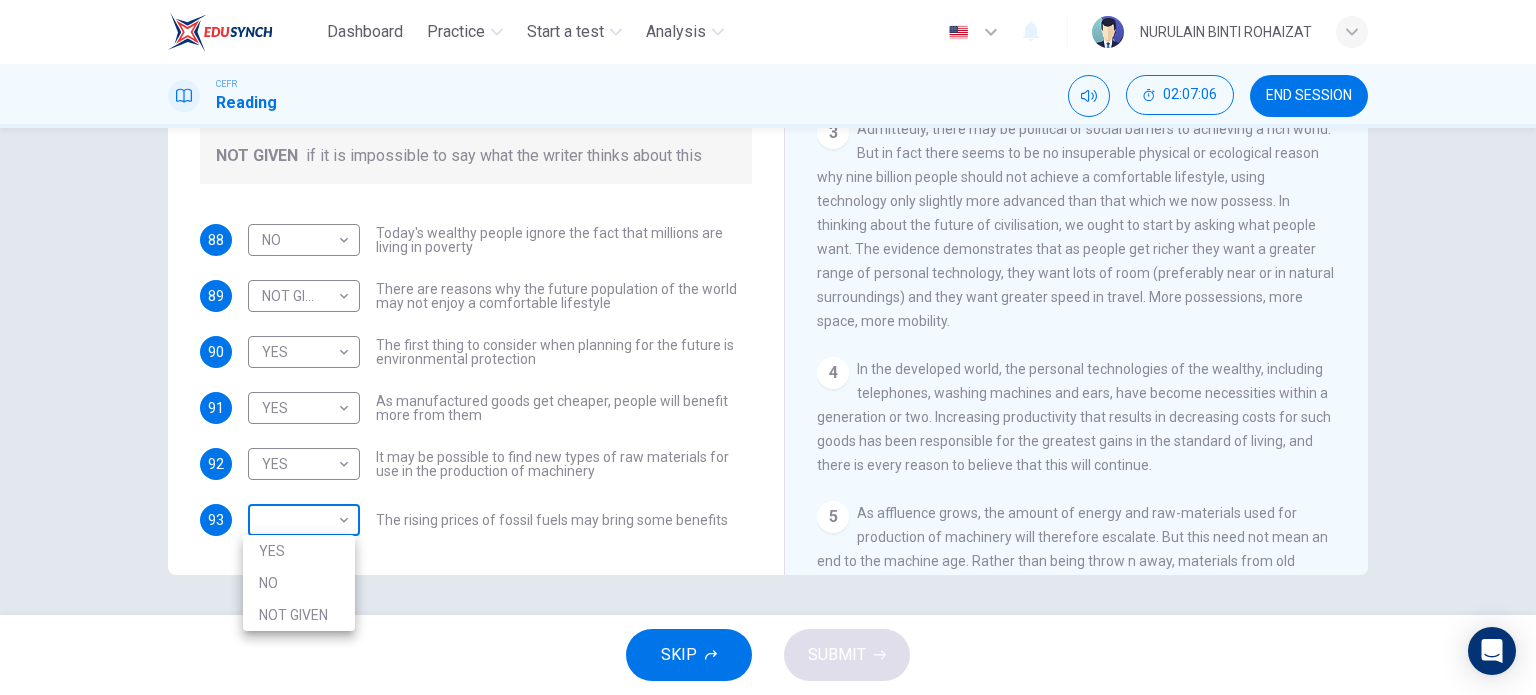 click on "Dashboard Practice Start a test Analysis English en ​ NURULAIN BINTI ROHAIZAT CEFR Reading 02:07:06 END SESSION Questions 88 - 93 Do the following statements reflect the claims of the writer in the Reading Passage?
In the boxes below, write YES if the statement agrees with the views of the writer NO if the statement contradicts the views of the writer NOT GIVEN if it is impossible to say what the writer thinks about this 88 NO NO ​ Today's wealthy people ignore the fact that millions are living in poverty 89 NOT GIVEN NOT GIVEN ​ There are reasons why the future population of the world may not enjoy a comfortable lifestyle 90 YES YES ​ The first thing to consider when planning for the future is environmental protection 91 YES YES ​ As manufactured goods get cheaper, people will benefit more from them 92 YES YES ​ It may be possible to find new types of raw materials for use in the production of machinery 93 ​ ​ The rising prices of fossil fuels may bring some benefits Worldly Wealth 1 2 3 4 5" at bounding box center (768, 347) 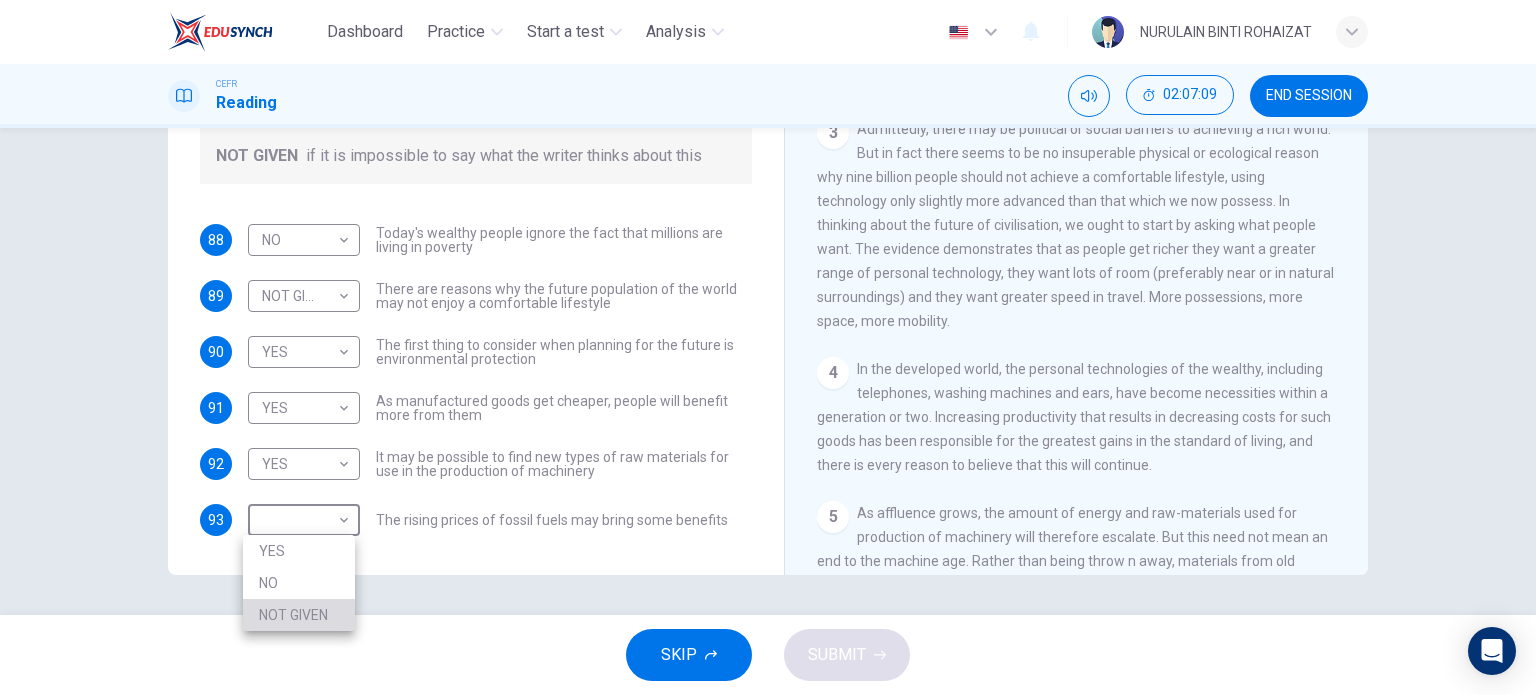 click on "NOT GIVEN" at bounding box center [299, 615] 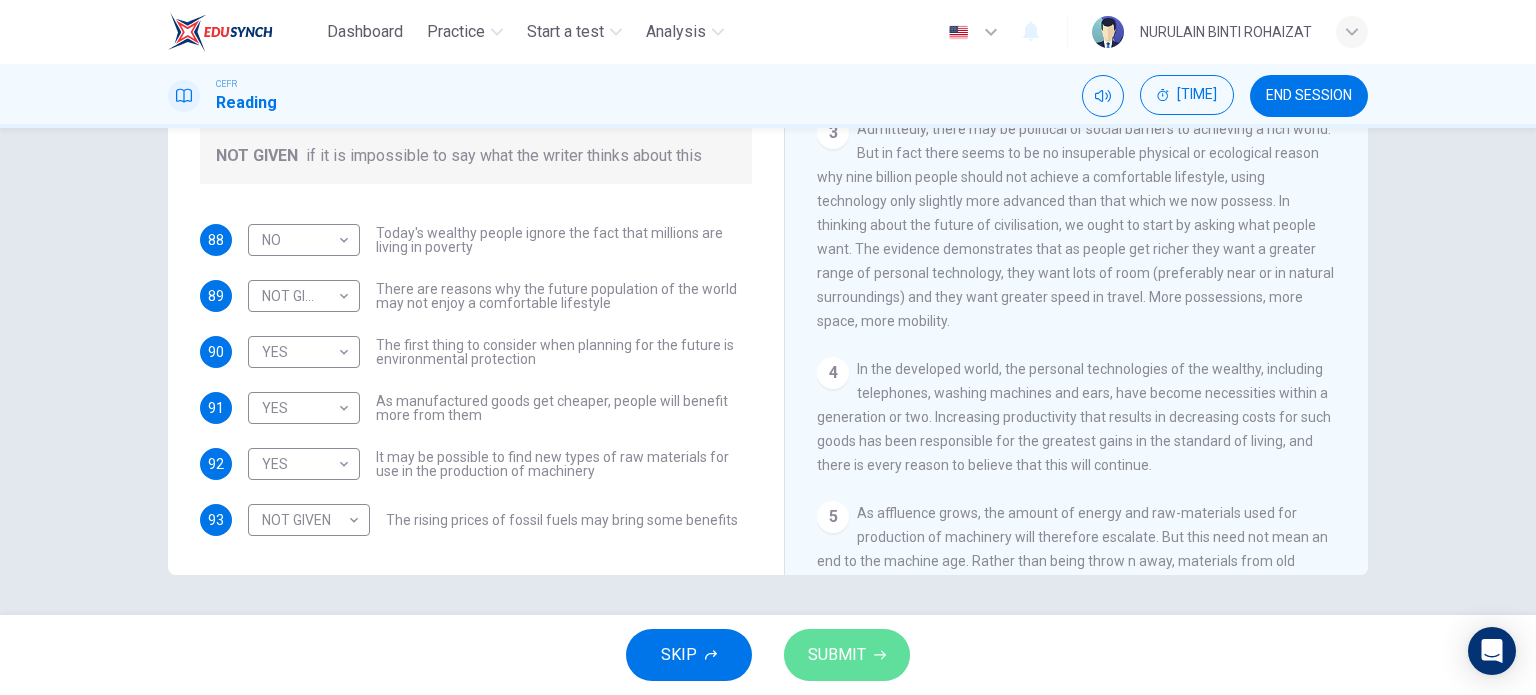 click on "SUBMIT" at bounding box center (847, 655) 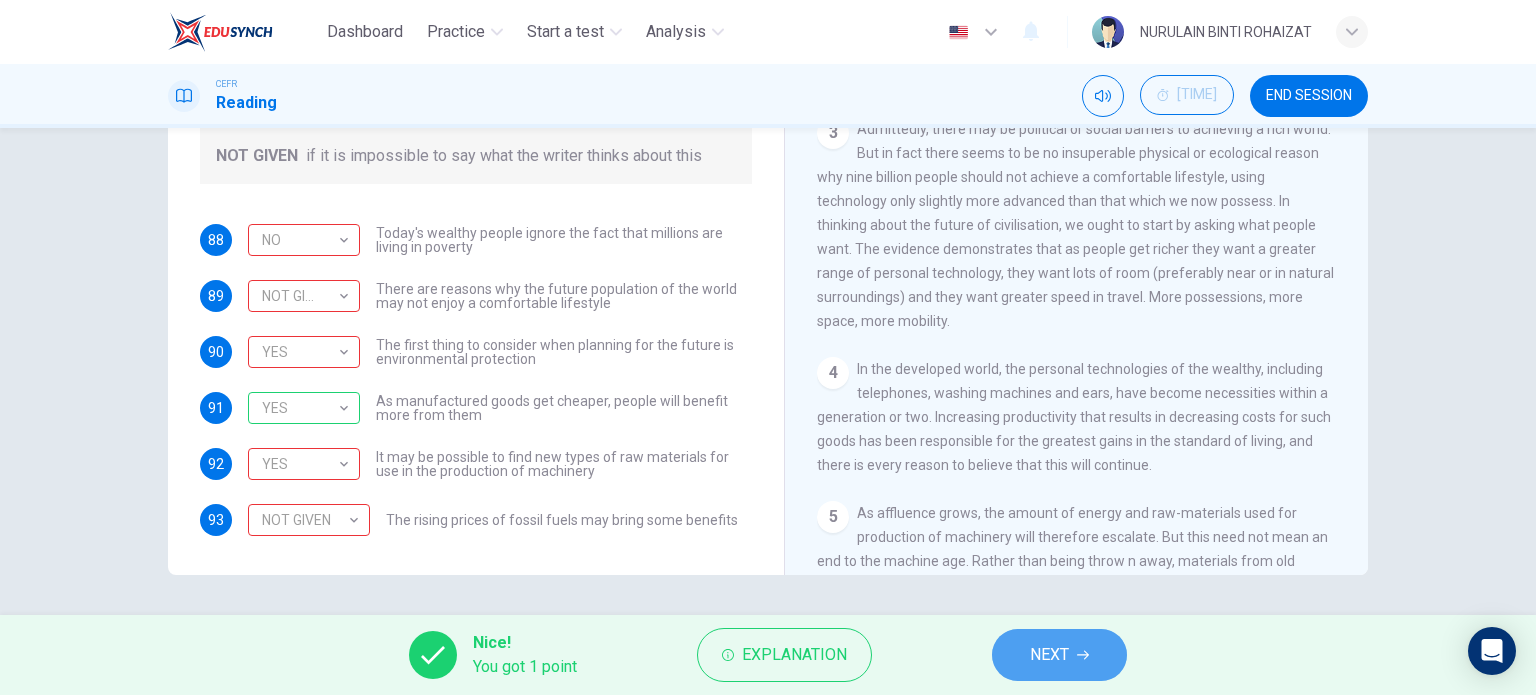 click on "NEXT" at bounding box center (1049, 655) 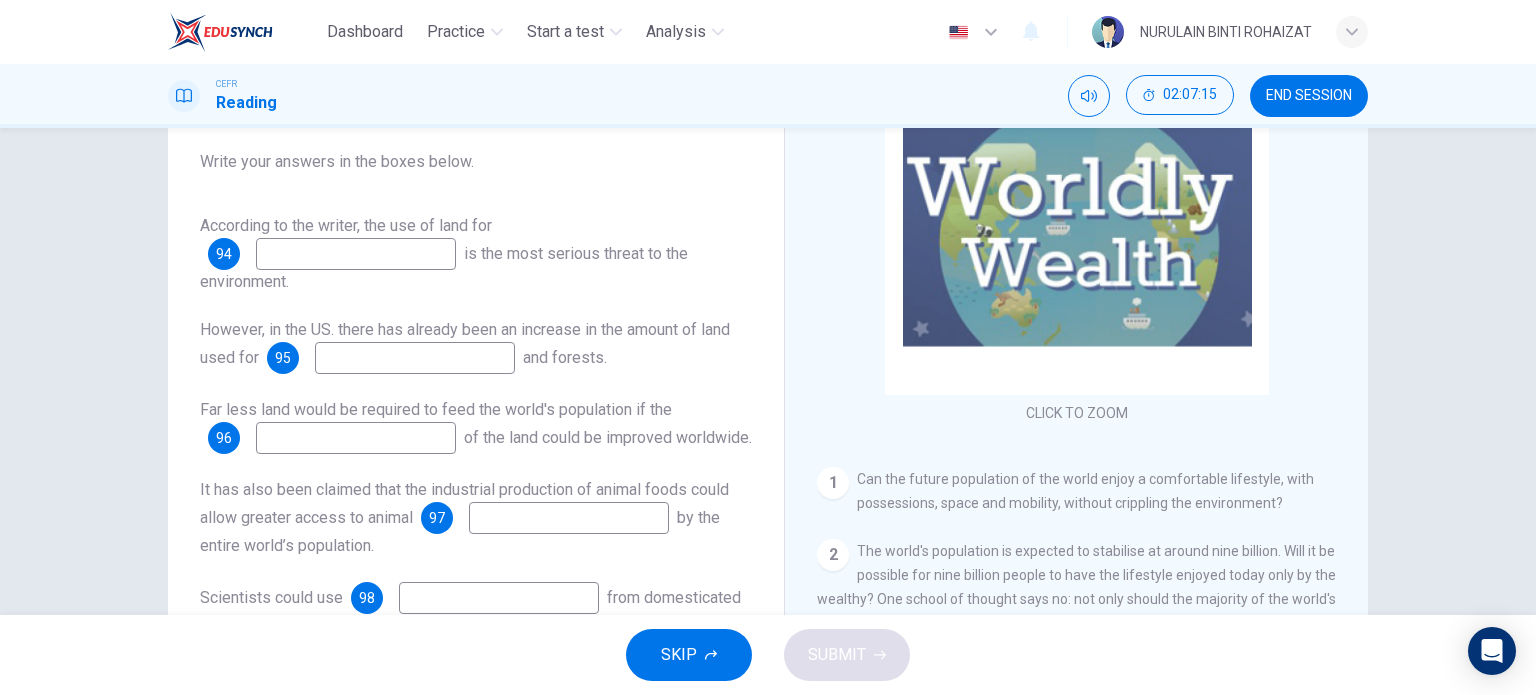 scroll, scrollTop: 236, scrollLeft: 0, axis: vertical 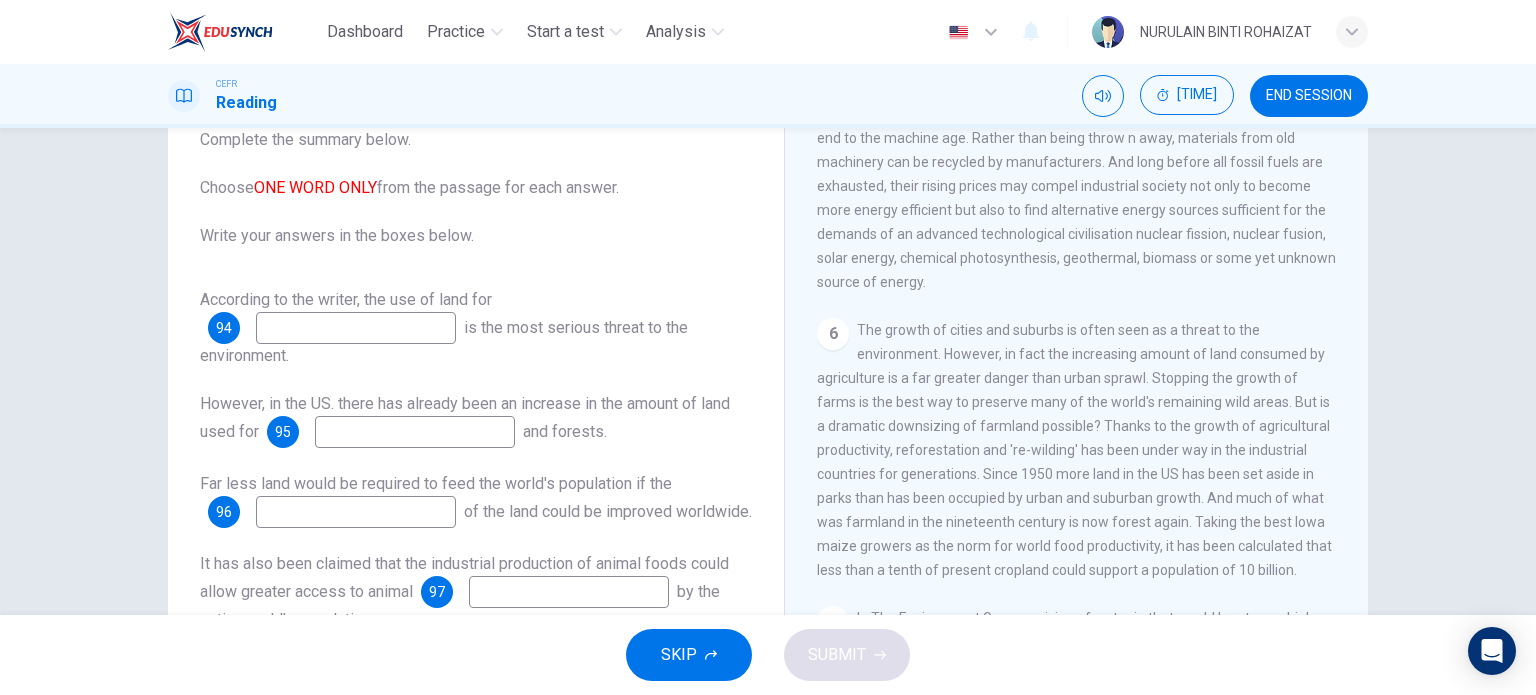 click at bounding box center [356, 328] 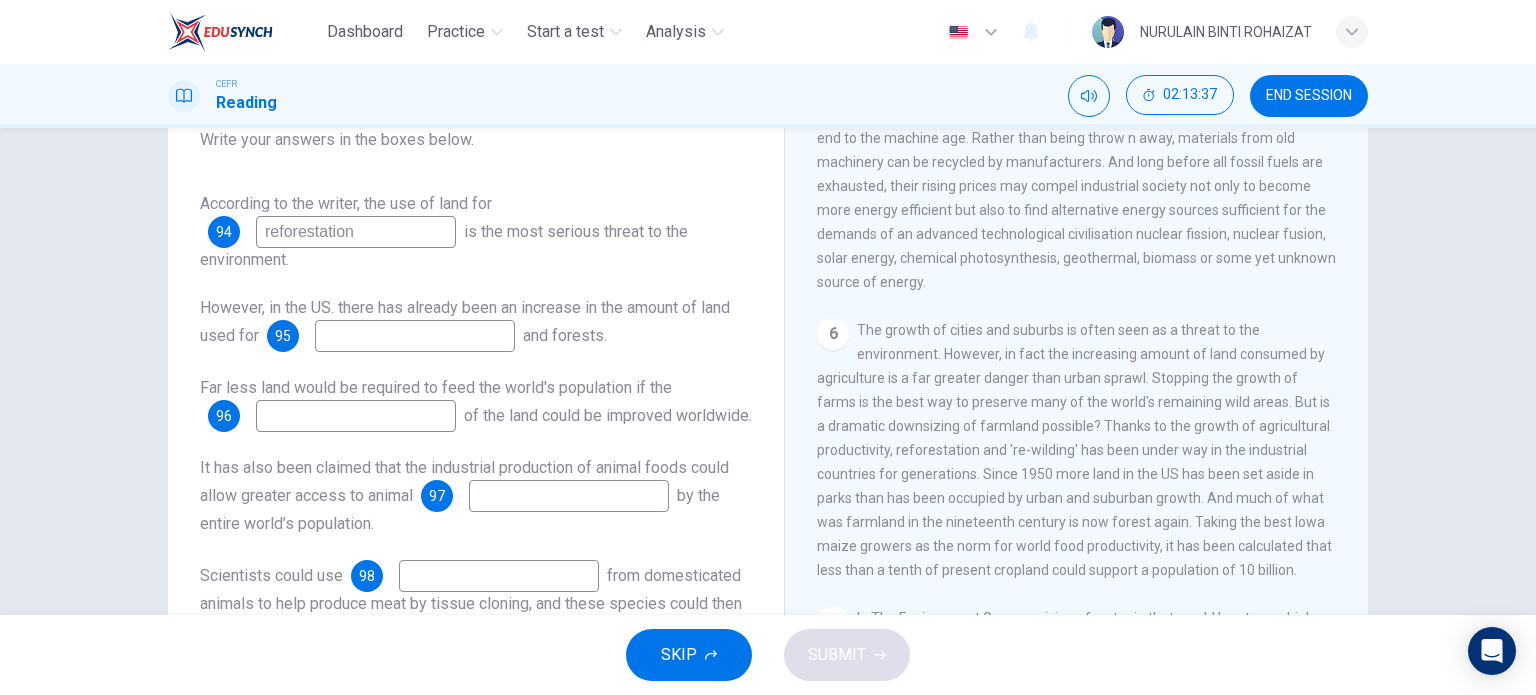 scroll, scrollTop: 152, scrollLeft: 0, axis: vertical 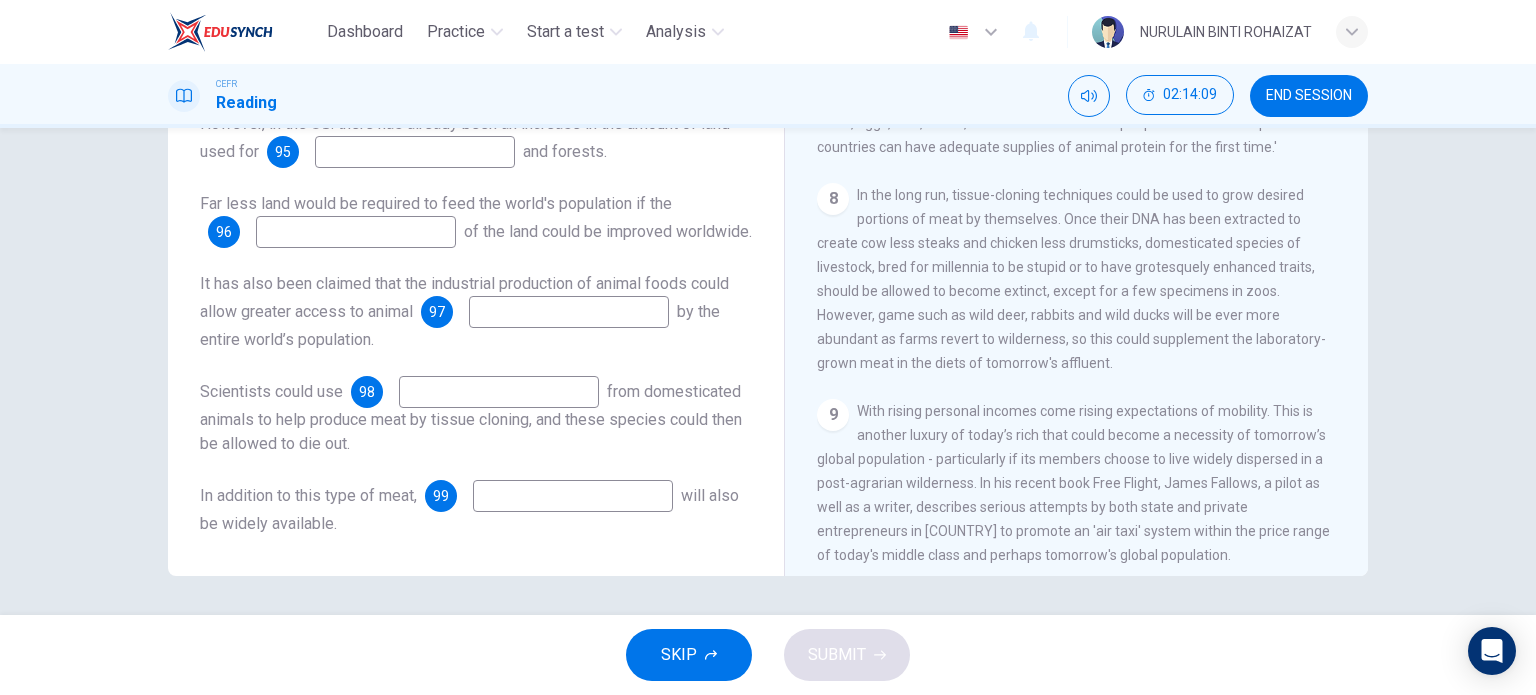 type on "reforestation" 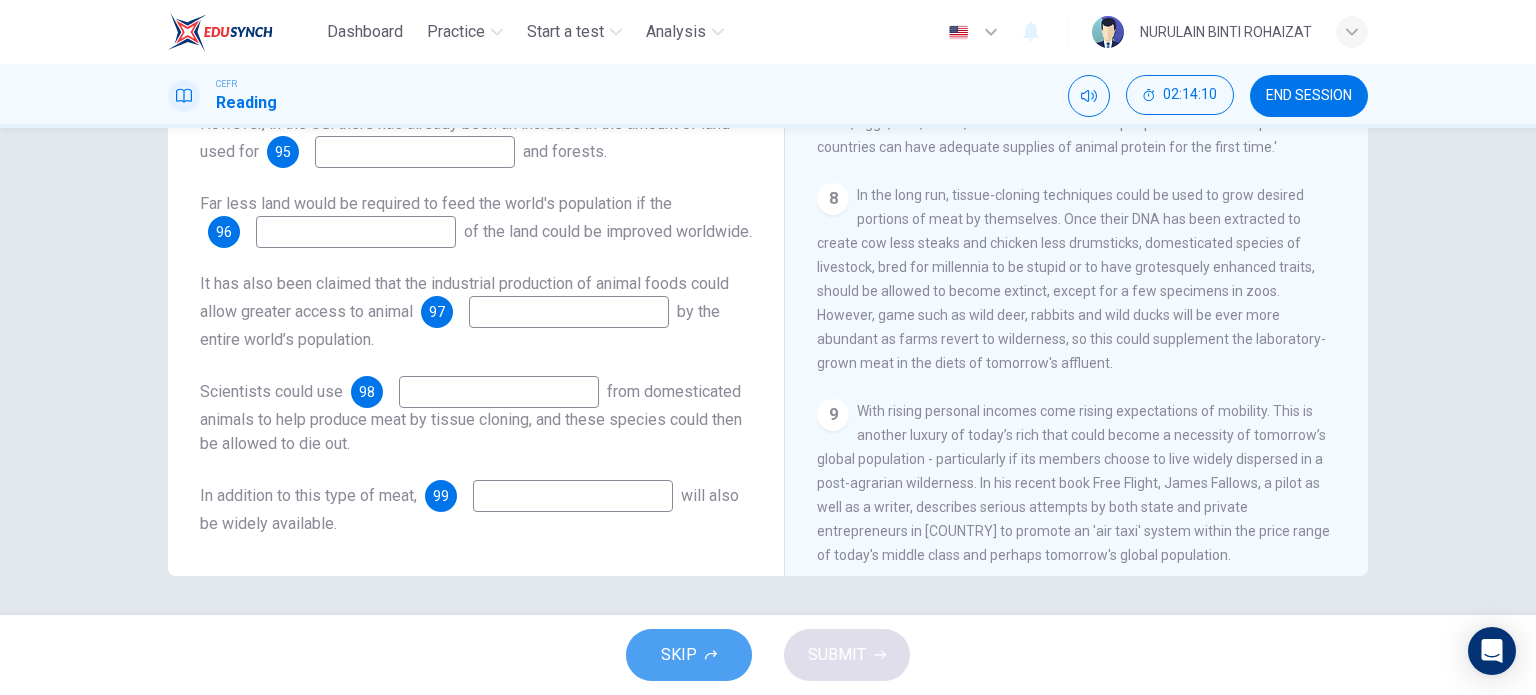 click on "SKIP" at bounding box center (679, 655) 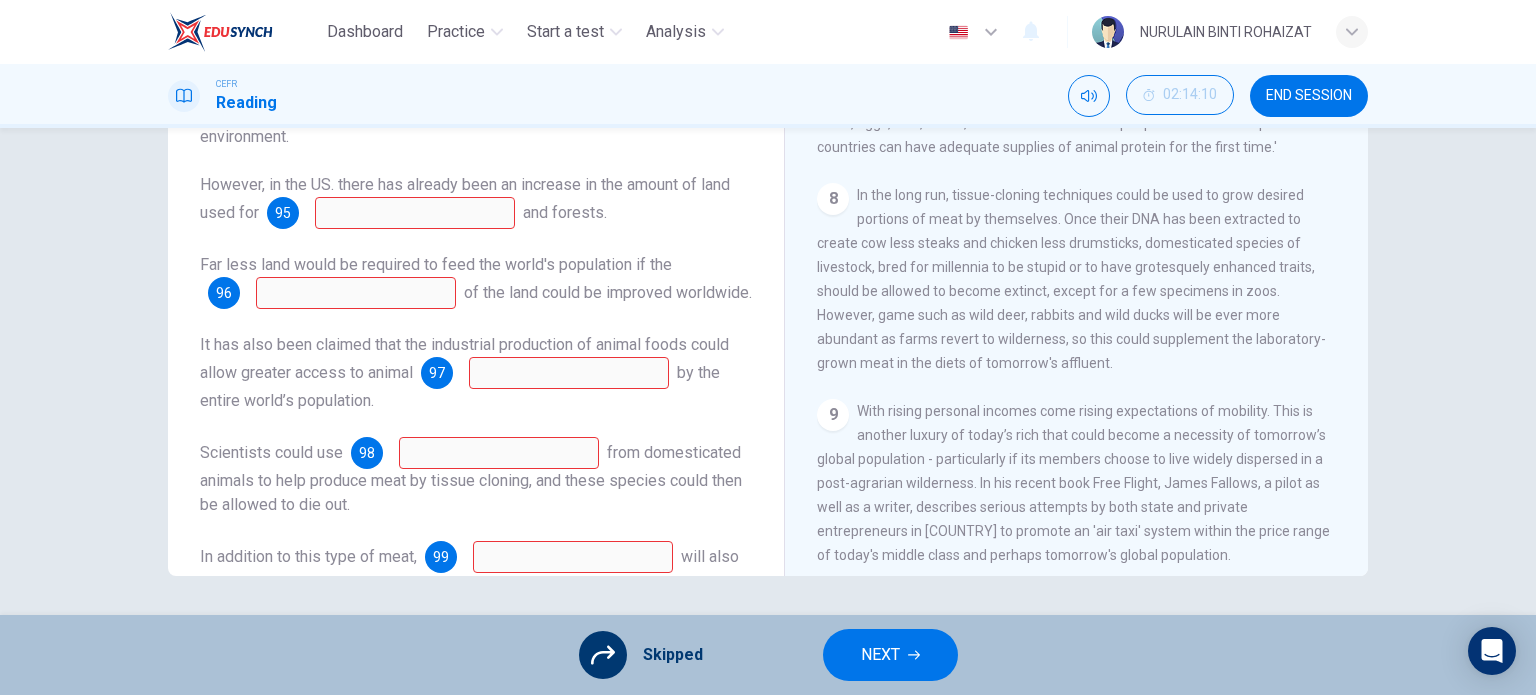 scroll, scrollTop: 0, scrollLeft: 0, axis: both 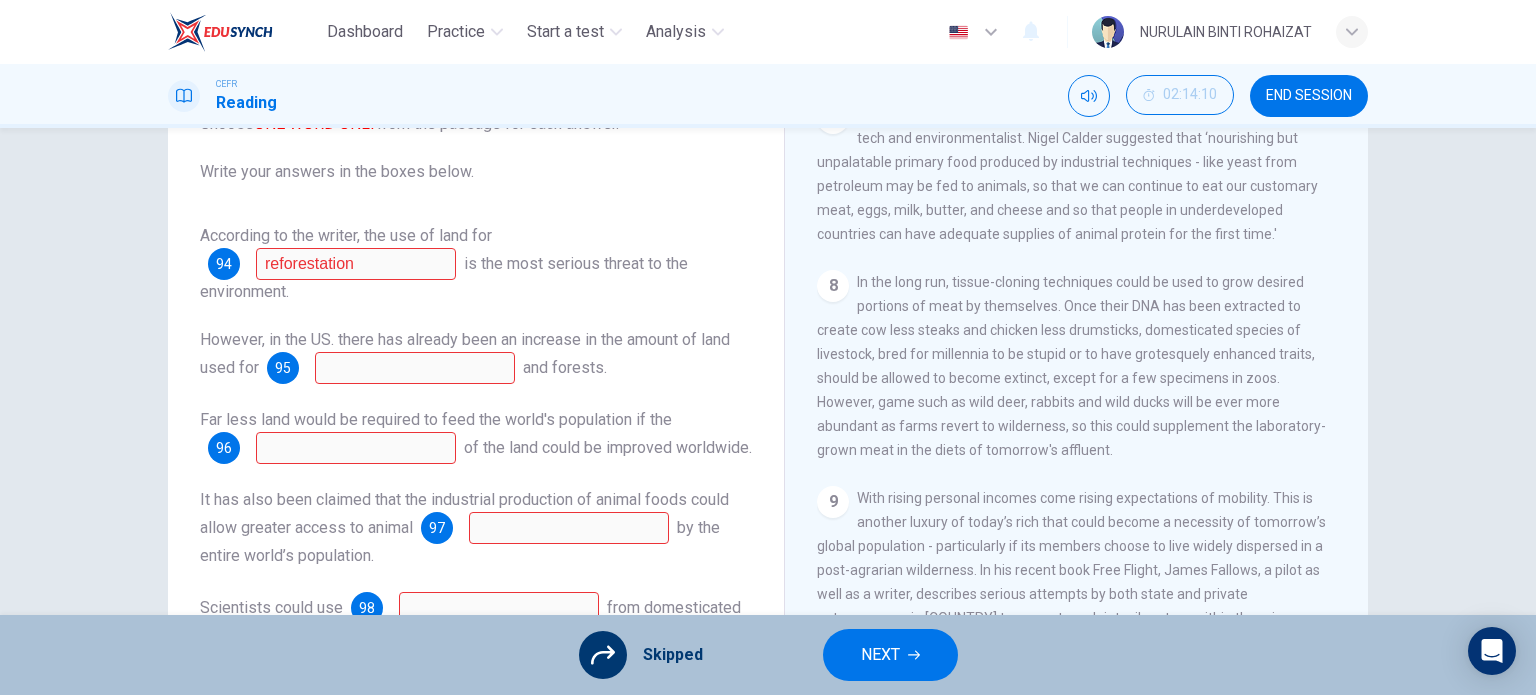 click on "94 reforestation" at bounding box center (332, 264) 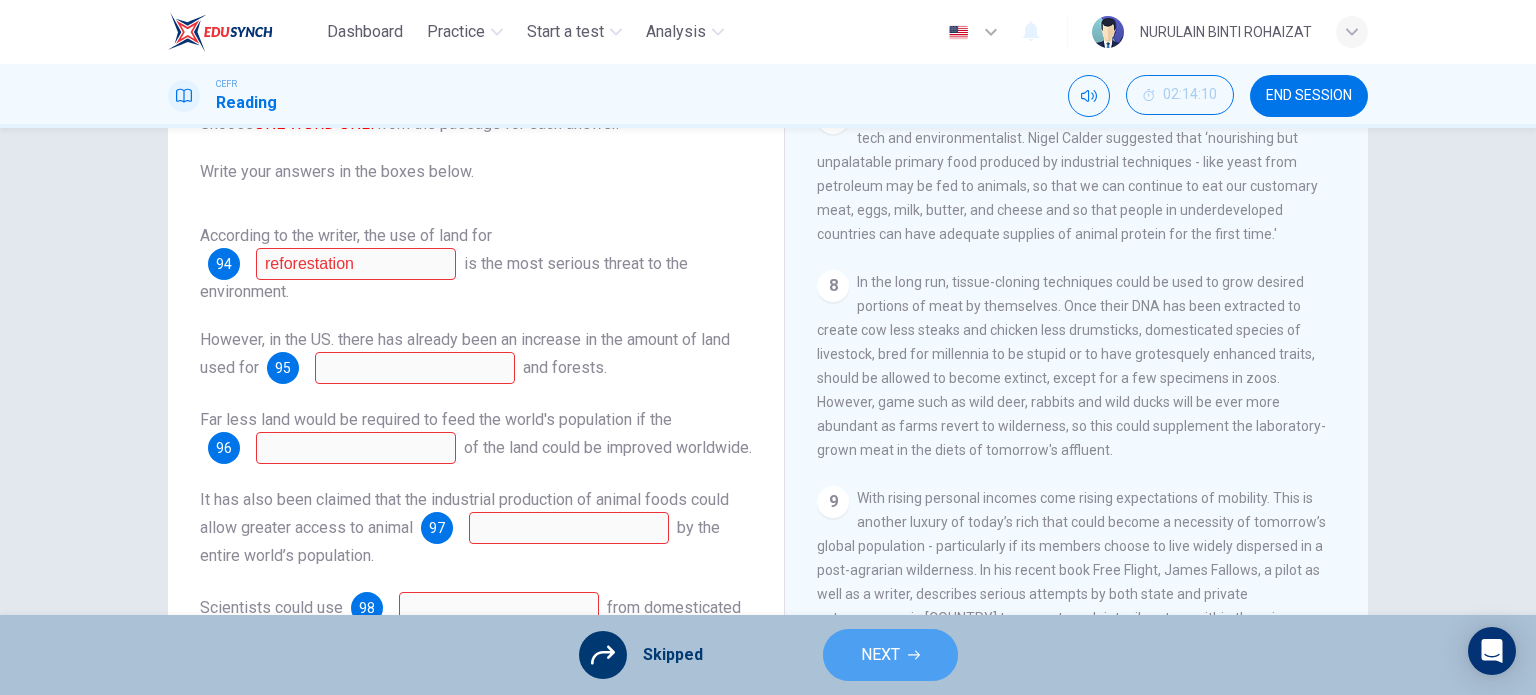click on "NEXT" at bounding box center (890, 655) 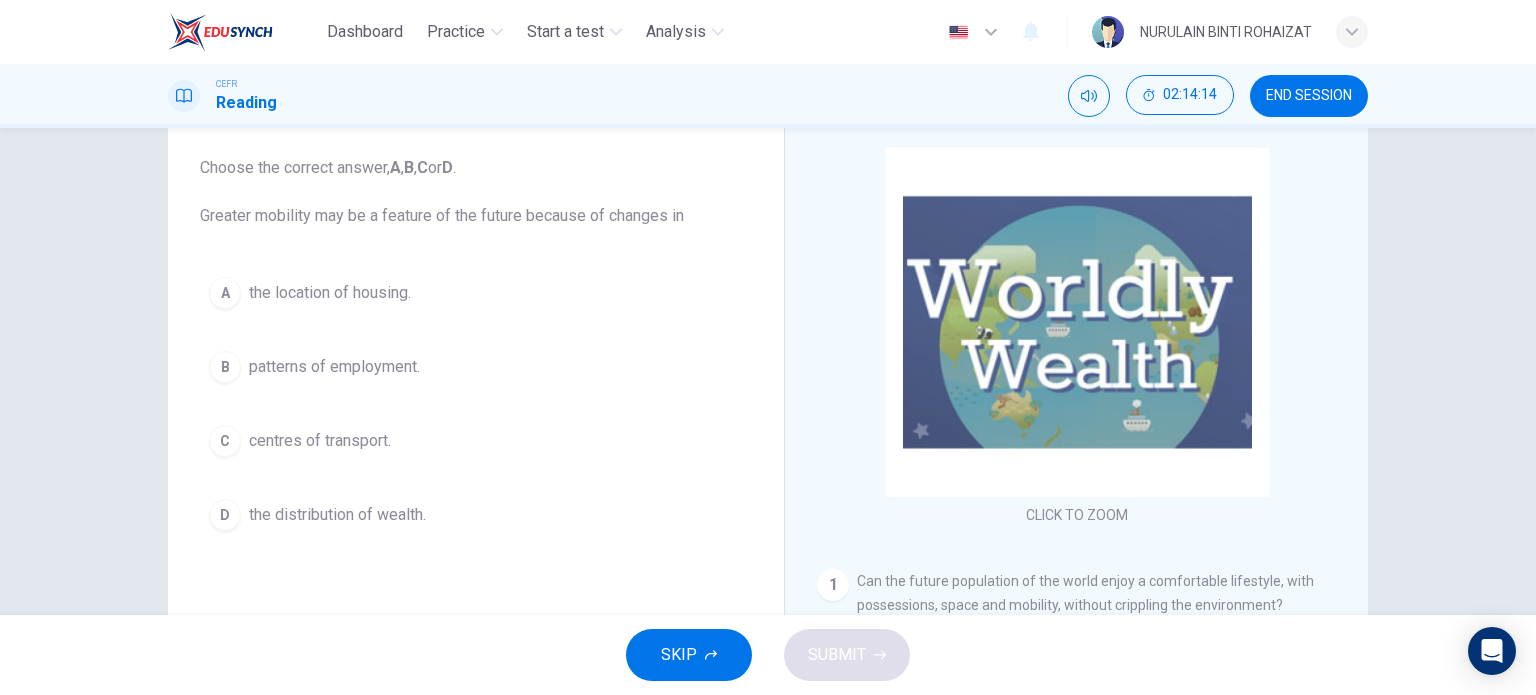 scroll, scrollTop: 140, scrollLeft: 0, axis: vertical 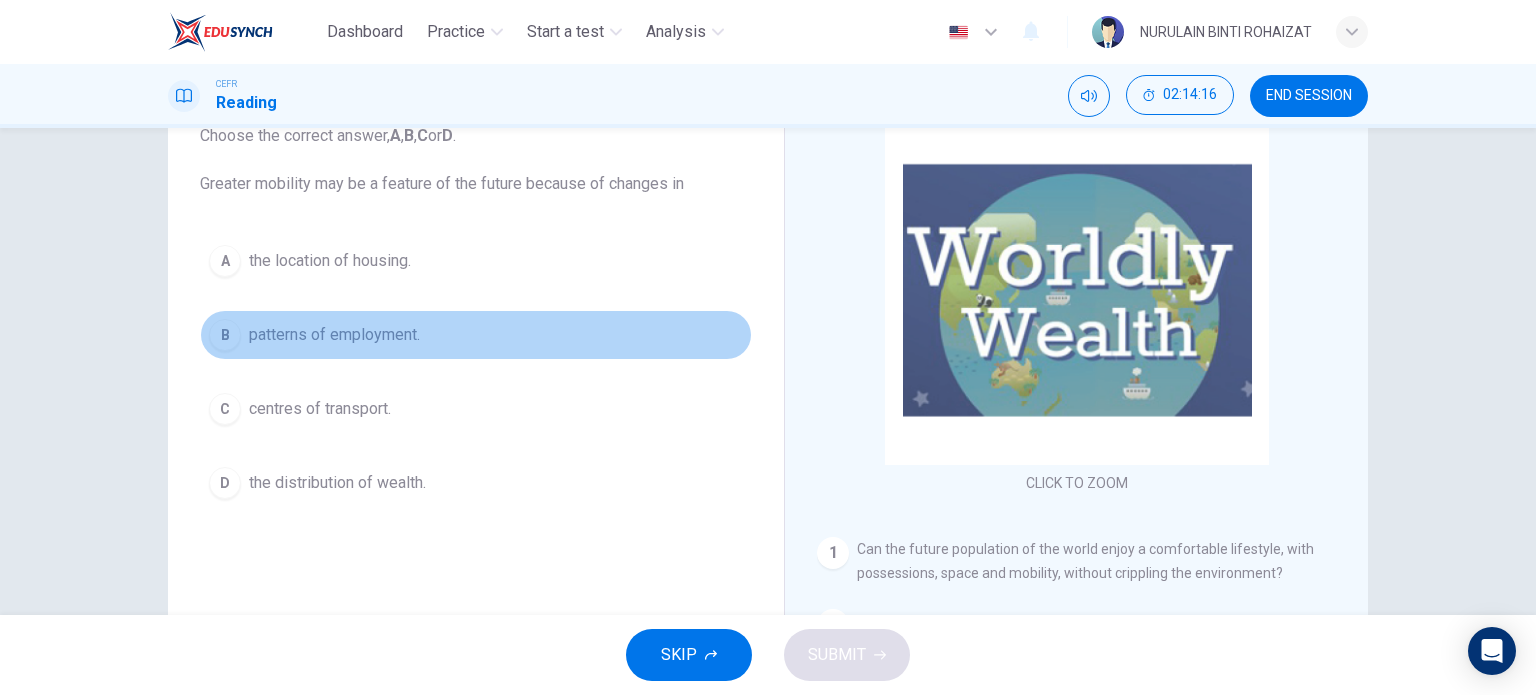 click on "B patterns of employment." at bounding box center (476, 335) 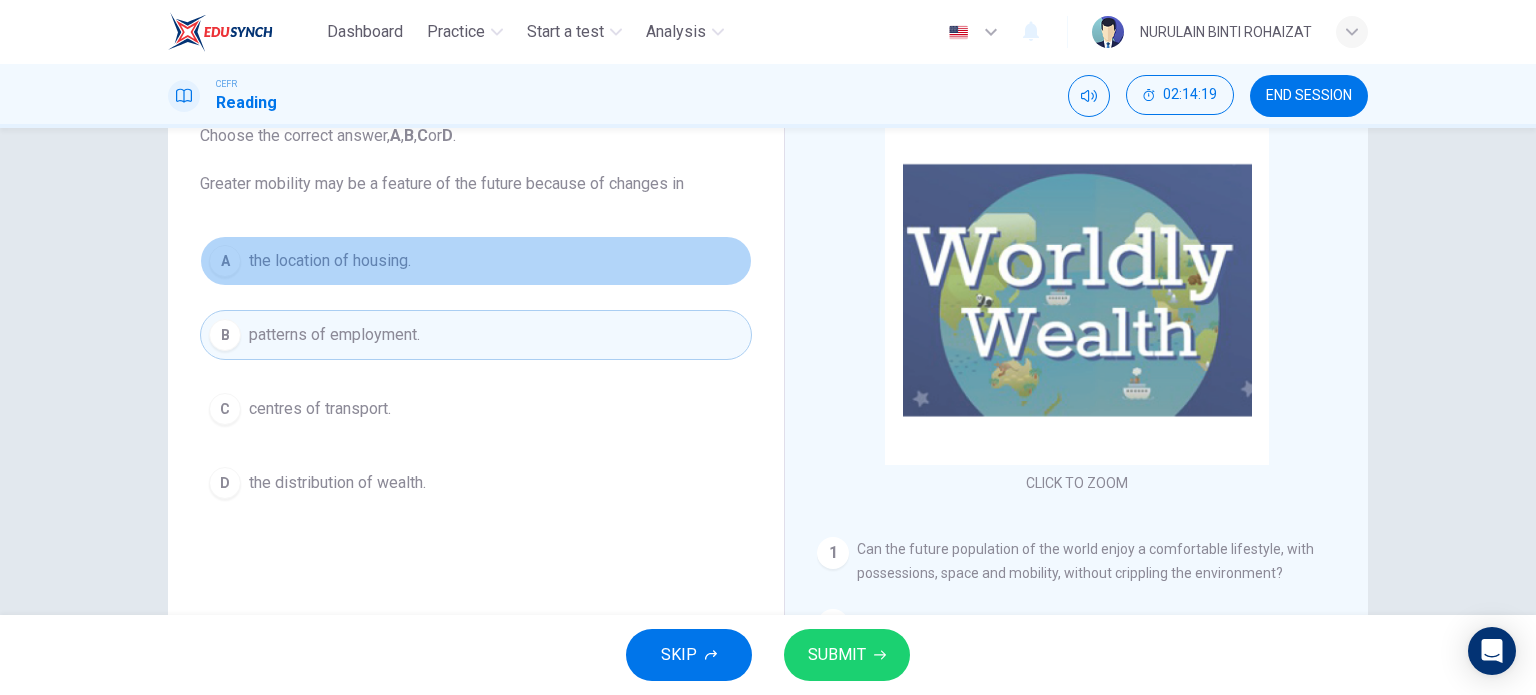 click on "A the location of housing." at bounding box center (476, 261) 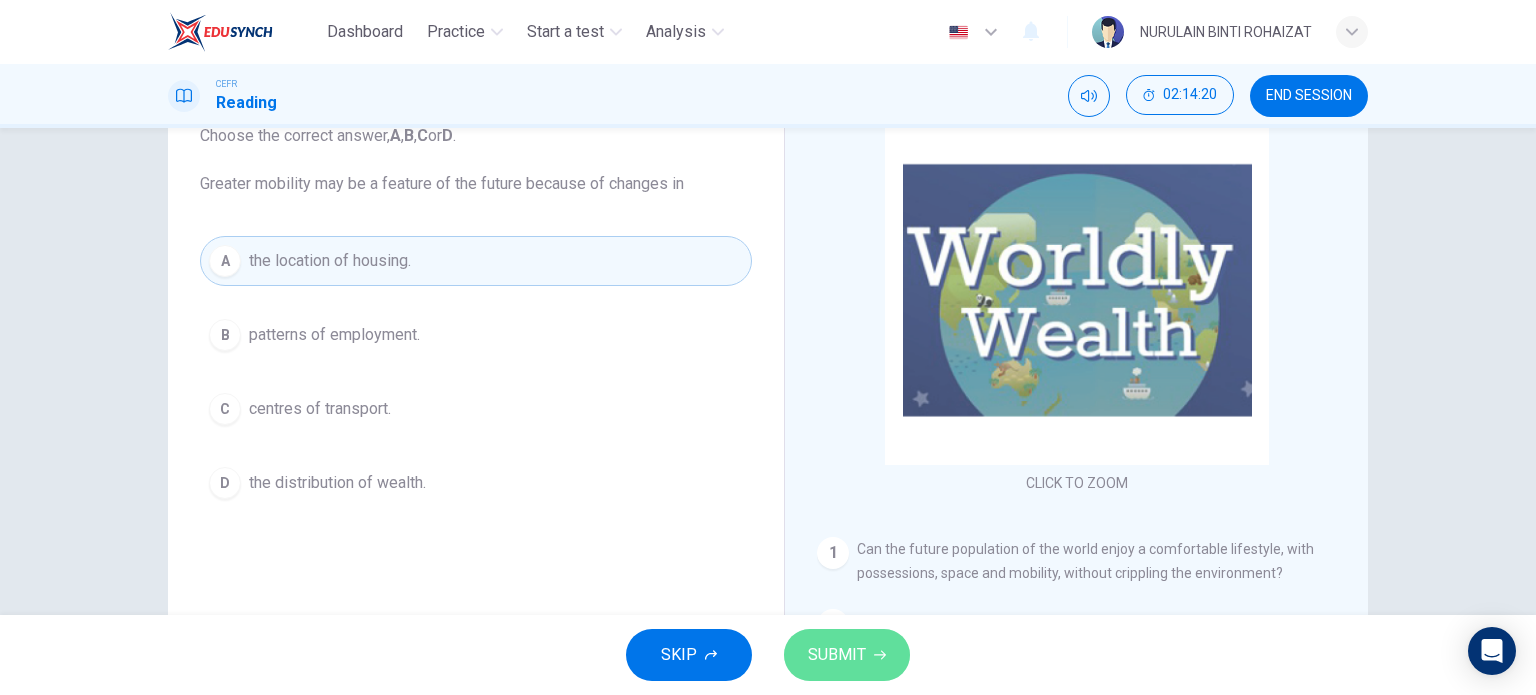 click on "SUBMIT" at bounding box center (837, 655) 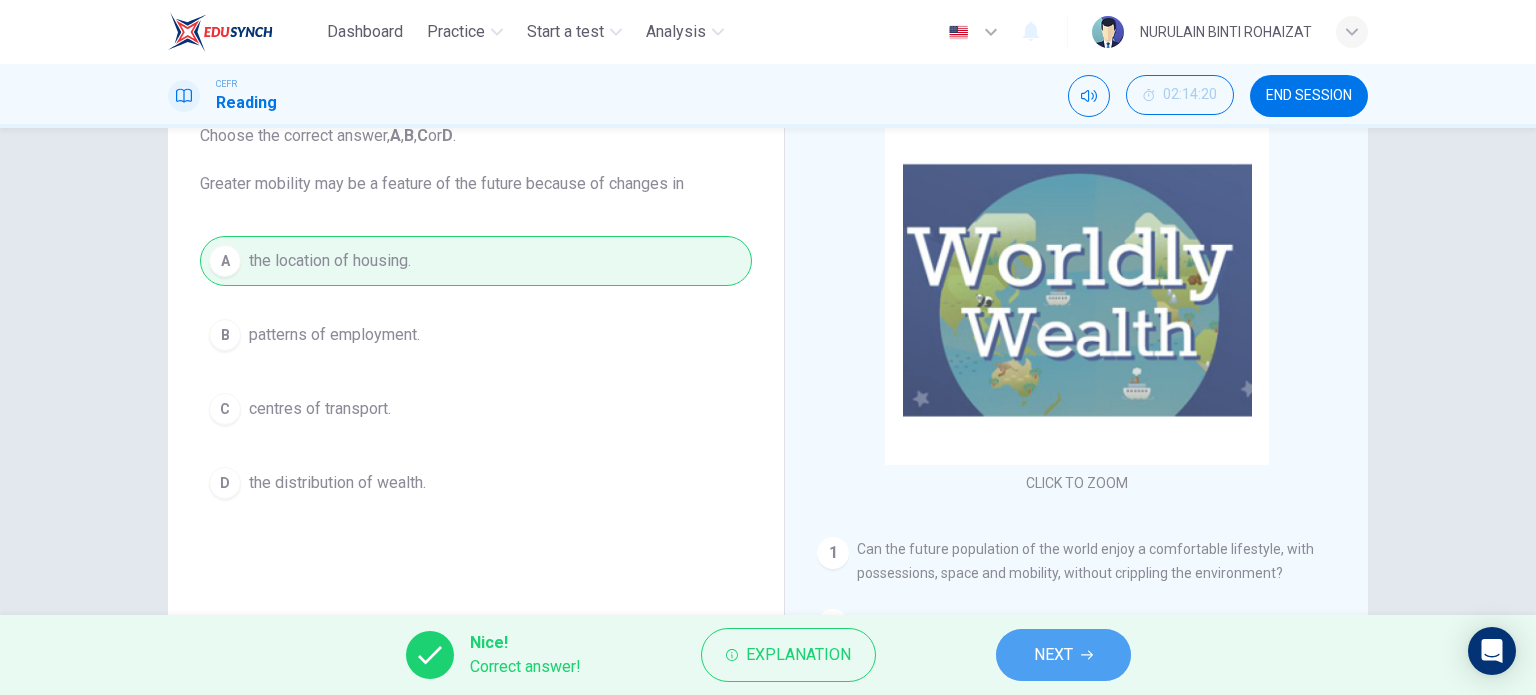 click on "NEXT" at bounding box center (1053, 655) 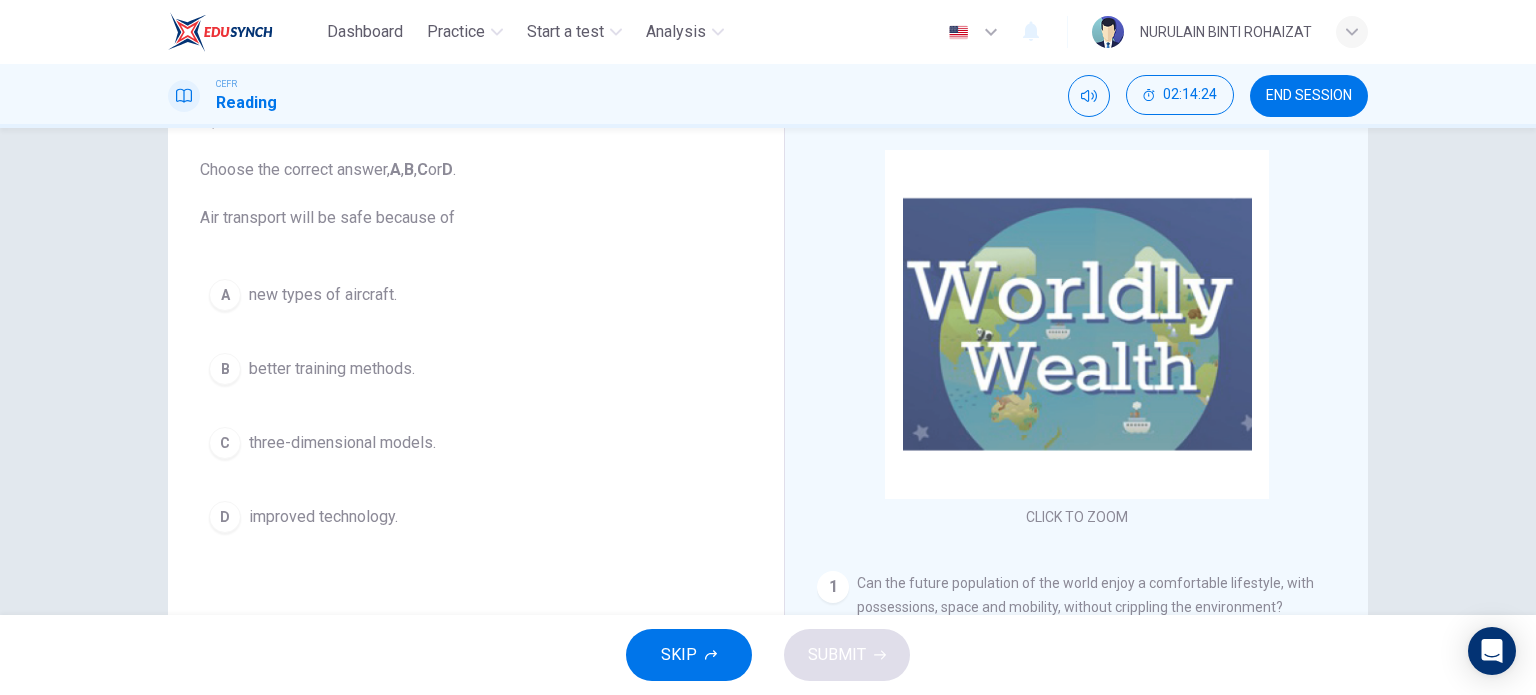 scroll, scrollTop: 104, scrollLeft: 0, axis: vertical 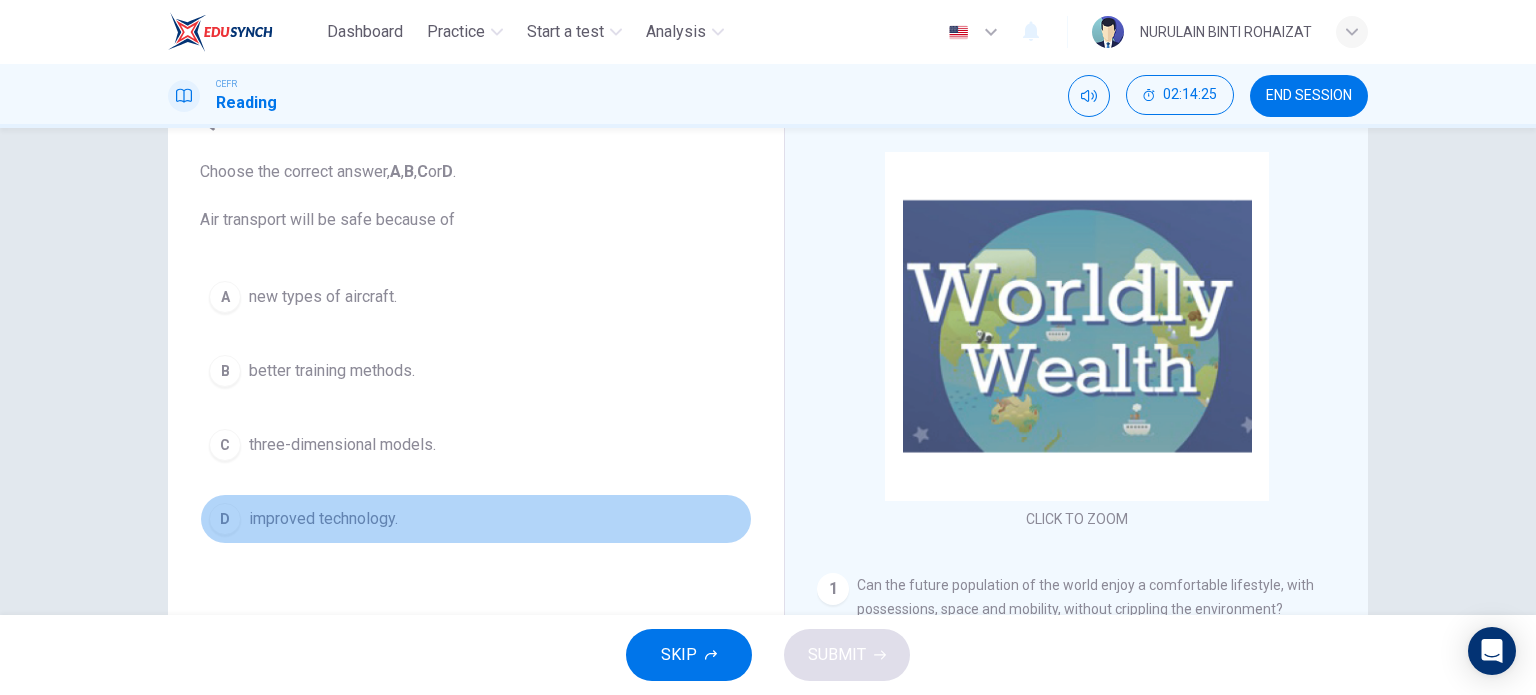 click on "D improved technology." at bounding box center (476, 519) 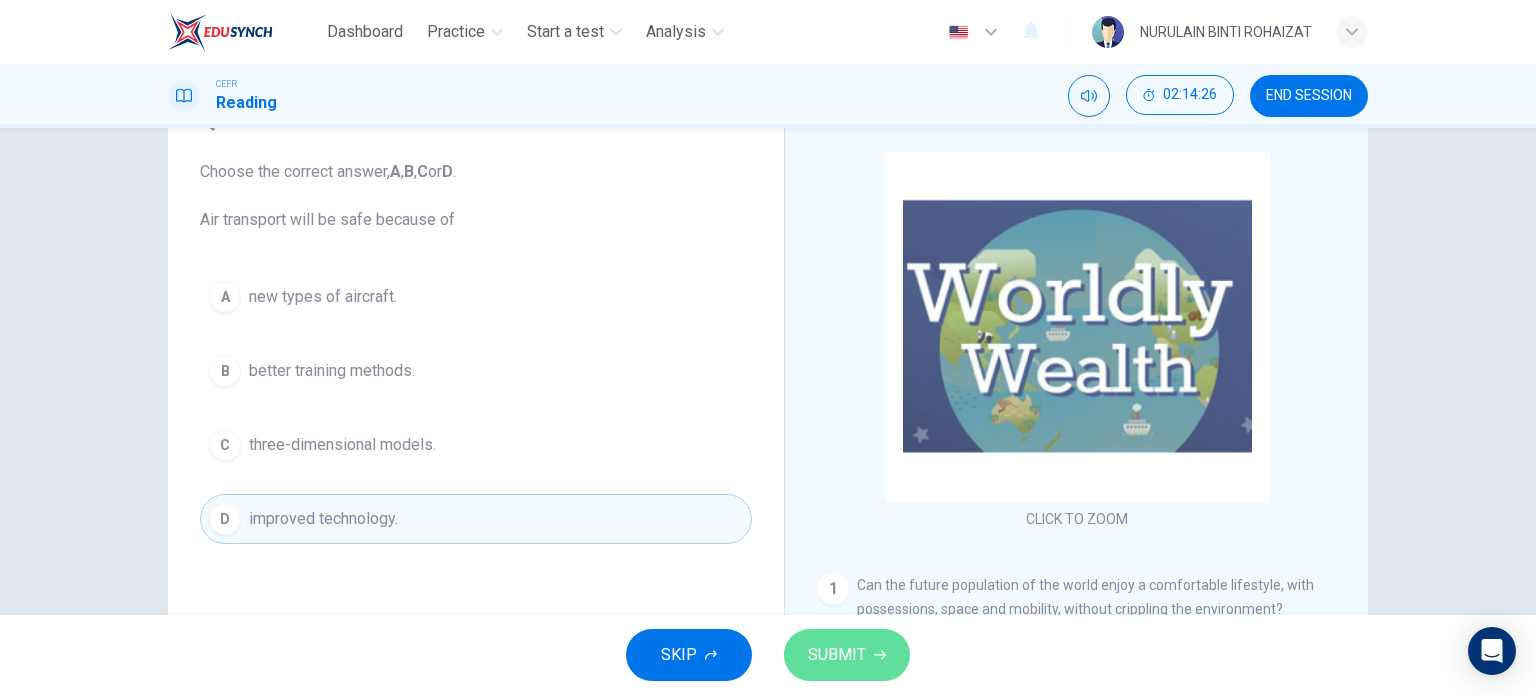 click on "SUBMIT" at bounding box center [847, 655] 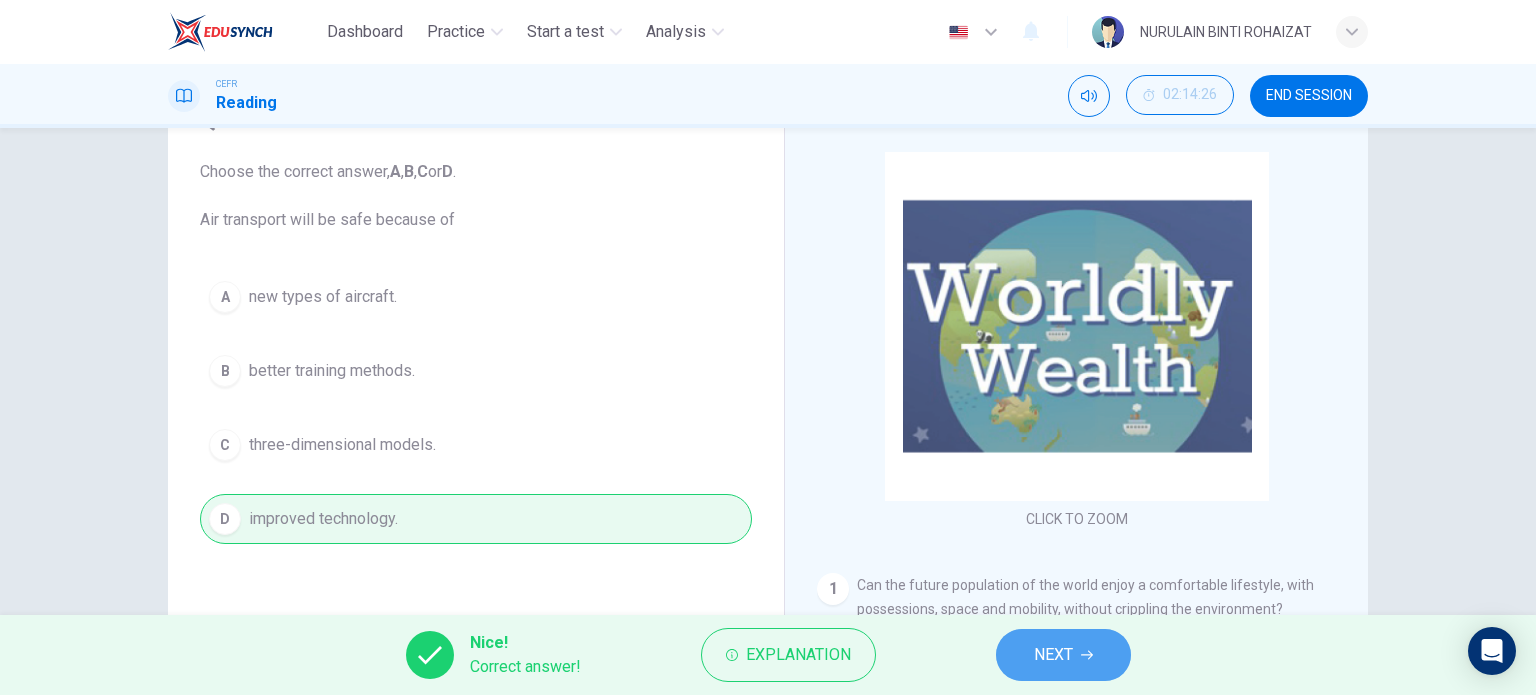click on "NEXT" at bounding box center [1063, 655] 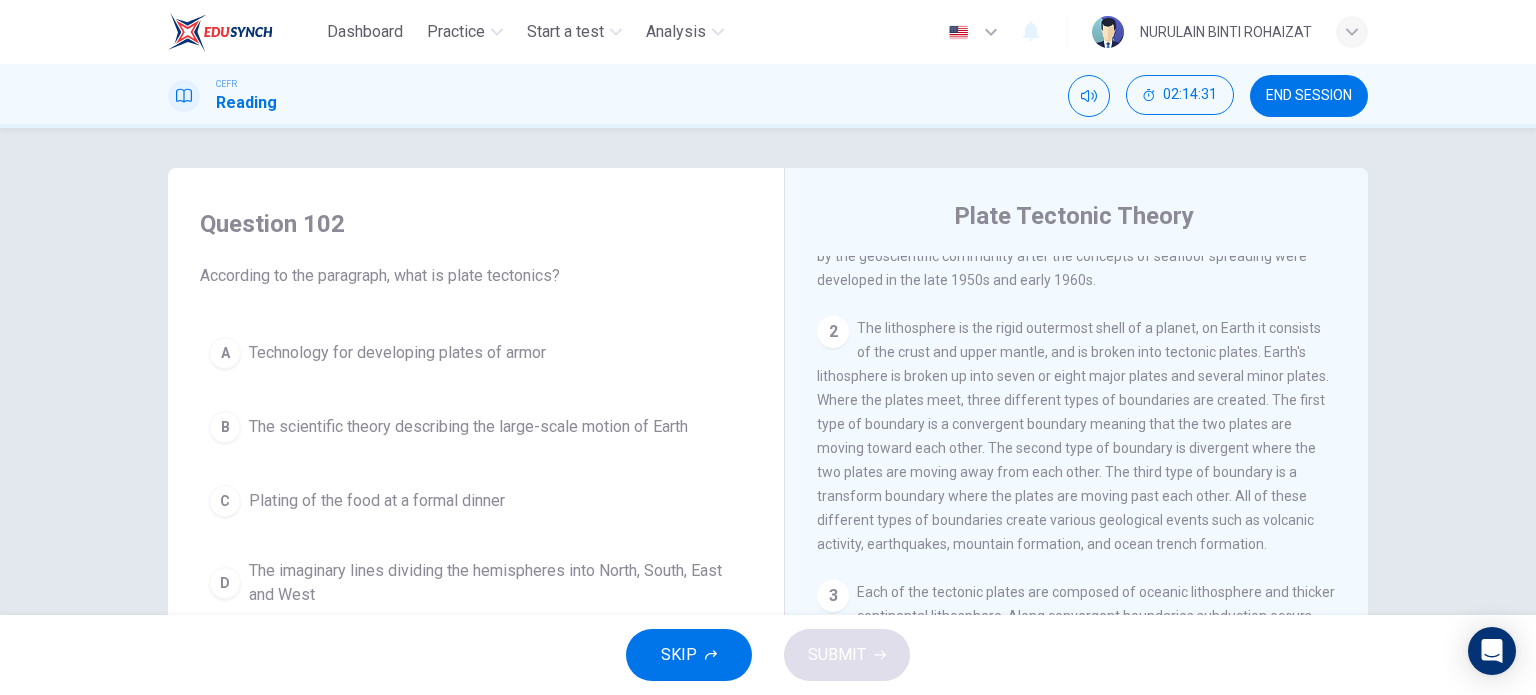 scroll, scrollTop: 230, scrollLeft: 0, axis: vertical 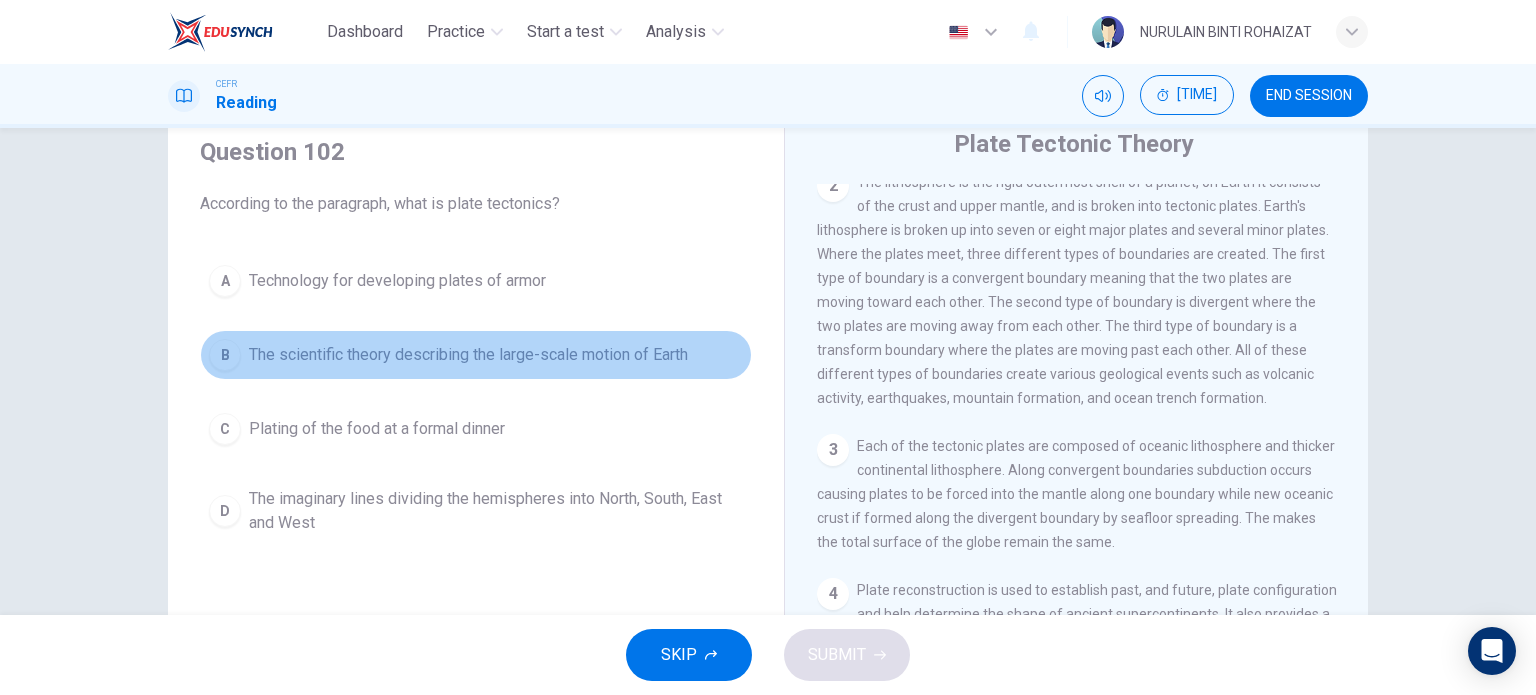 click on "The scientific theory describing the large-scale motion of Earth" at bounding box center (397, 281) 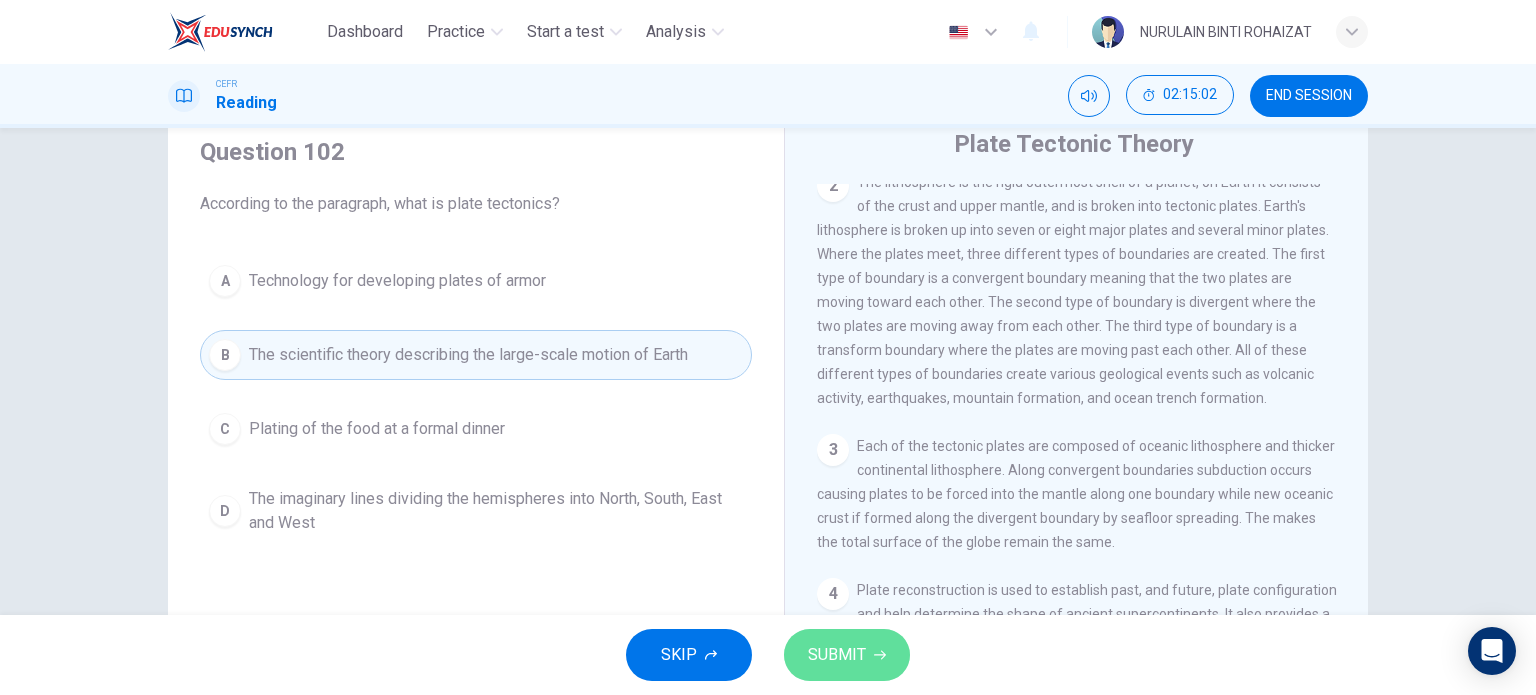 click on "SUBMIT" at bounding box center [837, 655] 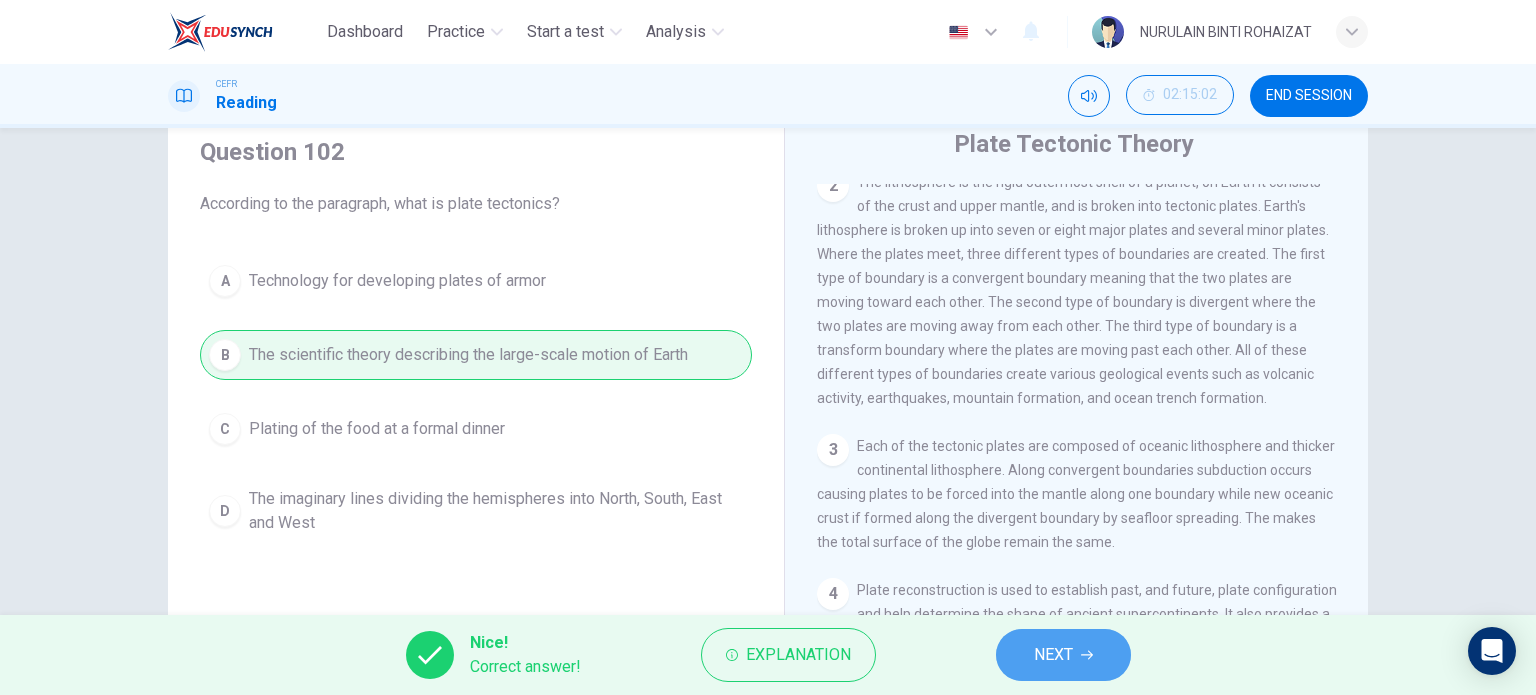 click on "NEXT" at bounding box center [1063, 655] 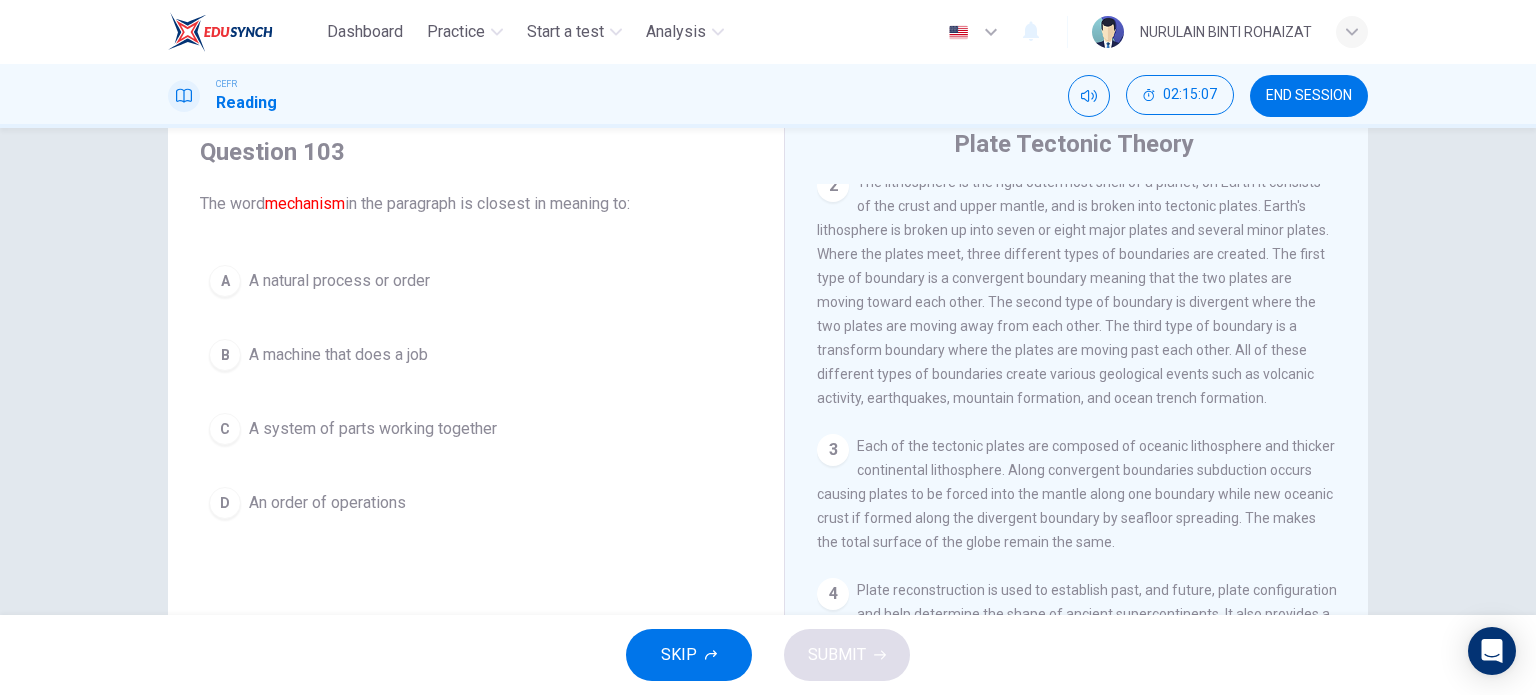scroll, scrollTop: 380, scrollLeft: 0, axis: vertical 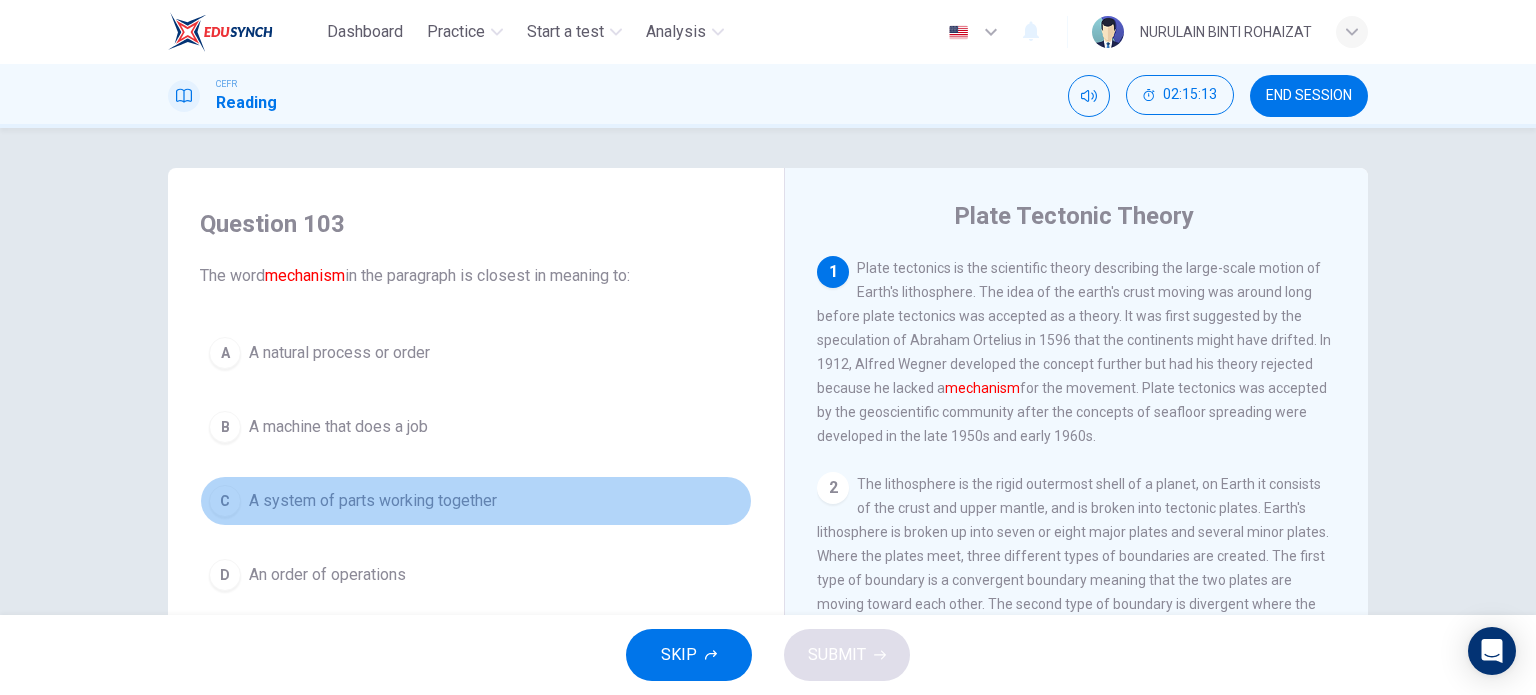 click on "C A system of parts working together" at bounding box center [476, 501] 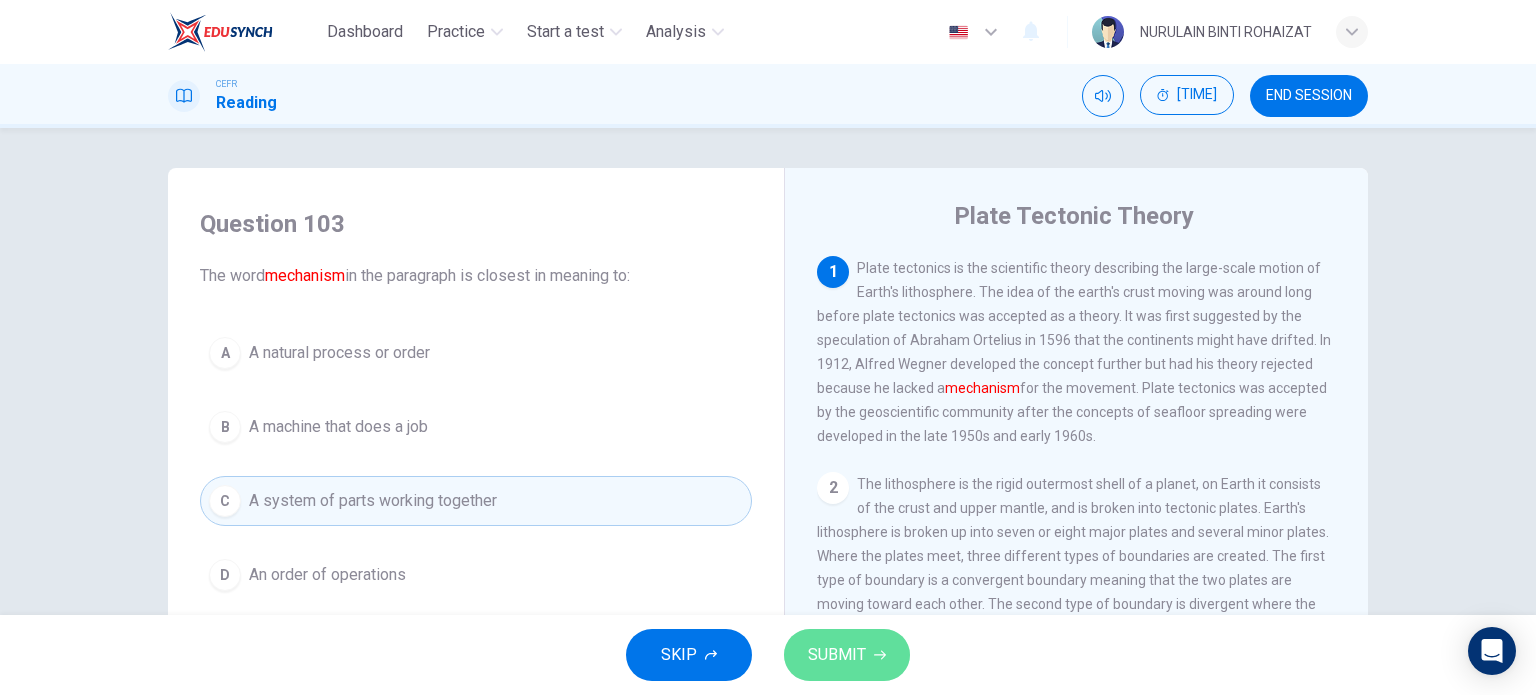 click on "SUBMIT" at bounding box center [847, 655] 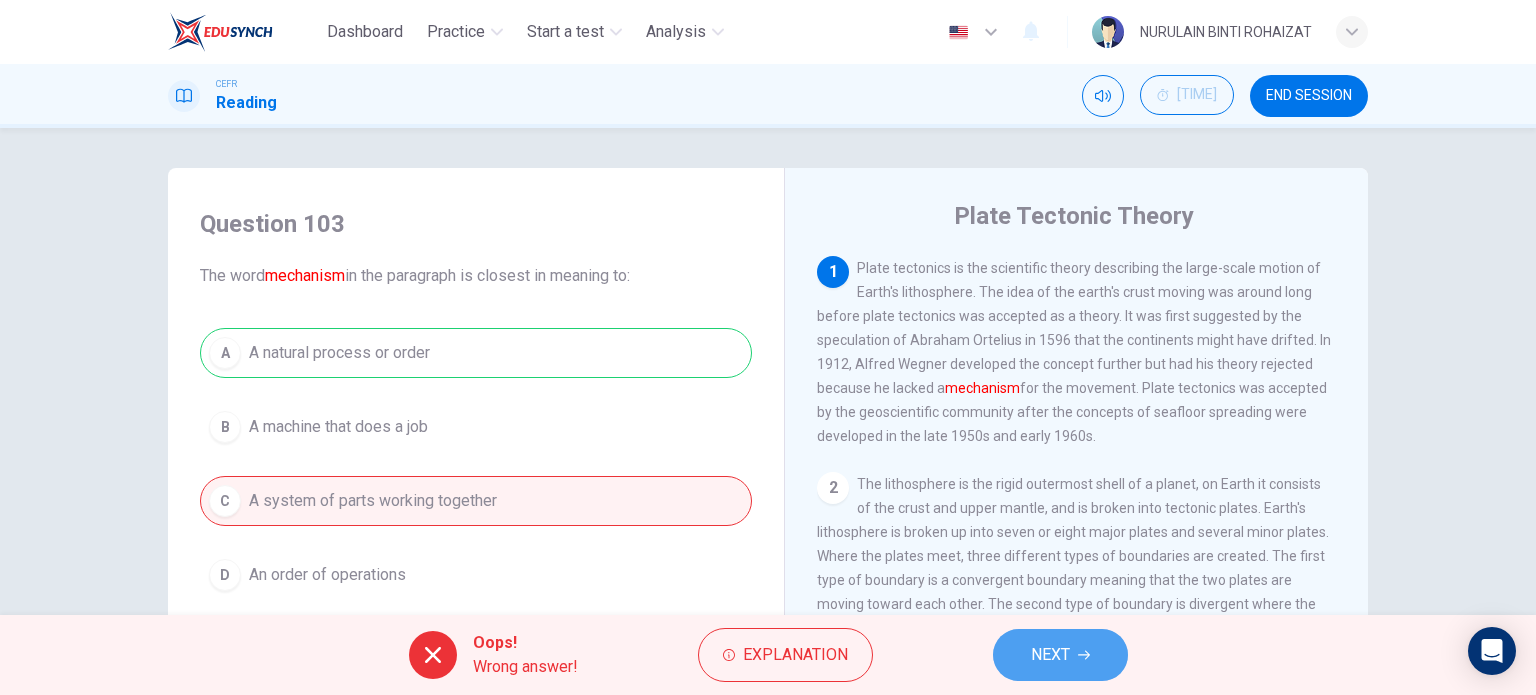 click on "NEXT" at bounding box center (1050, 655) 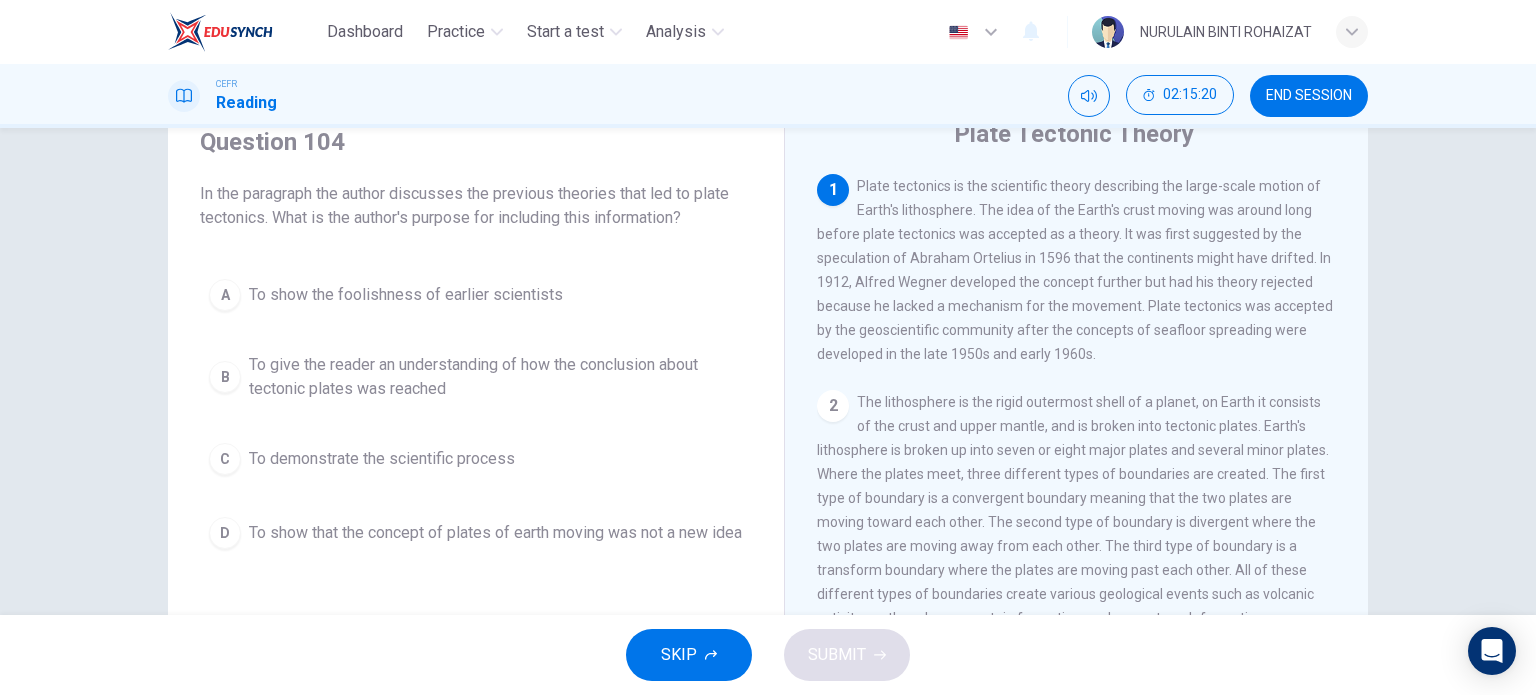 scroll, scrollTop: 86, scrollLeft: 0, axis: vertical 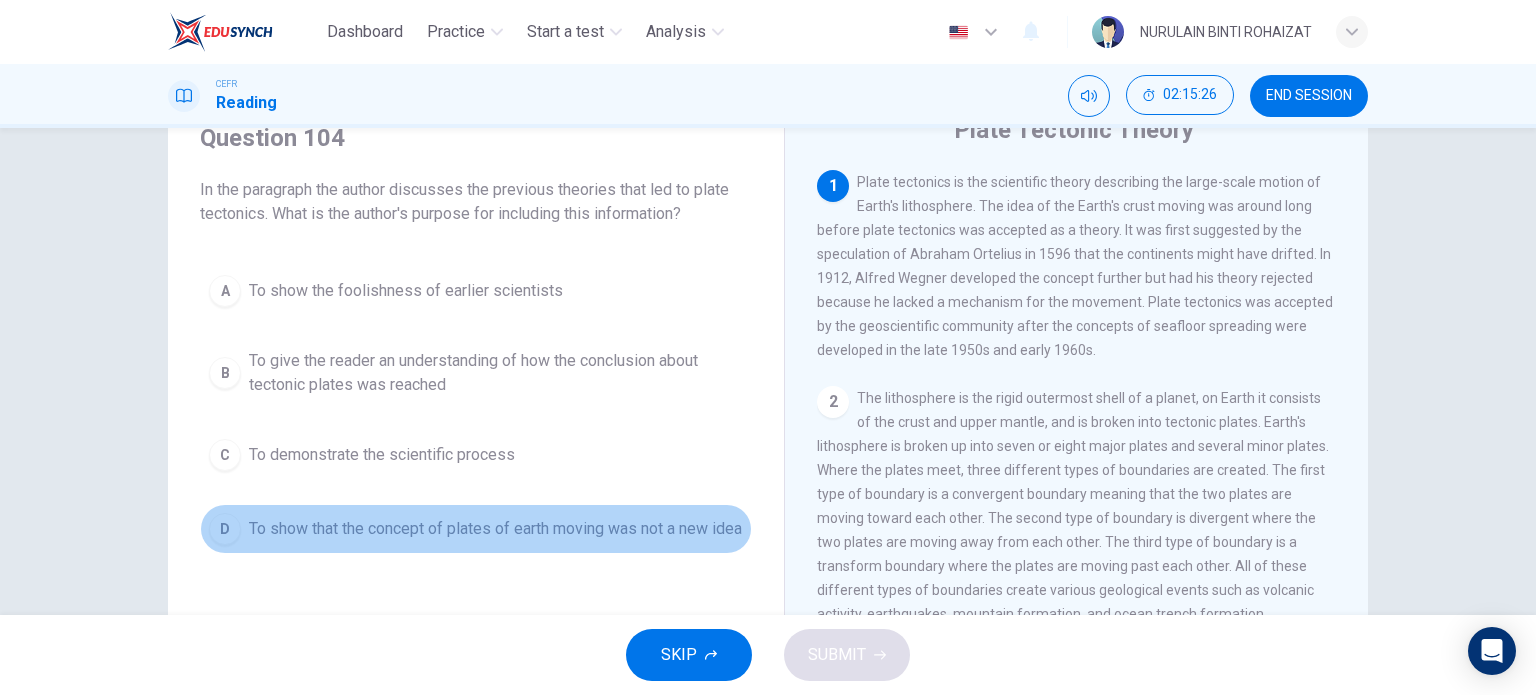 click on "To show that the concept of plates of earth moving was not a new idea" at bounding box center (406, 291) 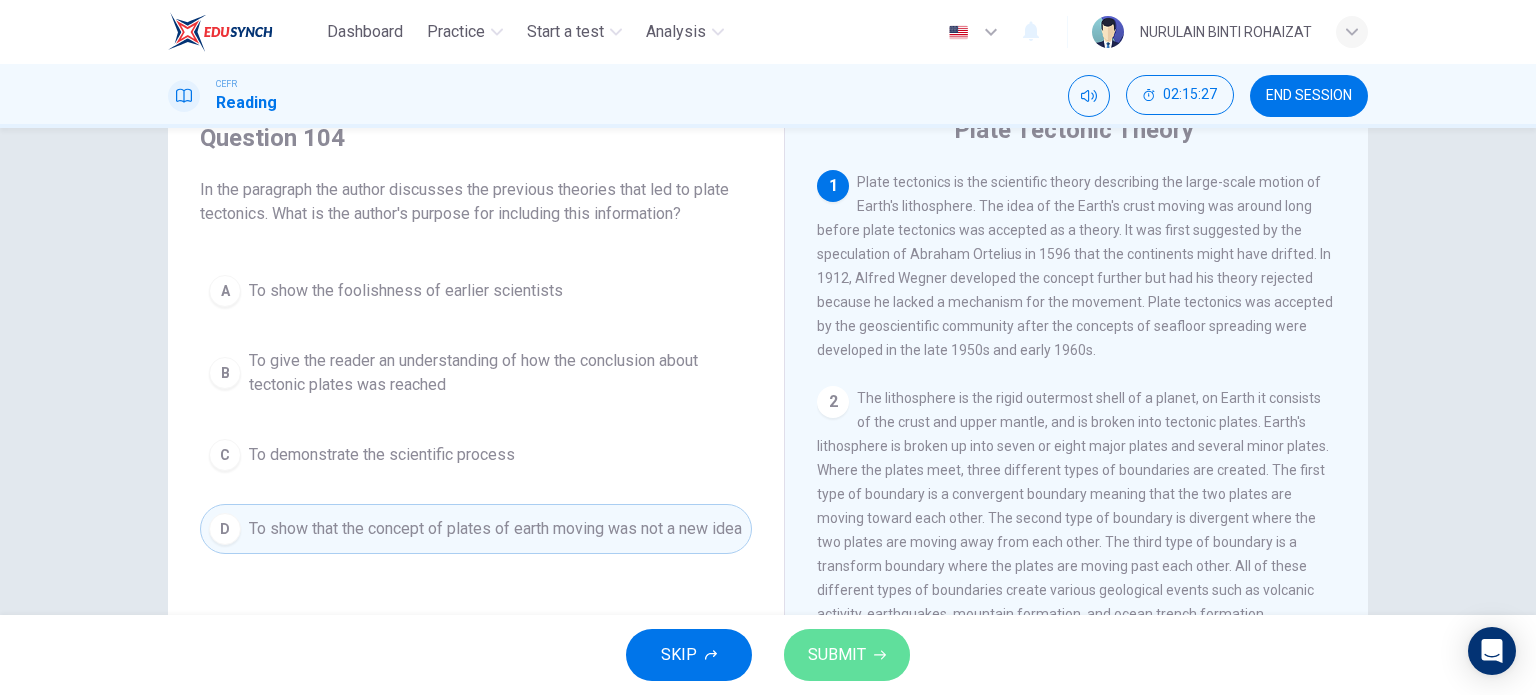 click on "SUBMIT" at bounding box center (837, 655) 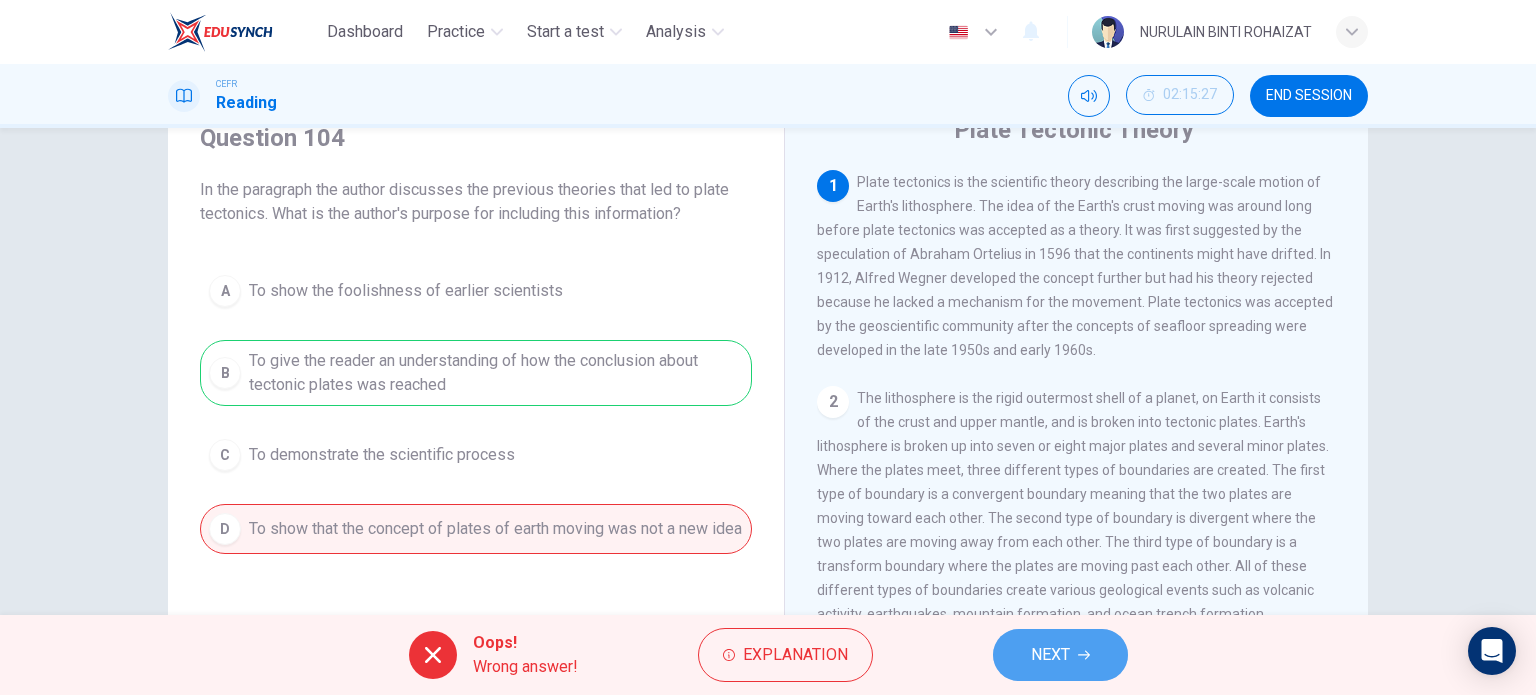 click on "NEXT" at bounding box center (1050, 655) 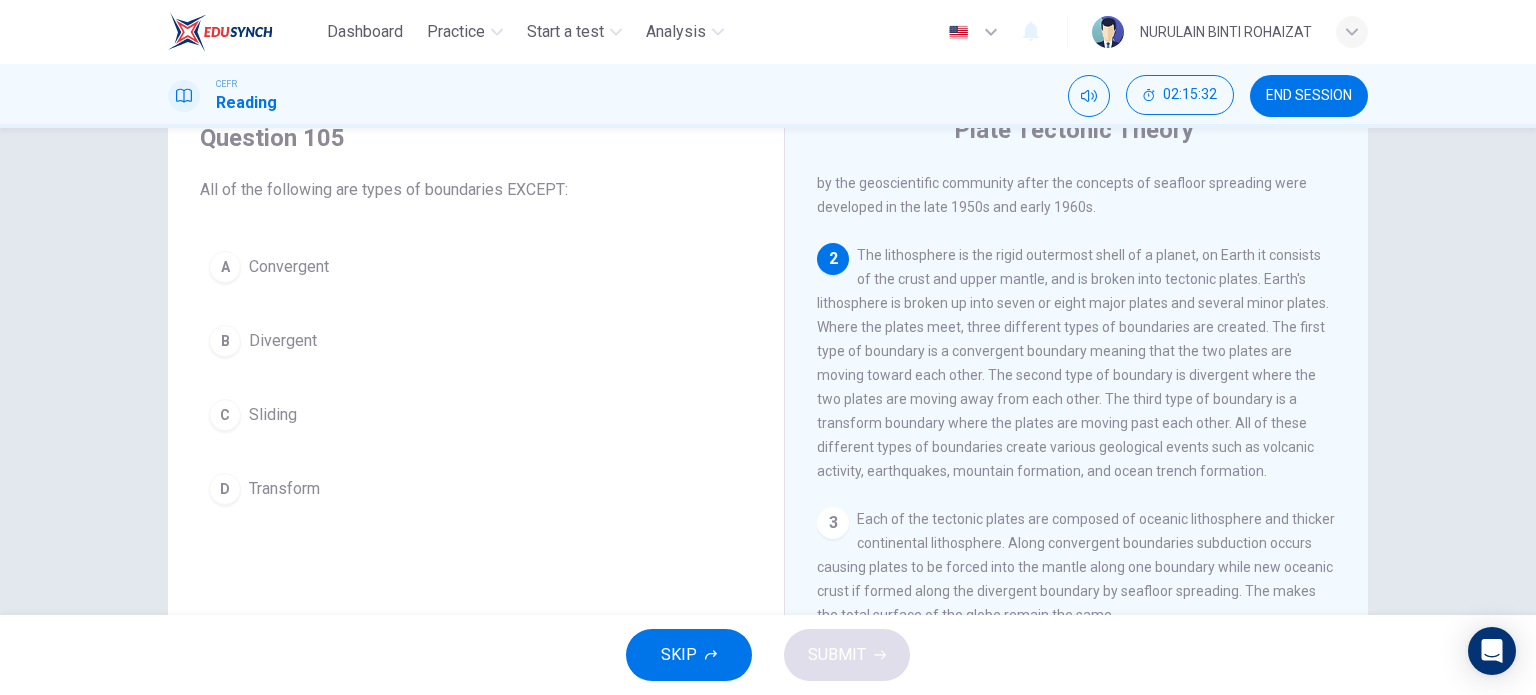 scroll, scrollTop: 144, scrollLeft: 0, axis: vertical 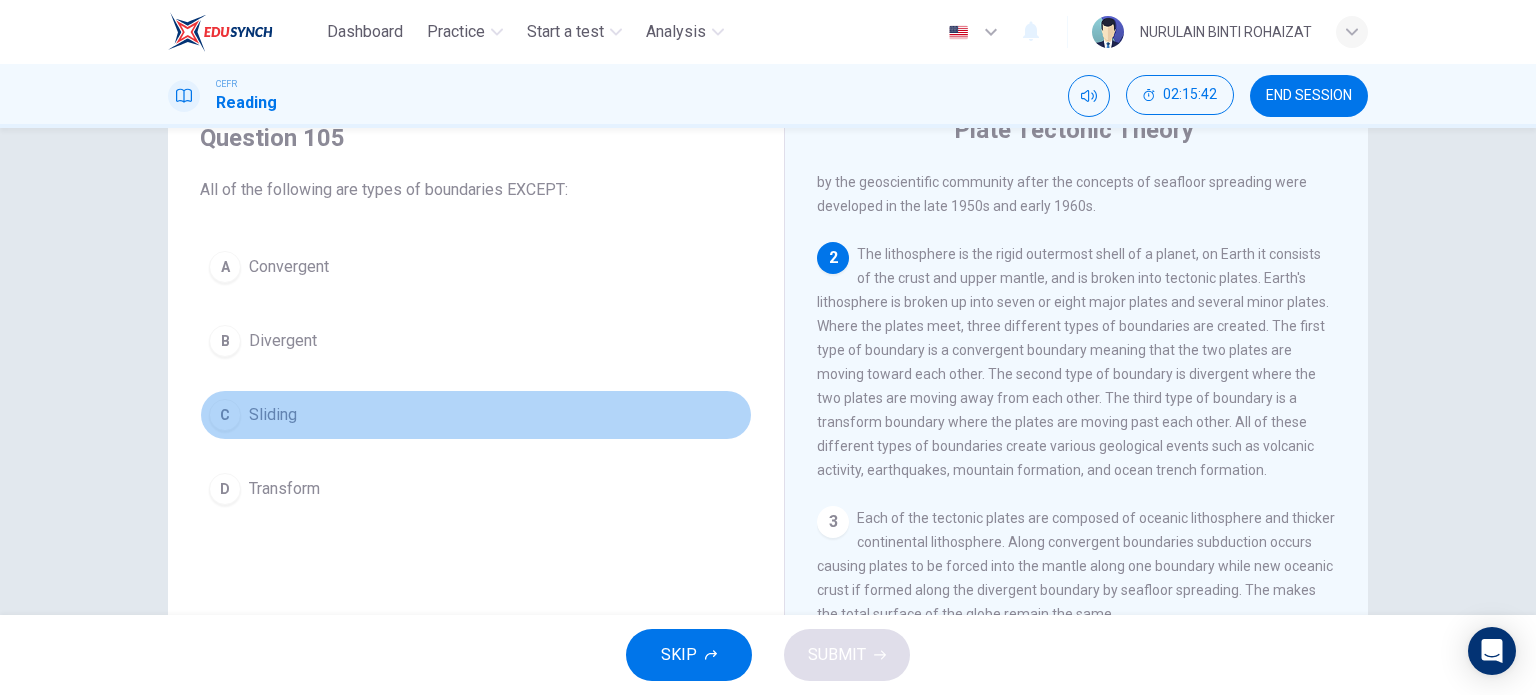 click on "C" at bounding box center [225, 267] 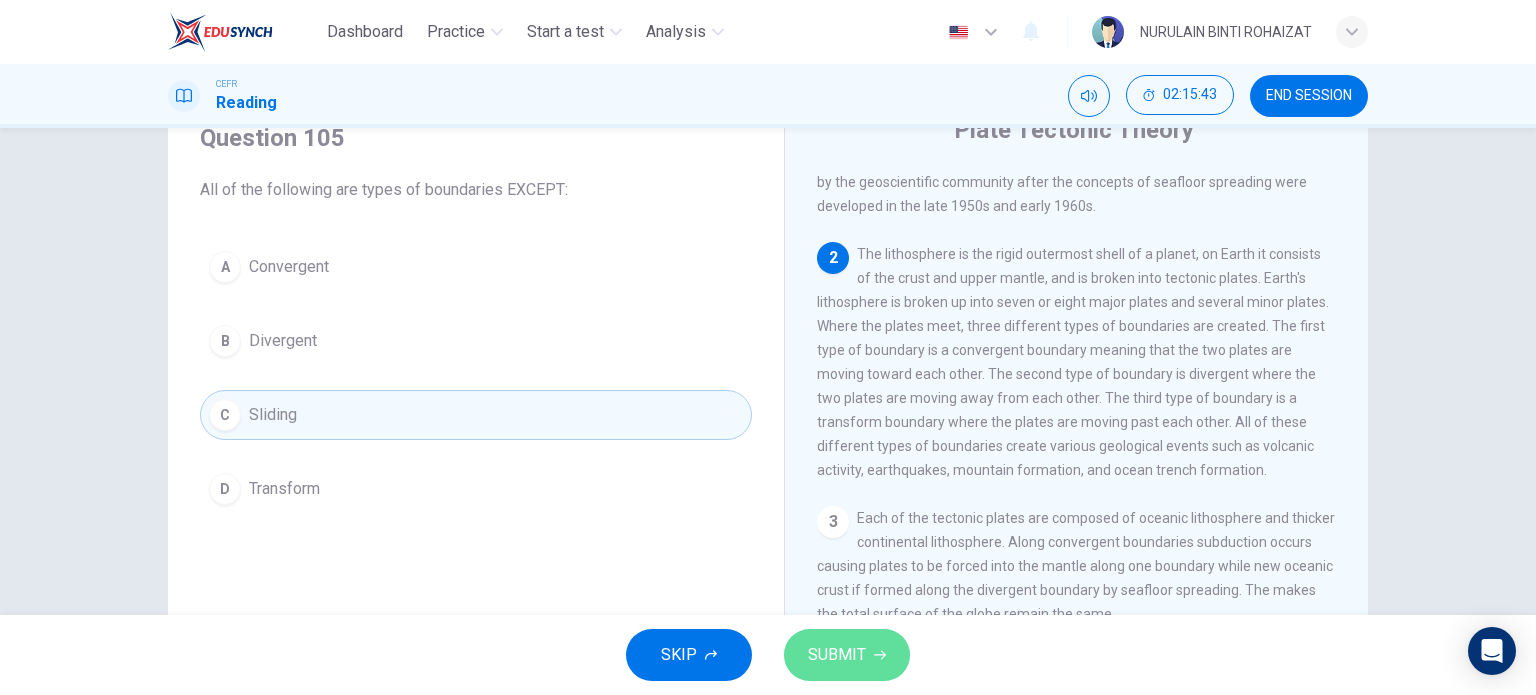 click on "SUBMIT" at bounding box center [847, 655] 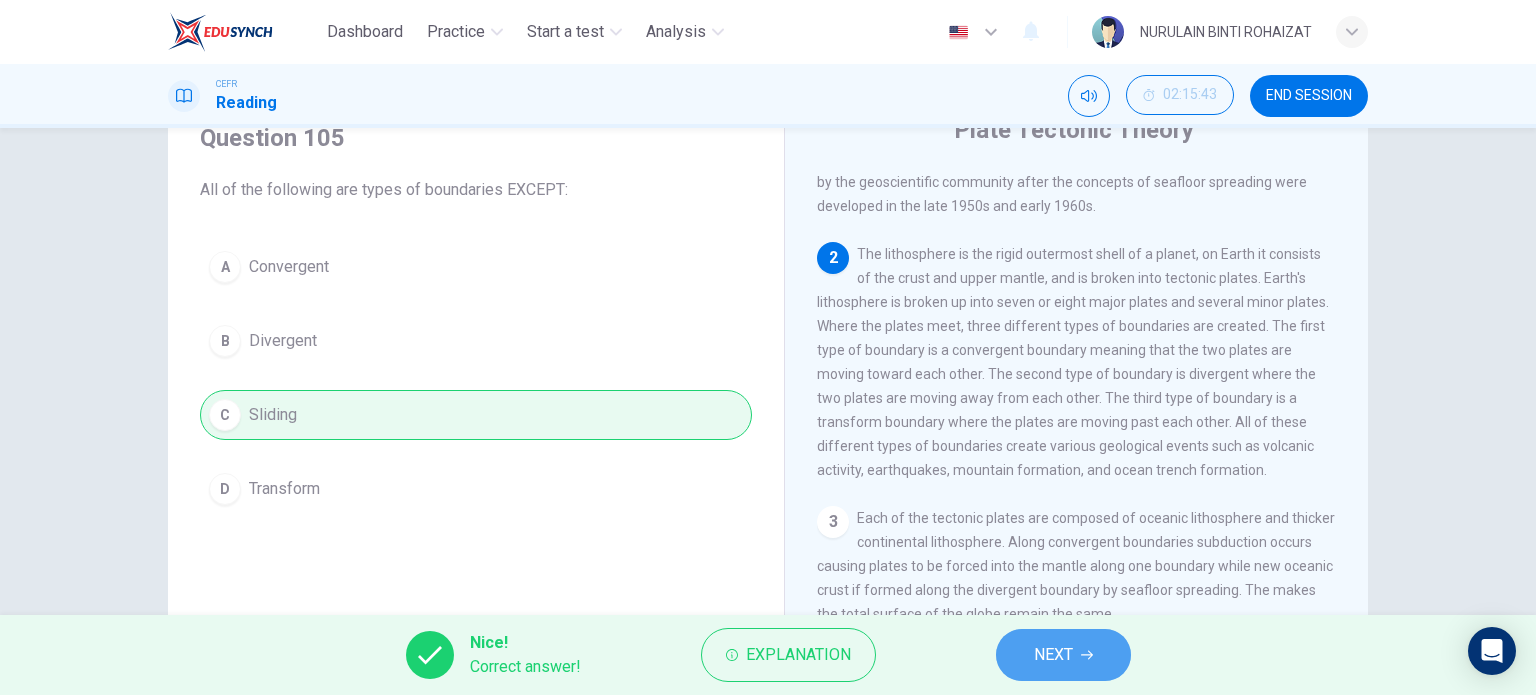 click on "NEXT" at bounding box center [1053, 655] 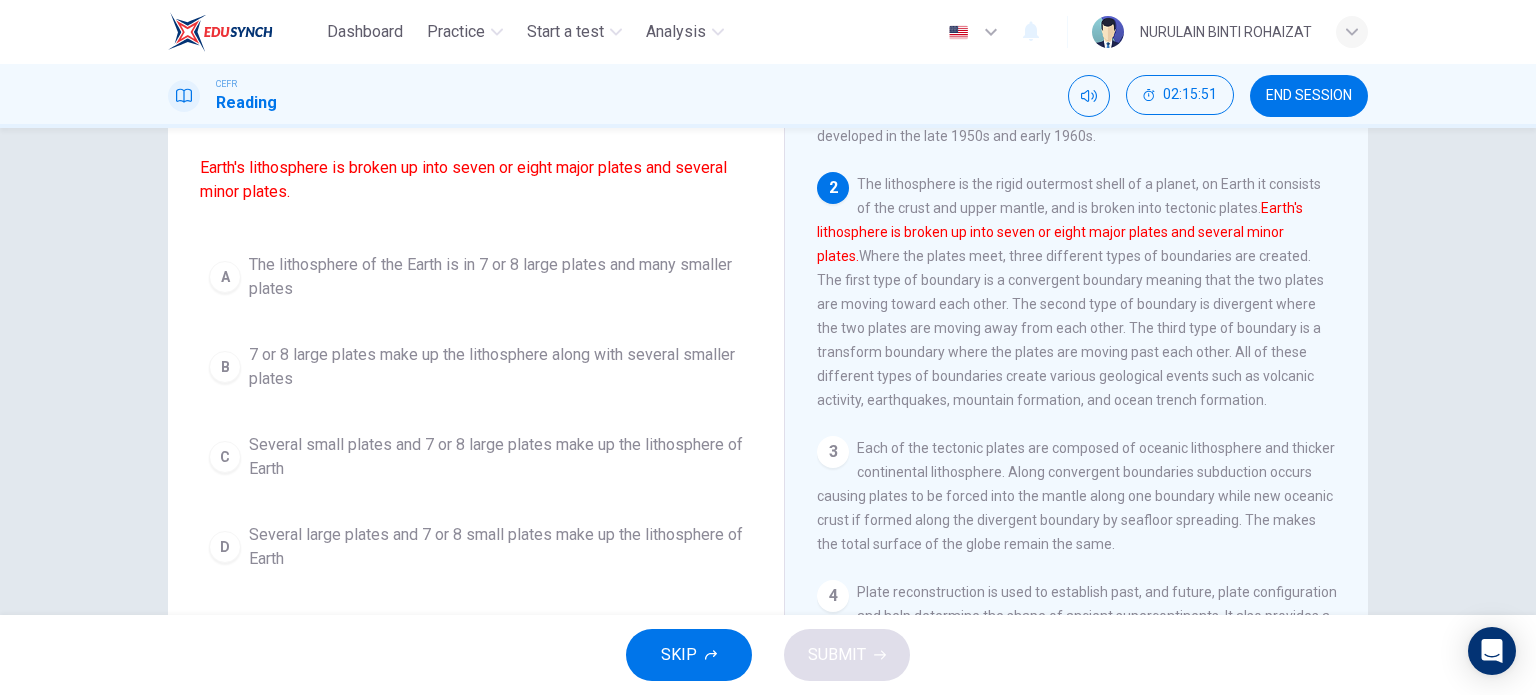 scroll, scrollTop: 172, scrollLeft: 0, axis: vertical 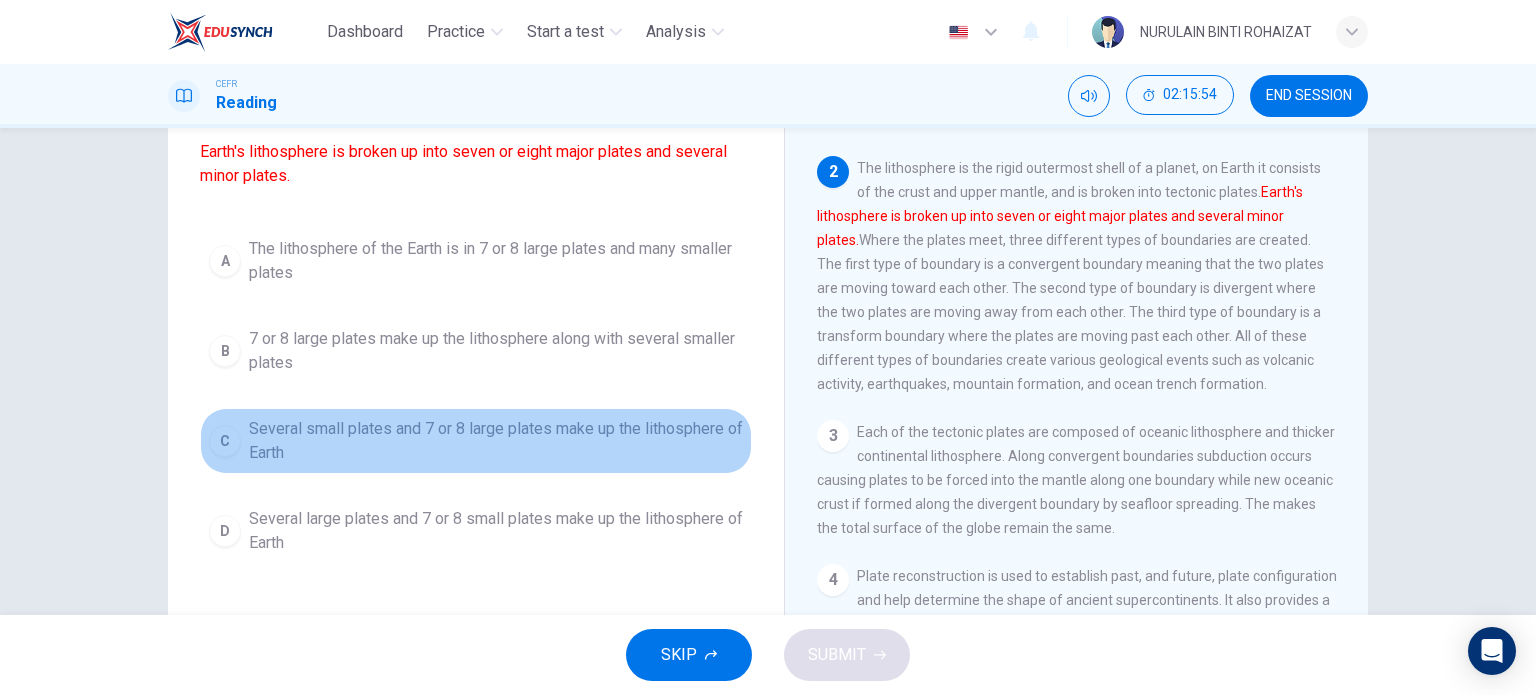 click on "Several small plates and 7 or 8 large plates make up the lithosphere of Earth" at bounding box center [496, 261] 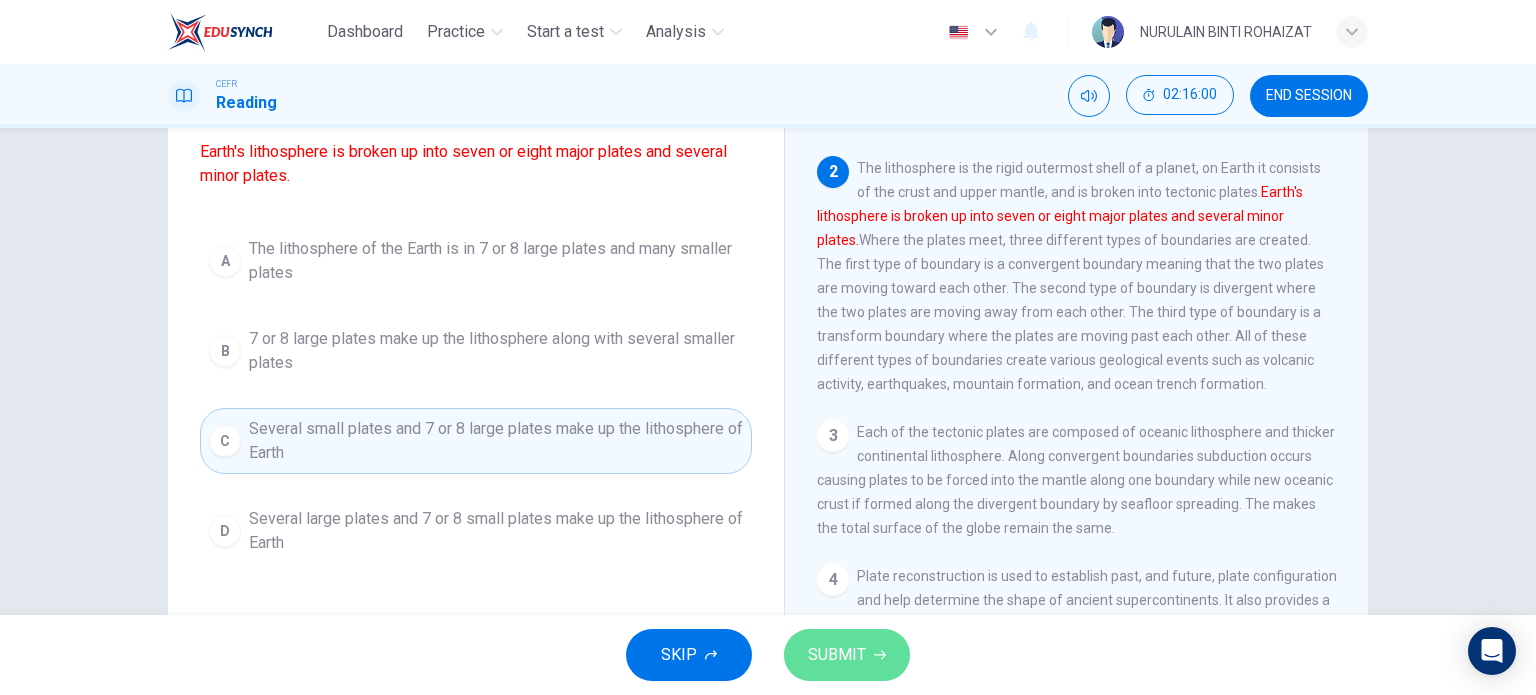 click on "SUBMIT" at bounding box center [837, 655] 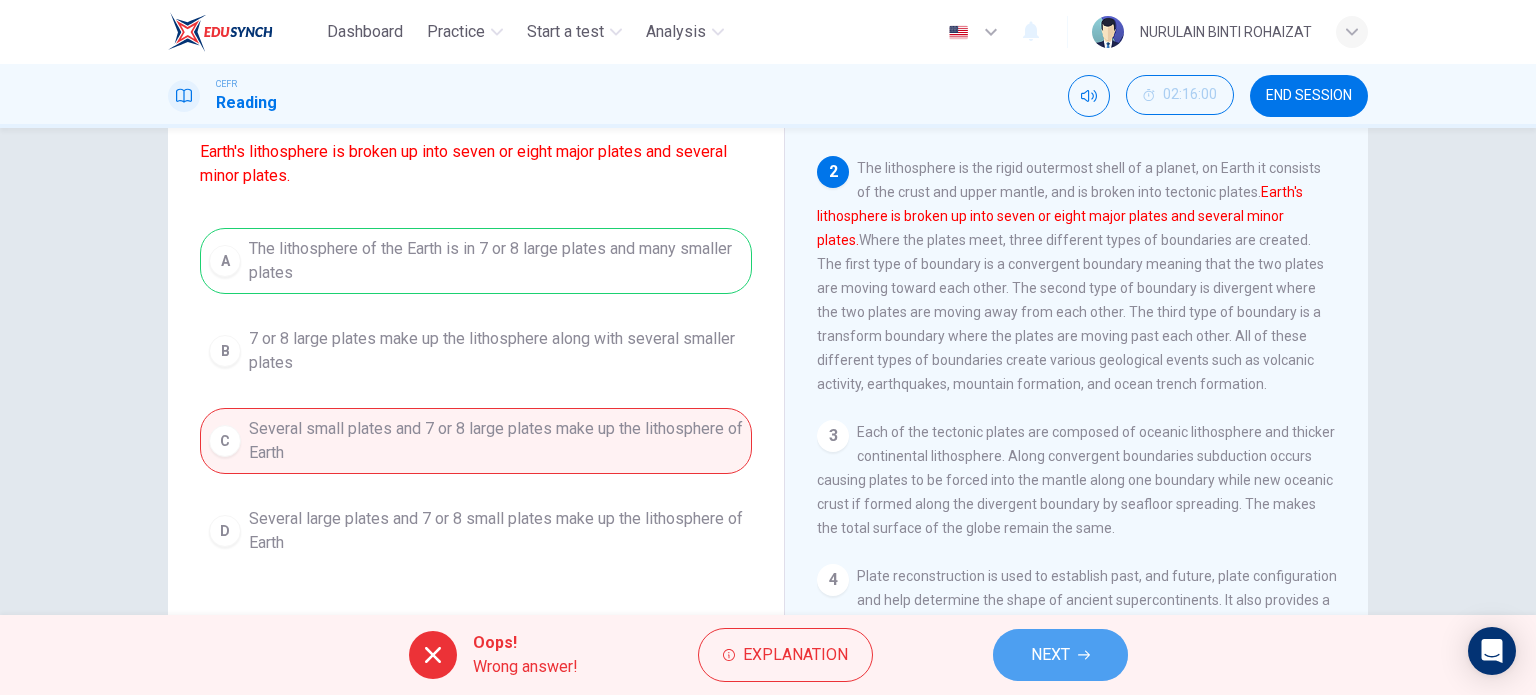 click on "NEXT" at bounding box center (1060, 655) 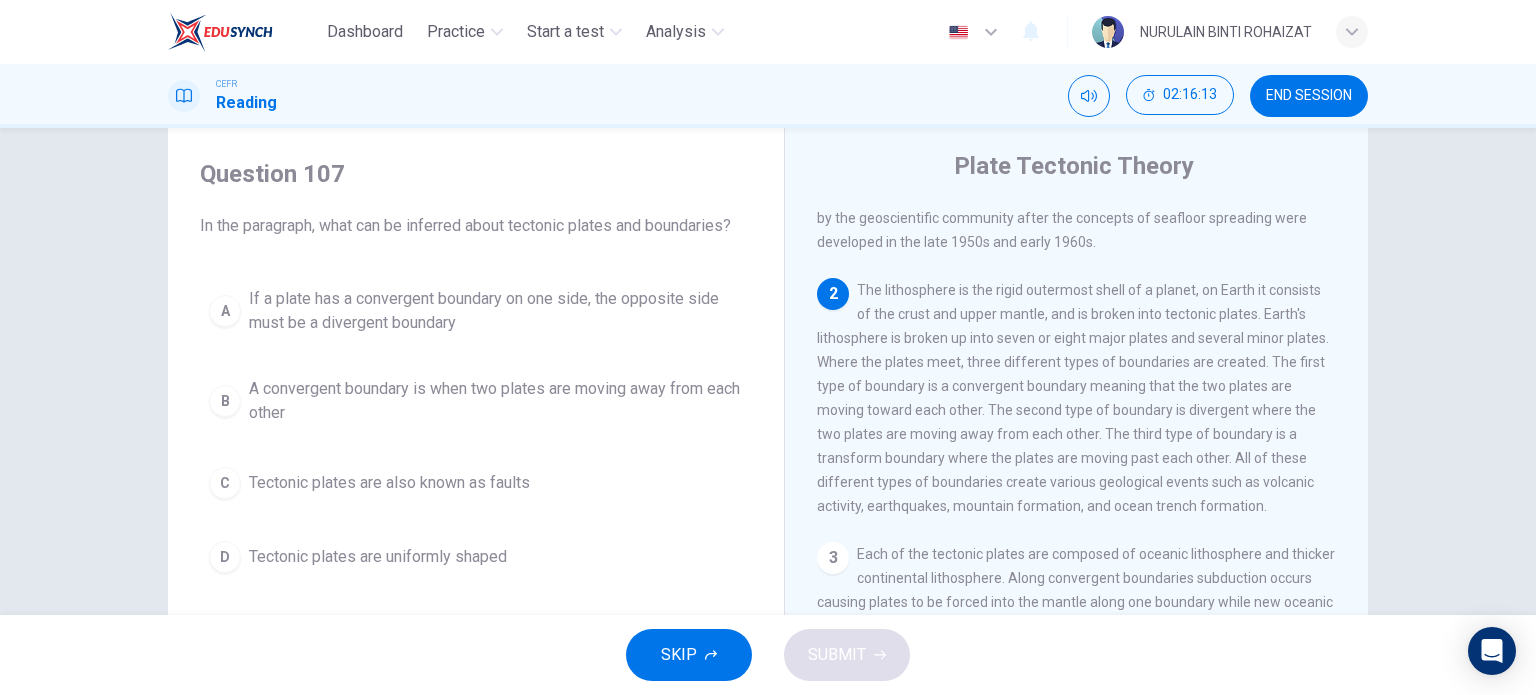 scroll, scrollTop: 48, scrollLeft: 0, axis: vertical 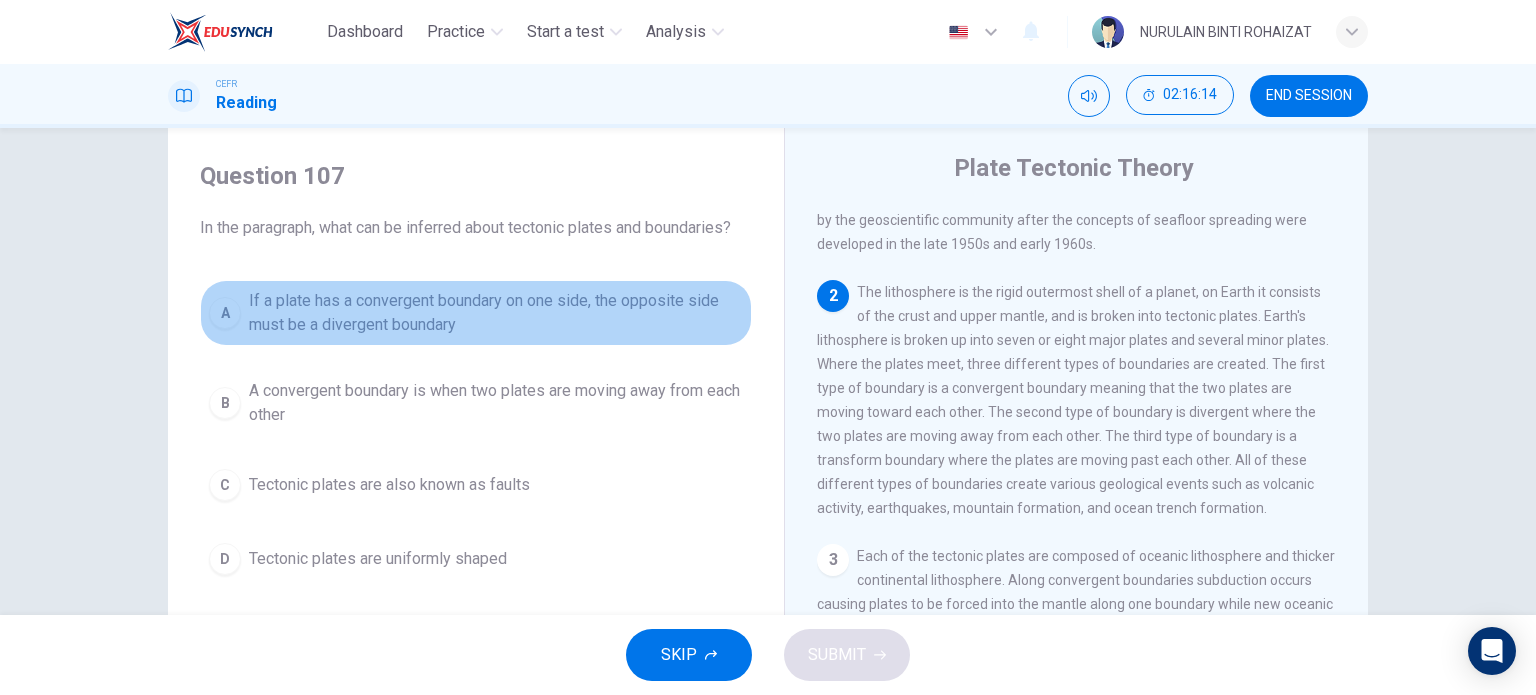 click on "If a plate has a convergent boundary on one side, the opposite side must be a divergent boundary" at bounding box center [496, 313] 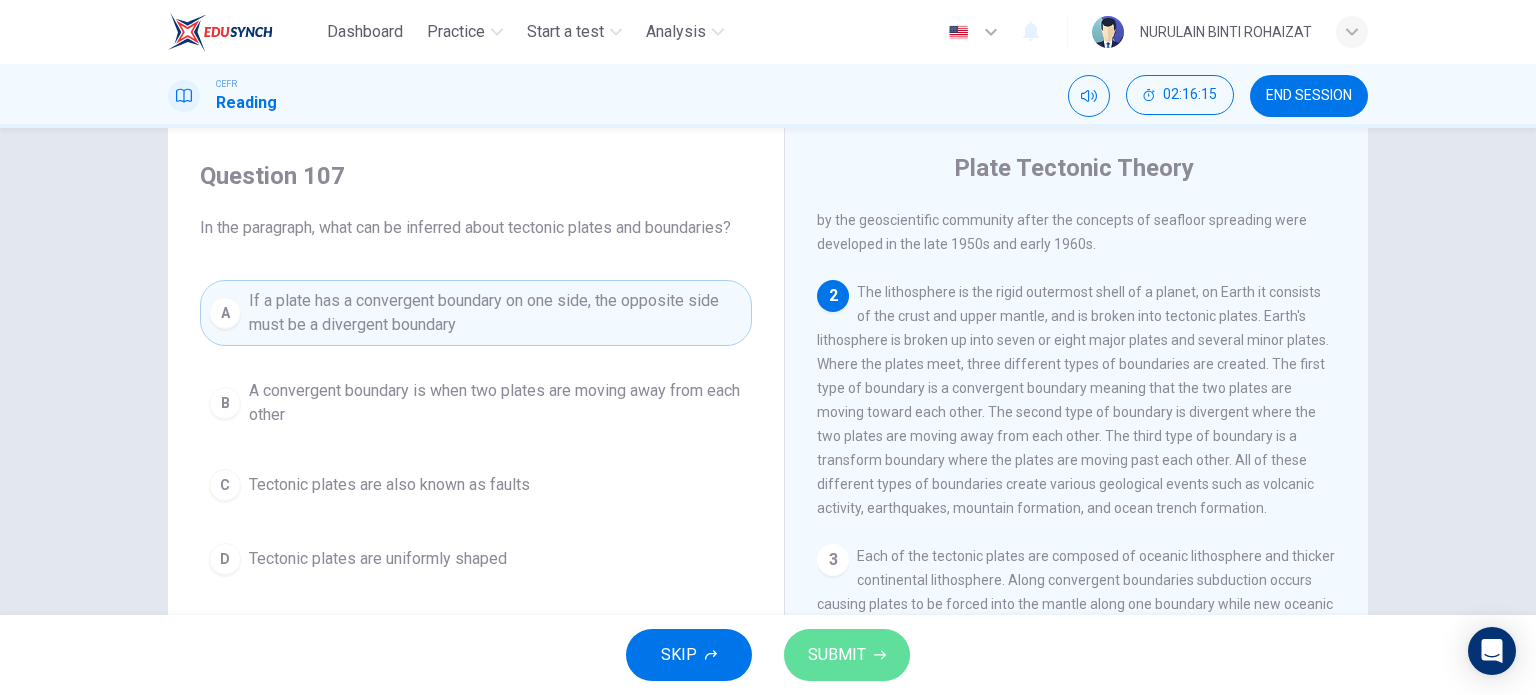 click on "SUBMIT" at bounding box center (847, 655) 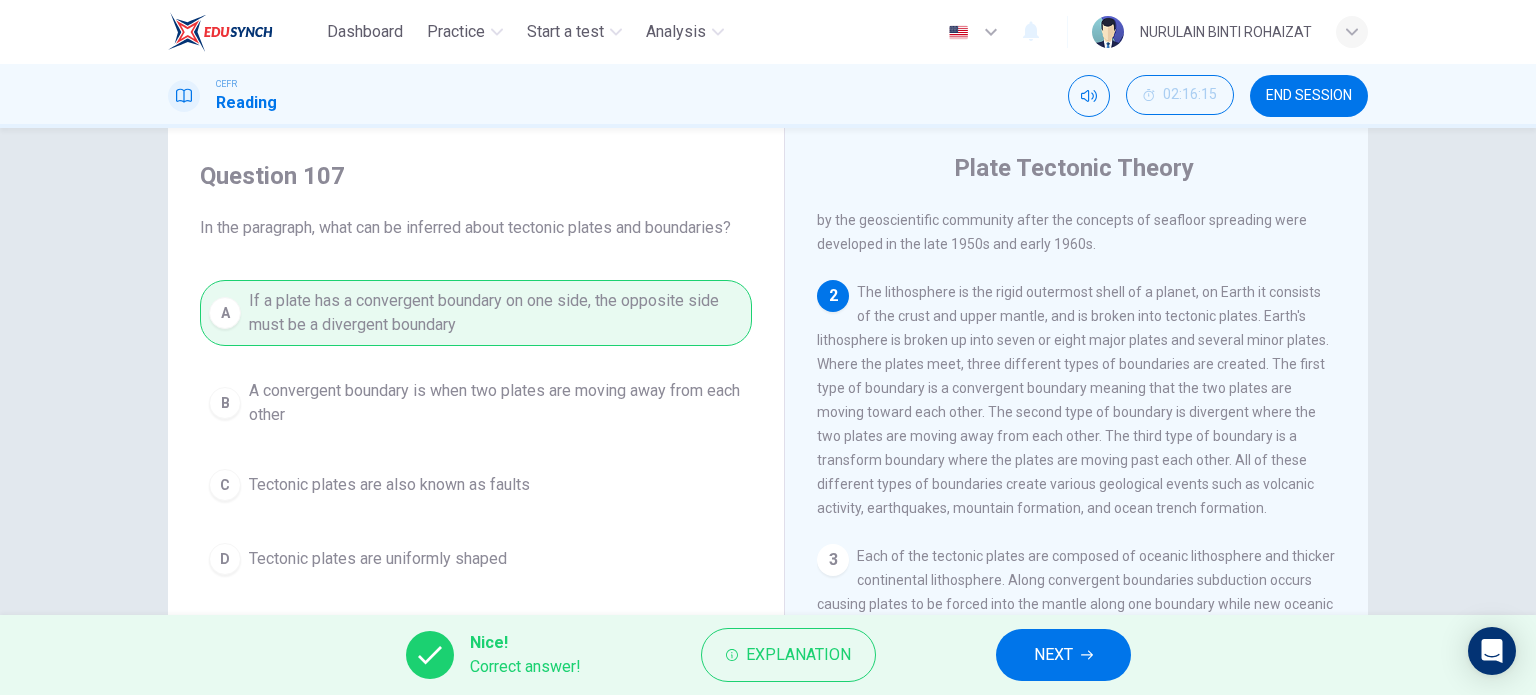 click on "NEXT" at bounding box center (1053, 655) 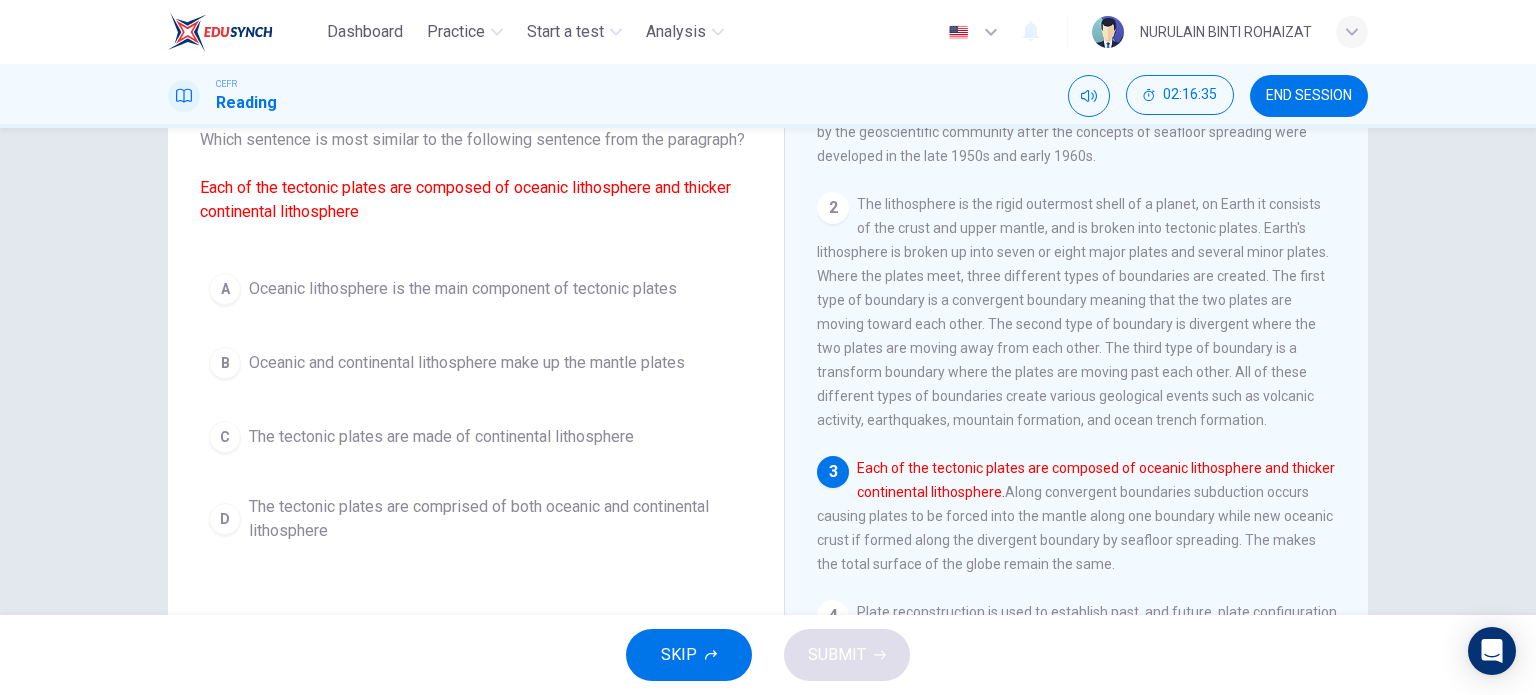 scroll, scrollTop: 148, scrollLeft: 0, axis: vertical 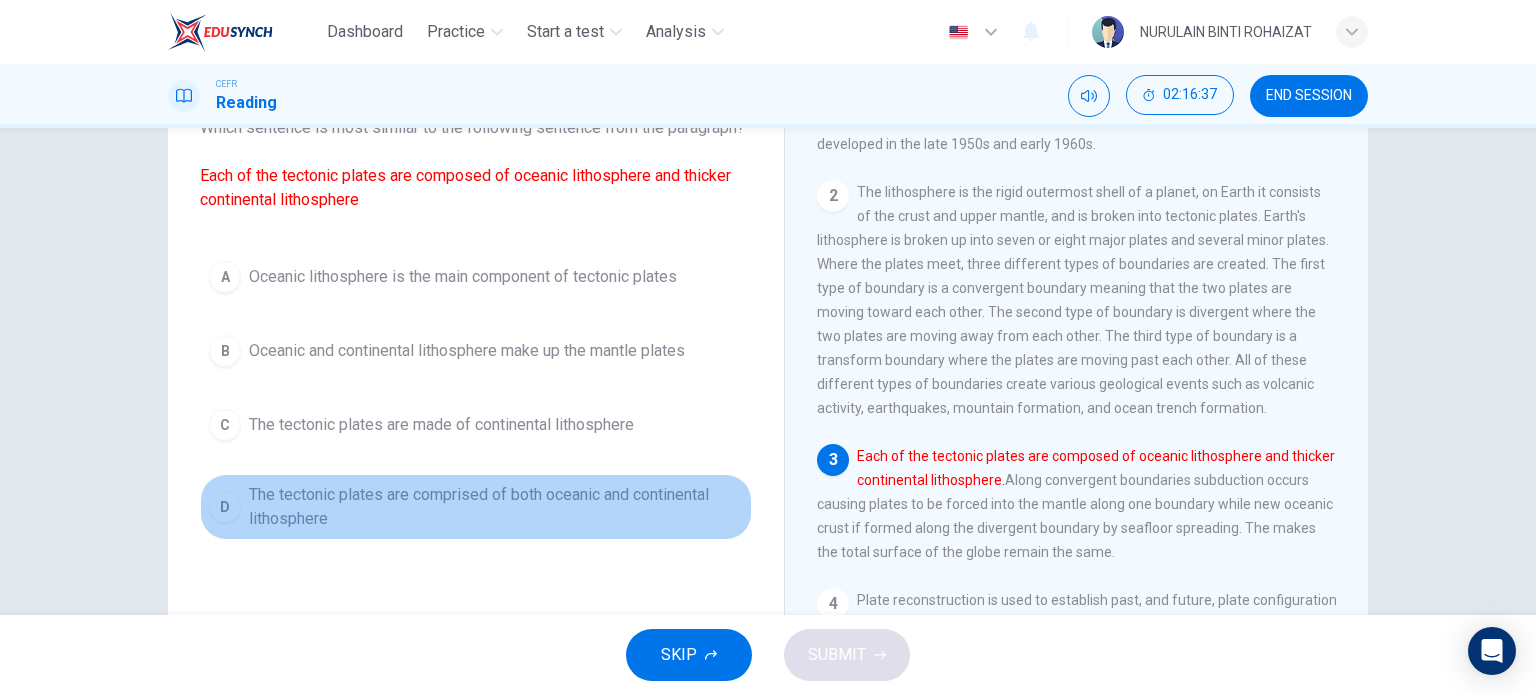 click on "The tectonic plates are comprised of both oceanic and continental lithosphere" at bounding box center [463, 277] 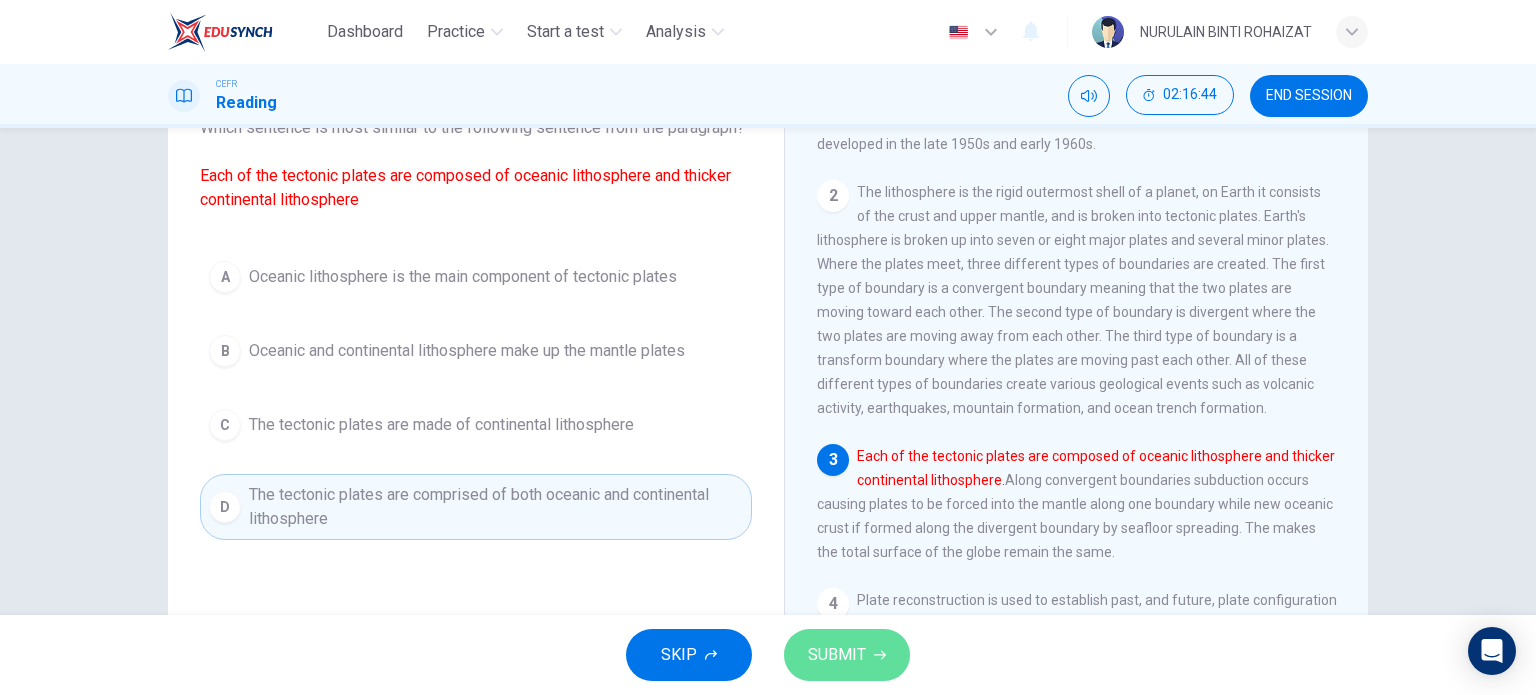 click on "SUBMIT" at bounding box center [837, 655] 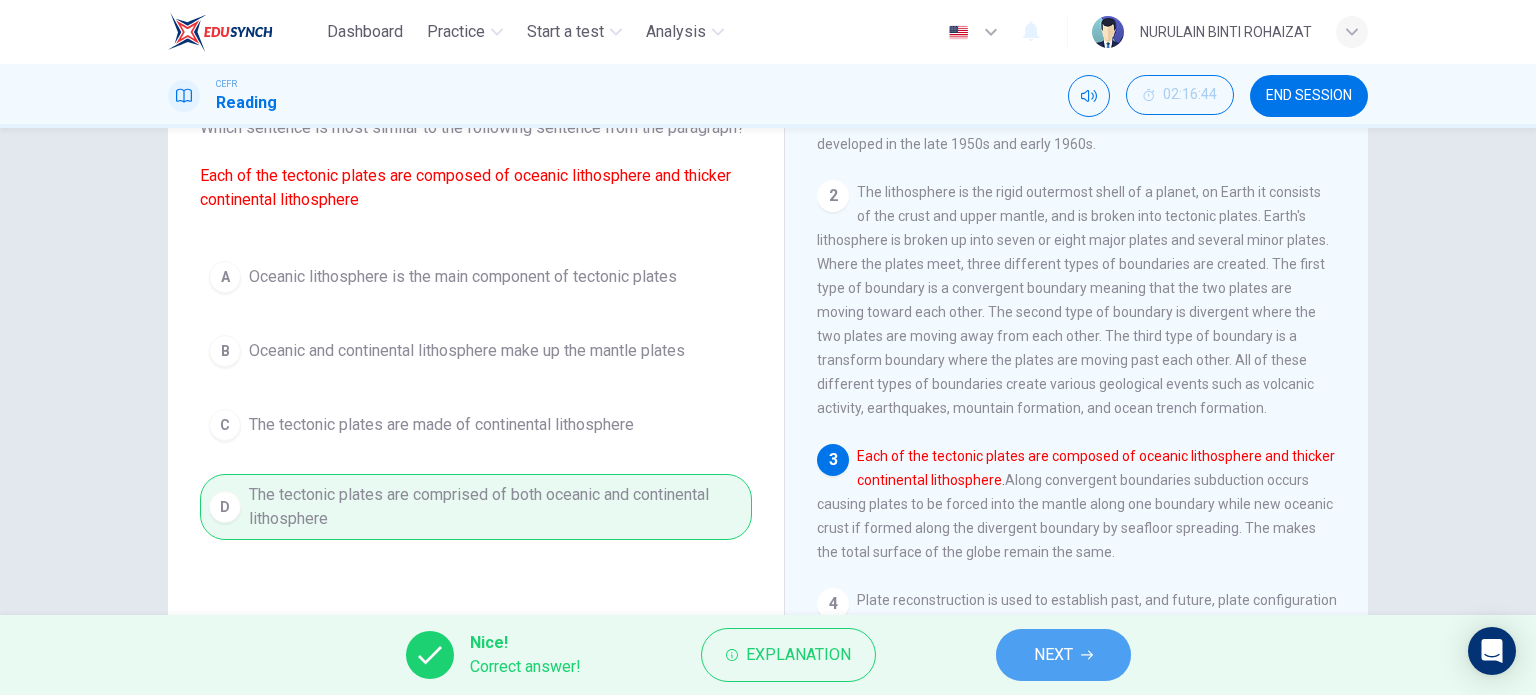 click on "NEXT" at bounding box center [1053, 655] 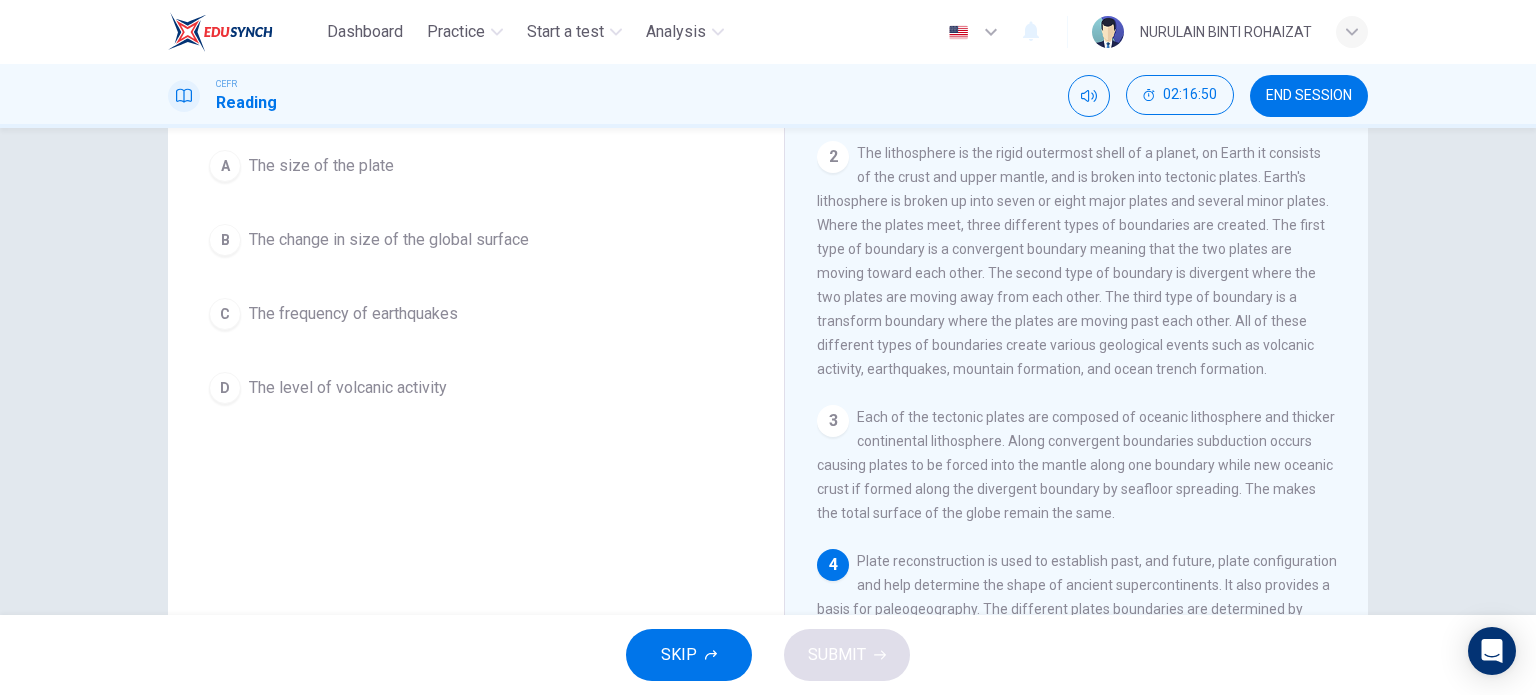 scroll, scrollTop: 186, scrollLeft: 0, axis: vertical 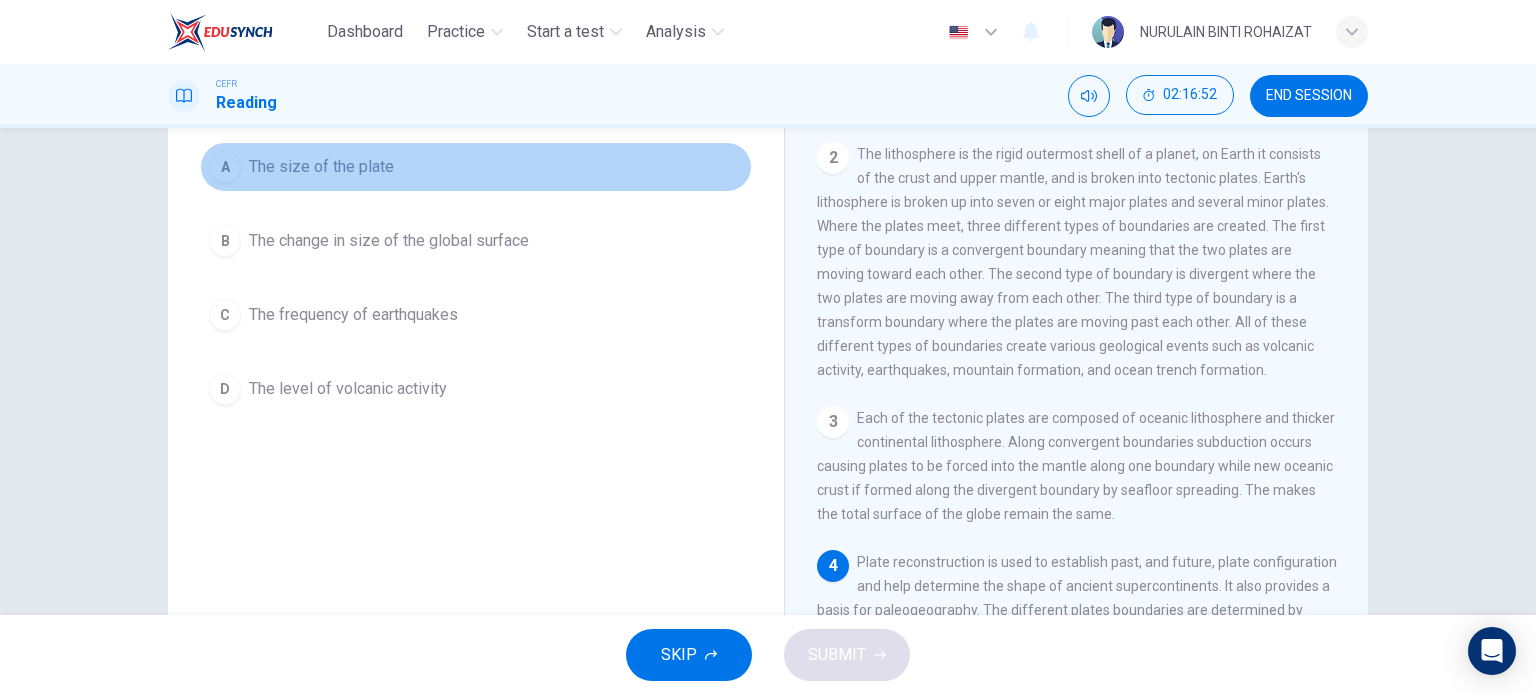 click on "A The size of the plate" at bounding box center (476, 167) 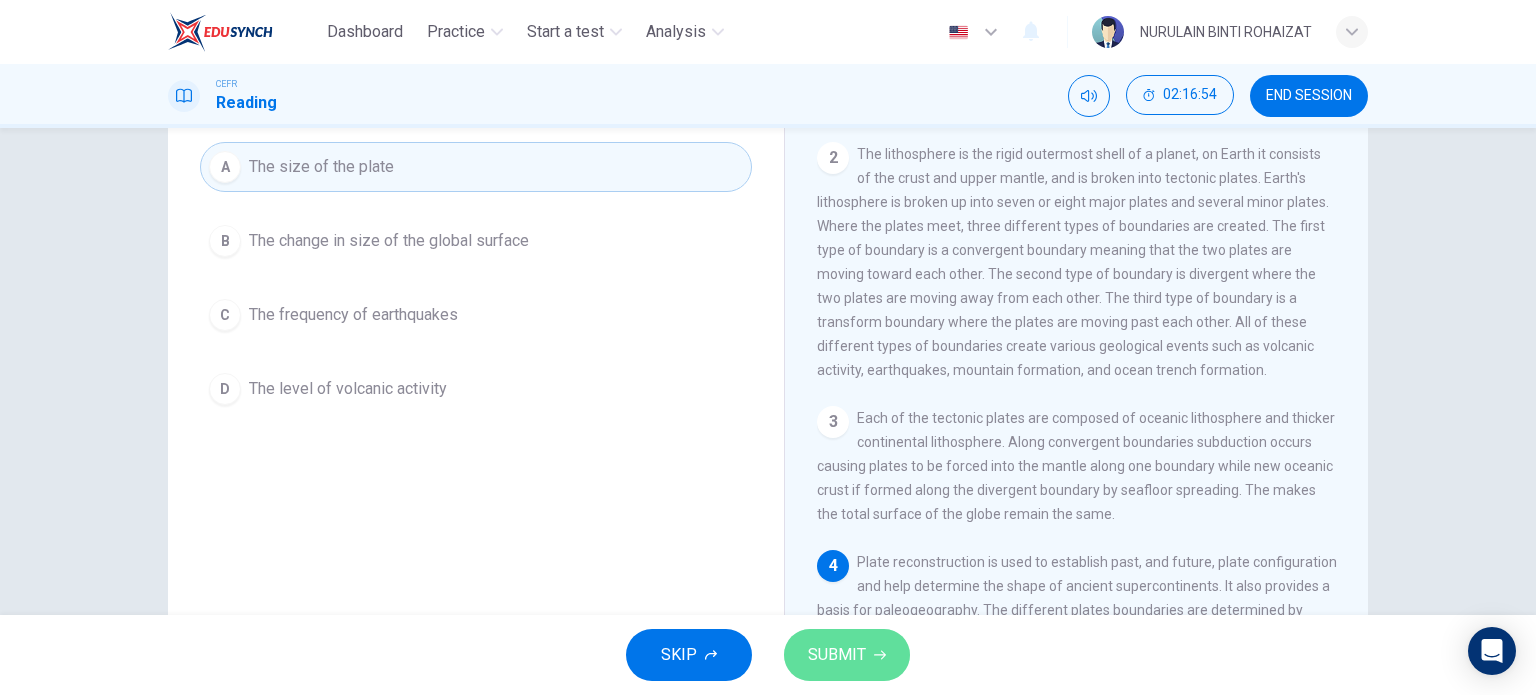 click on "SUBMIT" at bounding box center [847, 655] 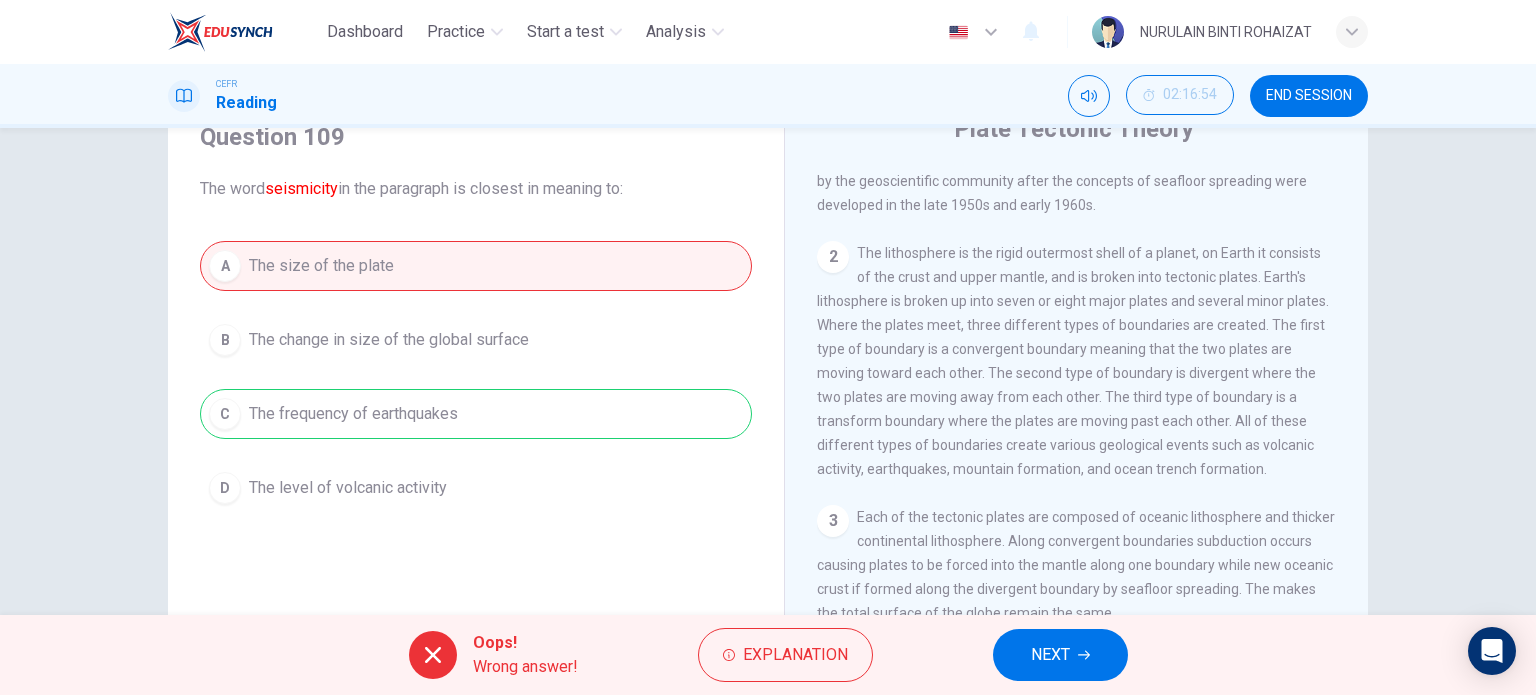 scroll, scrollTop: 86, scrollLeft: 0, axis: vertical 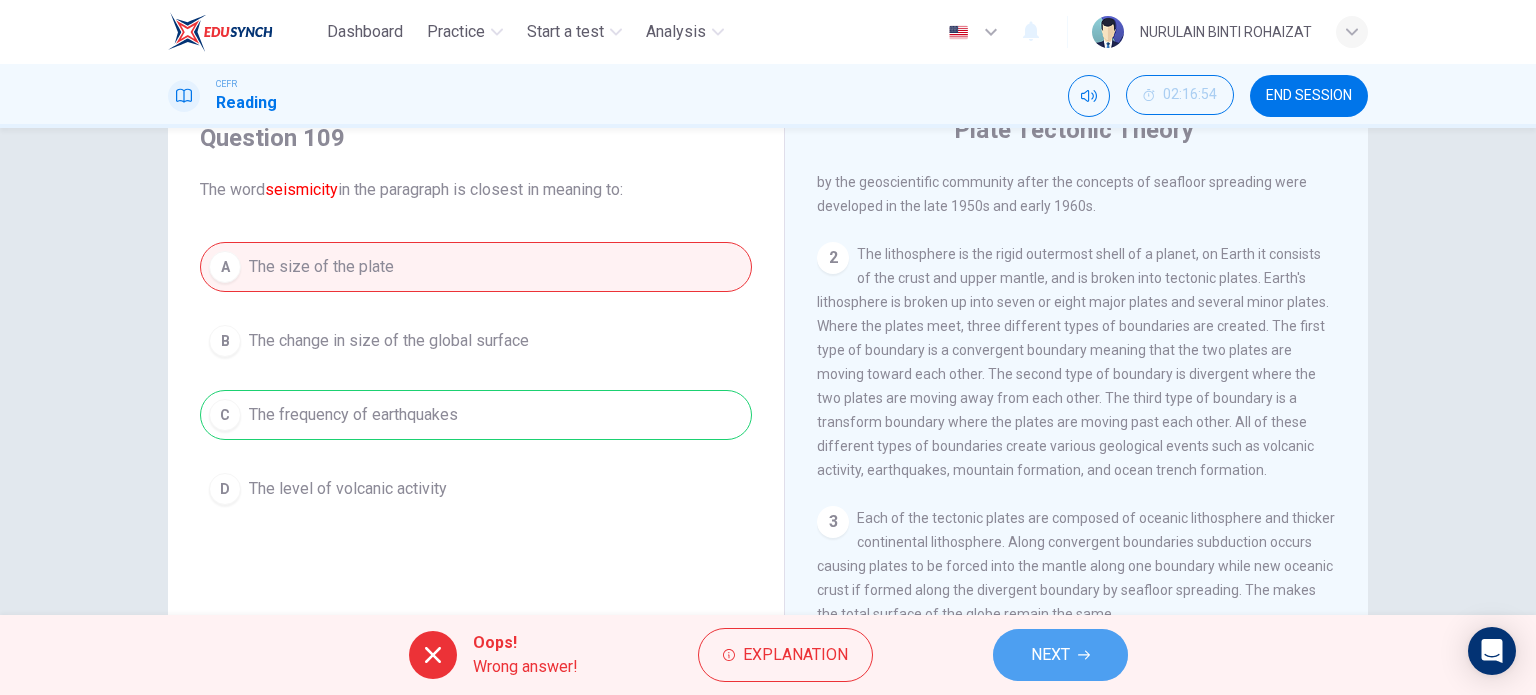 click on "NEXT" at bounding box center (1050, 655) 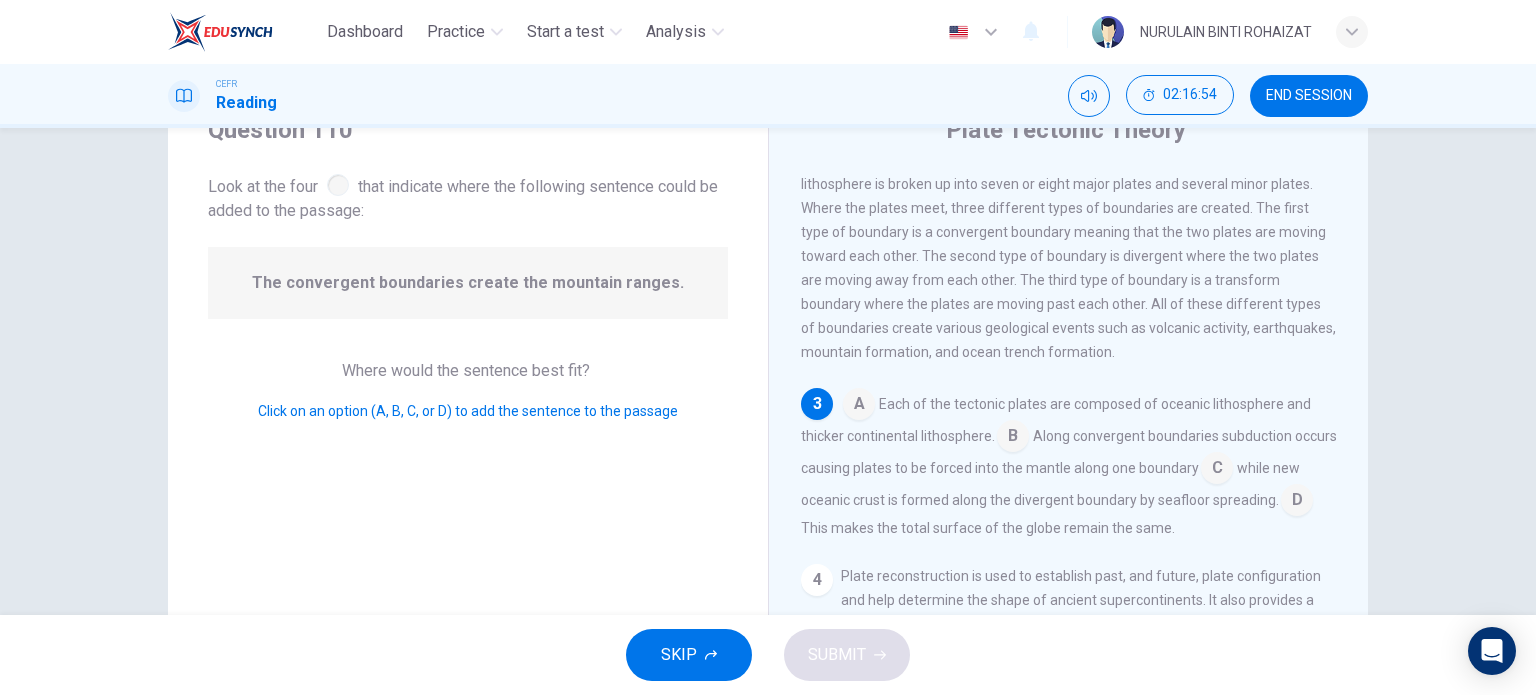 scroll, scrollTop: 271, scrollLeft: 0, axis: vertical 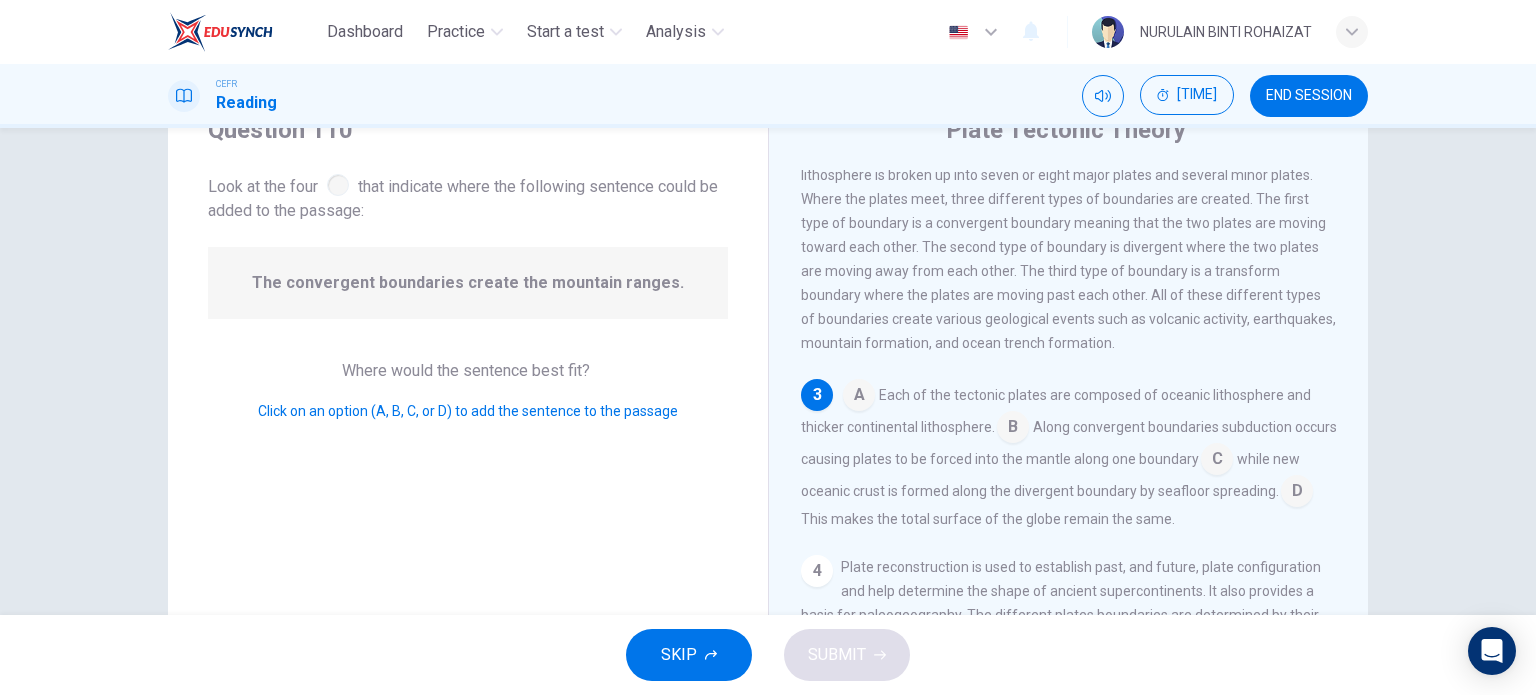 click on "Plate Tectonic Theory 1 Plate tectonics is the scientific theory describing the large-scale motion of Earth's lithosphere. The idea of the Earth's crust moving was around long before plate tectonics was accepted as a theory. It was first suggested by the speculation of Abraham Ortelius in 1596 that the continents might have drifted. In 1912, Alfred Wegner developed the concept further but had his theory rejected because he lacked a mechanism for the movement. Plate tectonics was accepted by the geoscientific community after the concepts of seafloor spreading were developed in the late 1950s and early 1960s. 2 3 A  Each of the tectonic plates are composed of oceanic lithosphere and thicker continental lithosphere.  B  Along convergent boundaries subduction occurs causing plates to be forced into the mantle along one boundary  C  while new oceanic crust is formed along the divergent boundary by seafloor spreading.  D  This makes the total surface of the globe remain the same.  4 5" at bounding box center [1068, 429] 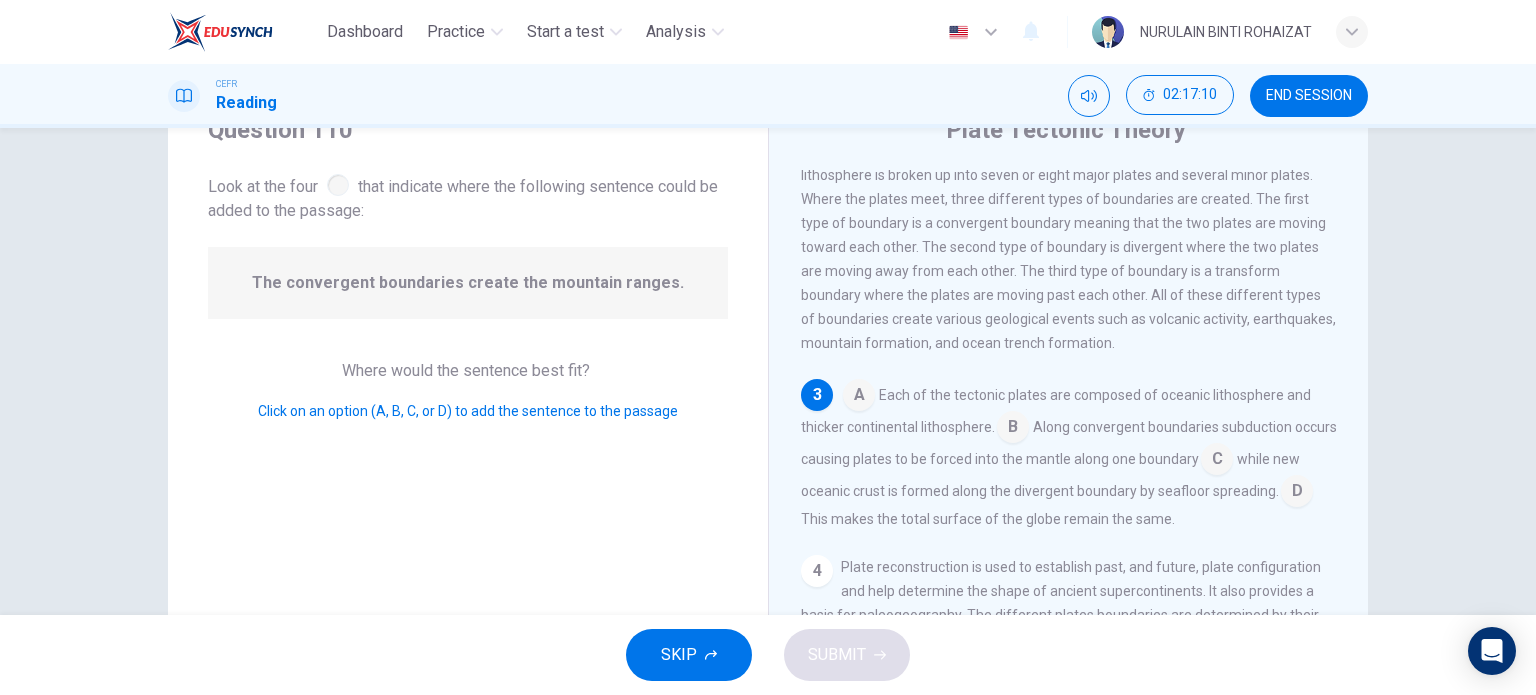 click at bounding box center [859, 397] 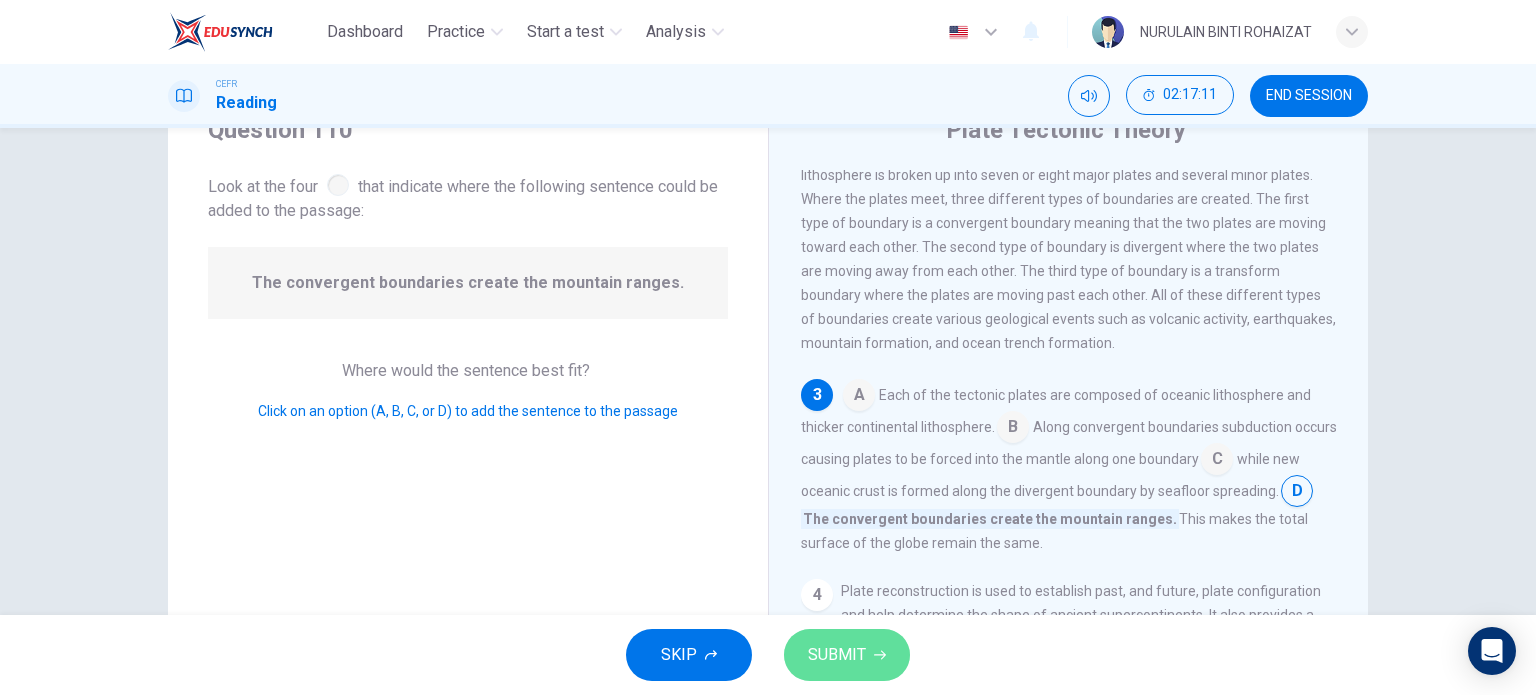 click on "SUBMIT" at bounding box center [837, 655] 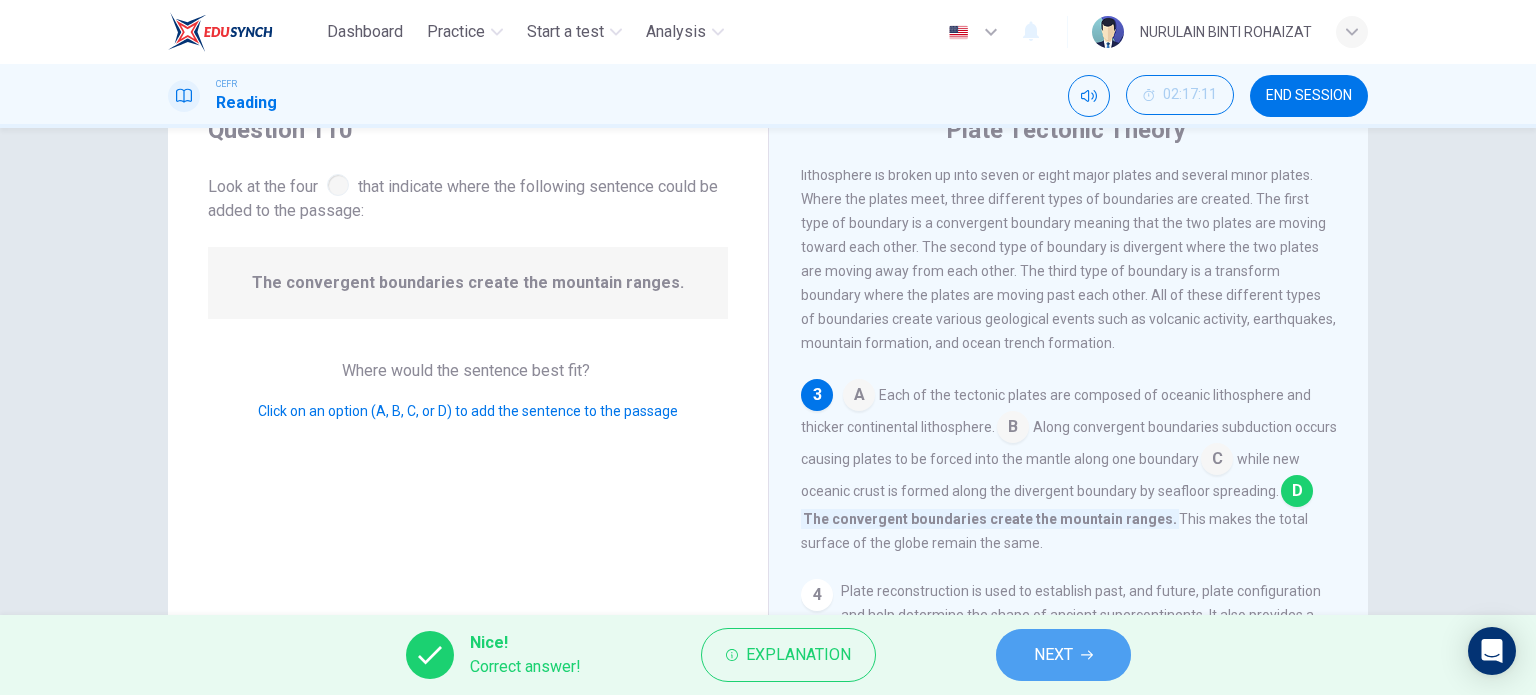 click on "NEXT" at bounding box center [1063, 655] 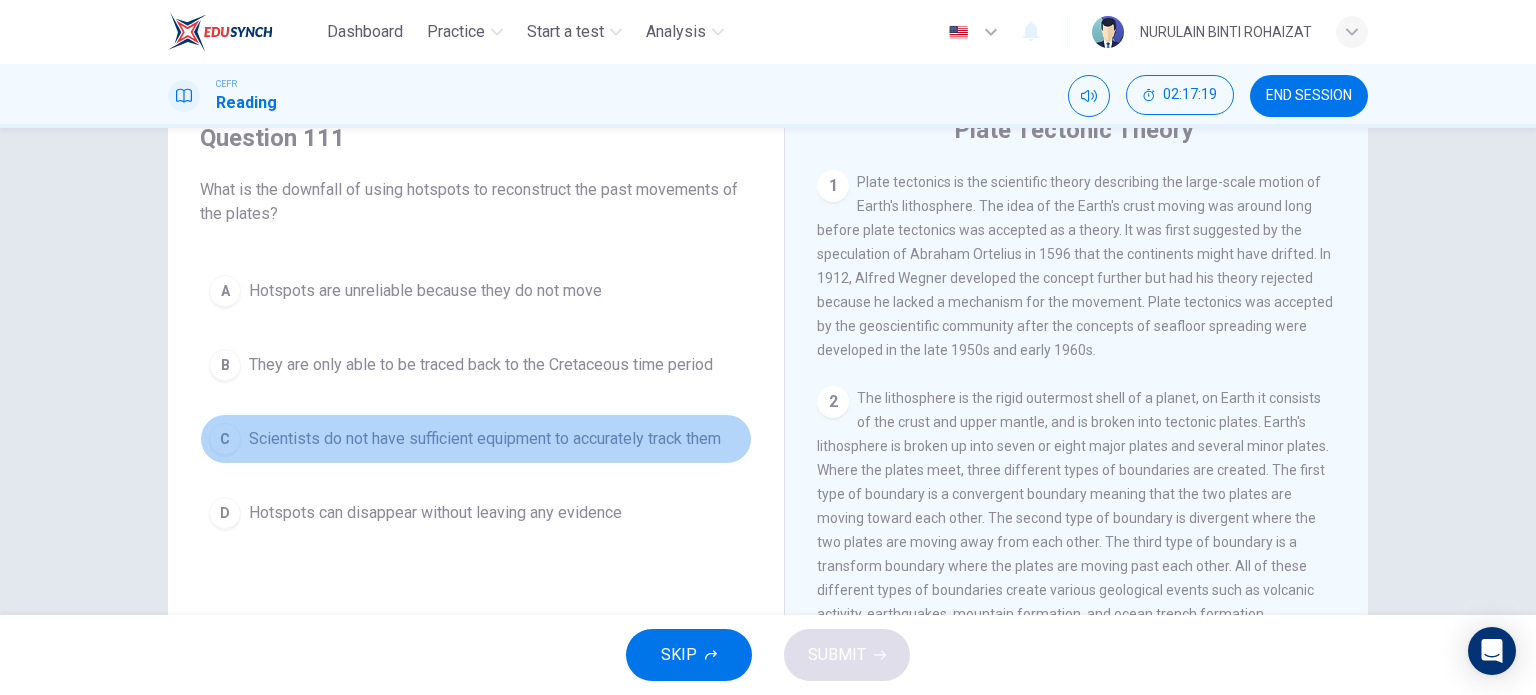 click on "Scientists do not have sufficient equipment to accurately track them" at bounding box center (425, 291) 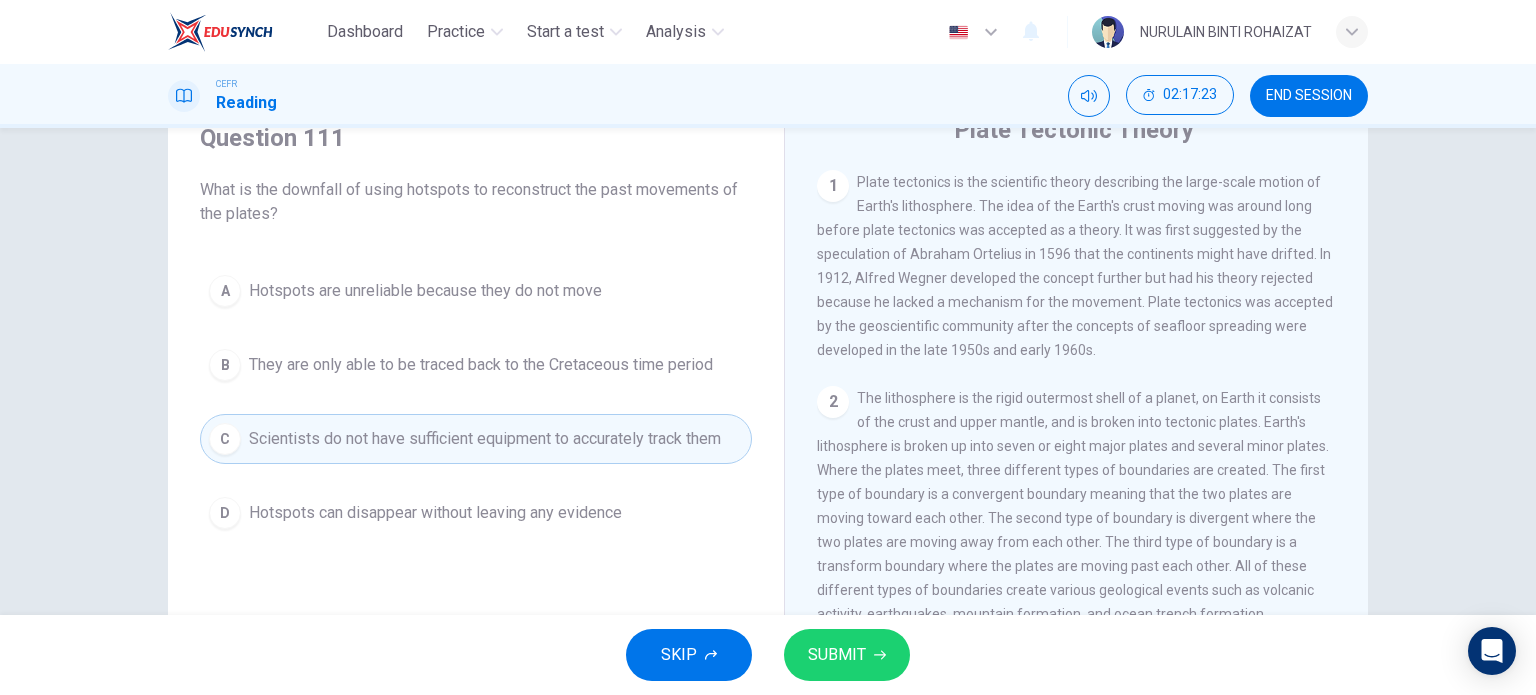 drag, startPoint x: 594, startPoint y: 322, endPoint x: 573, endPoint y: 276, distance: 50.566788 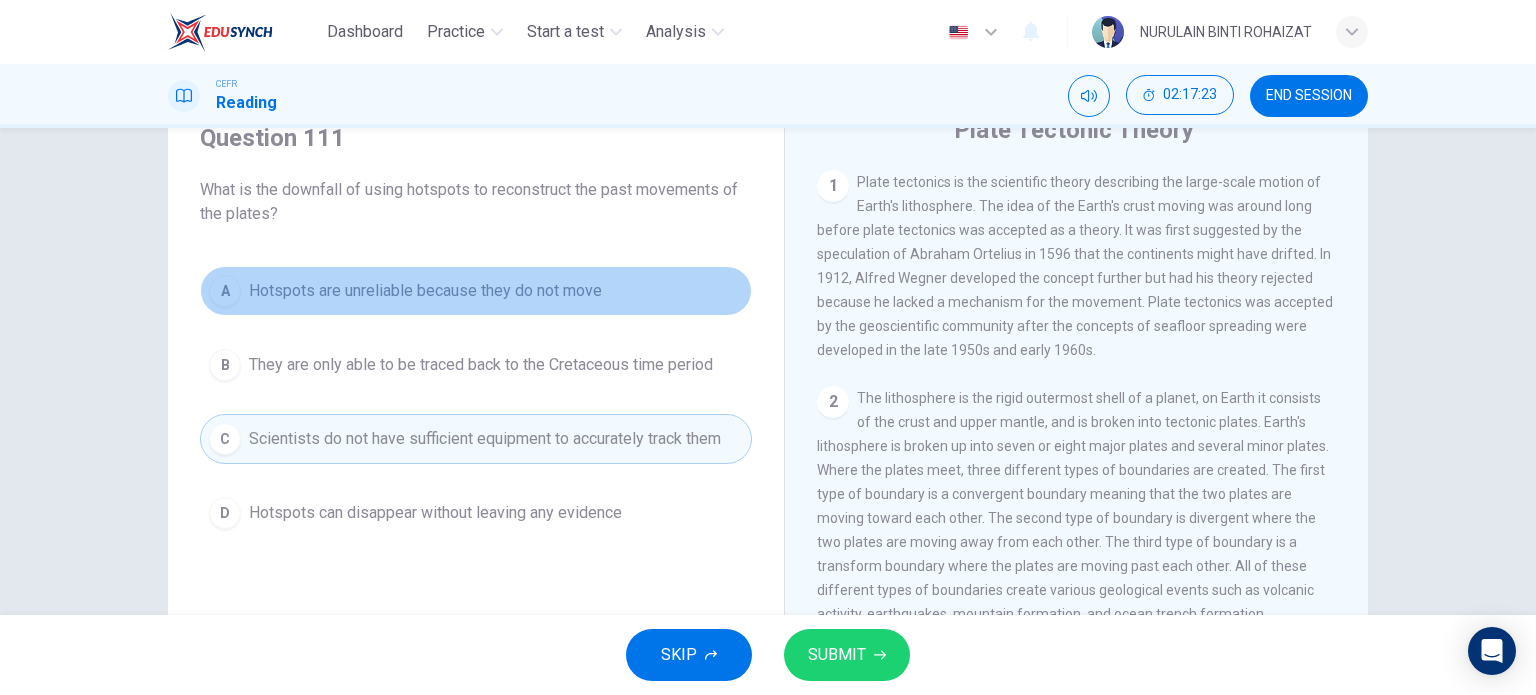click on "A Hotspots are unreliable because they do not move" at bounding box center (476, 291) 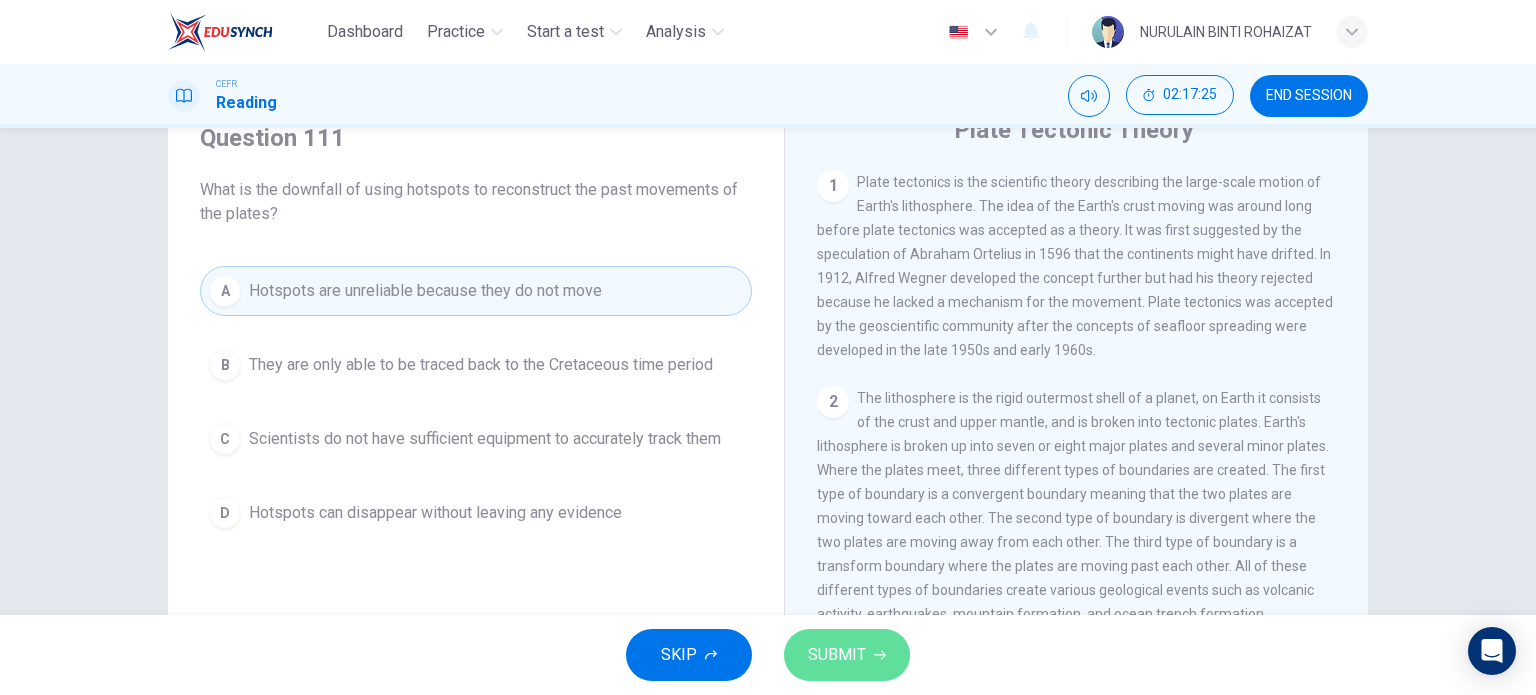 click on "SUBMIT" at bounding box center [837, 655] 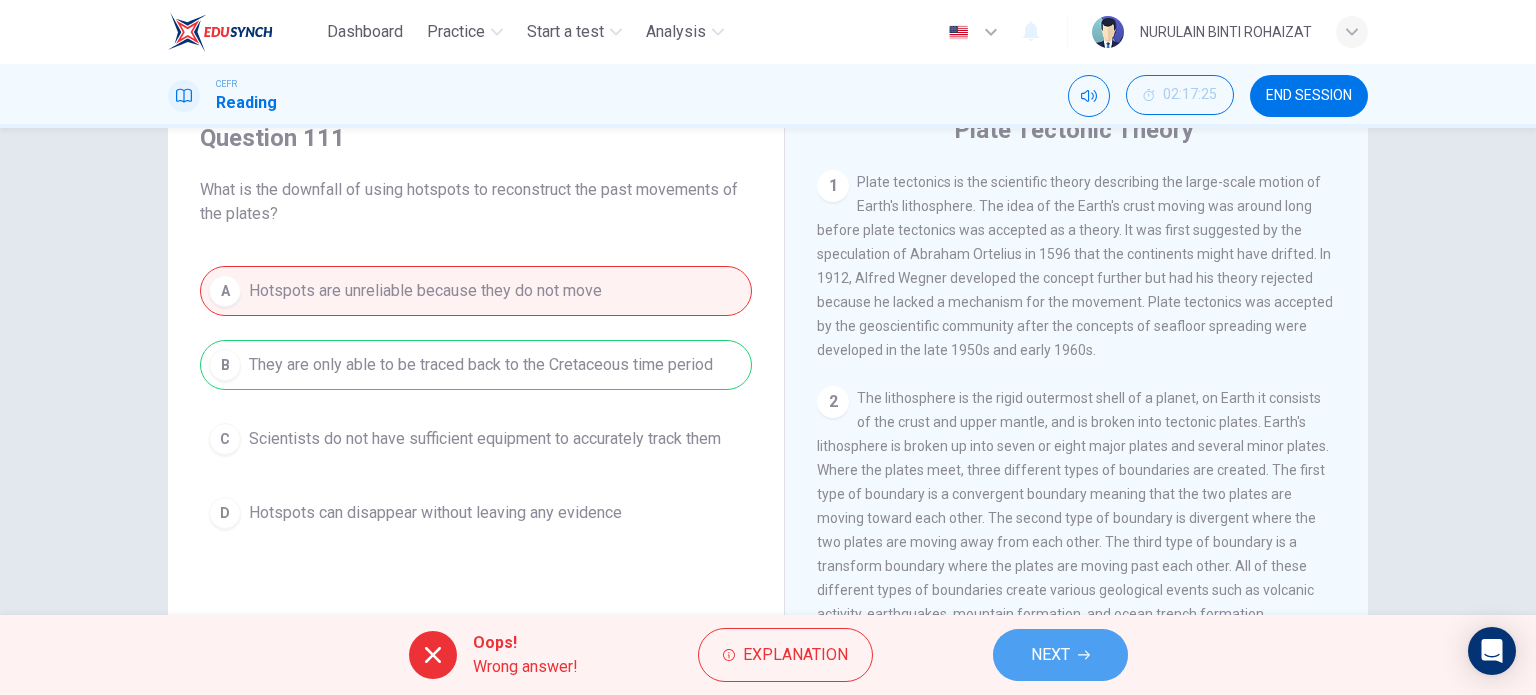 click on "NEXT" at bounding box center (1060, 655) 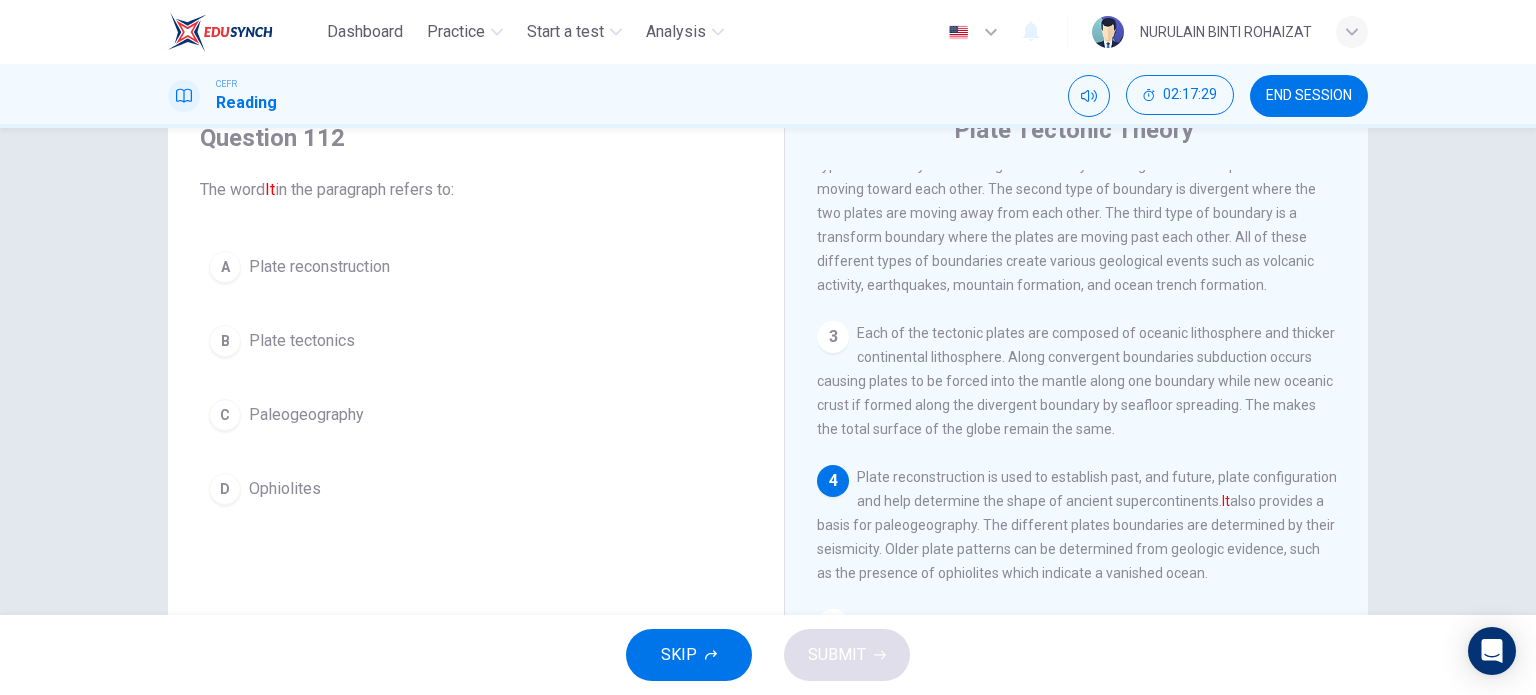 scroll, scrollTop: 379, scrollLeft: 0, axis: vertical 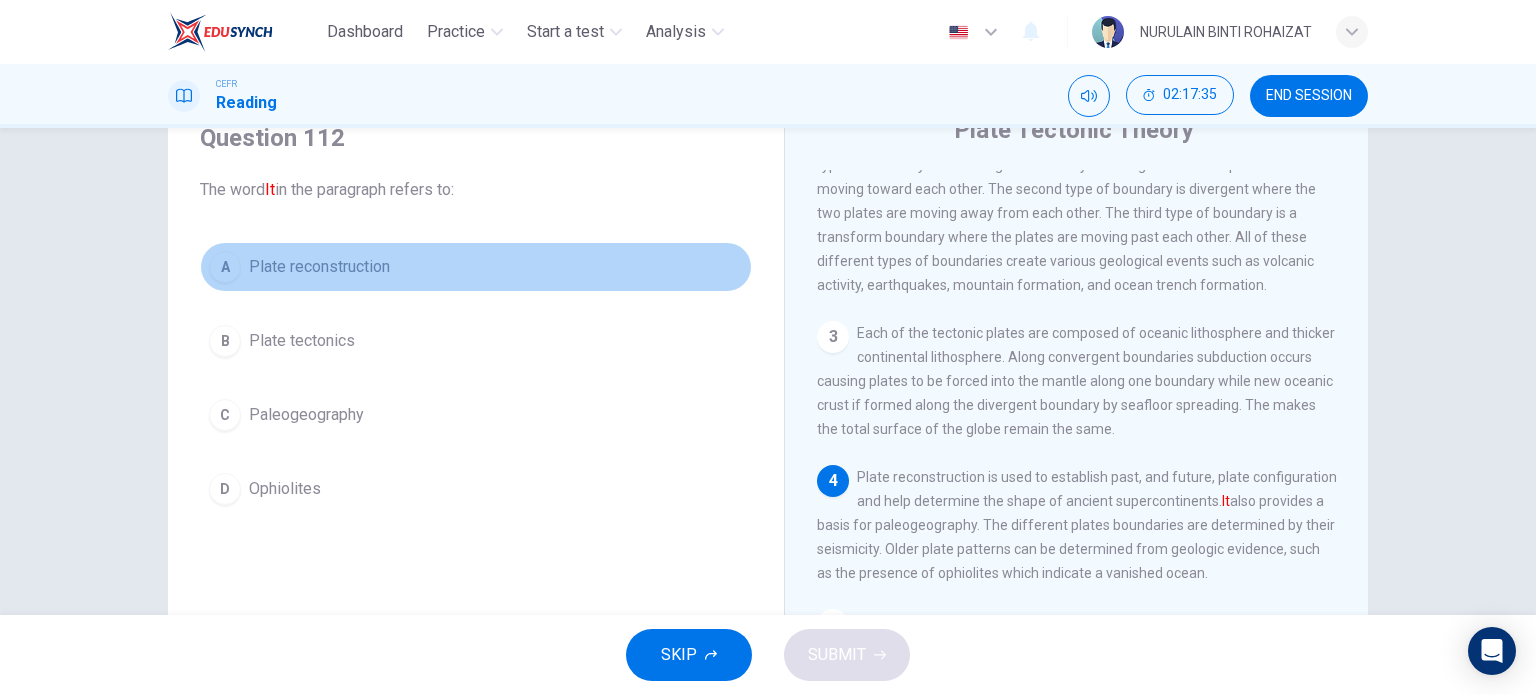 click on "A Plate reconstruction" at bounding box center [476, 267] 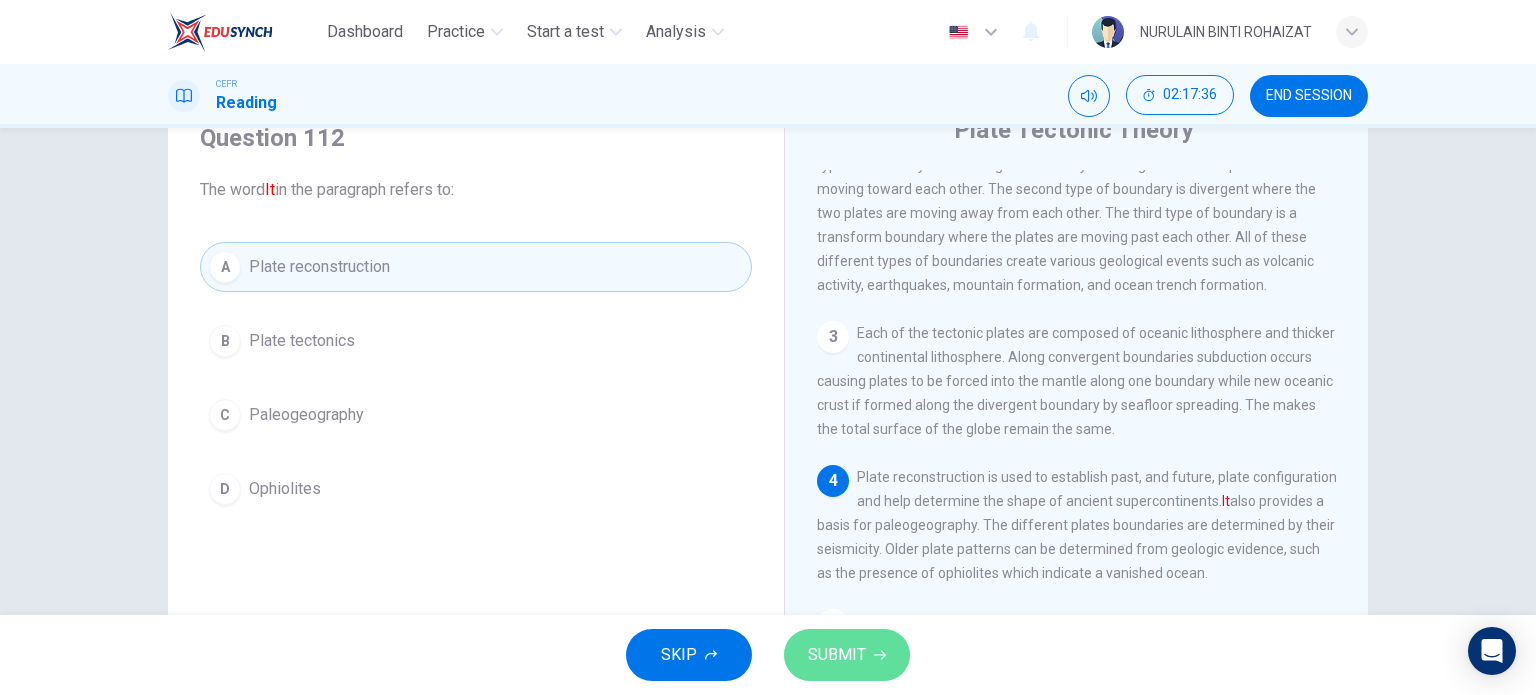 click on "SUBMIT" at bounding box center [837, 655] 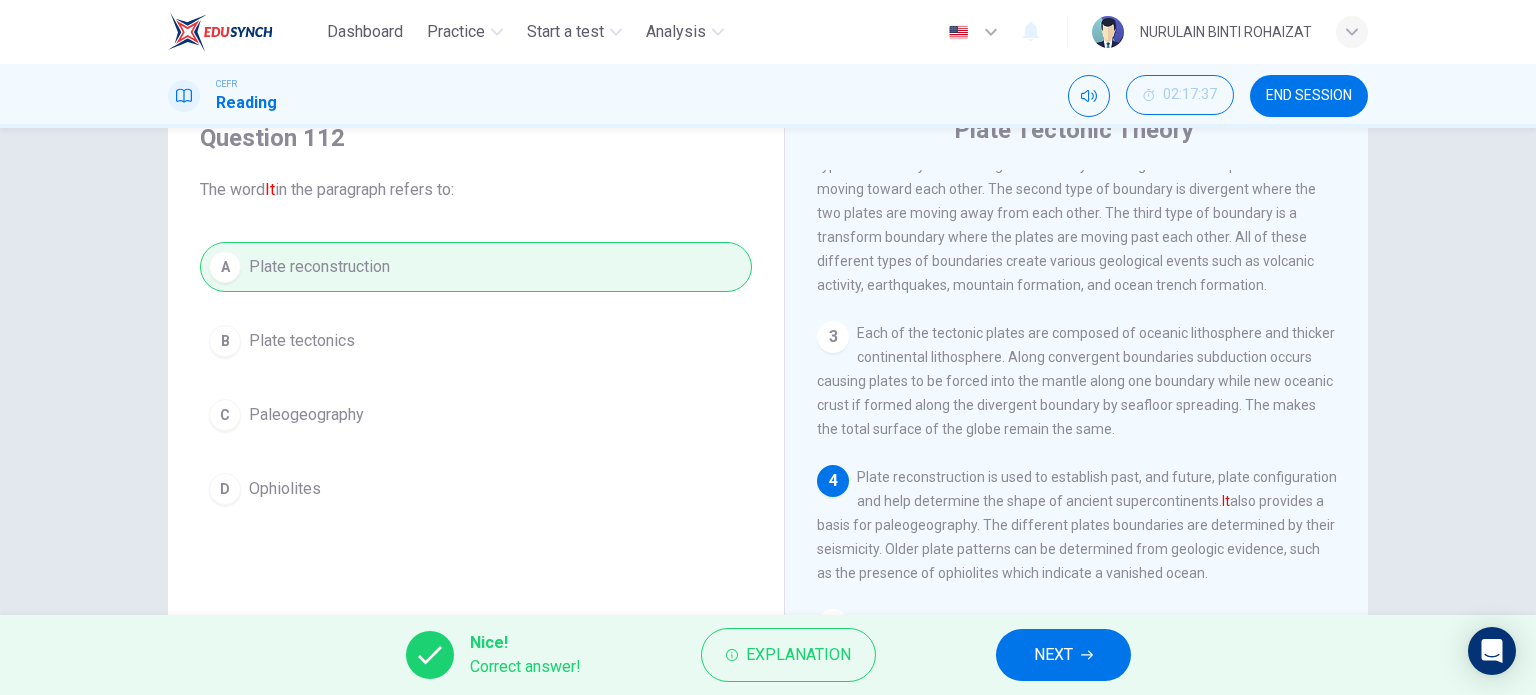 click at bounding box center (1087, 655) 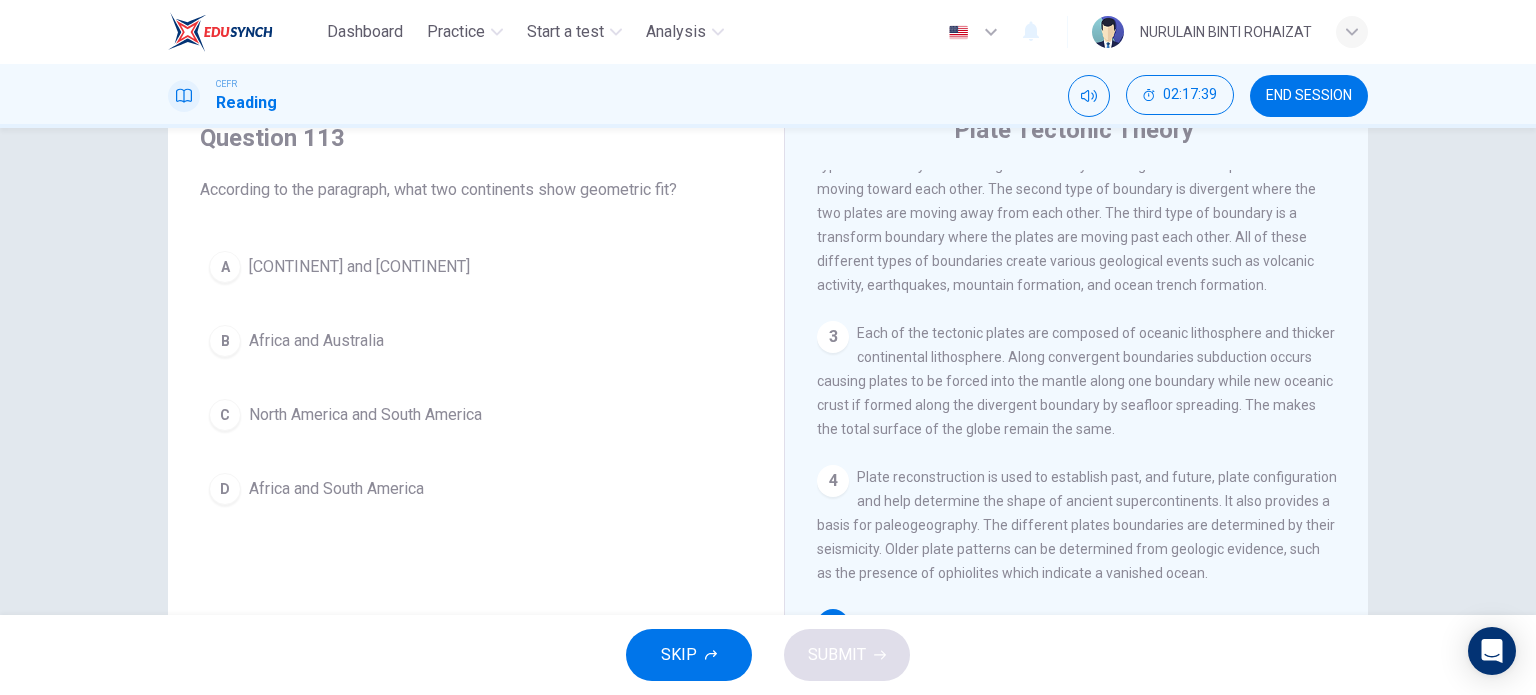scroll, scrollTop: 380, scrollLeft: 0, axis: vertical 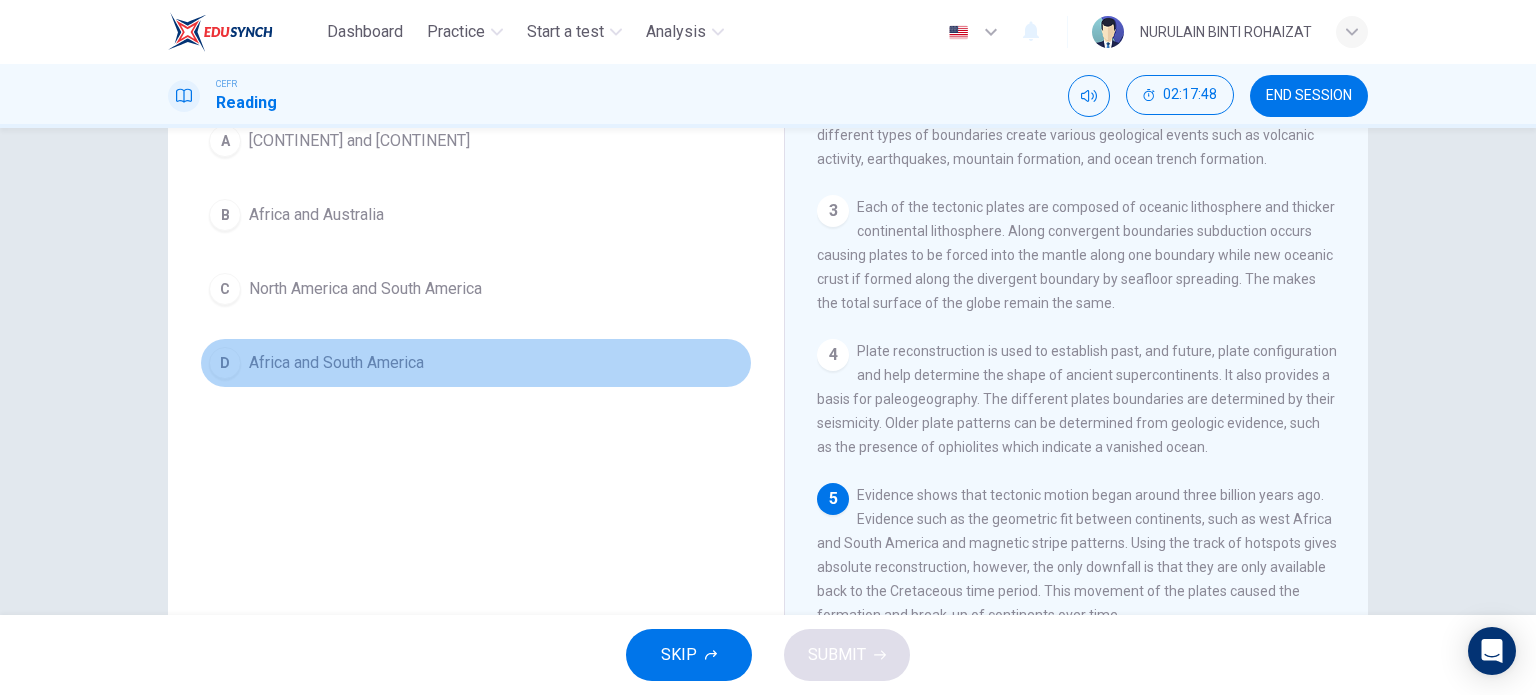 click on "Africa and South America" at bounding box center [359, 141] 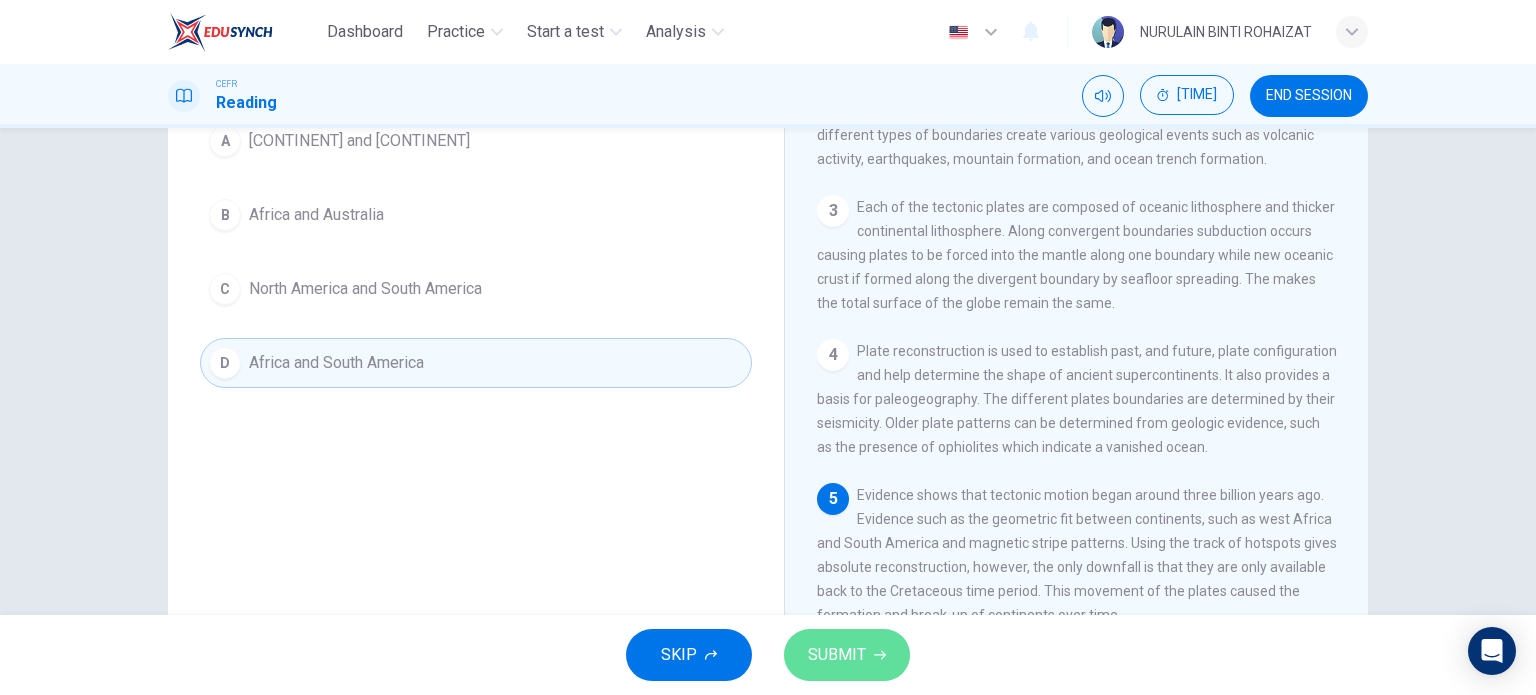 click on "SUBMIT" at bounding box center [847, 655] 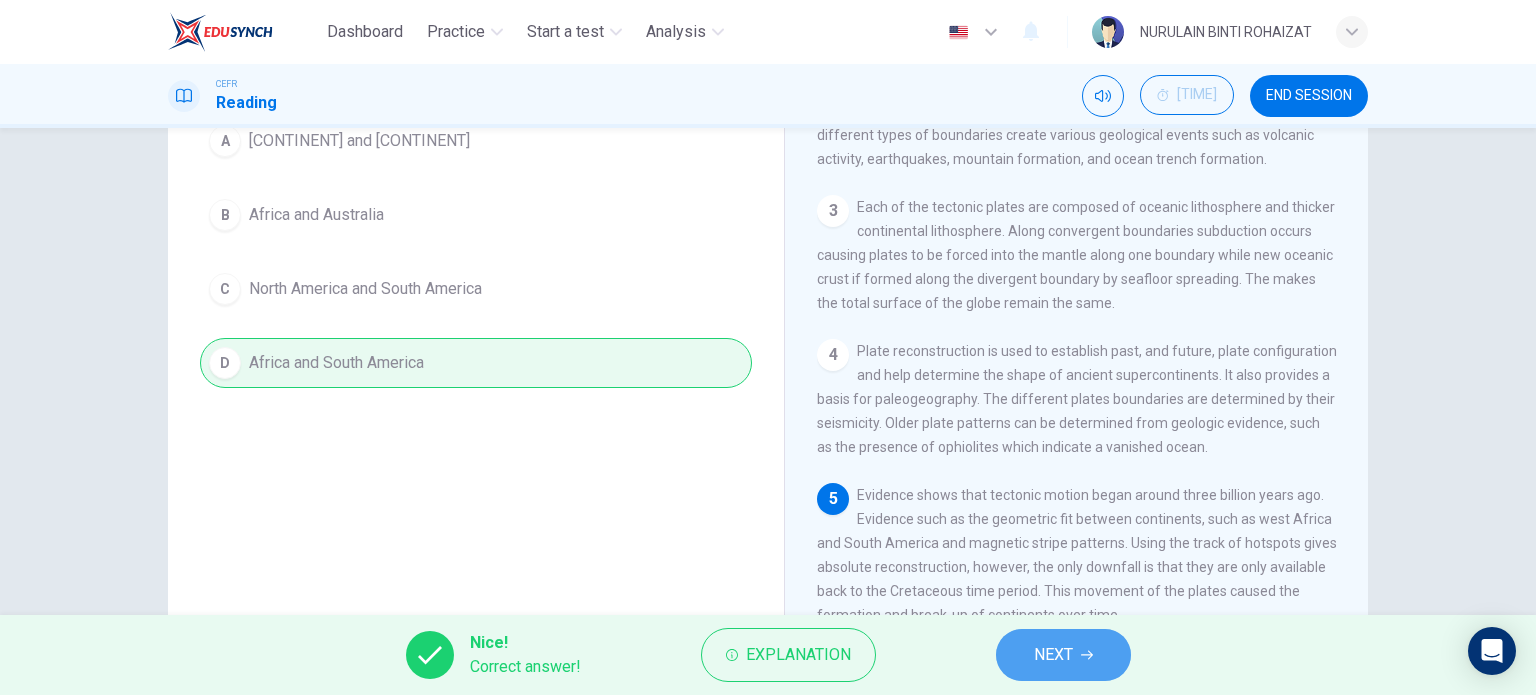 click at bounding box center (1087, 655) 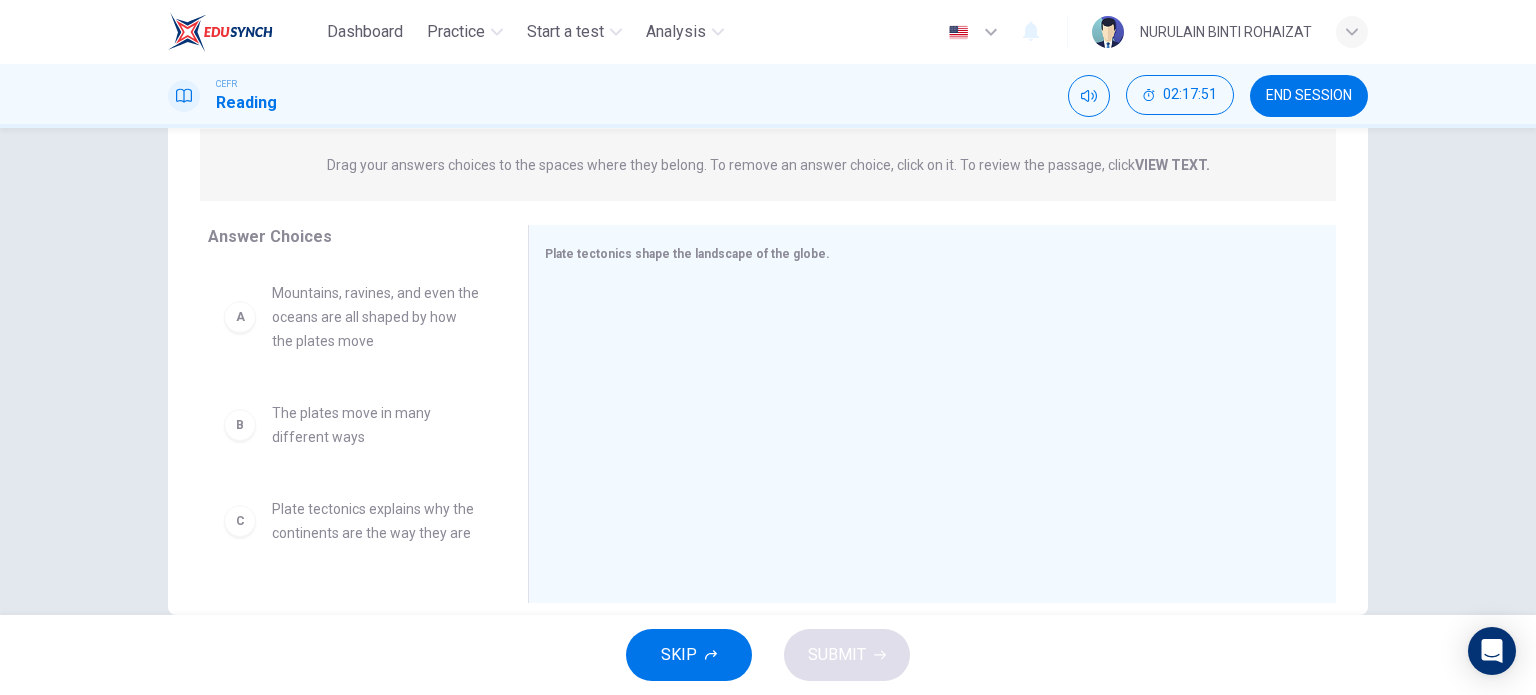 scroll, scrollTop: 248, scrollLeft: 0, axis: vertical 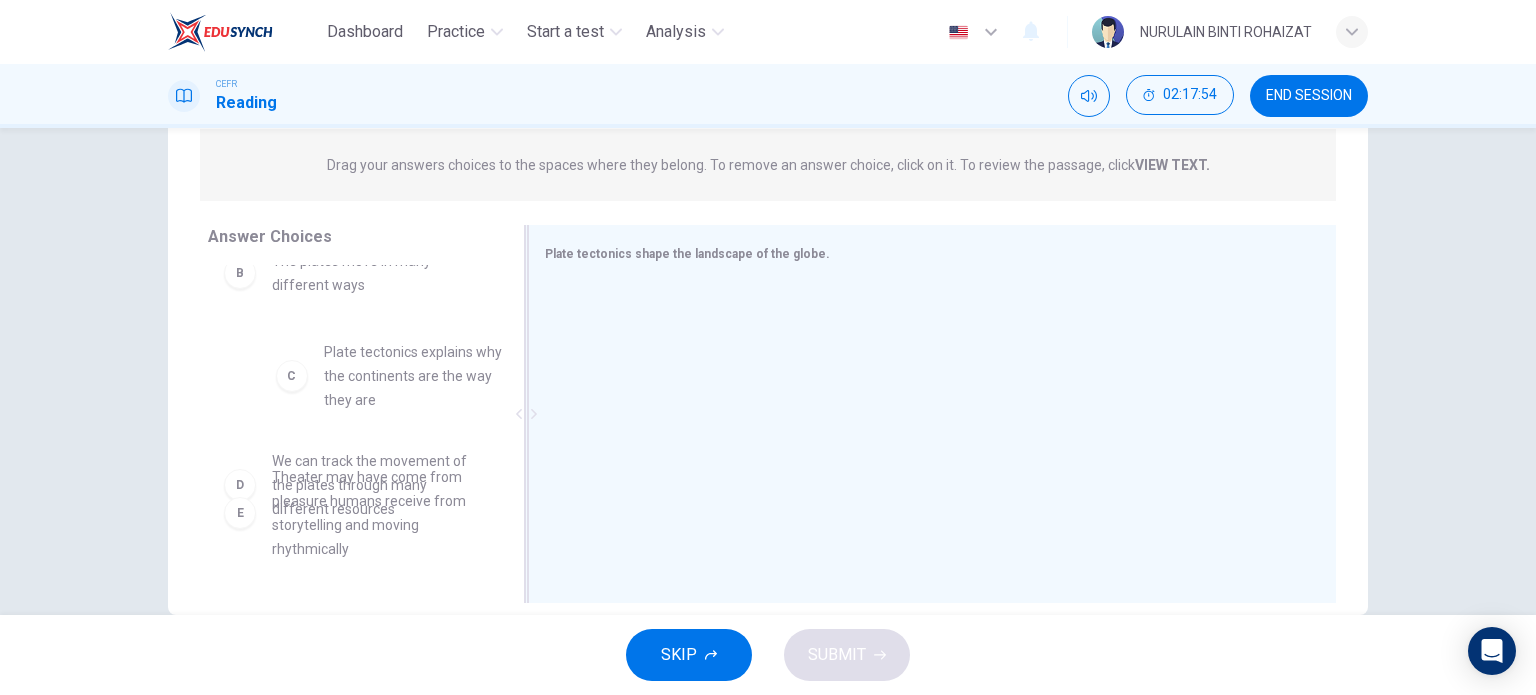 drag, startPoint x: 400, startPoint y: 382, endPoint x: 717, endPoint y: 379, distance: 317.0142 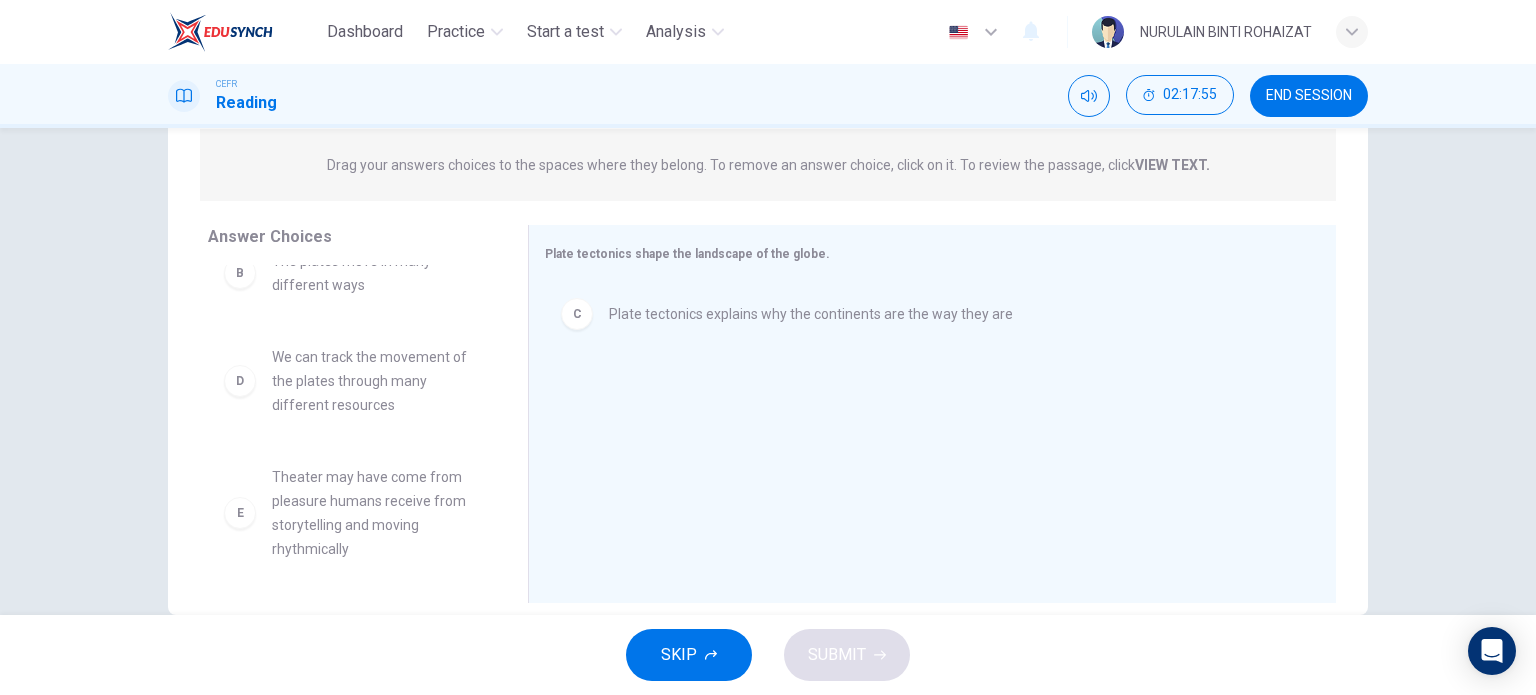 scroll, scrollTop: 300, scrollLeft: 0, axis: vertical 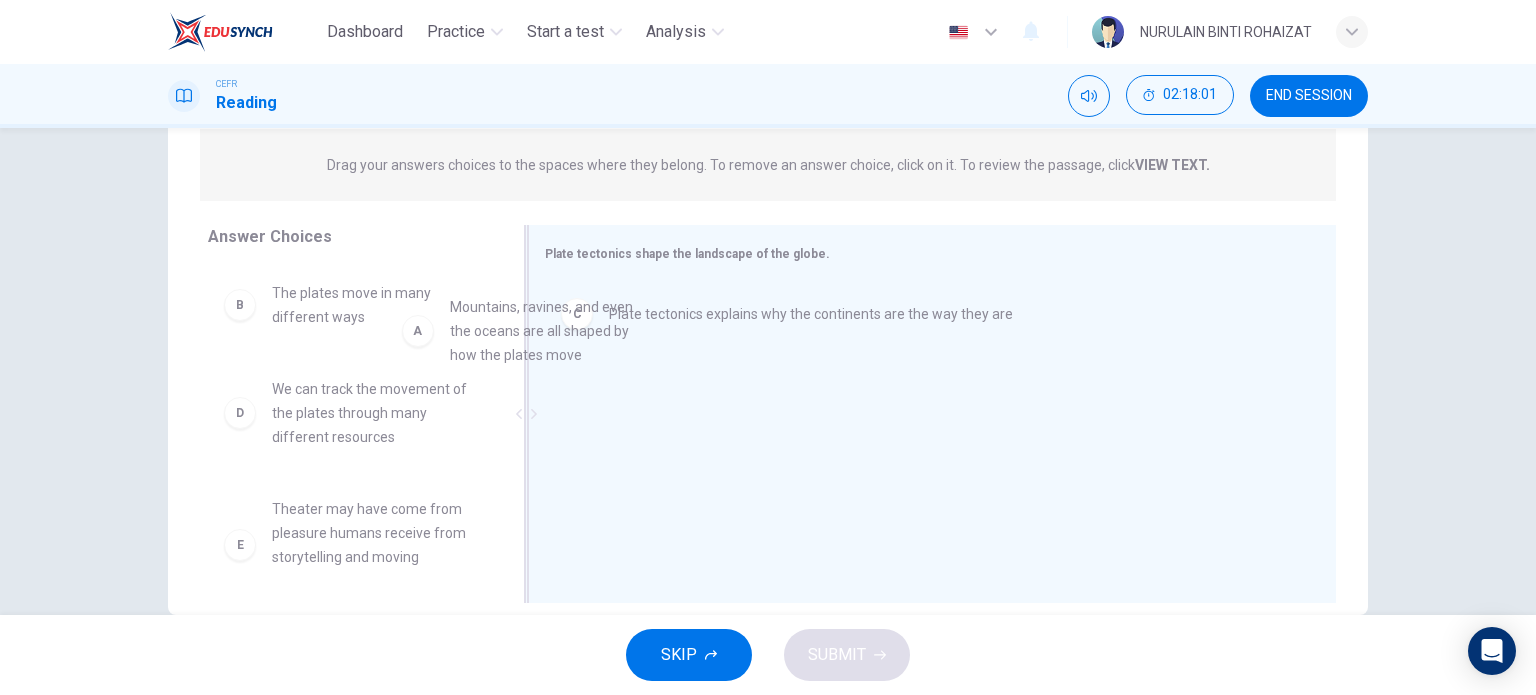 drag, startPoint x: 399, startPoint y: 359, endPoint x: 835, endPoint y: 421, distance: 440.3862 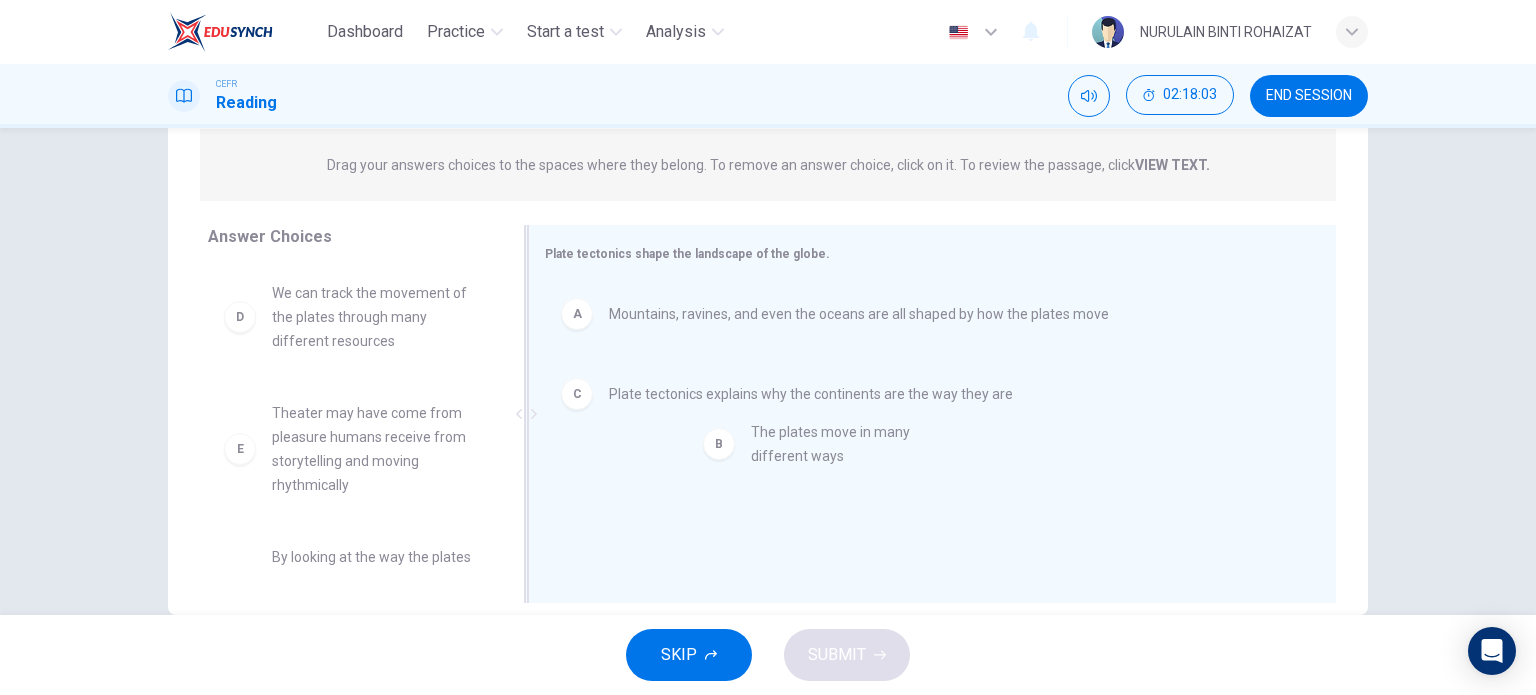 drag, startPoint x: 384, startPoint y: 343, endPoint x: 900, endPoint y: 490, distance: 536.5305 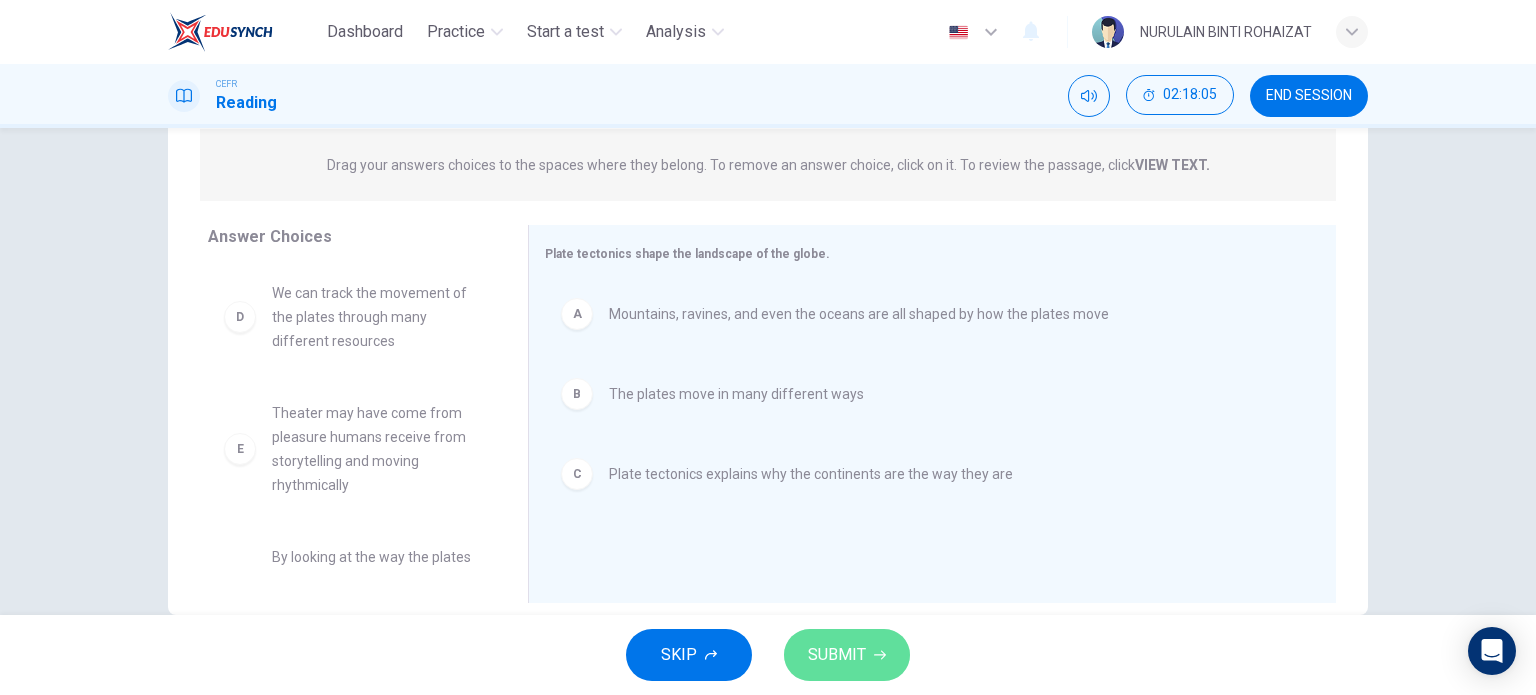 click on "SUBMIT" at bounding box center [837, 655] 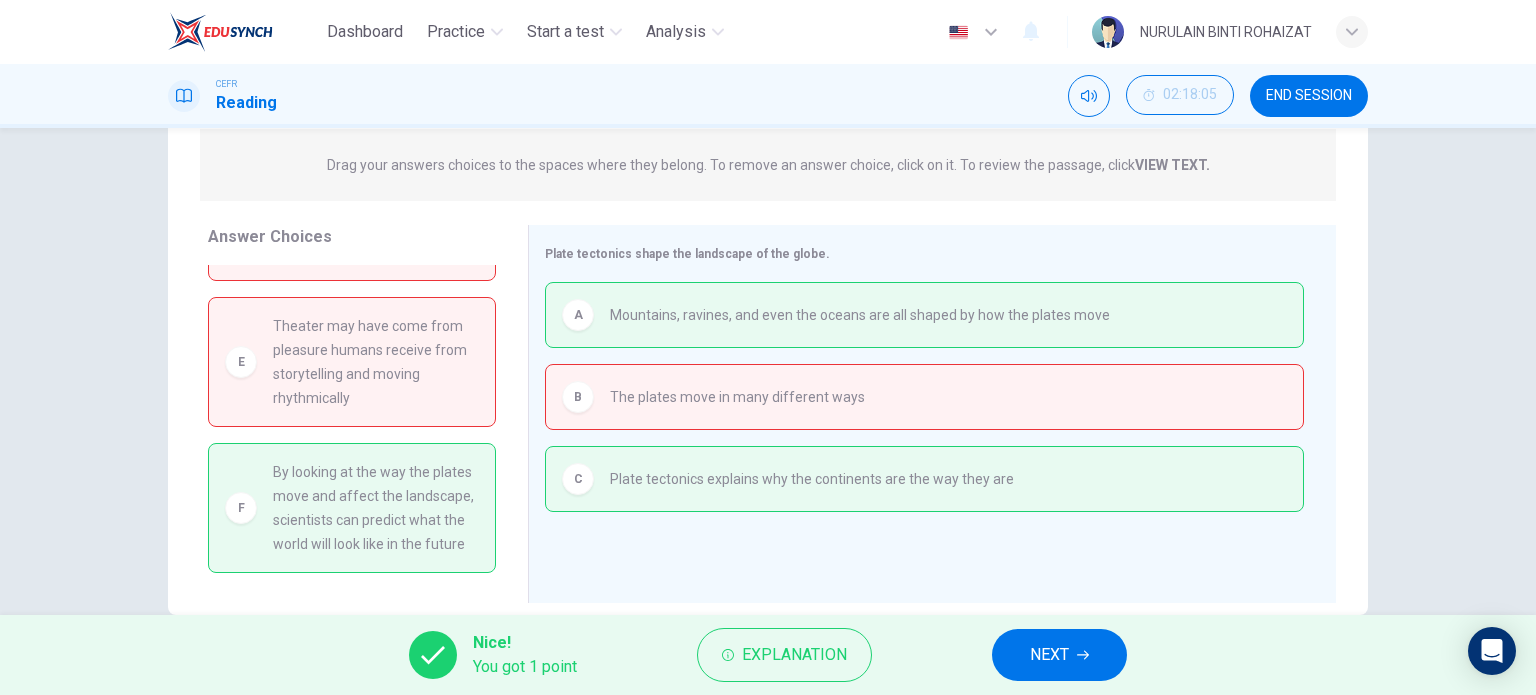 scroll, scrollTop: 112, scrollLeft: 0, axis: vertical 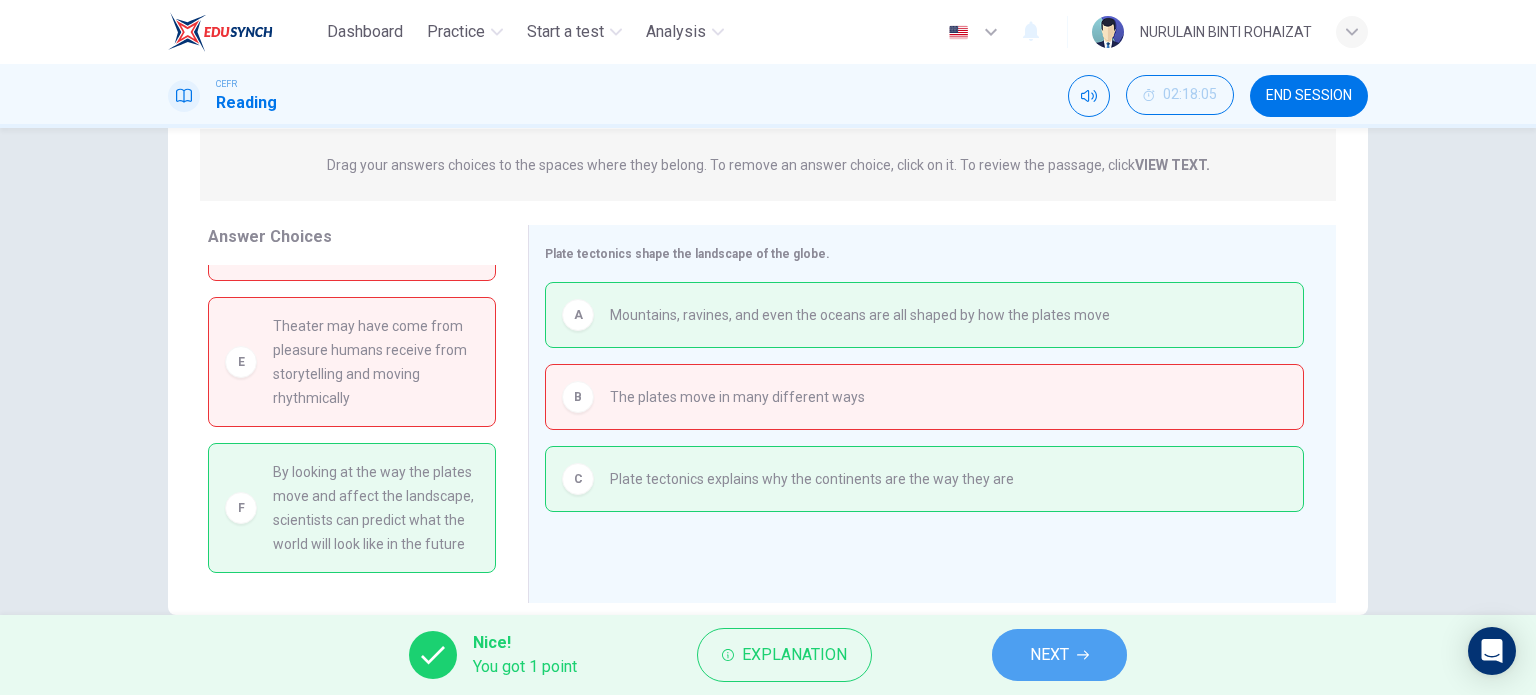 click on "NEXT" at bounding box center [1049, 655] 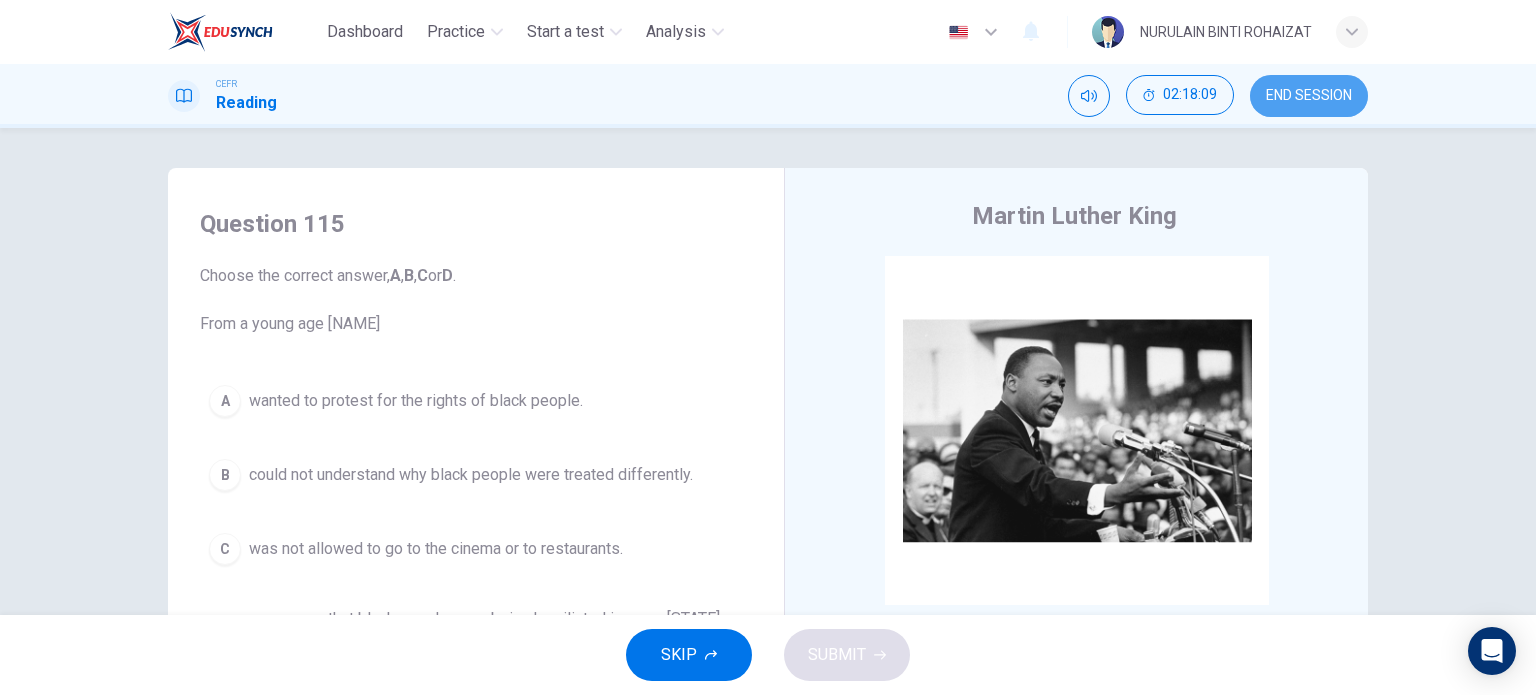 click on "END SESSION" at bounding box center [1309, 96] 